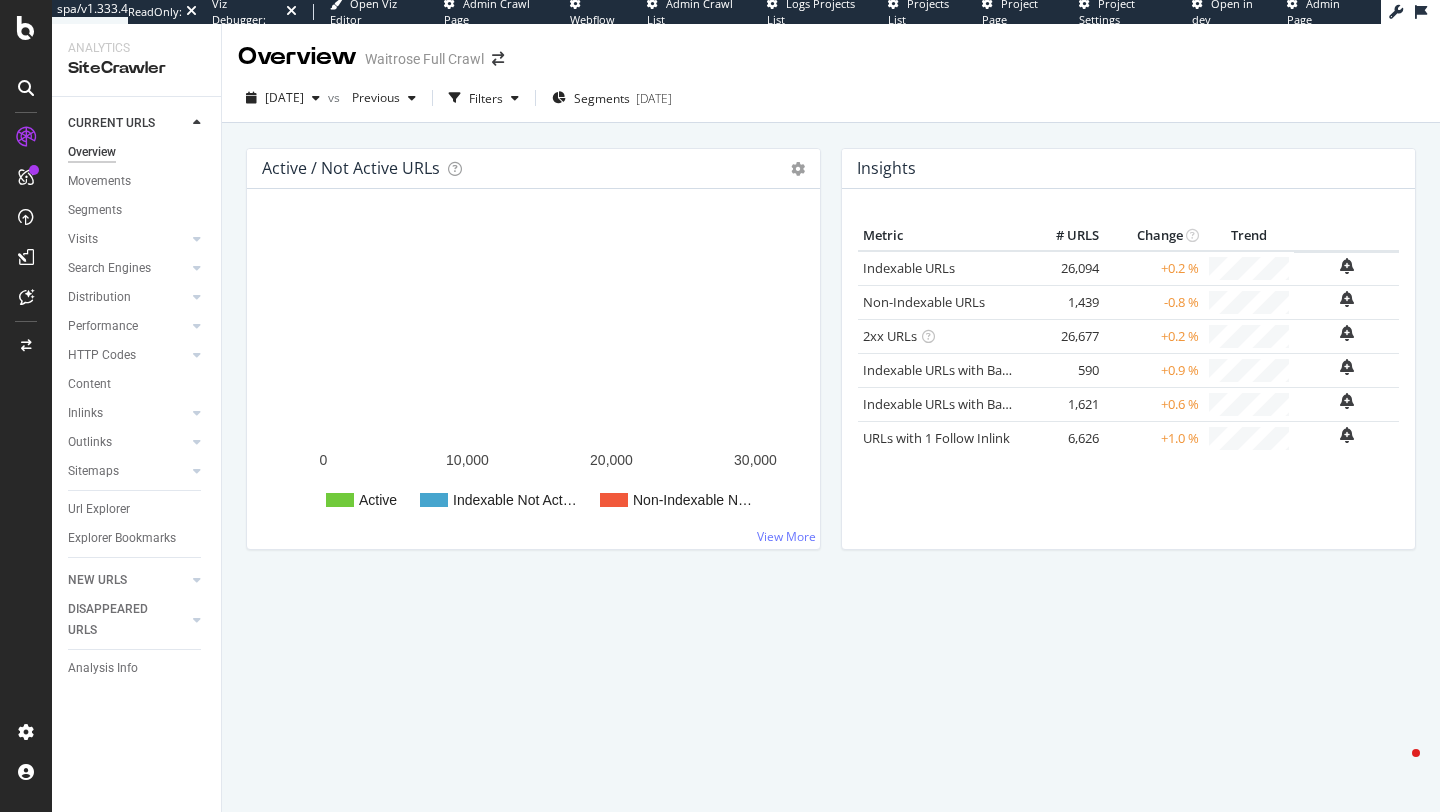 scroll, scrollTop: 0, scrollLeft: 0, axis: both 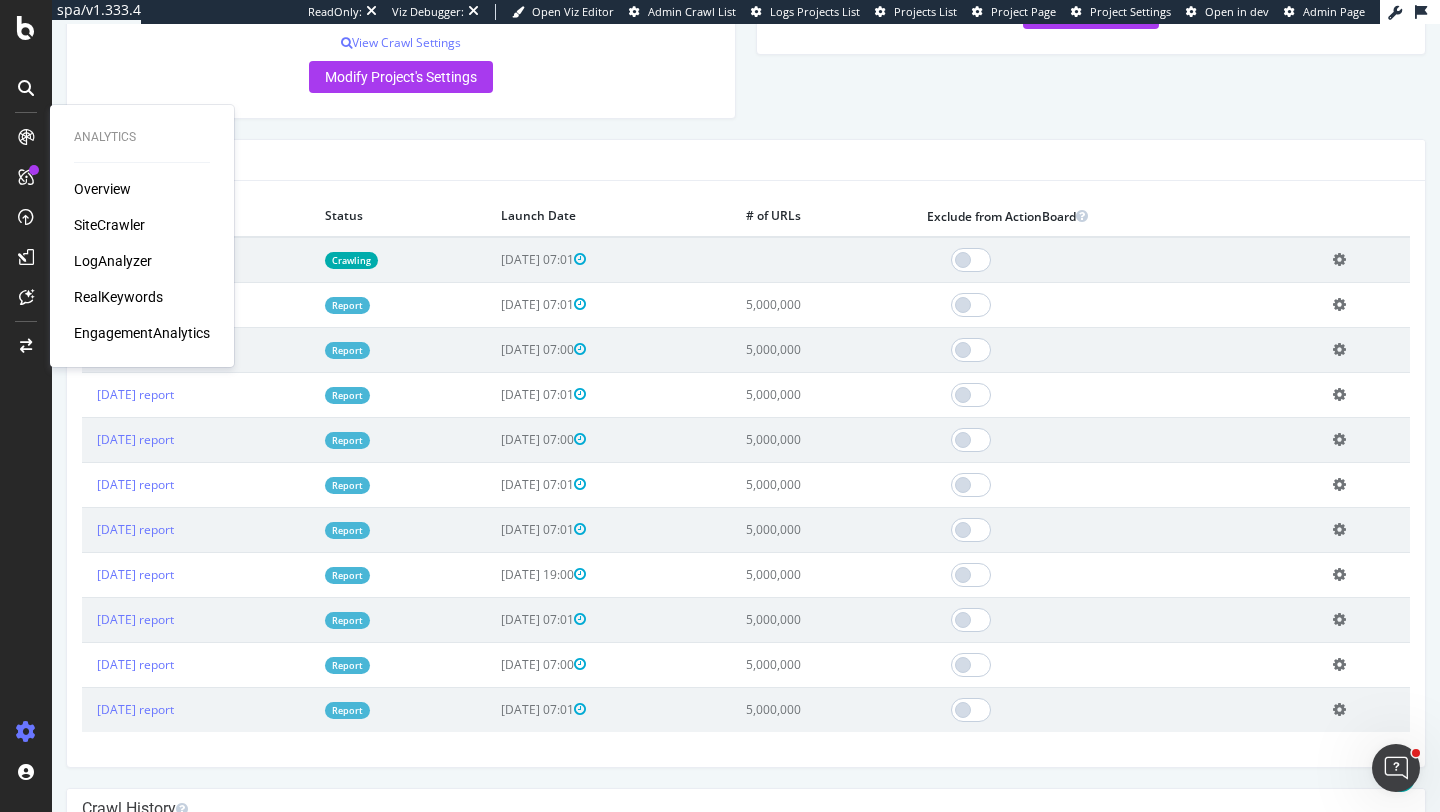 click on "Report" at bounding box center (347, 305) 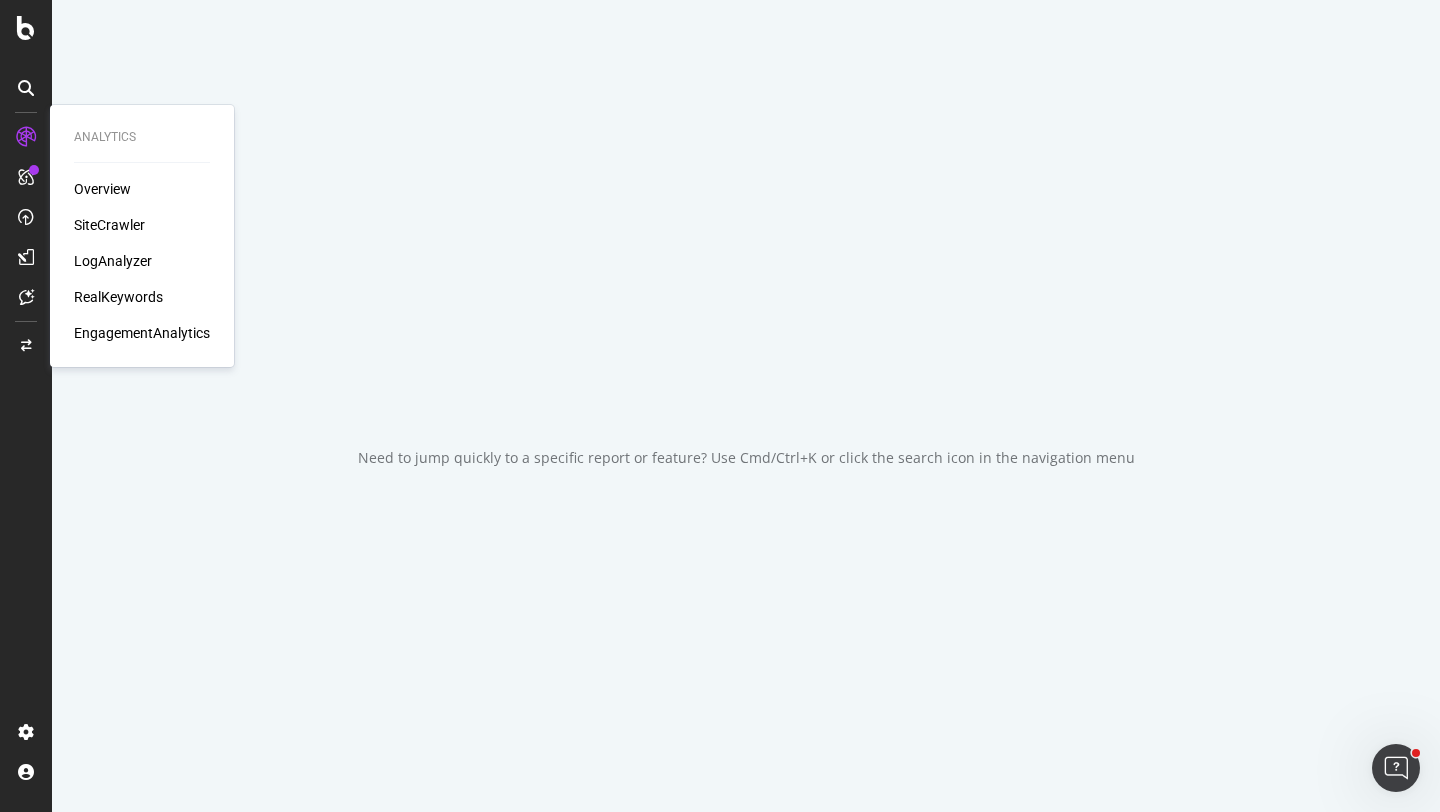 scroll, scrollTop: 0, scrollLeft: 0, axis: both 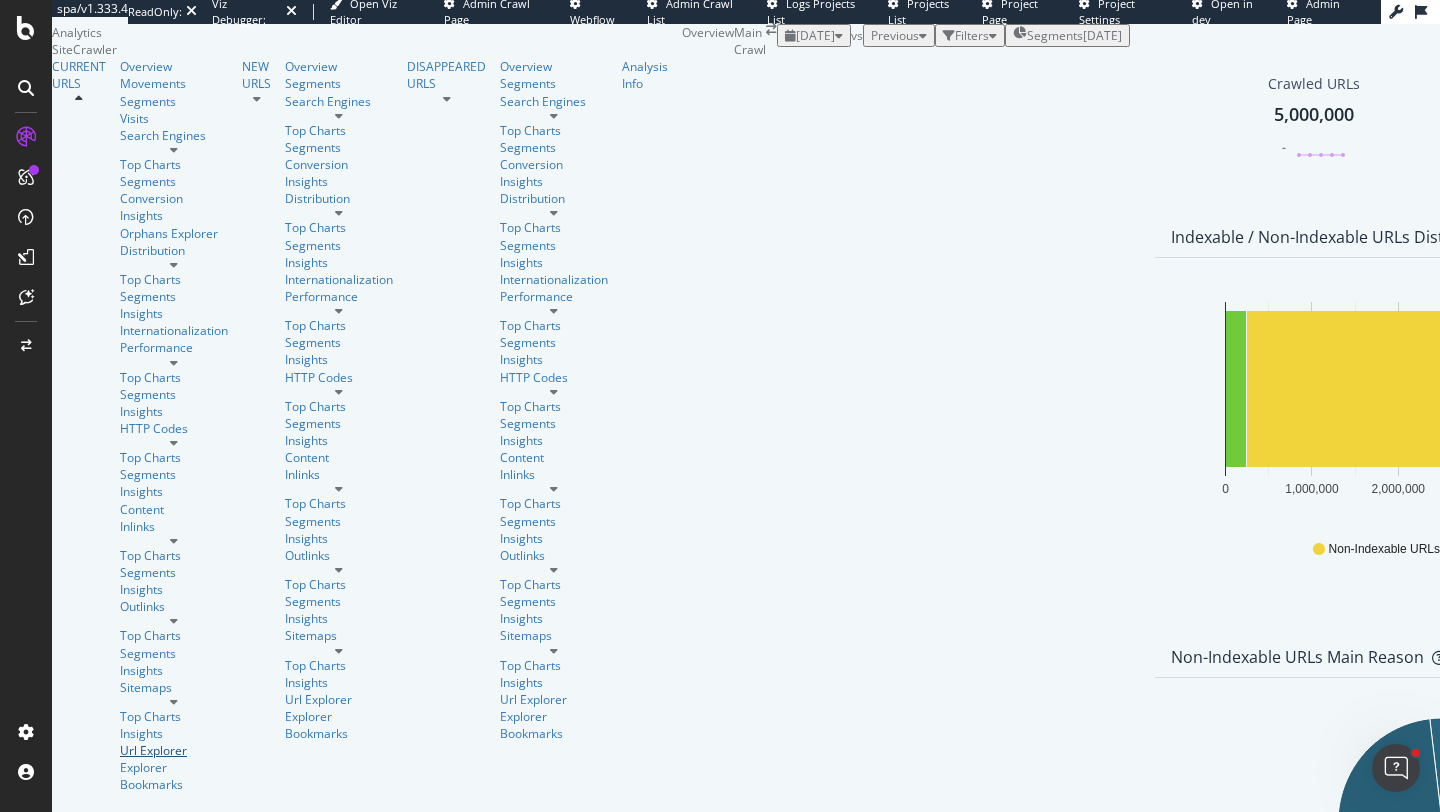 click on "Url Explorer" at bounding box center [174, 750] 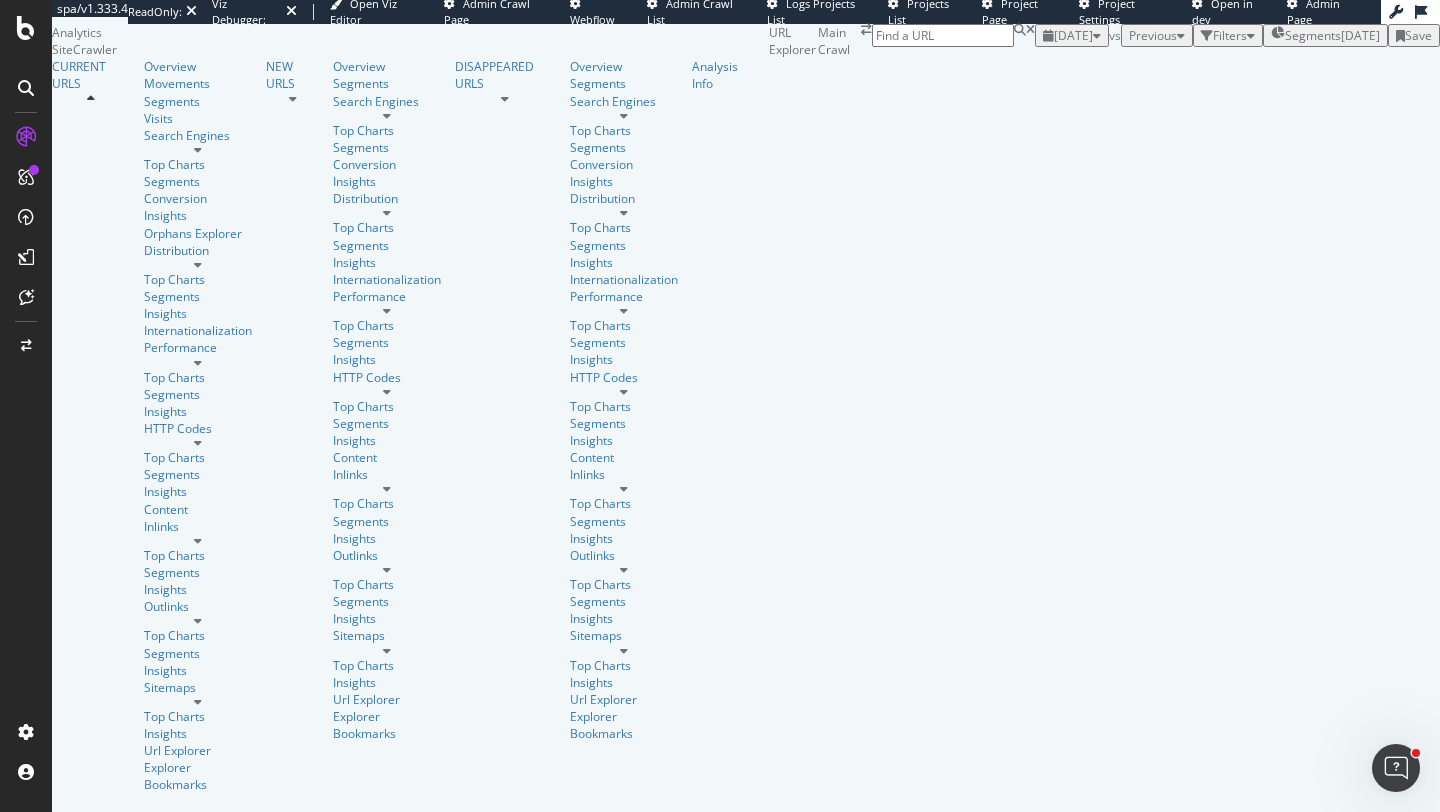 scroll, scrollTop: 3650, scrollLeft: 0, axis: vertical 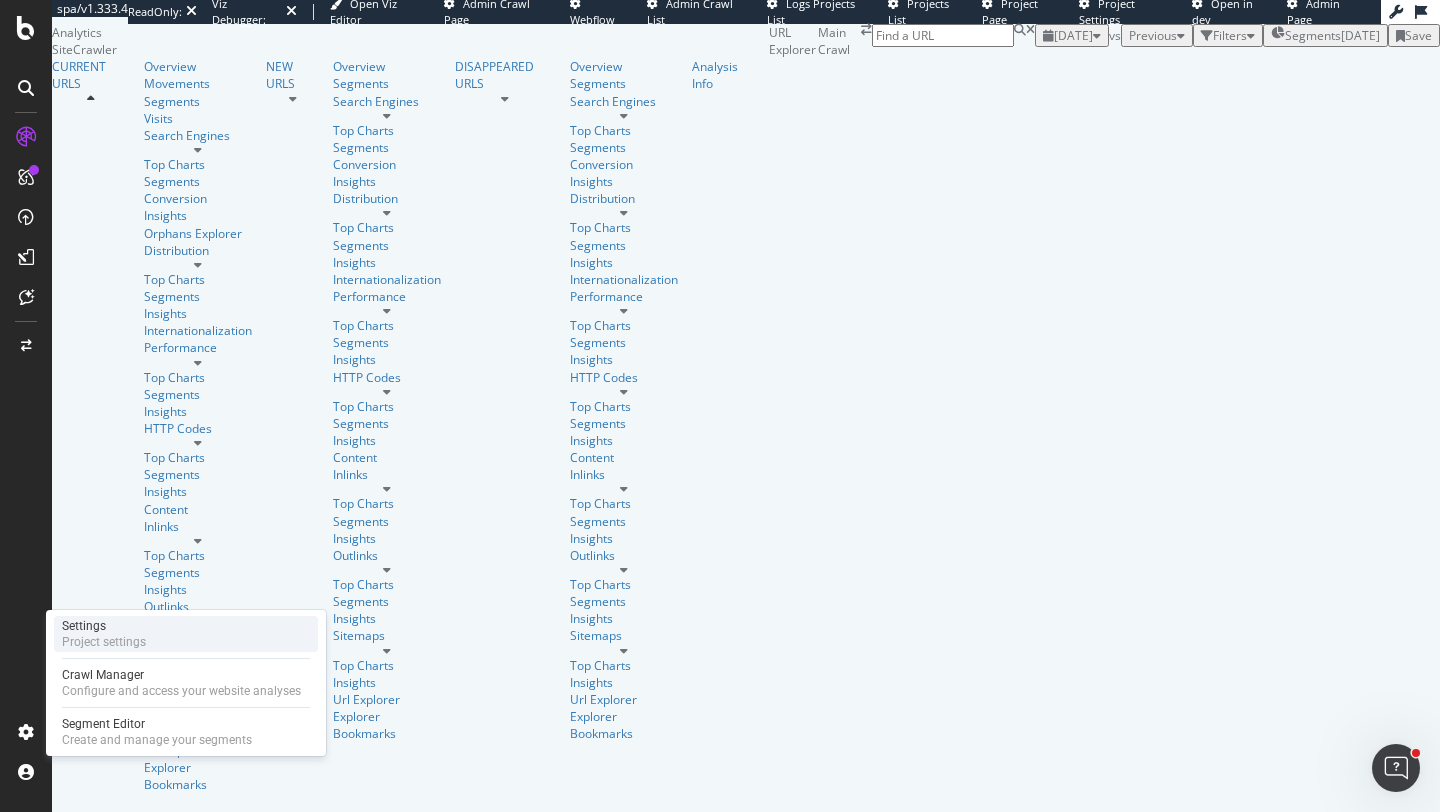 click on "Settings Project settings" at bounding box center (186, 634) 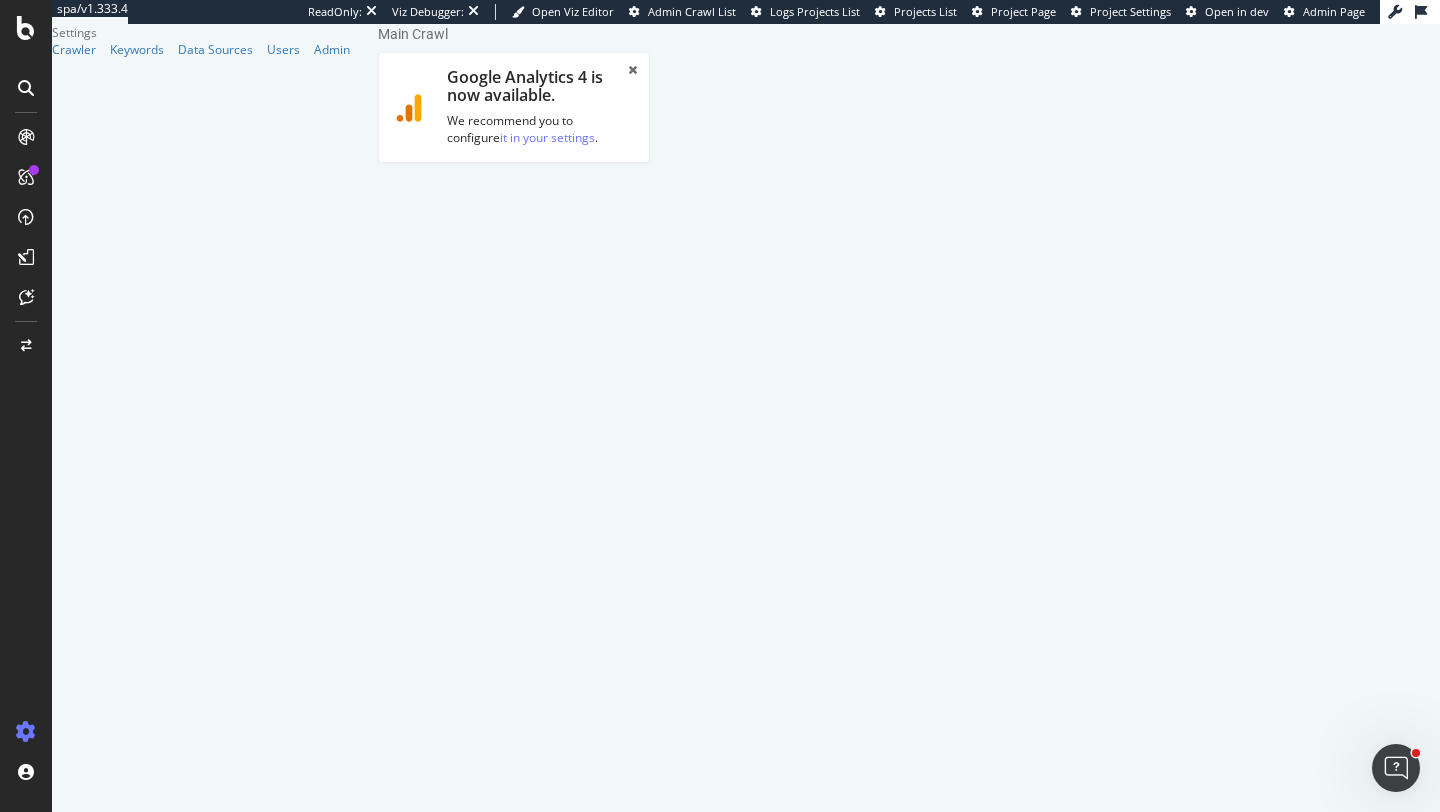 scroll, scrollTop: 0, scrollLeft: 0, axis: both 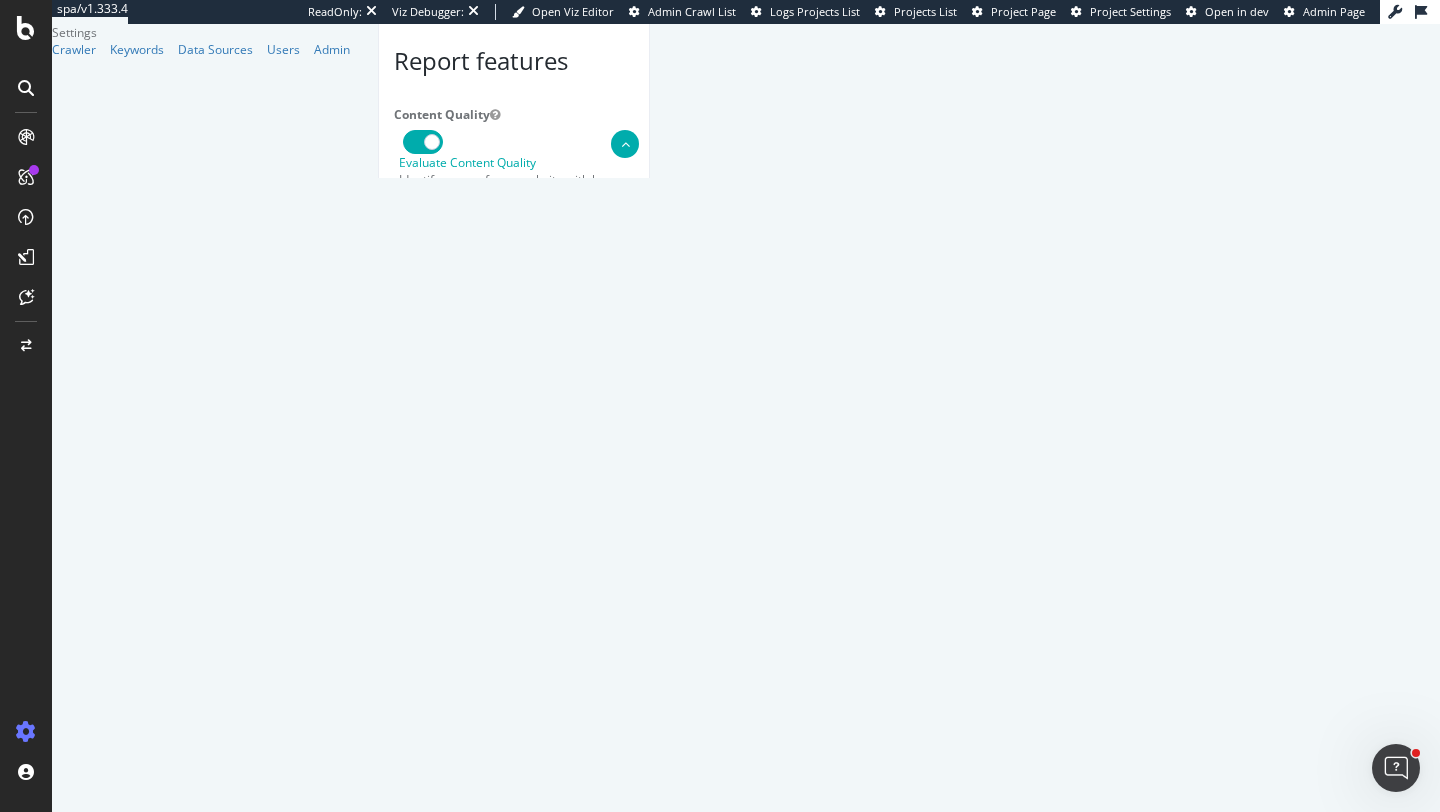 click on "Dynamic IPs from AWS ( here )" at bounding box center (474, 998) 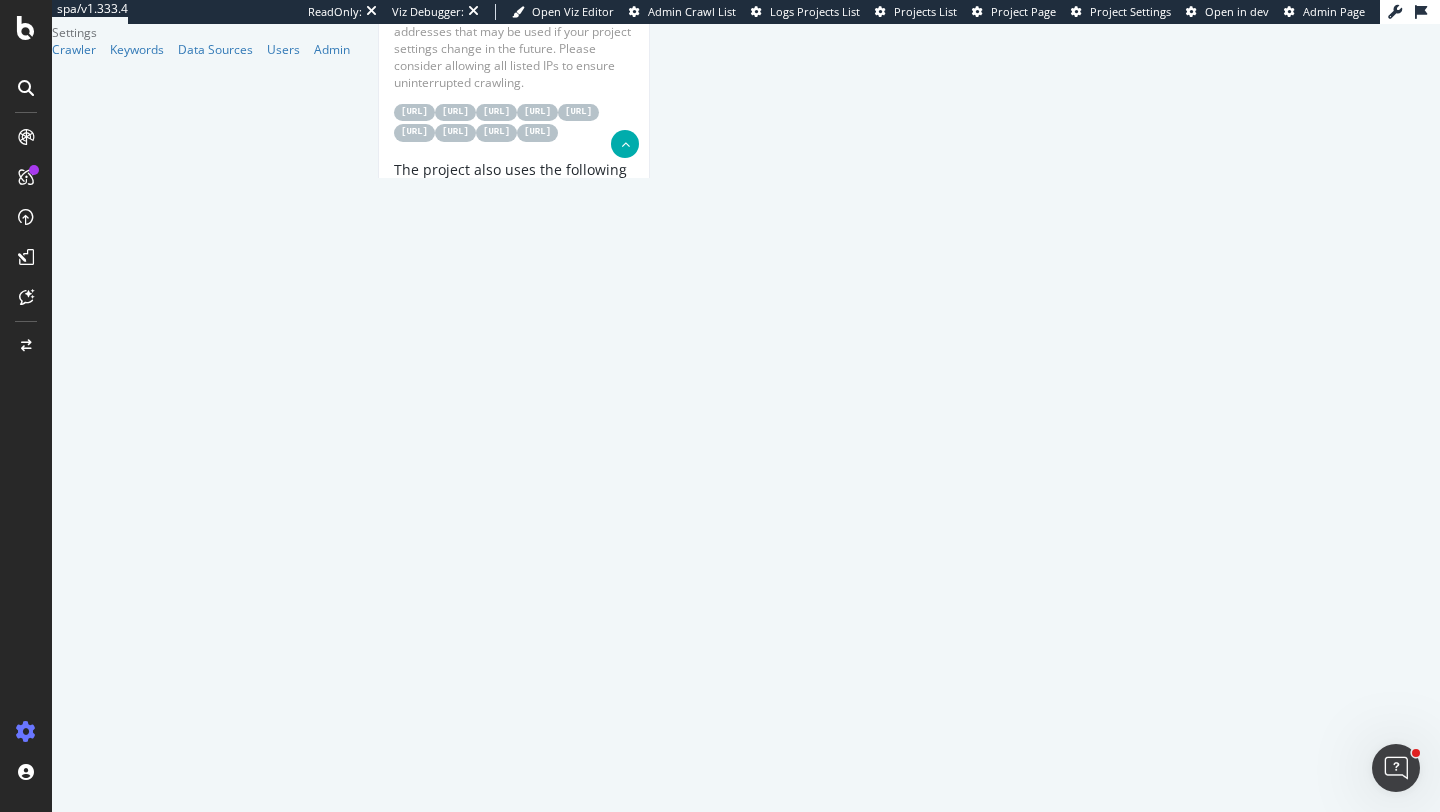 scroll, scrollTop: 1588, scrollLeft: 0, axis: vertical 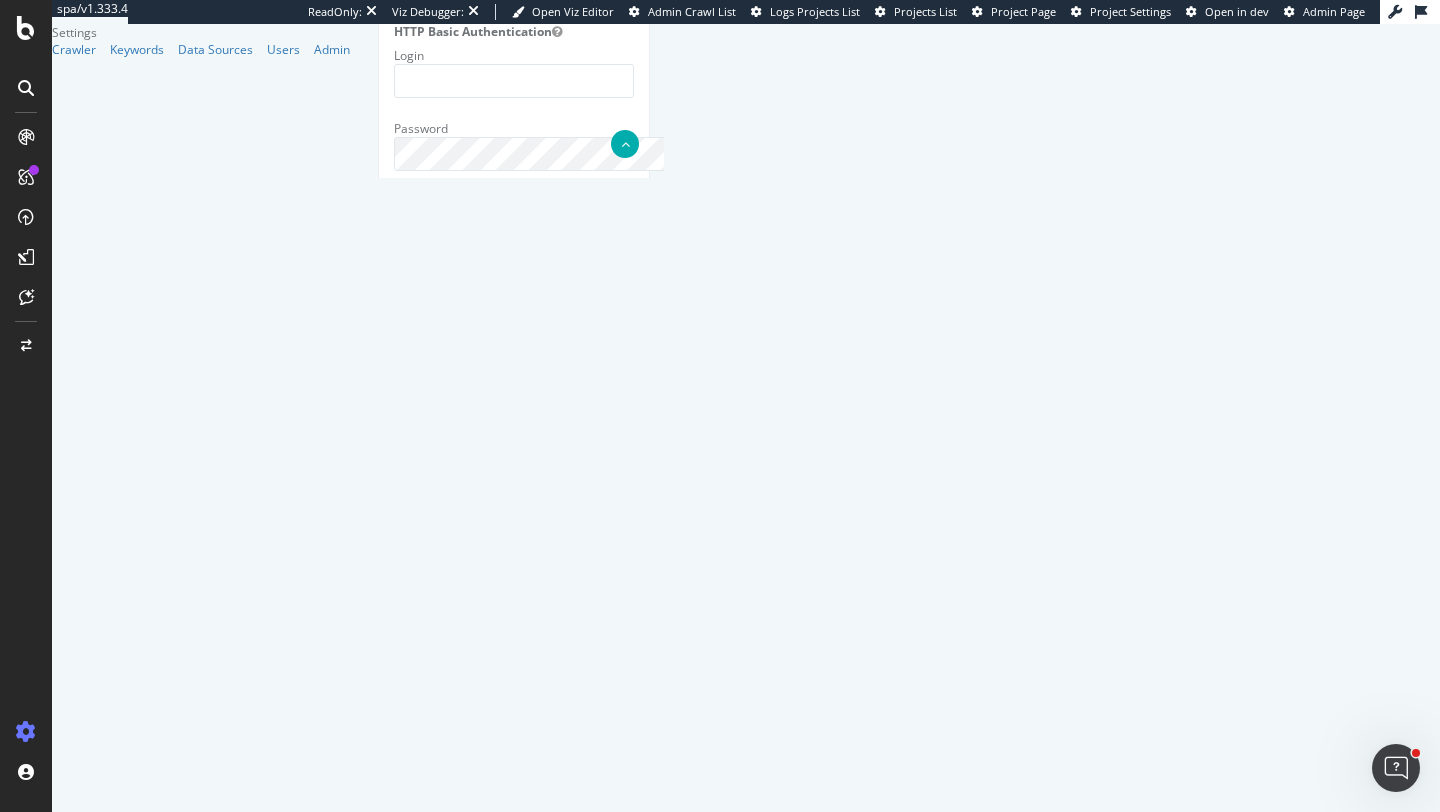 click on "{
"flags": [
"cube"
],
"beta": {
"pap_mini_rules": [
"+ *richrelevance.com/*",
"!mobile",
"!dom",
"!2tld",
"-*"
]
}
}" at bounding box center [514, 2165] 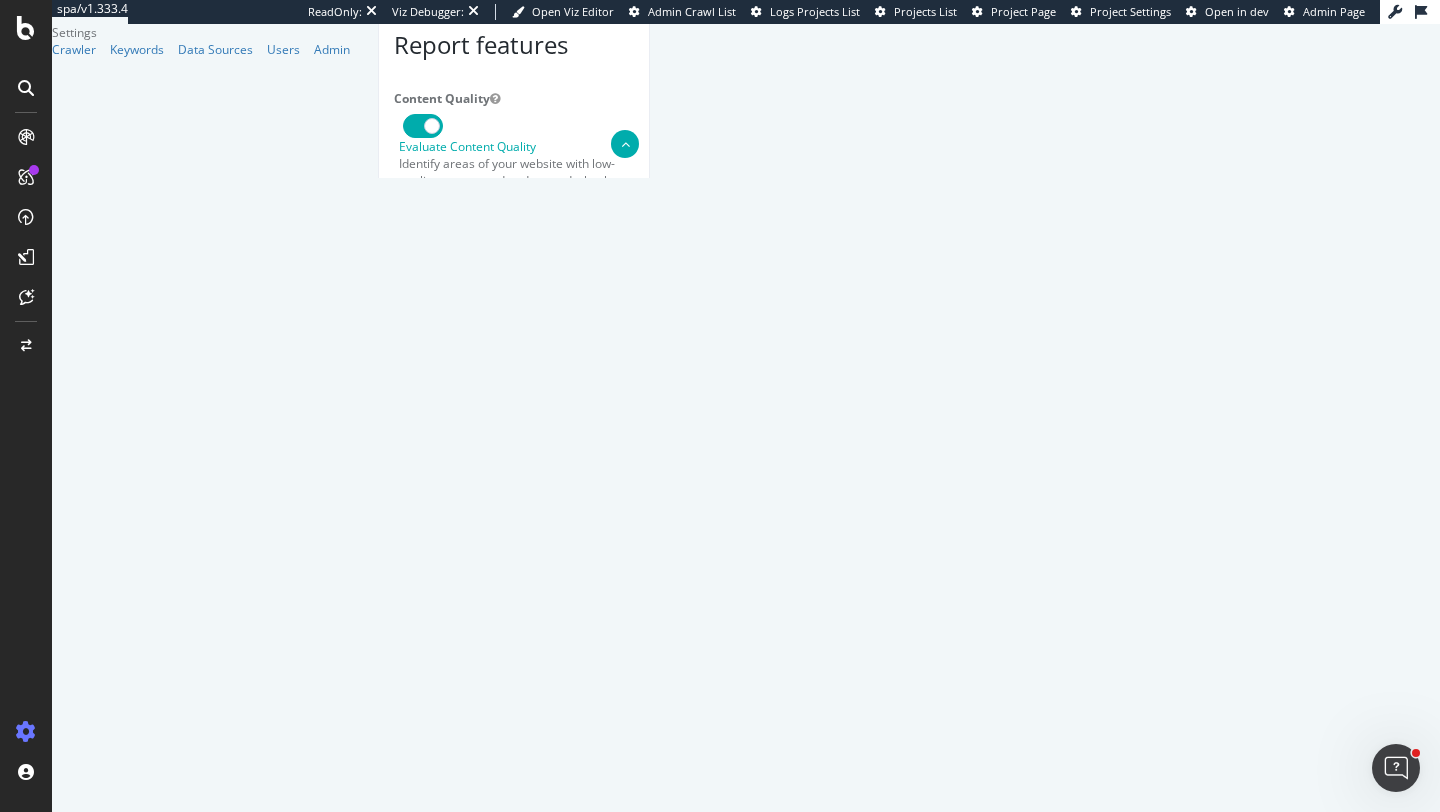 scroll, scrollTop: 468, scrollLeft: 0, axis: vertical 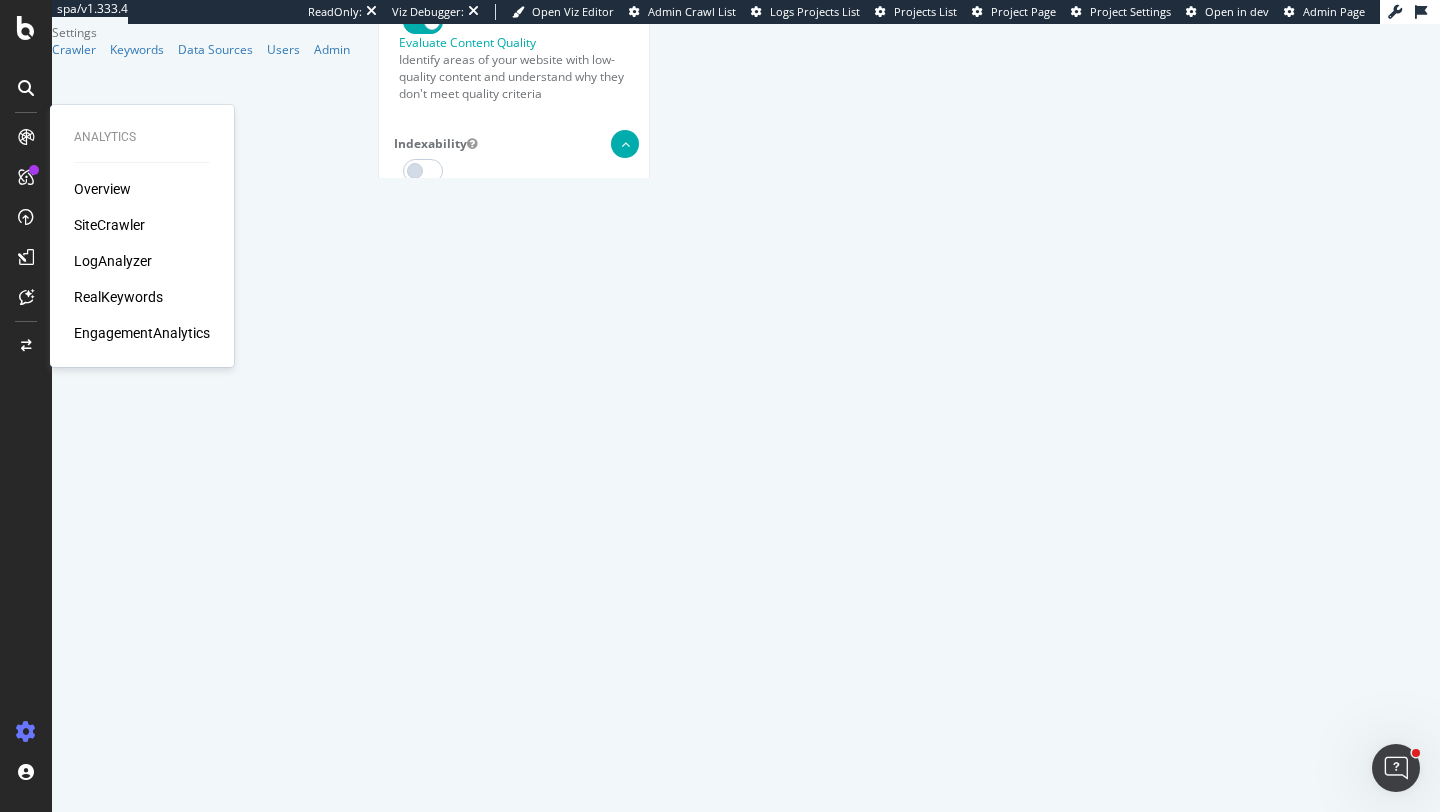 click on "SiteCrawler" at bounding box center (109, 225) 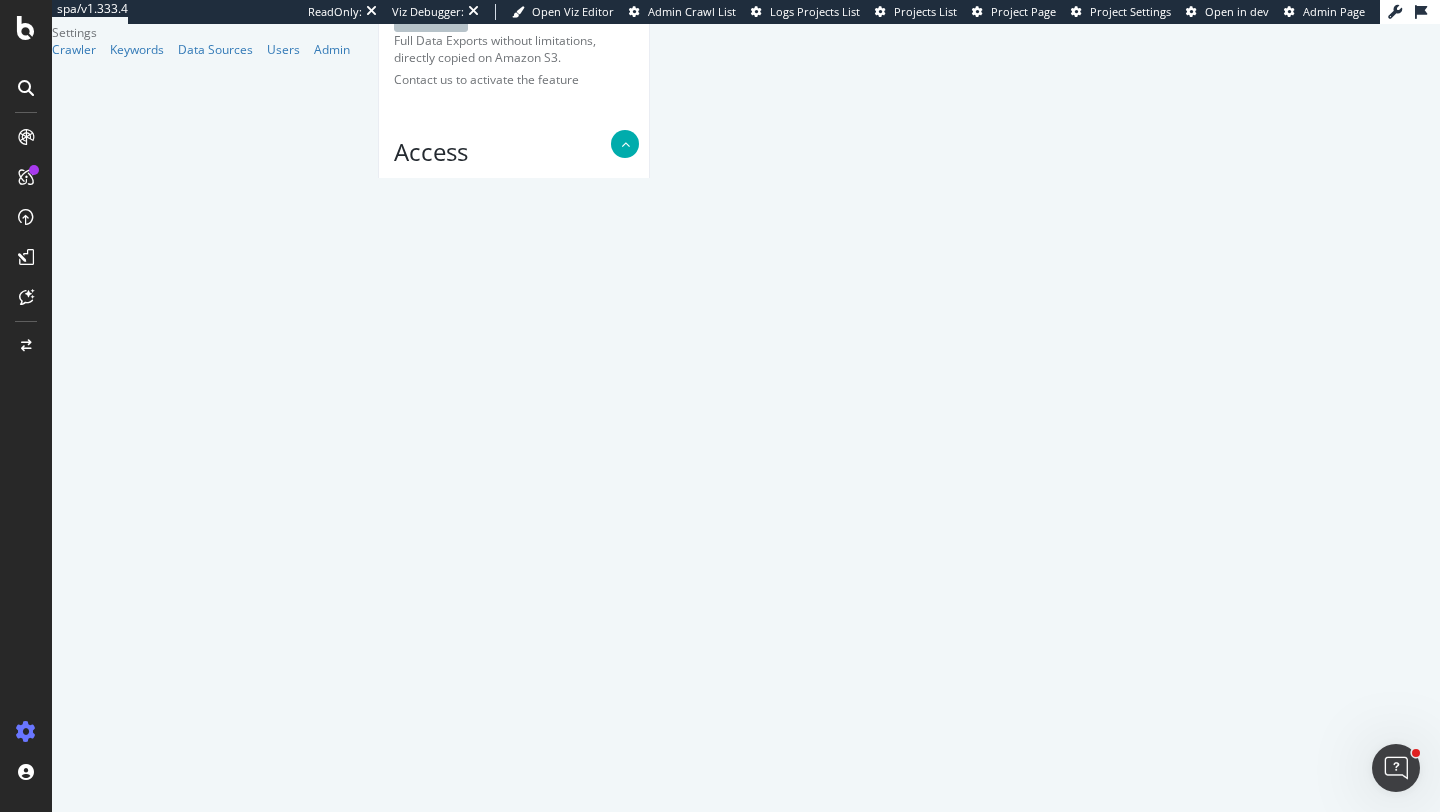 scroll, scrollTop: 0, scrollLeft: 0, axis: both 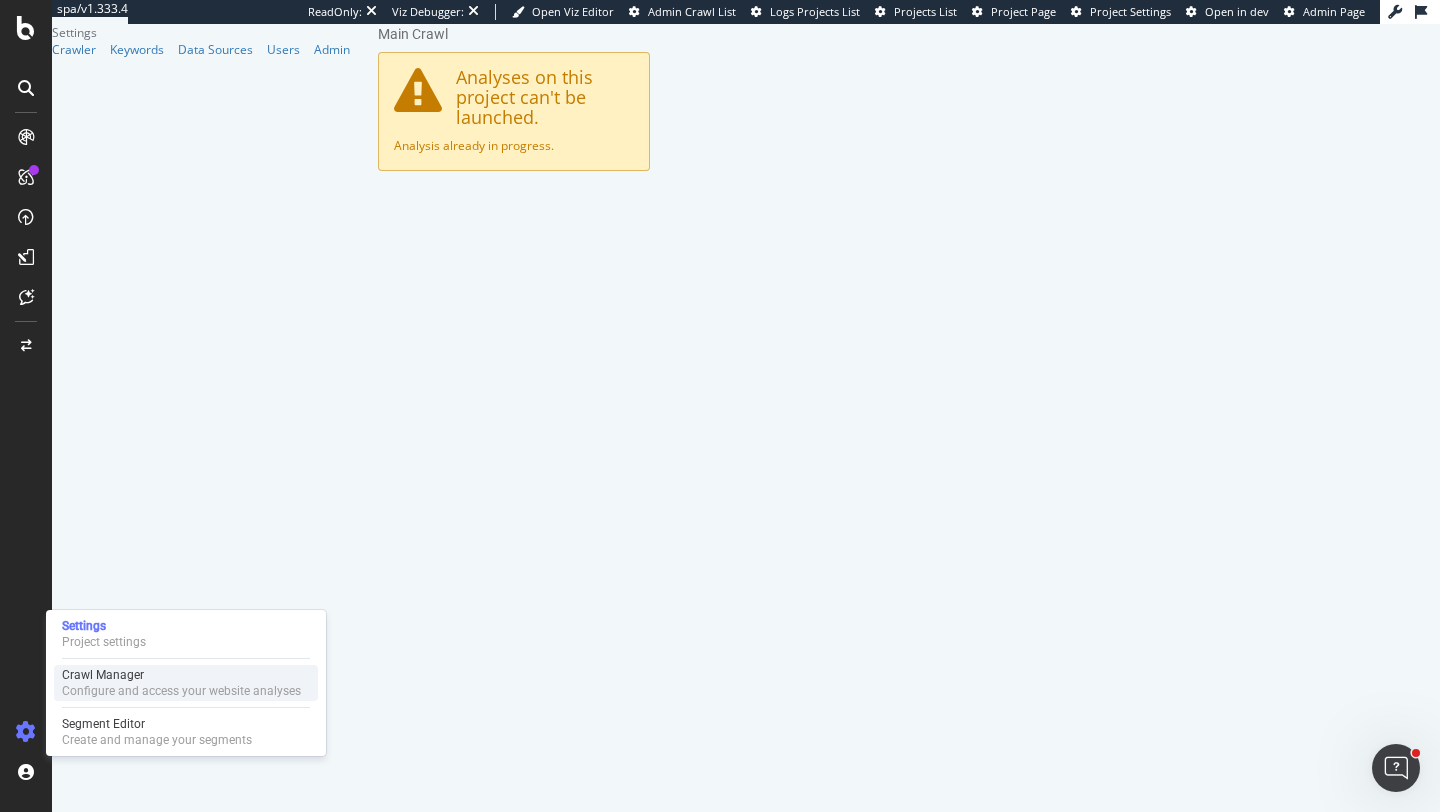 click on "Crawl Manager" at bounding box center [181, 675] 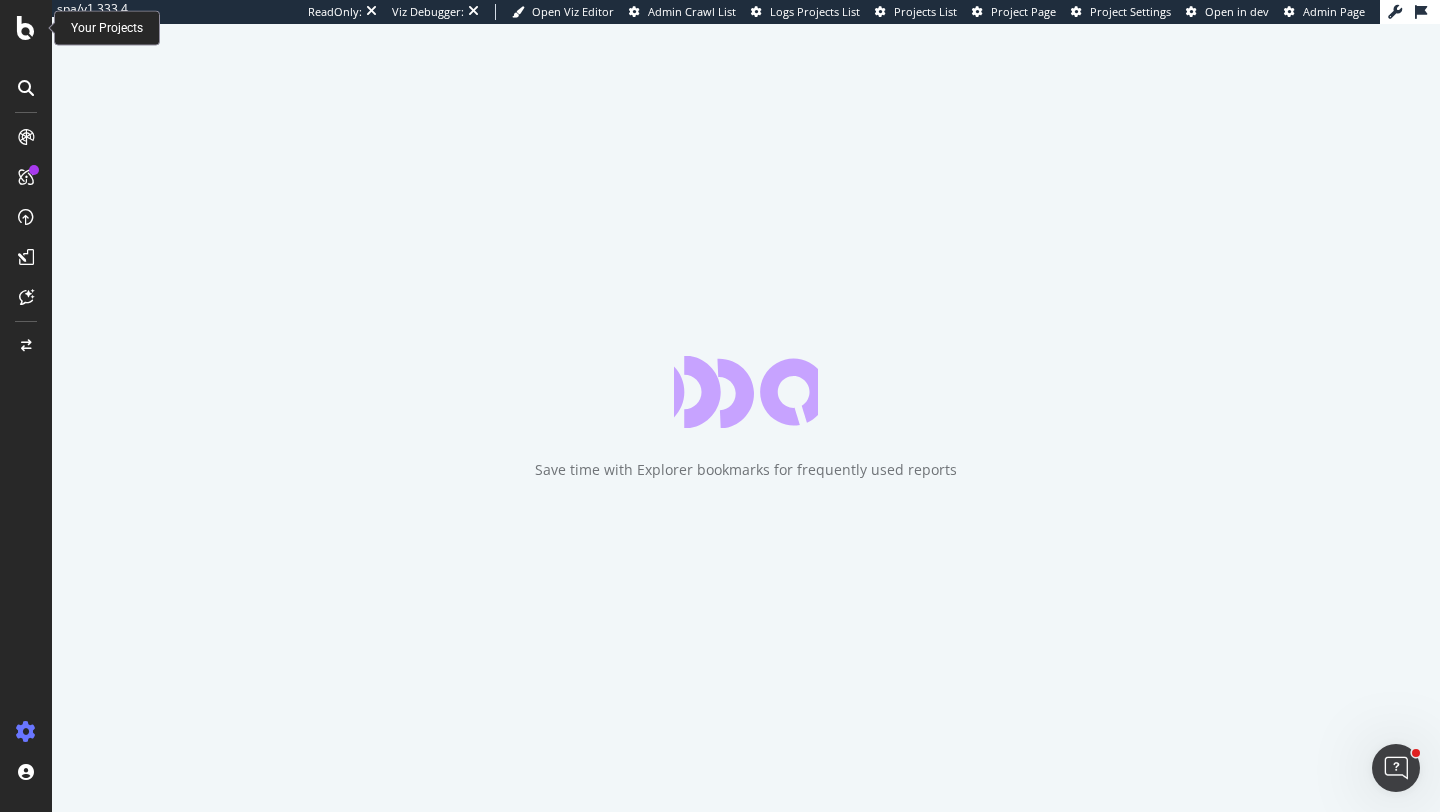 click at bounding box center (26, 28) 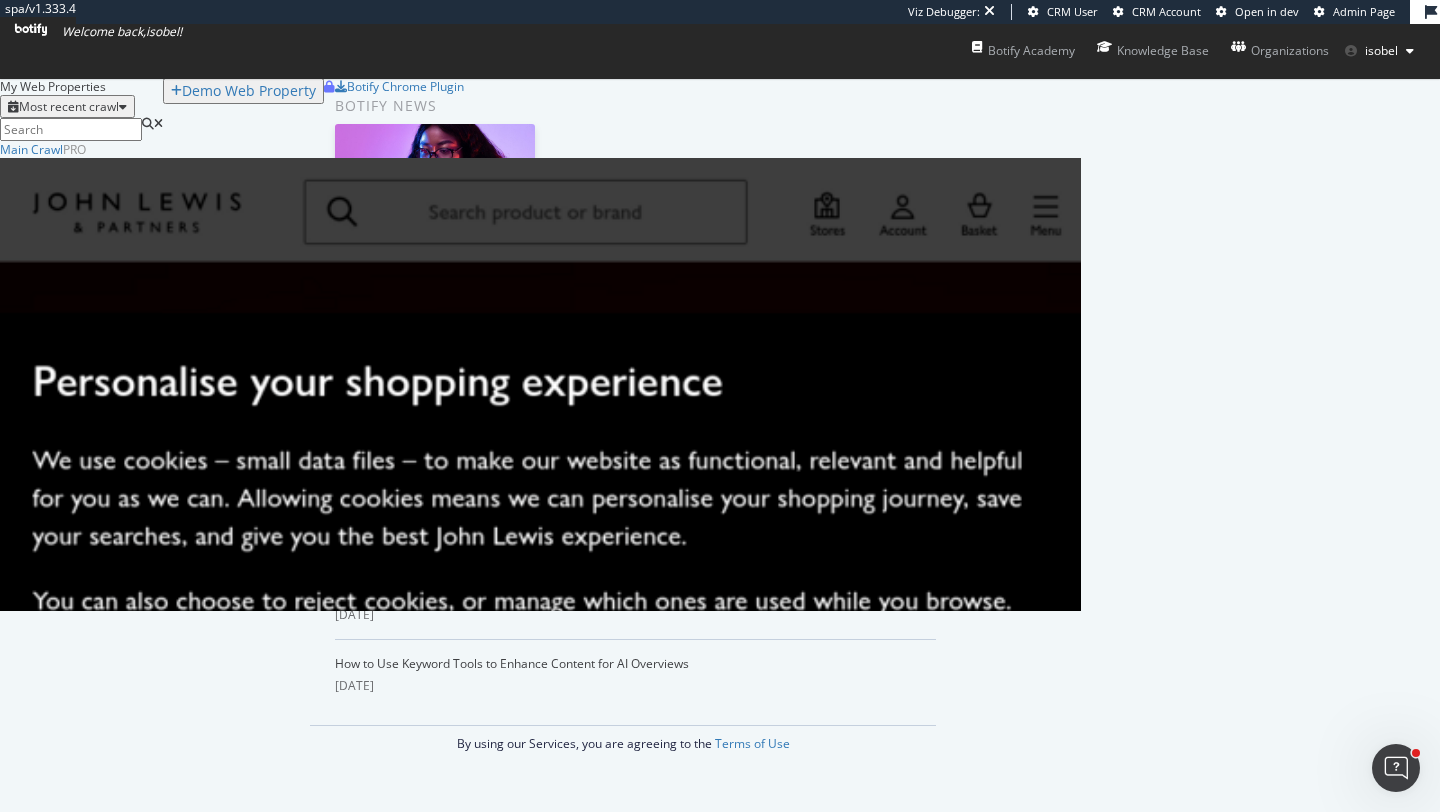 scroll, scrollTop: 812, scrollLeft: 1440, axis: both 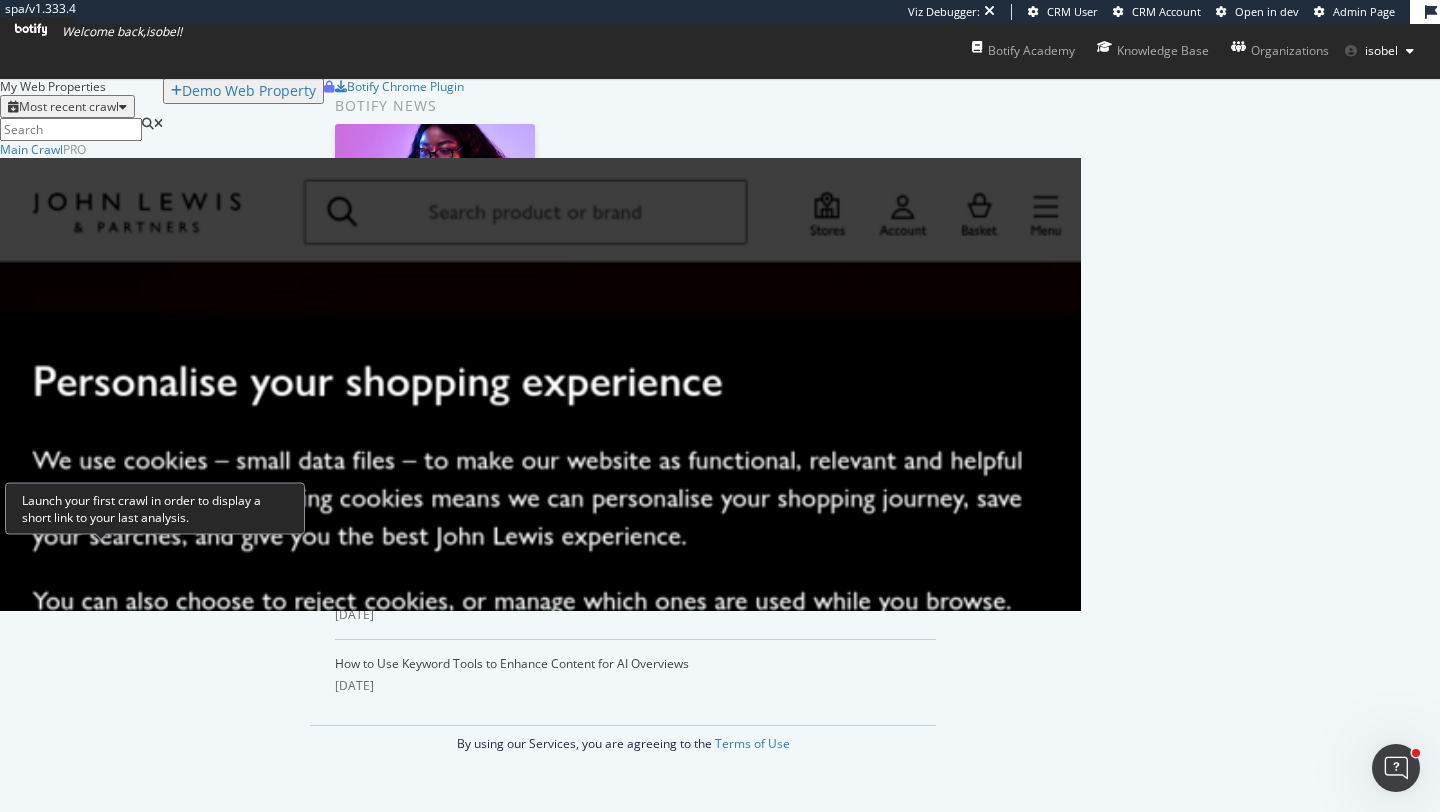 click on "JL Test" at bounding box center [18, 1551] 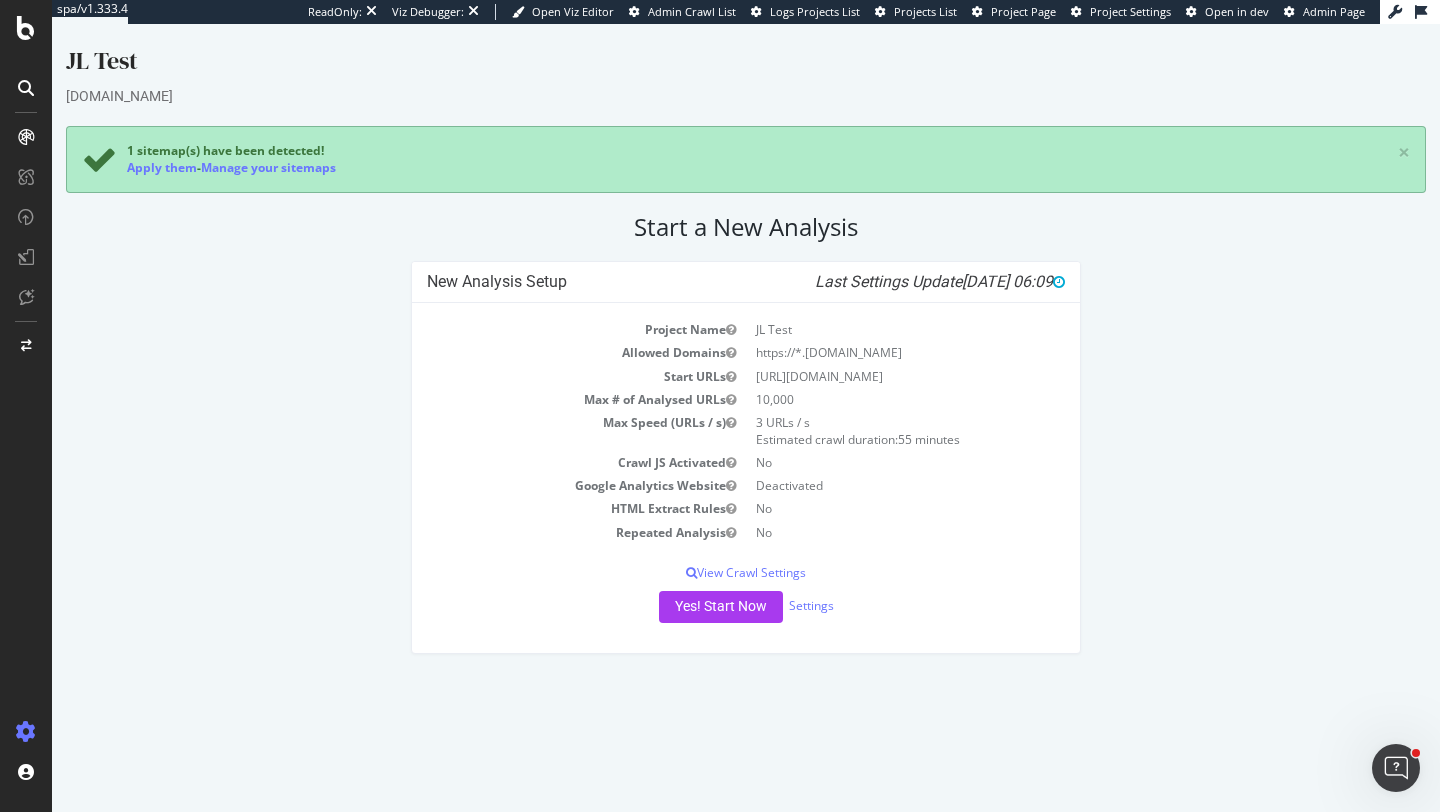 scroll, scrollTop: 0, scrollLeft: 0, axis: both 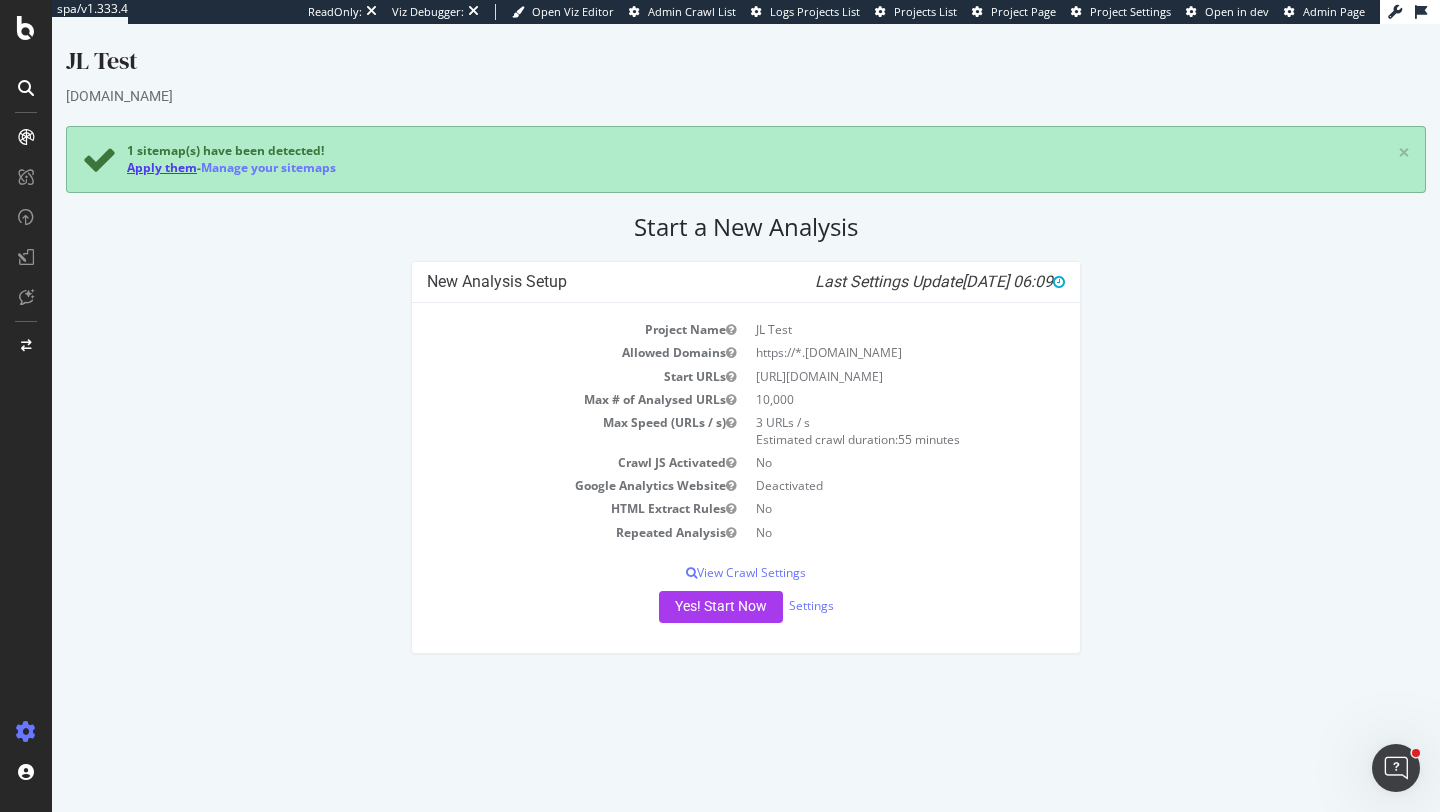 click on "Apply them" at bounding box center (162, 167) 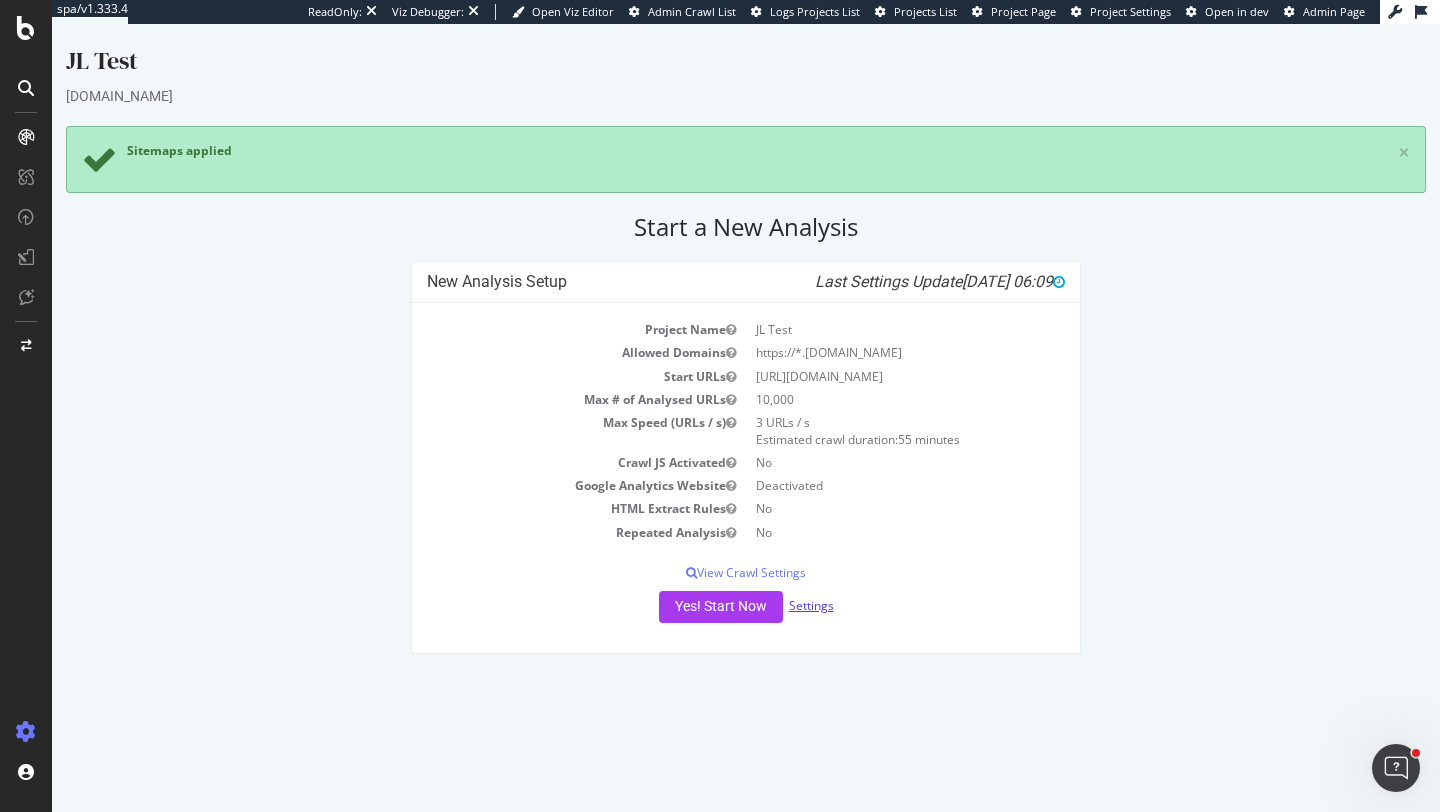 click on "Settings" at bounding box center (811, 605) 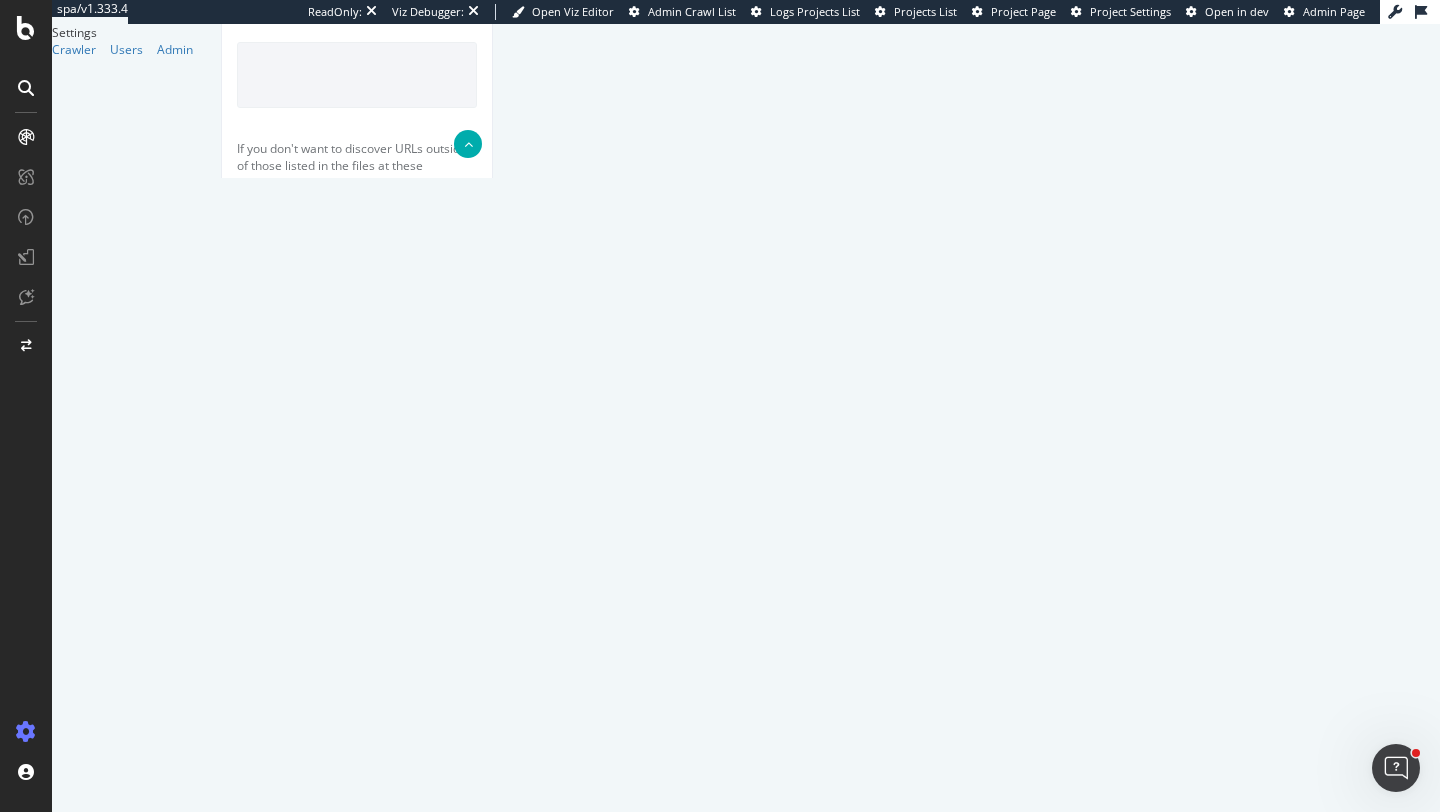 scroll, scrollTop: 784, scrollLeft: 0, axis: vertical 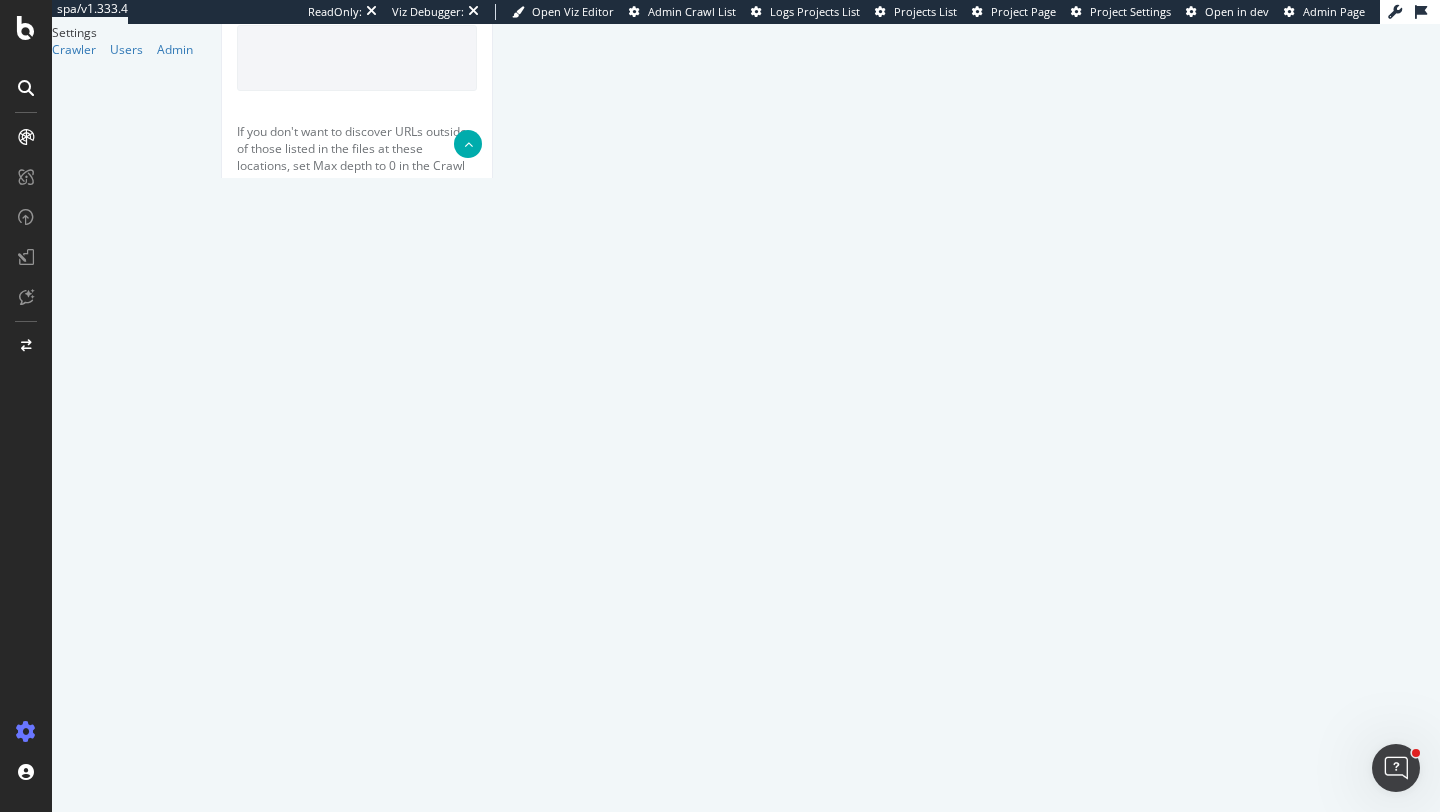 click on "10000" at bounding box center (357, 1270) 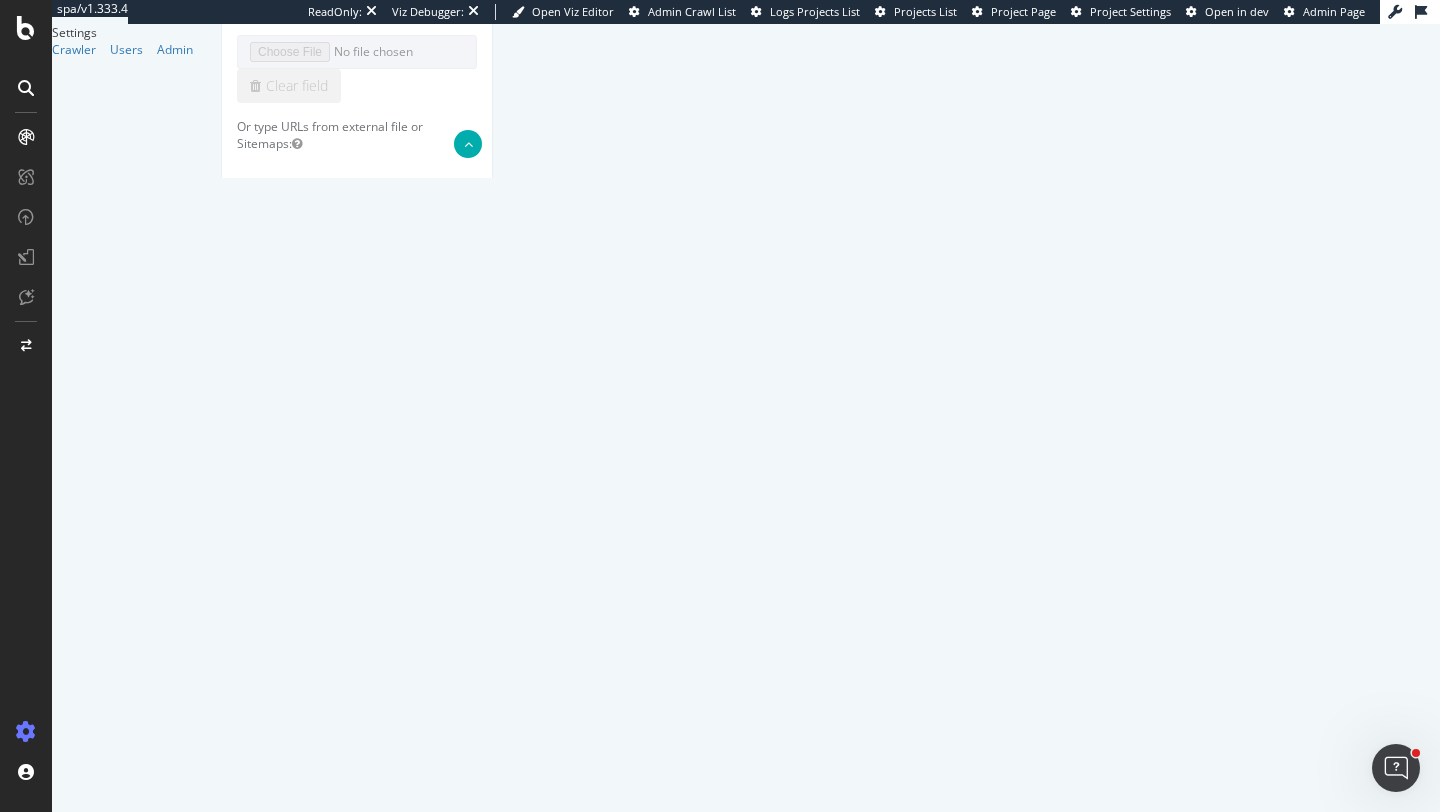 scroll, scrollTop: 0, scrollLeft: 0, axis: both 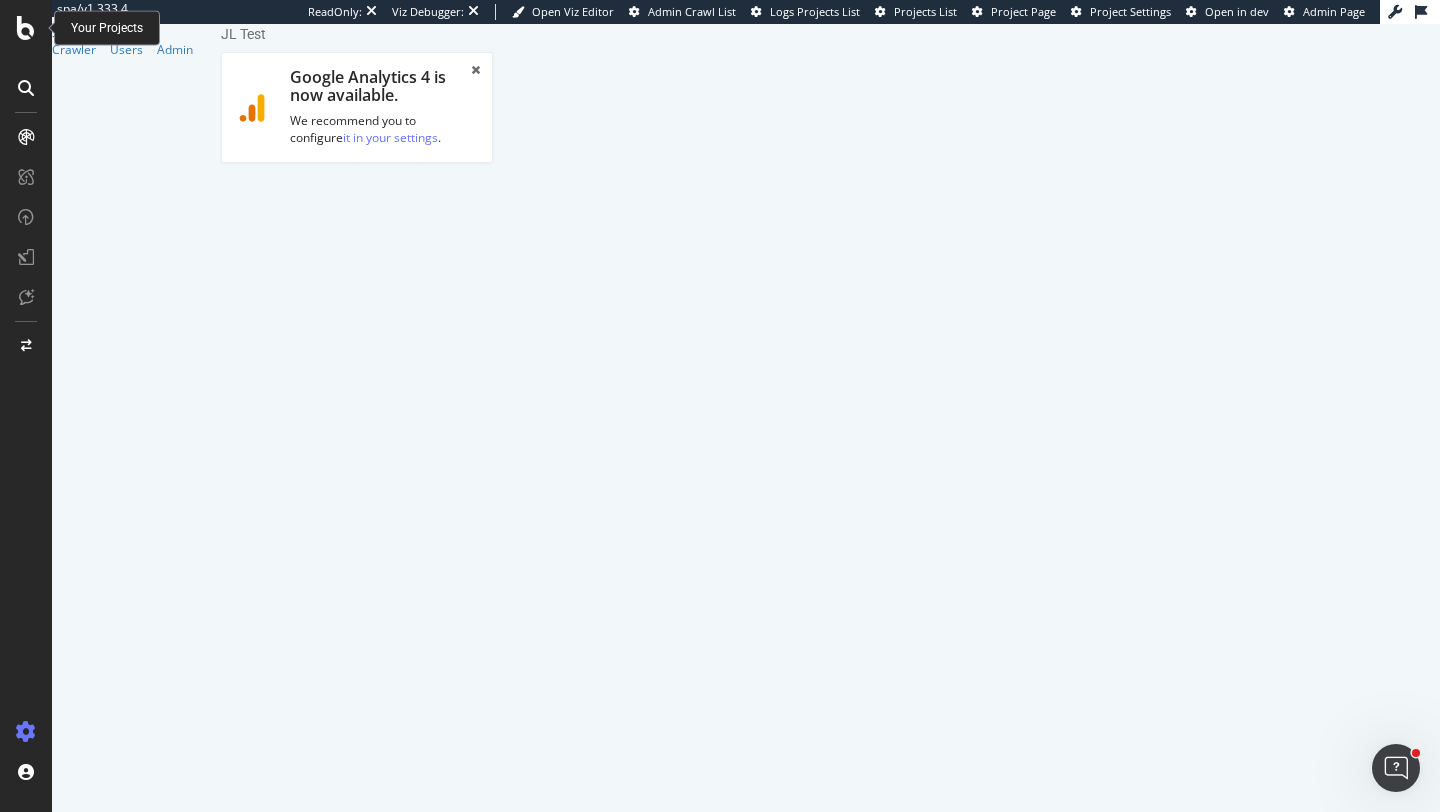 click at bounding box center [26, 28] 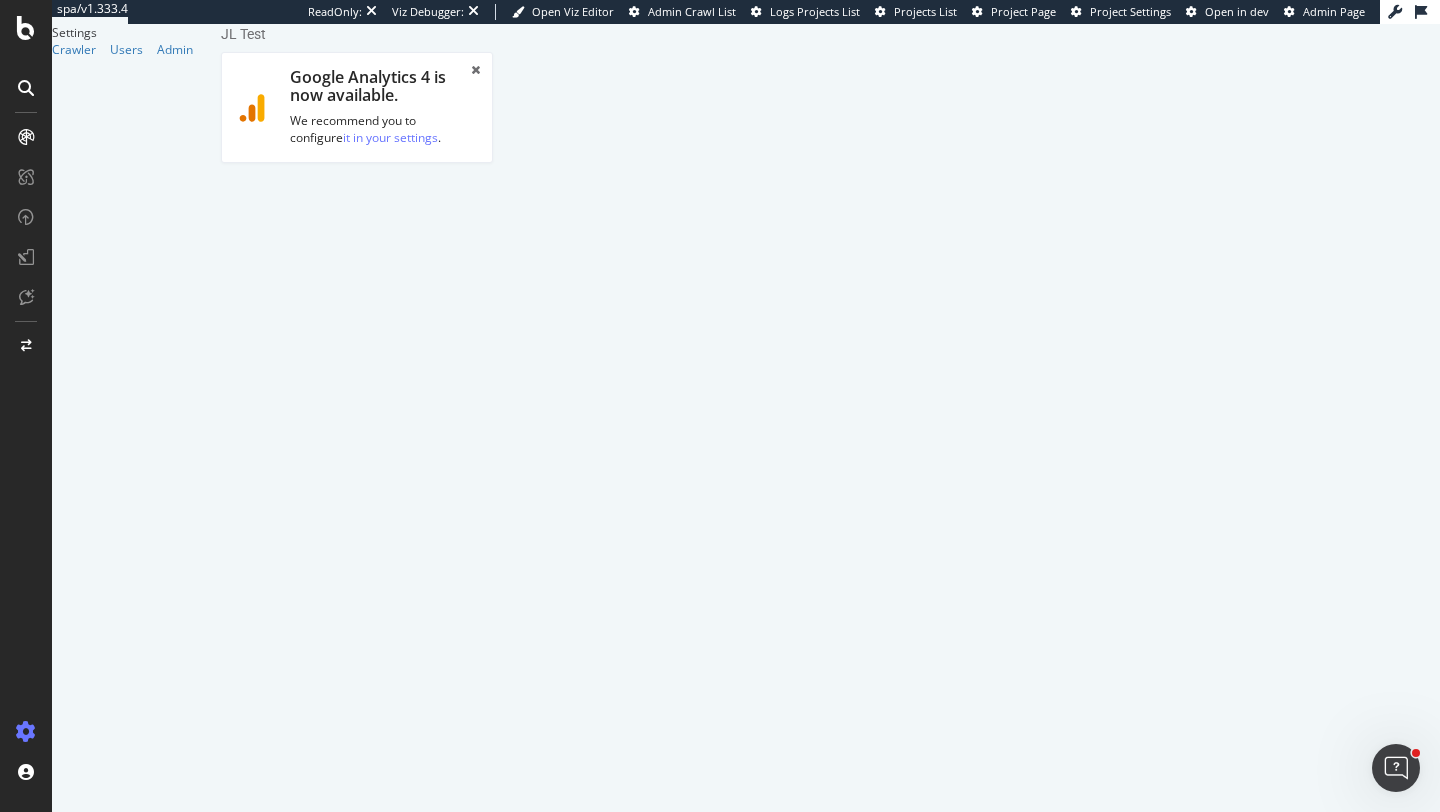 click on "Advanced Settings" at bounding box center [378, 207] 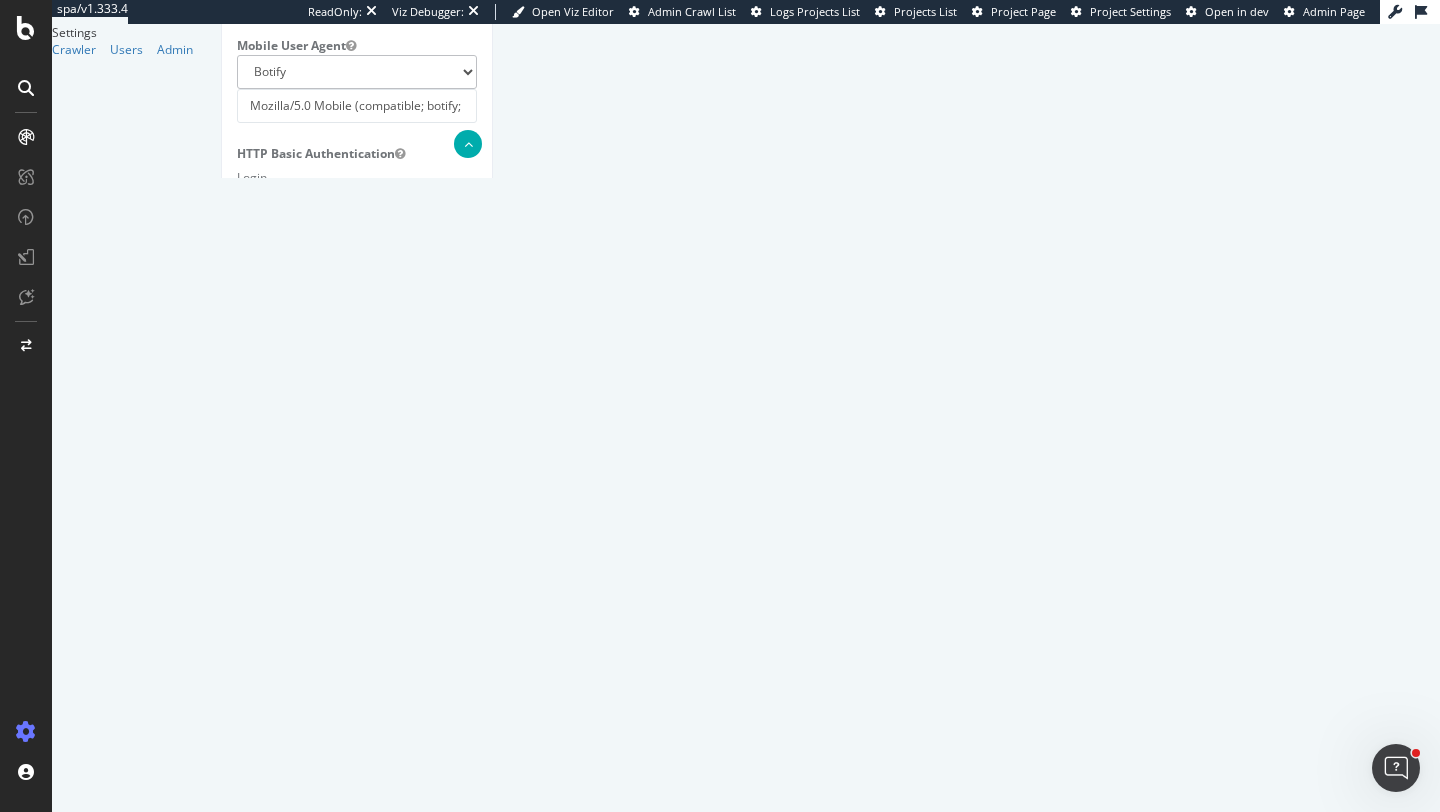 scroll, scrollTop: 1488, scrollLeft: 0, axis: vertical 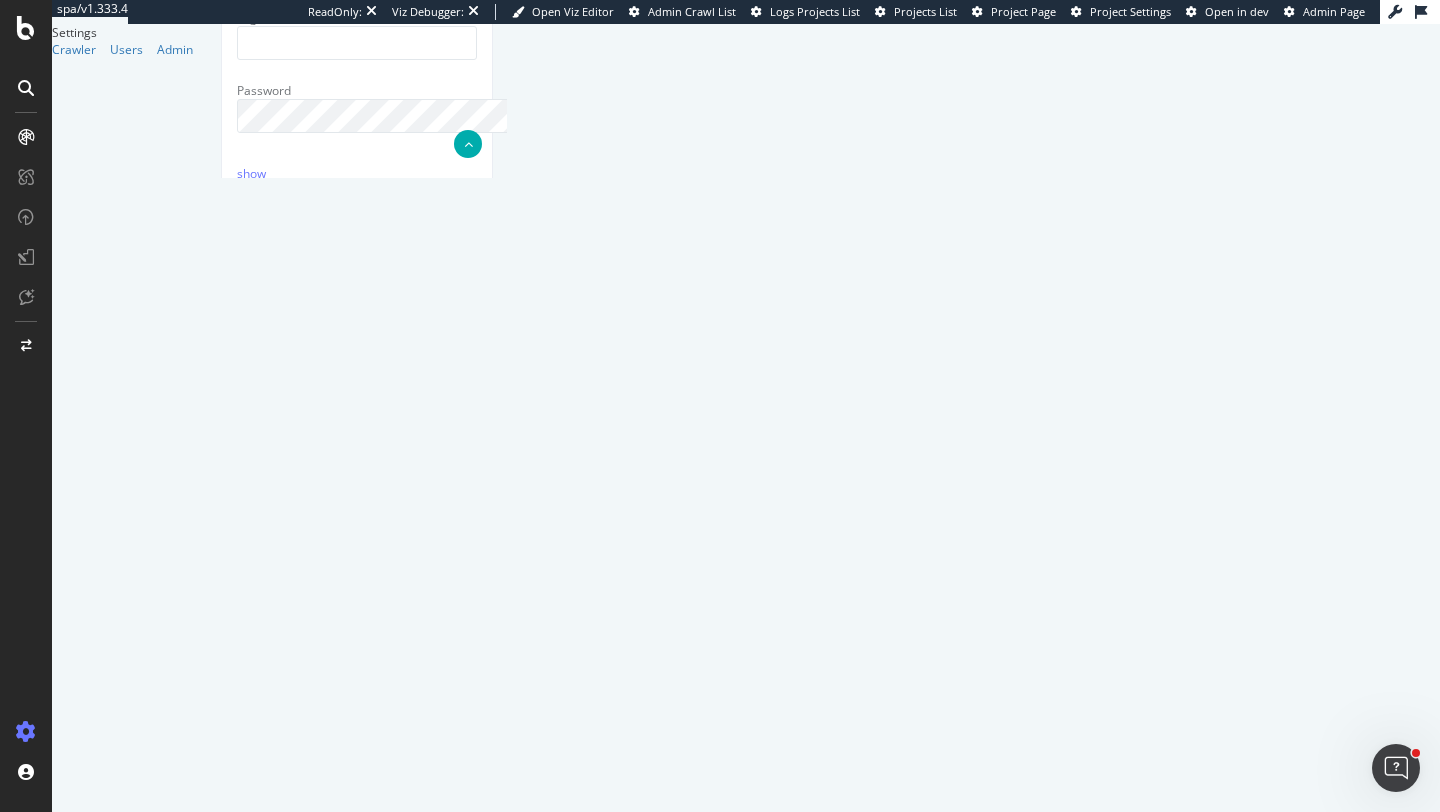 click at bounding box center (357, 2126) 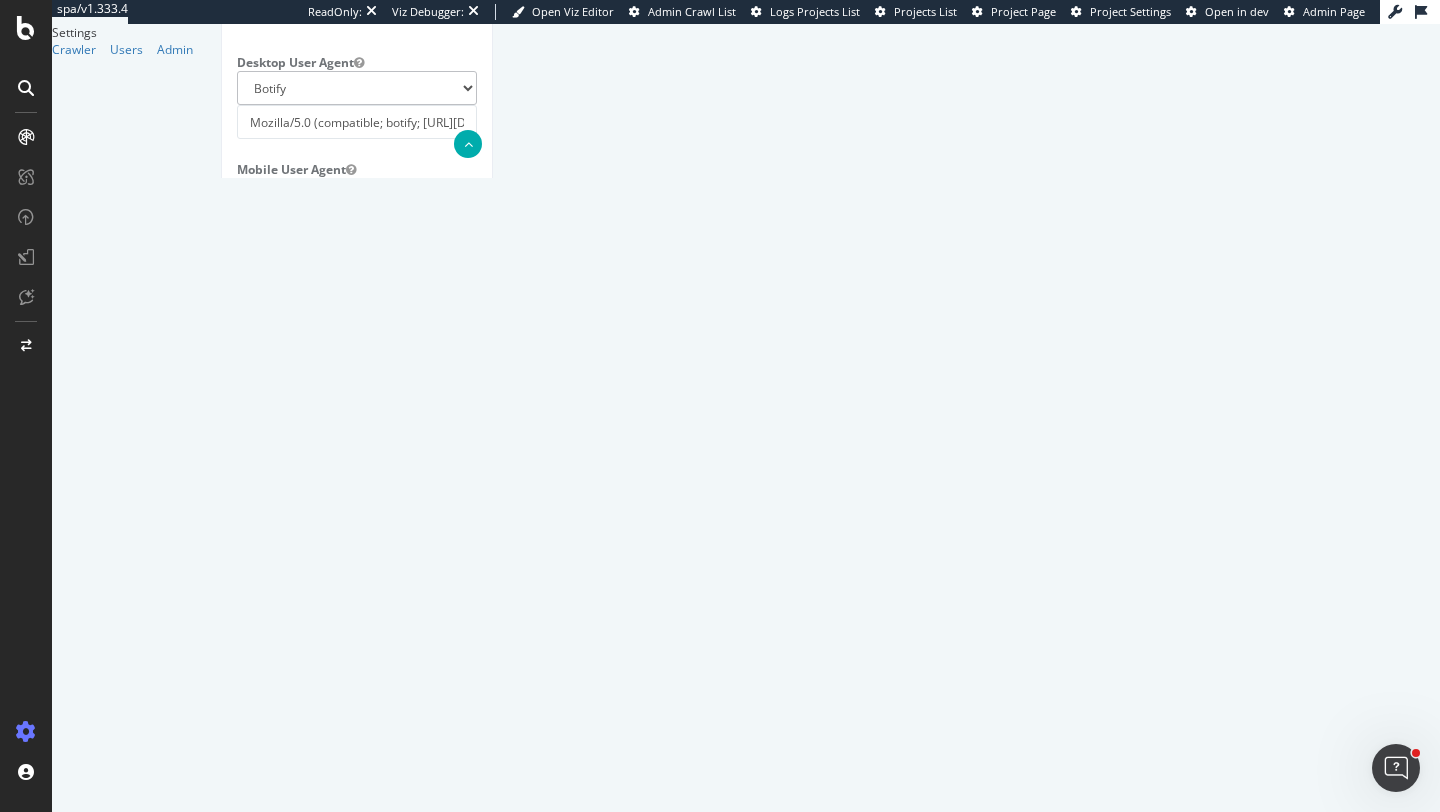 scroll, scrollTop: 1066, scrollLeft: 0, axis: vertical 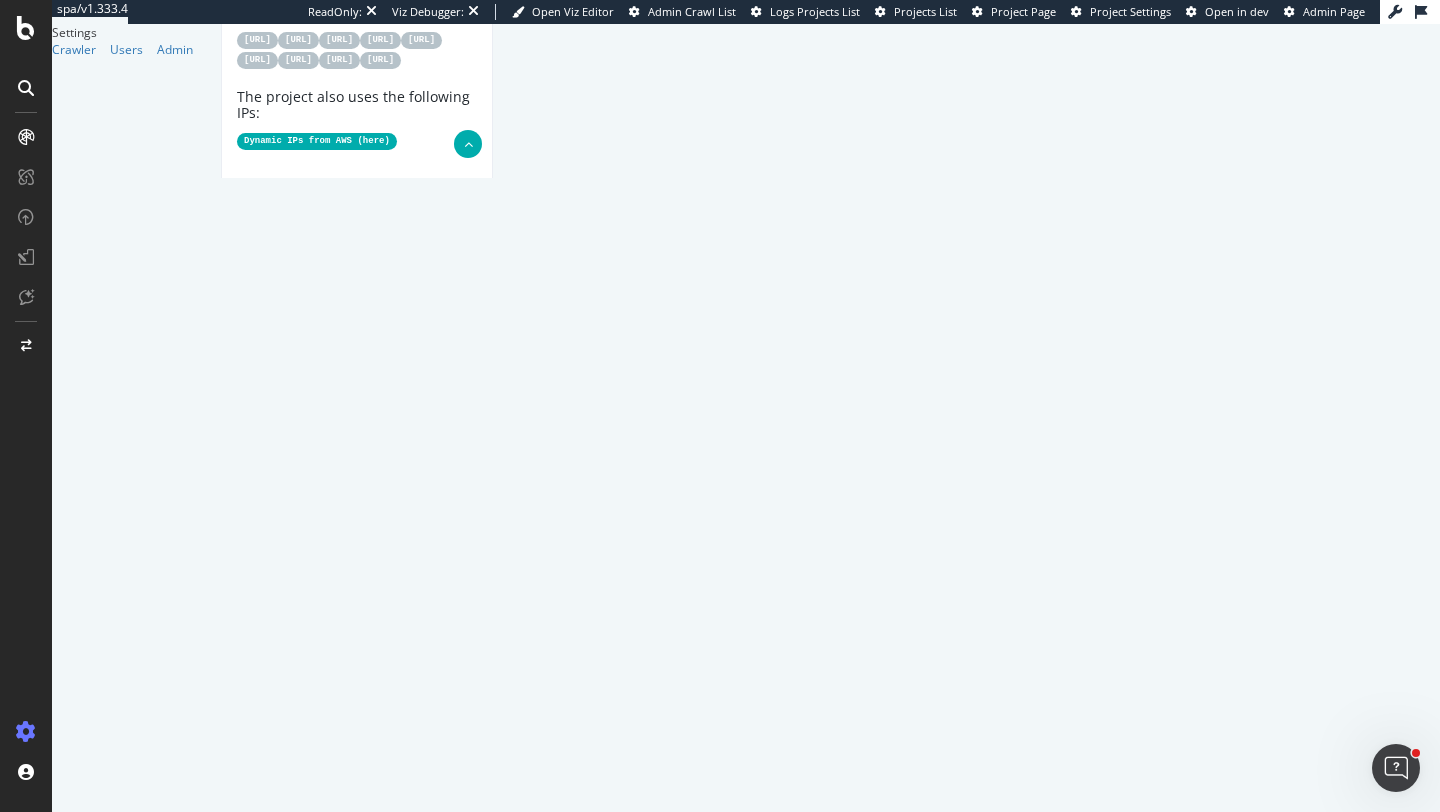 click at bounding box center (266, 1134) 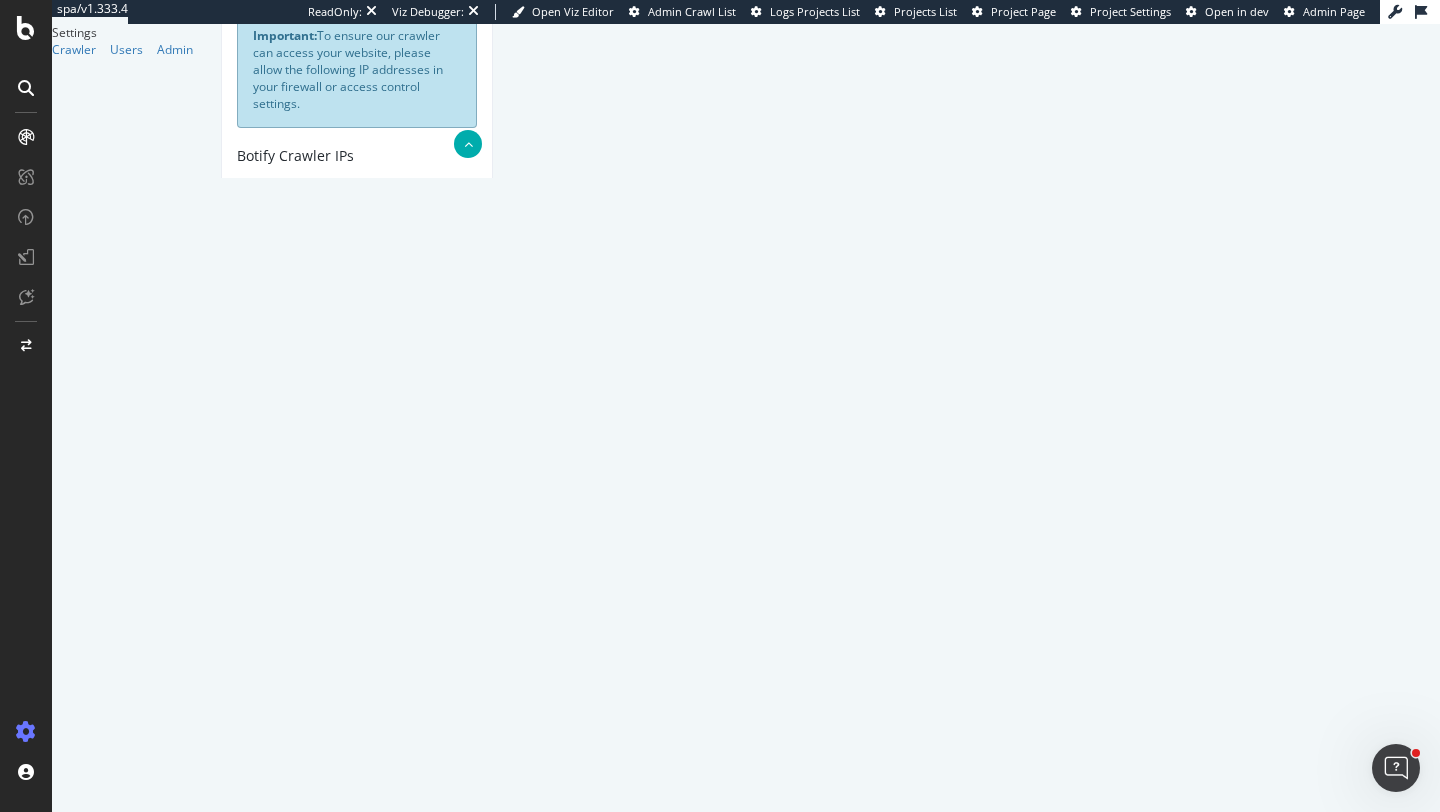 scroll, scrollTop: 1488, scrollLeft: 0, axis: vertical 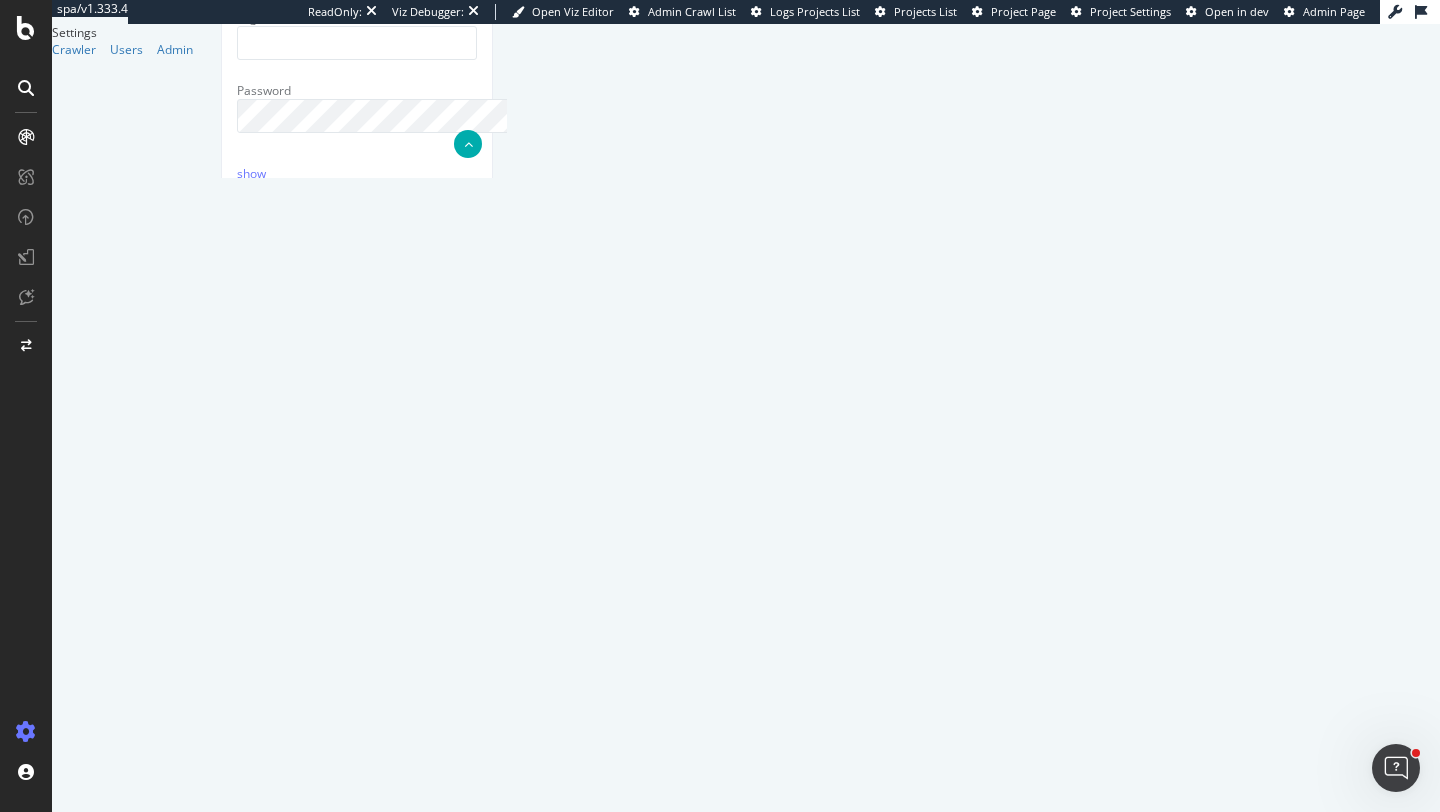 click on "Save" at bounding box center (280, 2341) 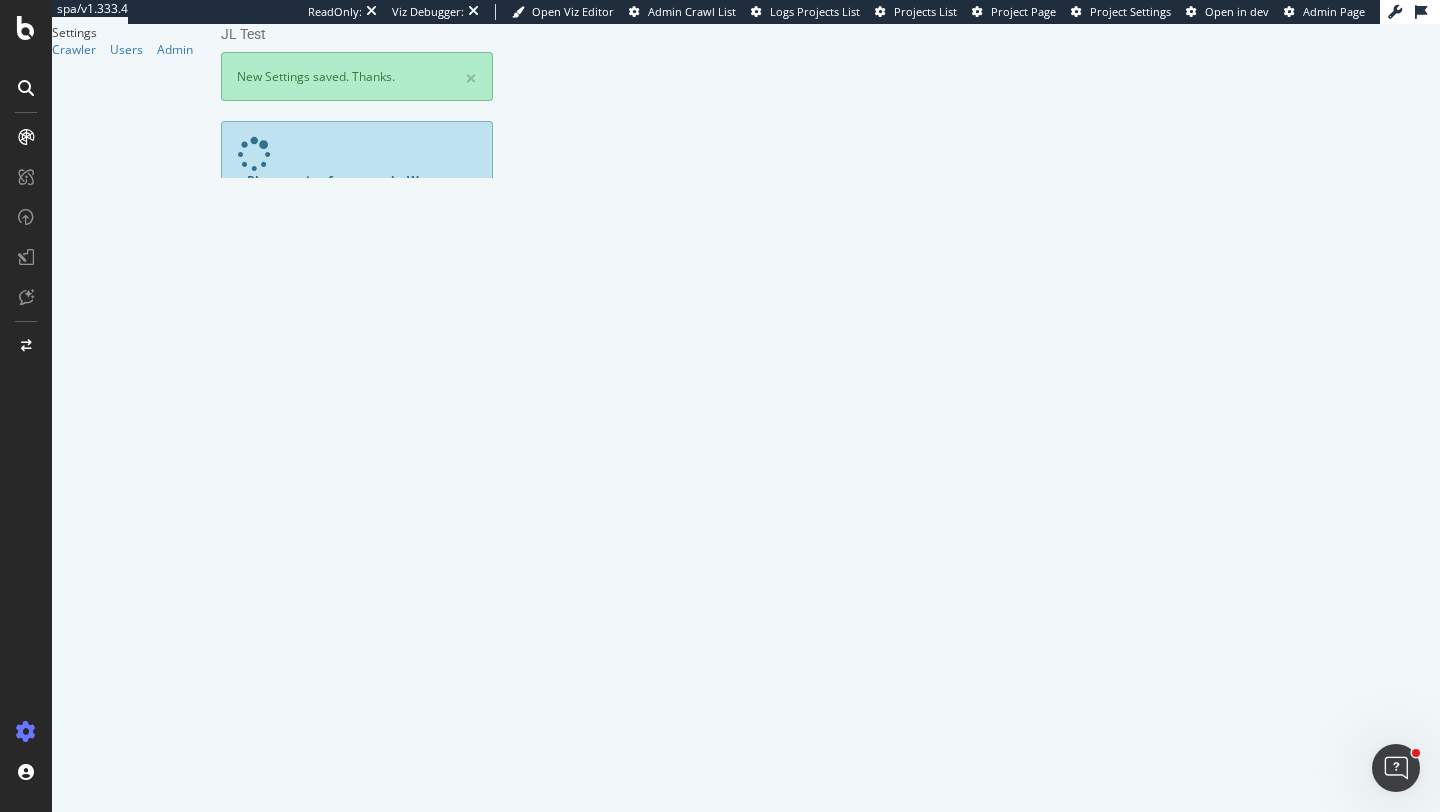 scroll, scrollTop: 0, scrollLeft: 0, axis: both 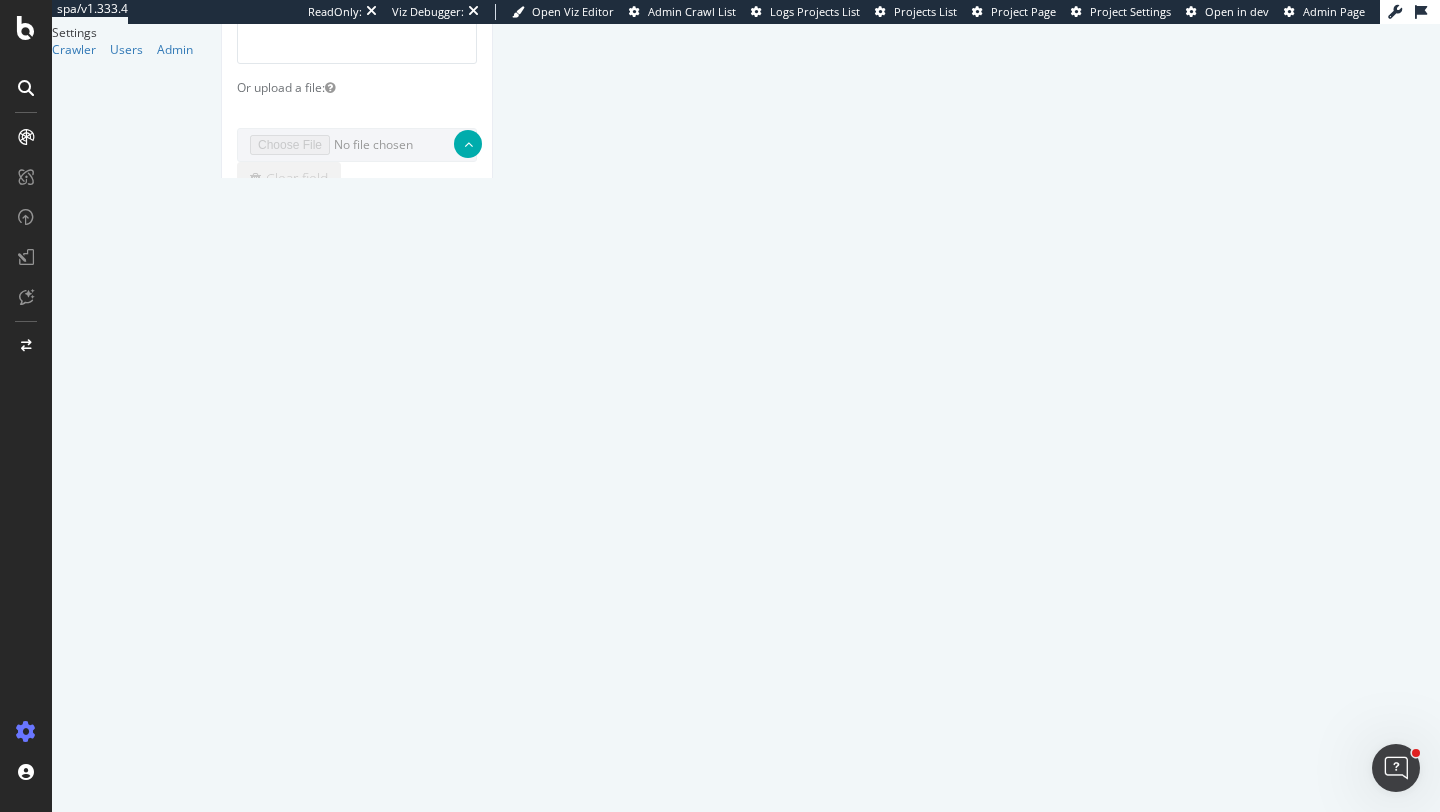 click on "HTTP + HTTPS" at bounding box center [425, 857] 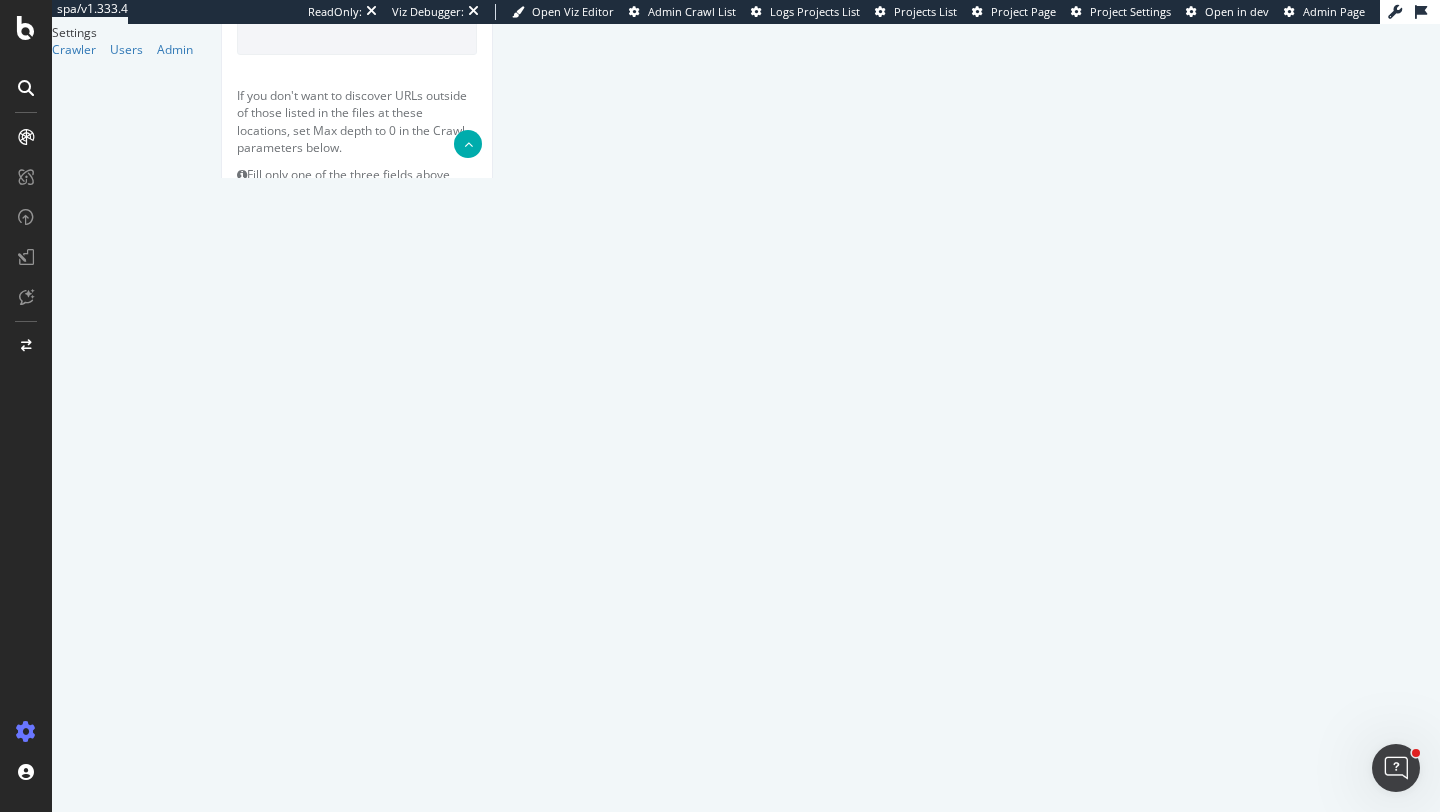 scroll, scrollTop: 1028, scrollLeft: 0, axis: vertical 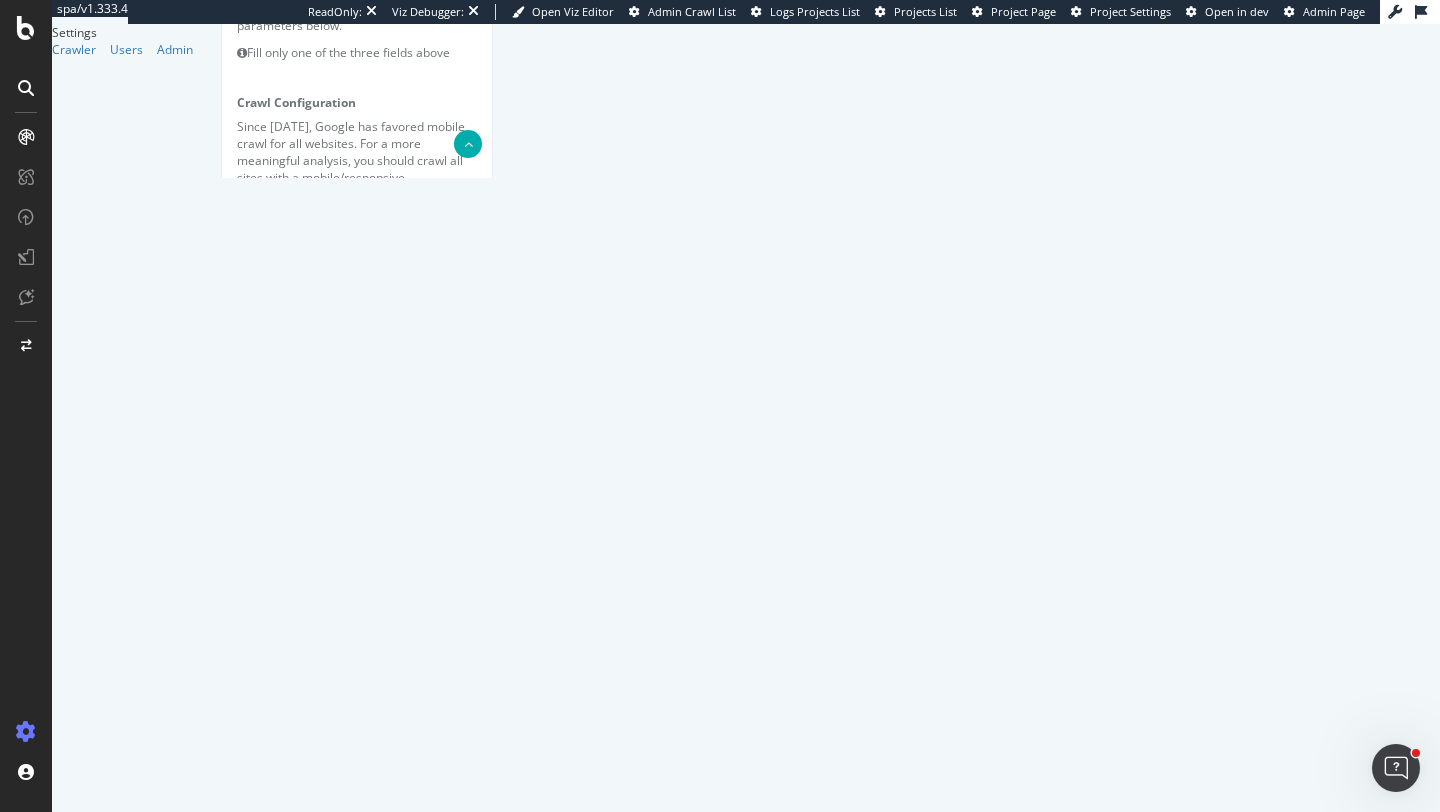 click on "Save" at bounding box center (280, 1679) 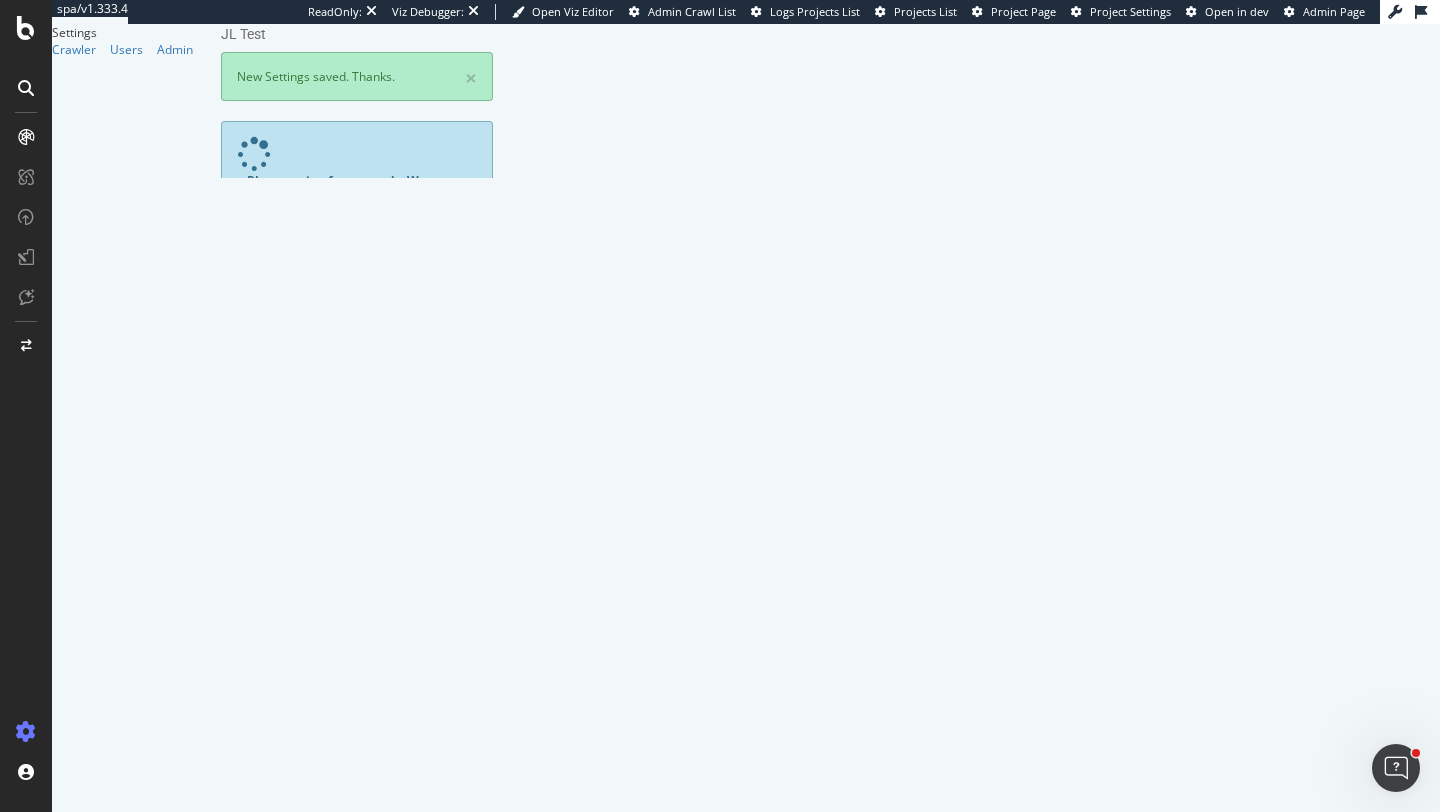 scroll, scrollTop: 0, scrollLeft: 0, axis: both 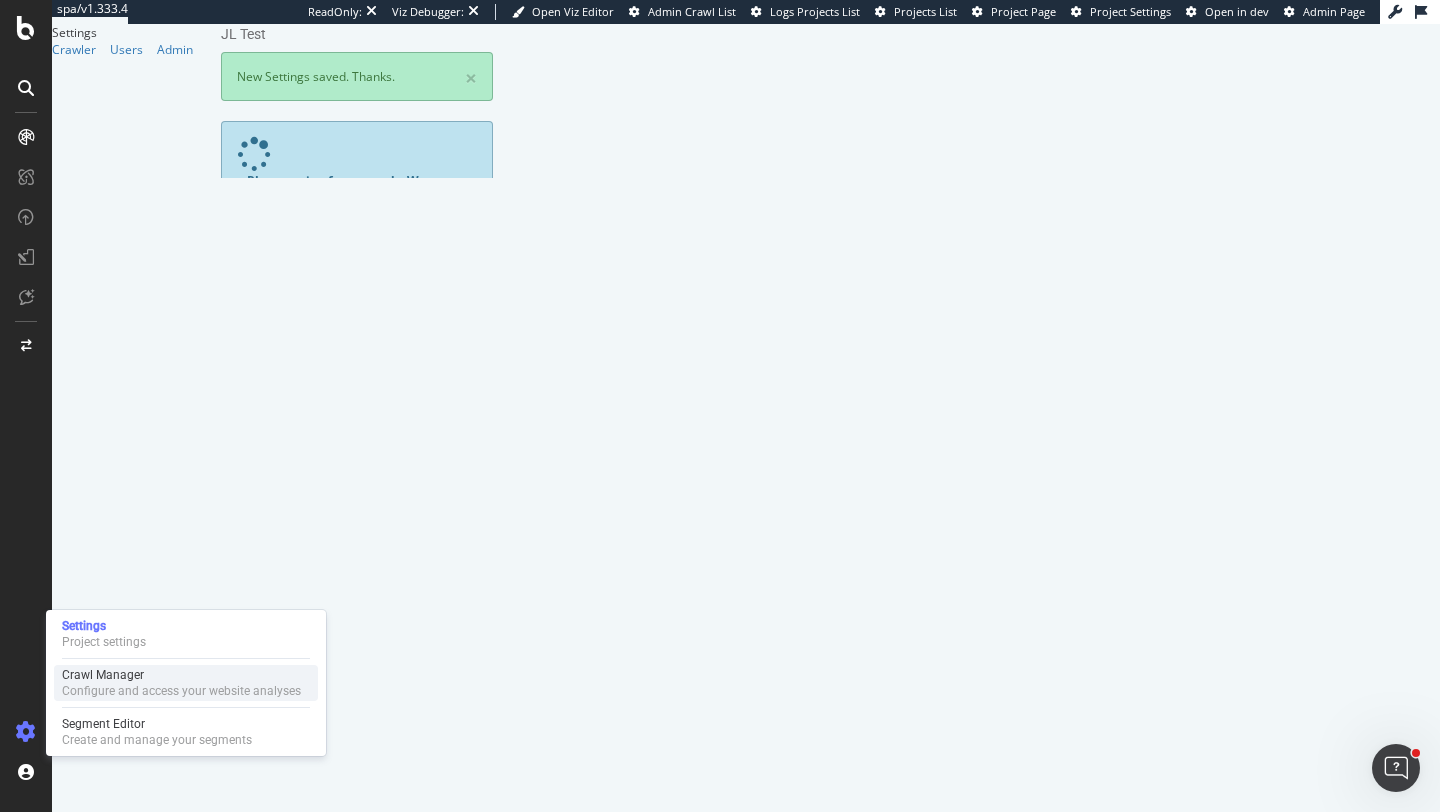 click on "Configure and access your website analyses" at bounding box center [181, 691] 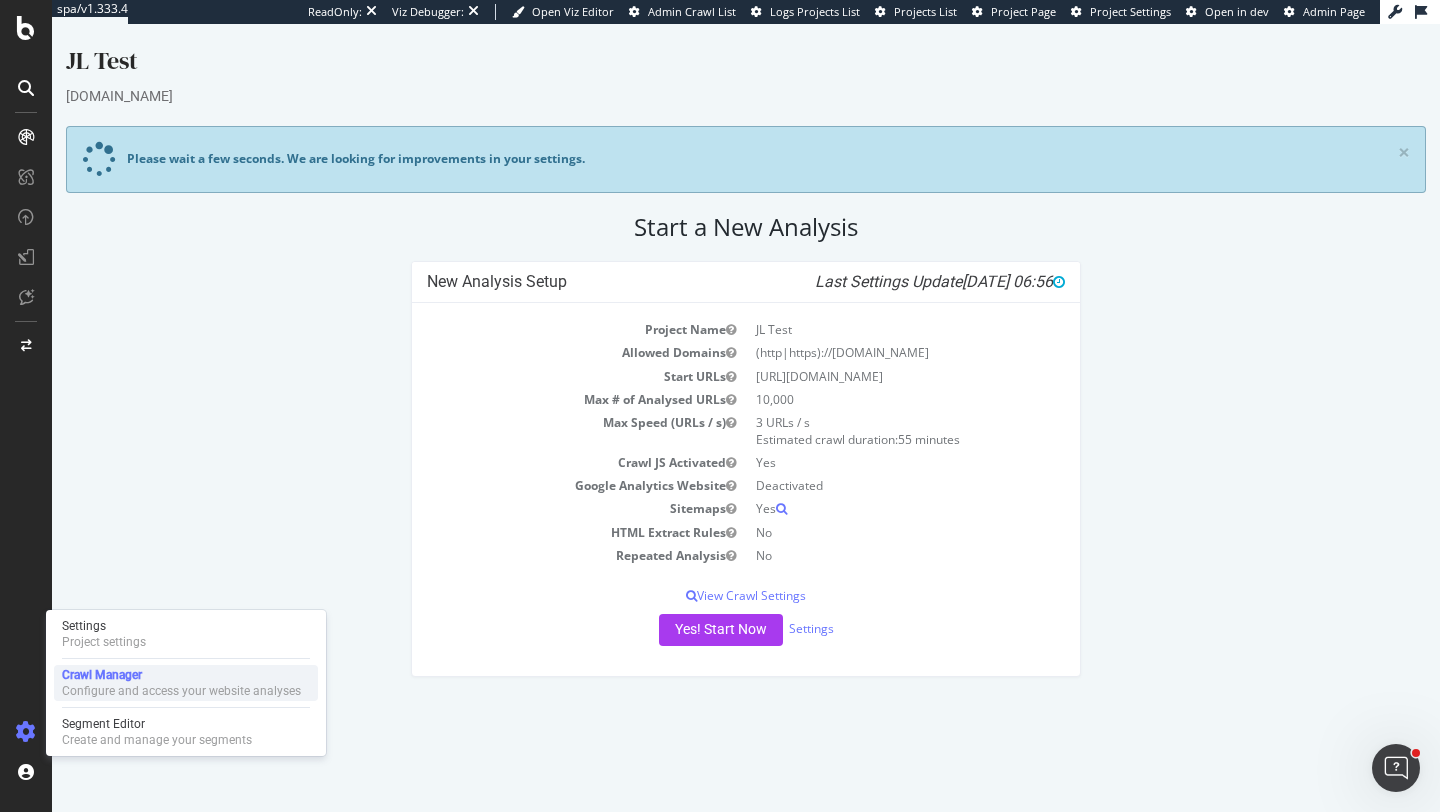 scroll, scrollTop: 0, scrollLeft: 0, axis: both 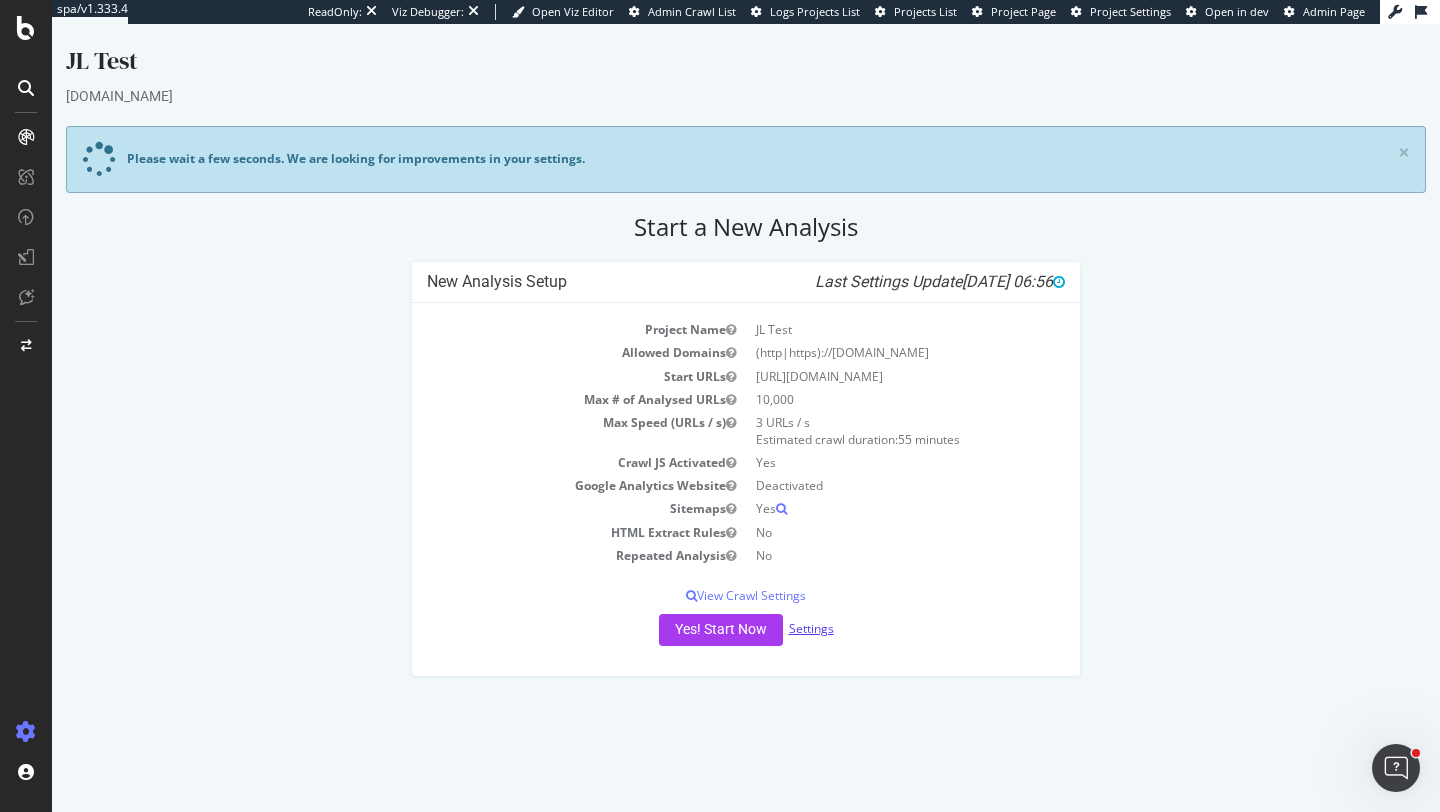 click on "Settings" at bounding box center (811, 628) 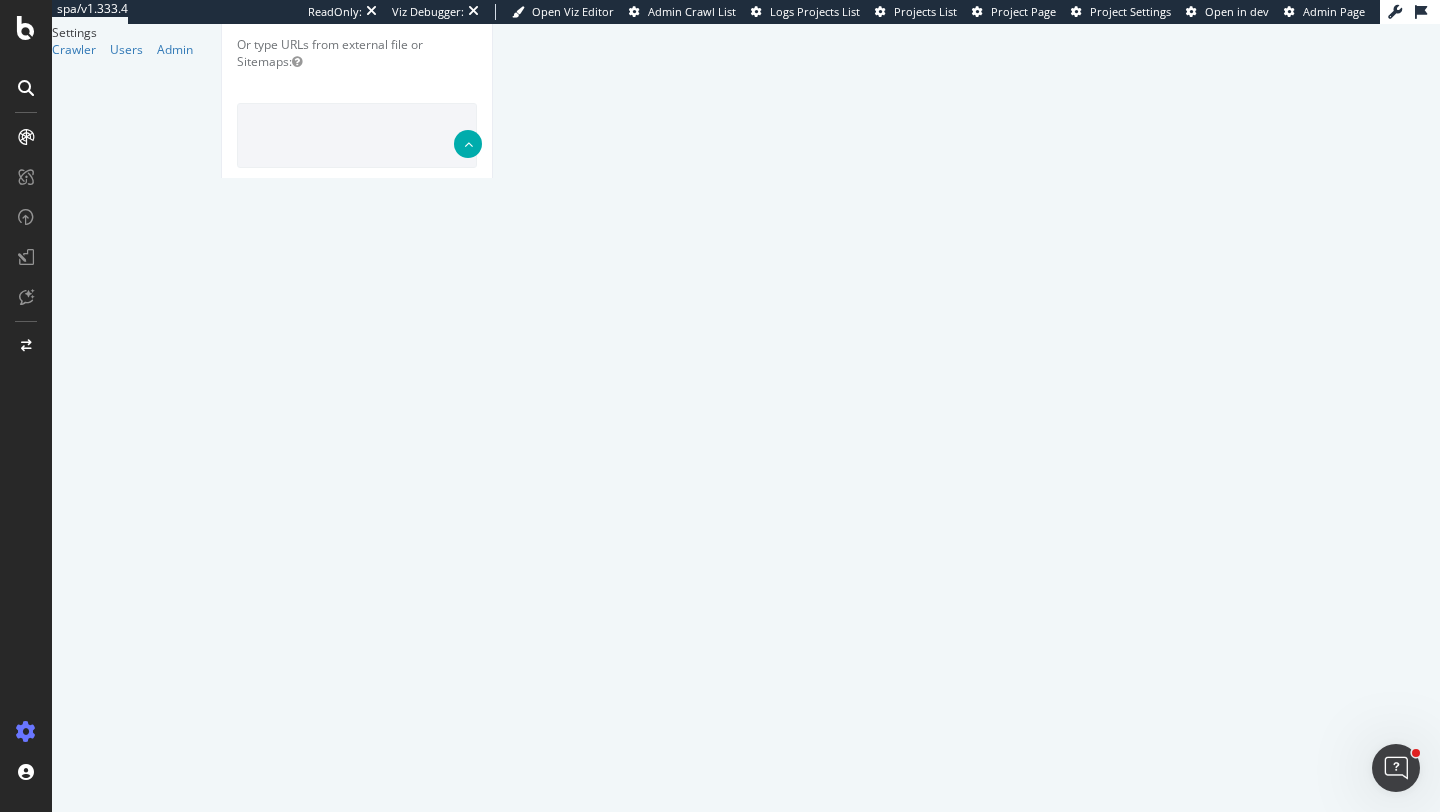 scroll, scrollTop: 847, scrollLeft: 0, axis: vertical 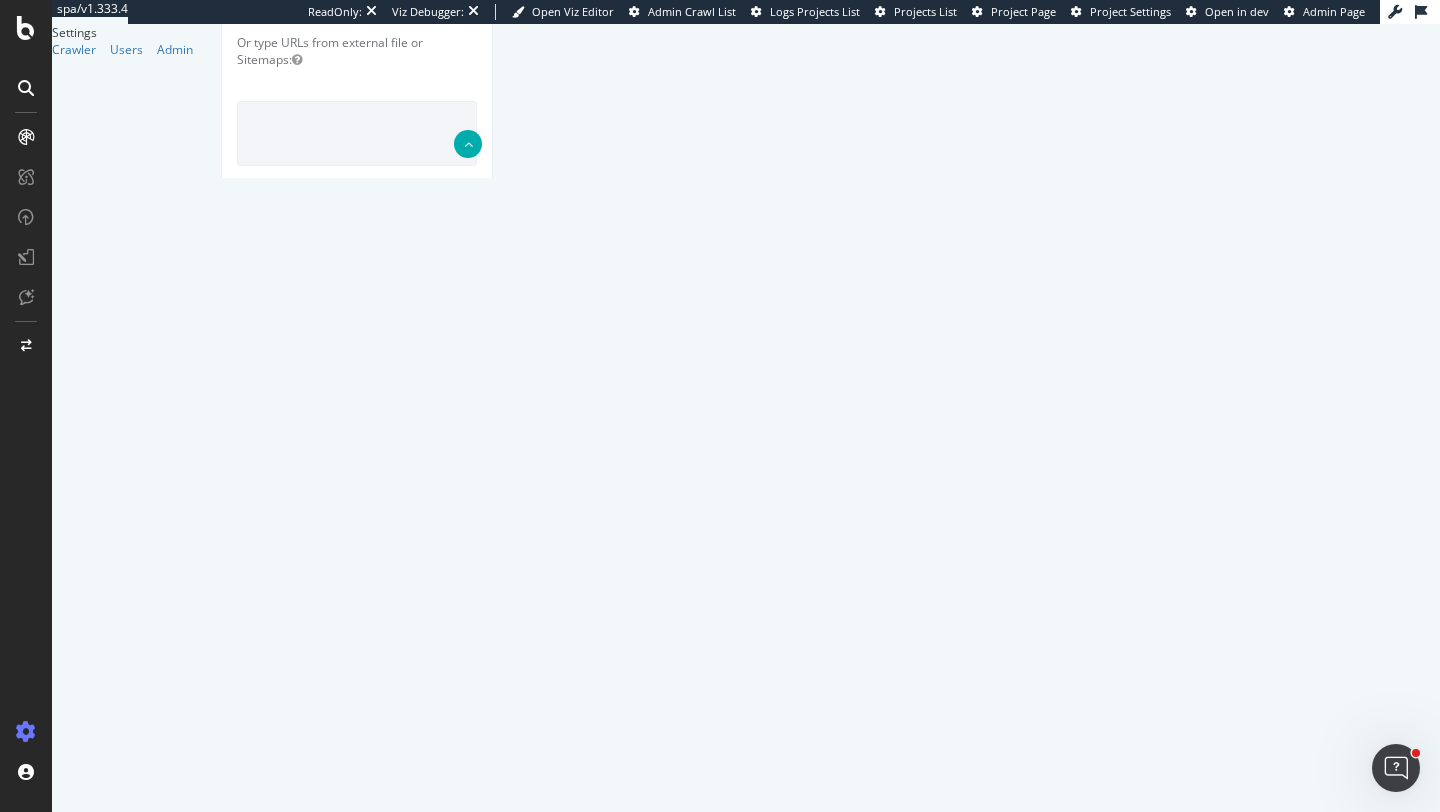 drag, startPoint x: 458, startPoint y: 520, endPoint x: 435, endPoint y: 520, distance: 23 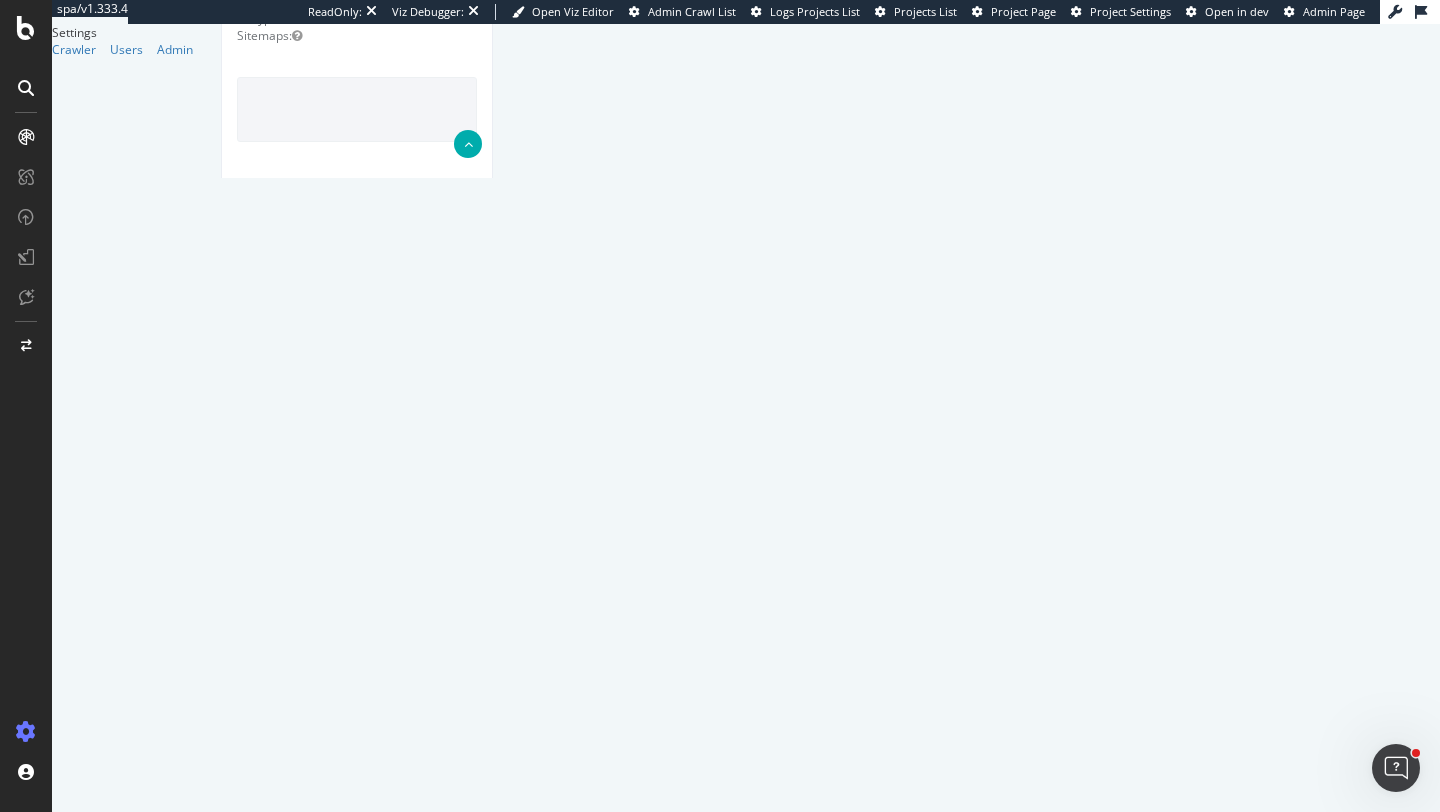 scroll, scrollTop: 1028, scrollLeft: 0, axis: vertical 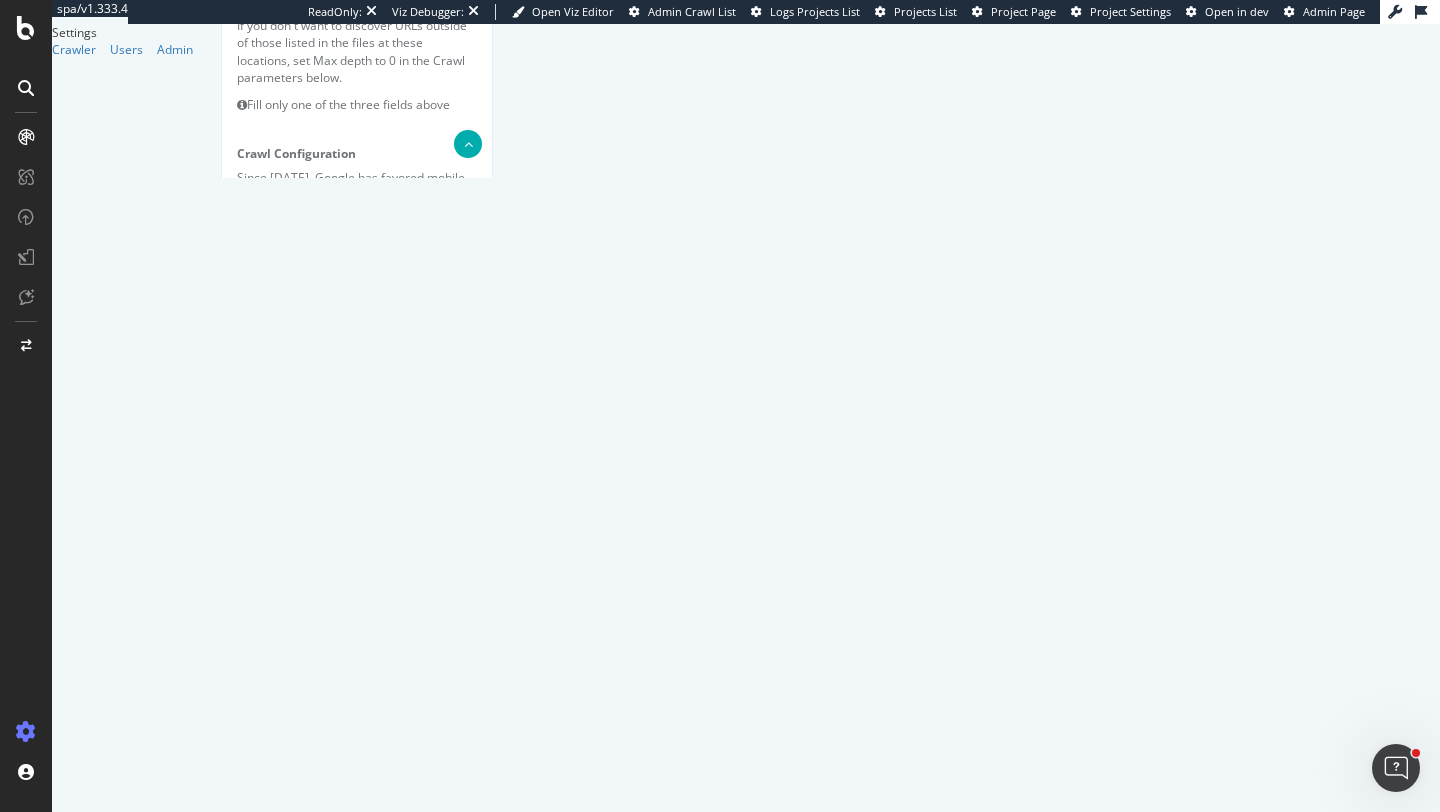 click on "Save & Back to Project" at bounding box center [381, 1730] 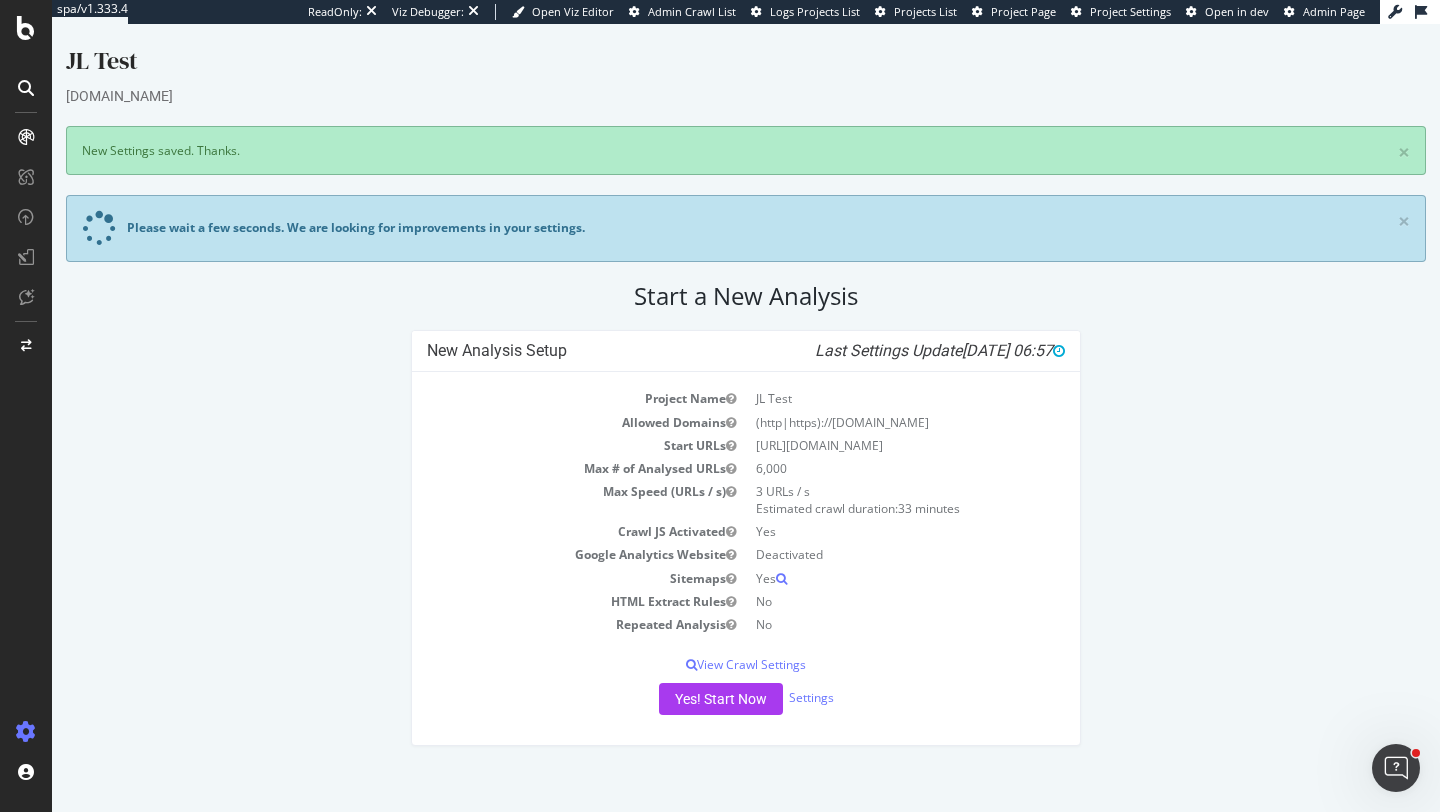 scroll, scrollTop: 0, scrollLeft: 0, axis: both 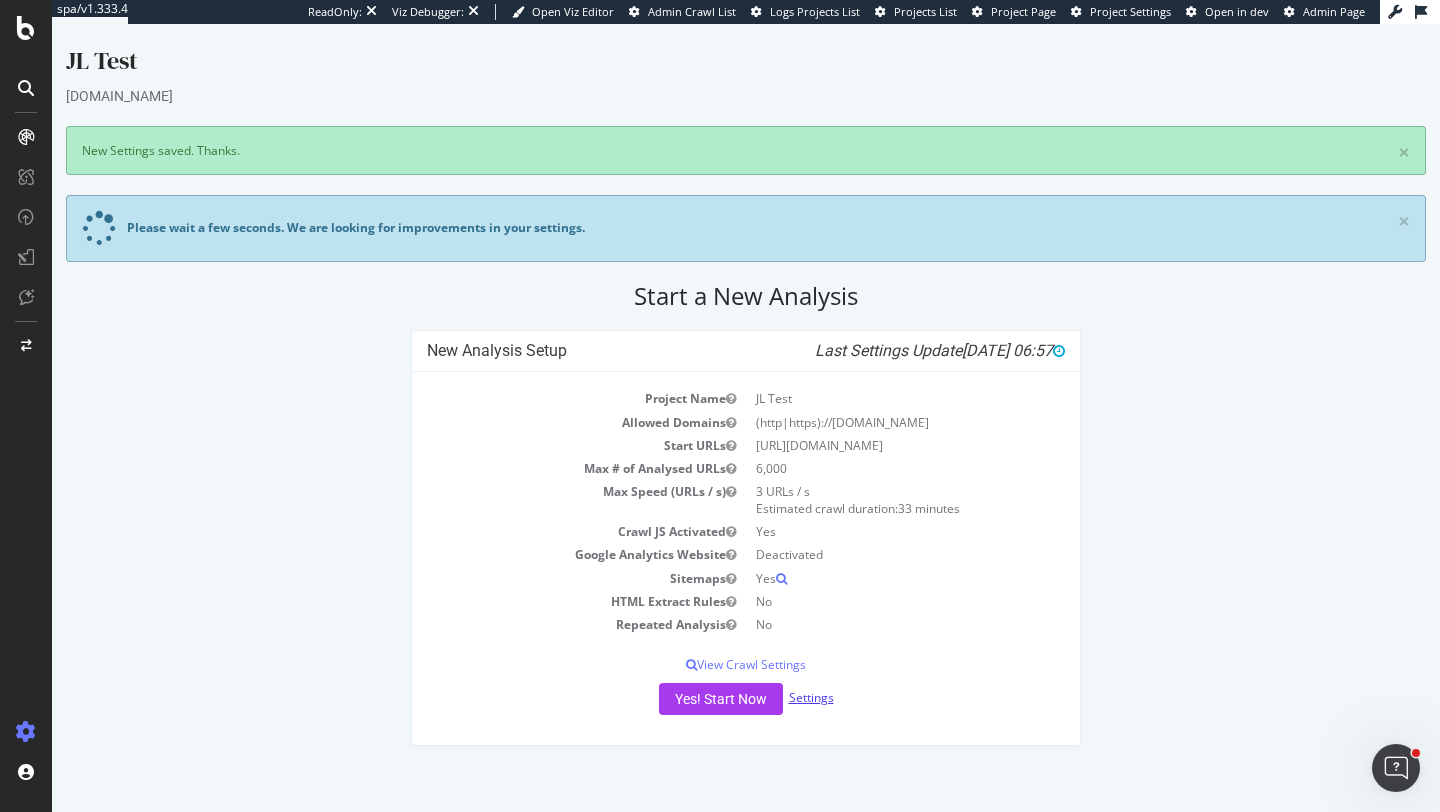 click on "Settings" at bounding box center [811, 697] 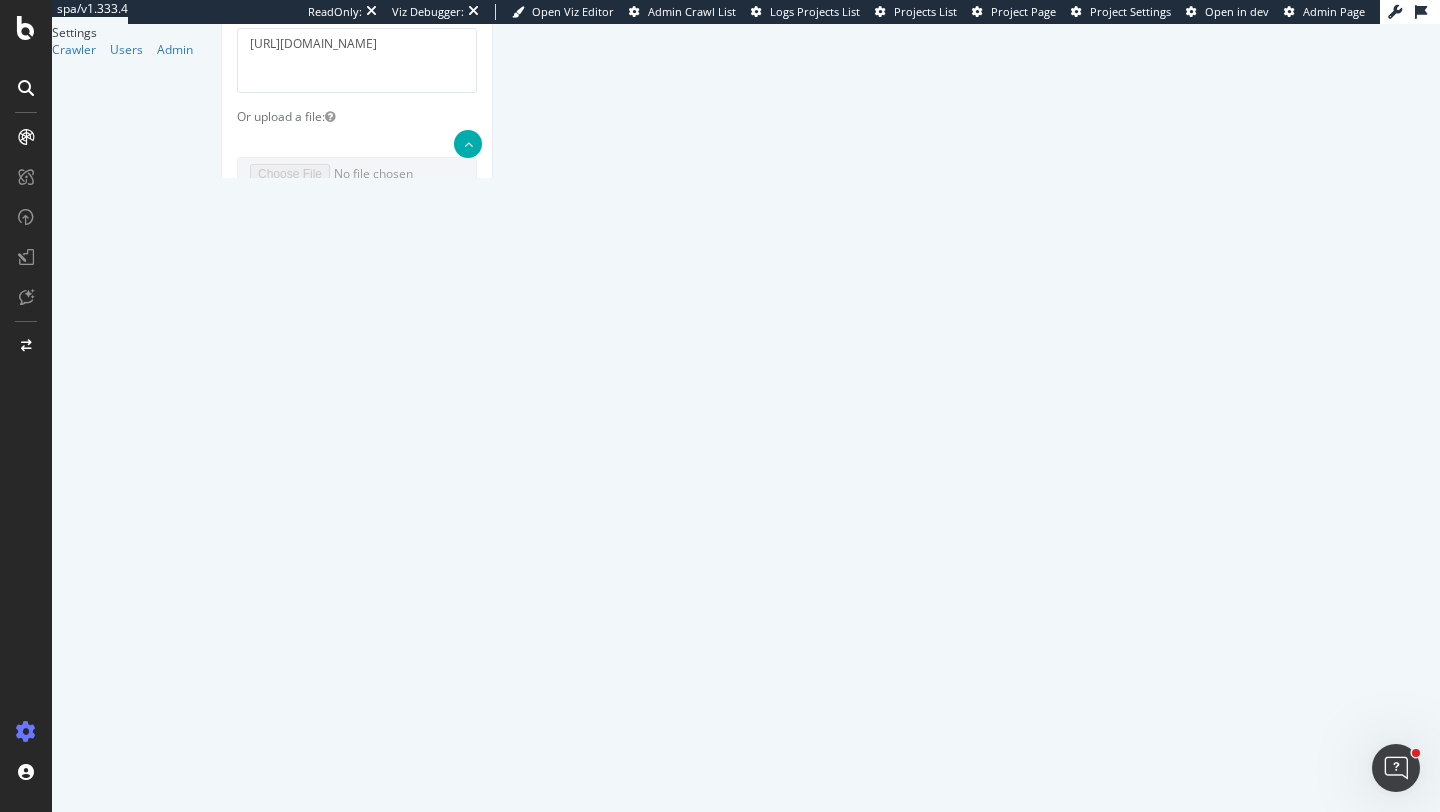 scroll, scrollTop: 728, scrollLeft: 0, axis: vertical 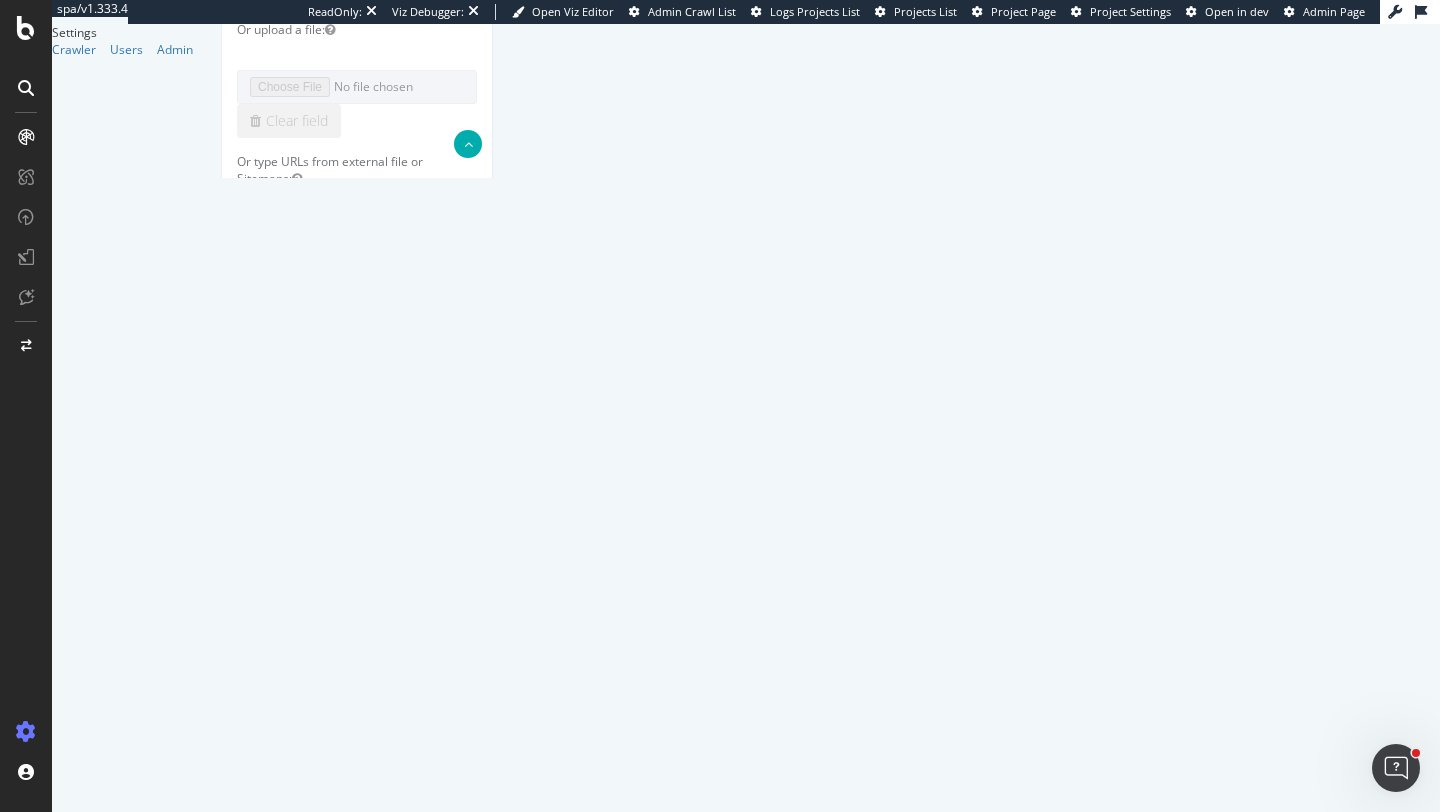 click on "6000" at bounding box center [357, 1528] 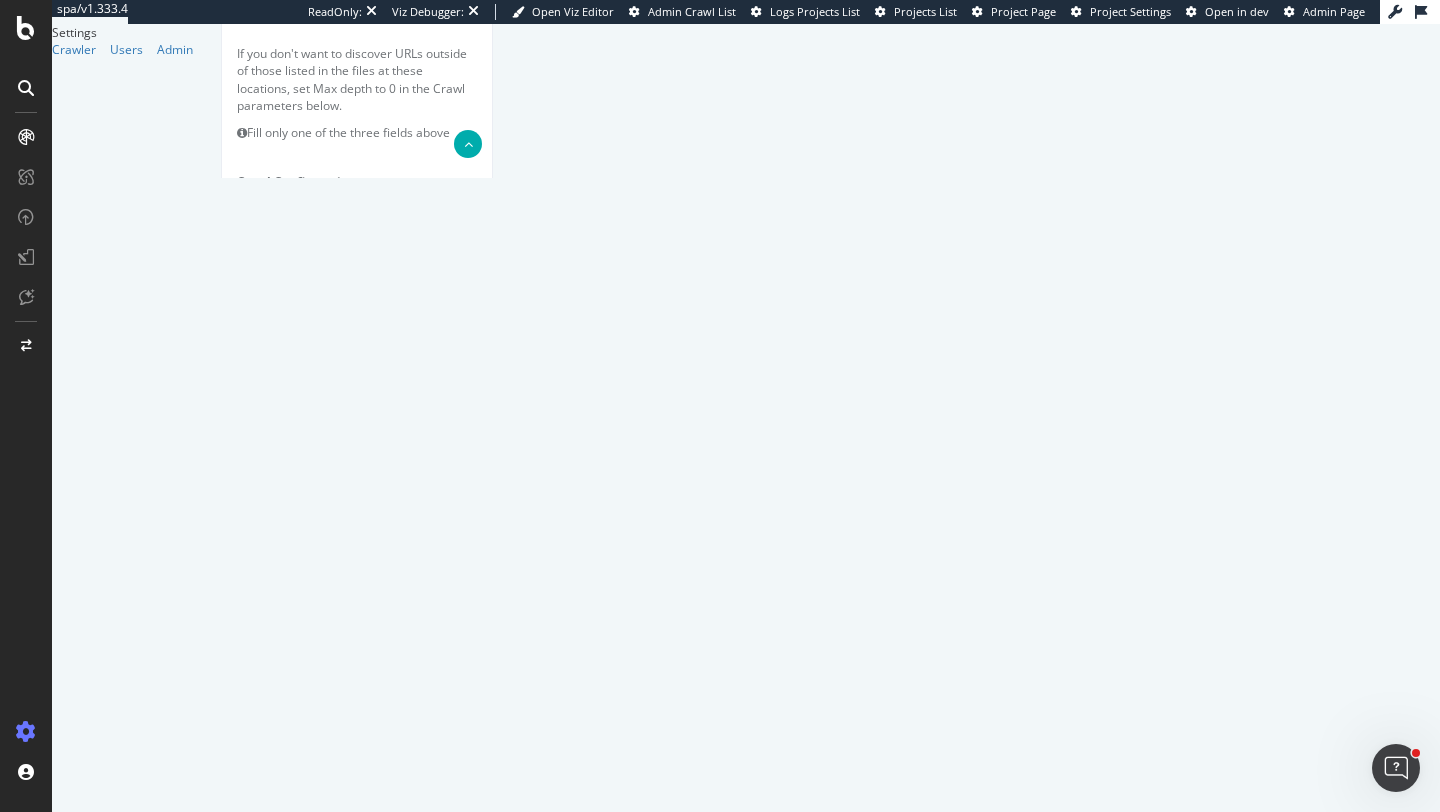 scroll, scrollTop: 1028, scrollLeft: 0, axis: vertical 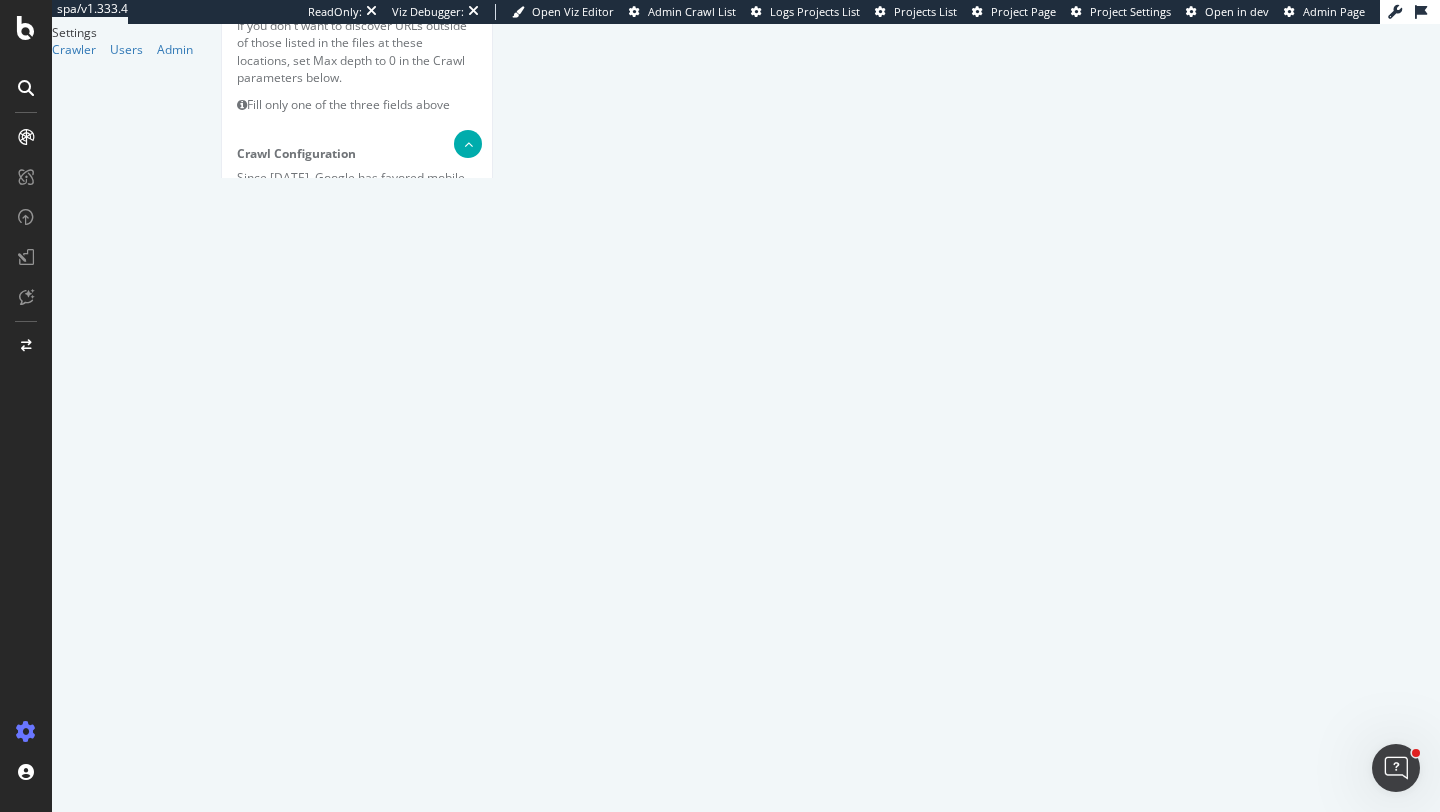 click on "Save & Back to Project" at bounding box center (381, 1730) 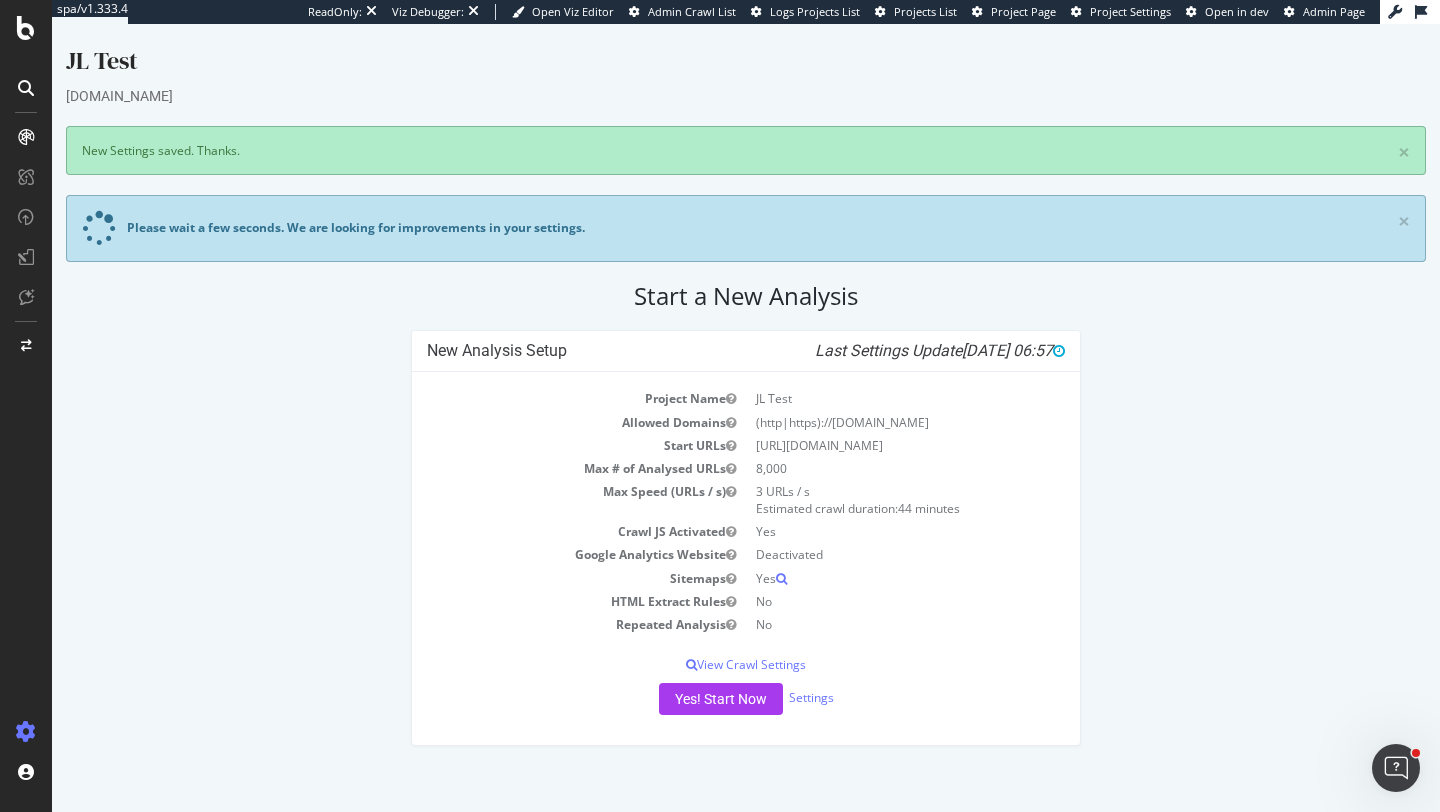 scroll, scrollTop: 0, scrollLeft: 0, axis: both 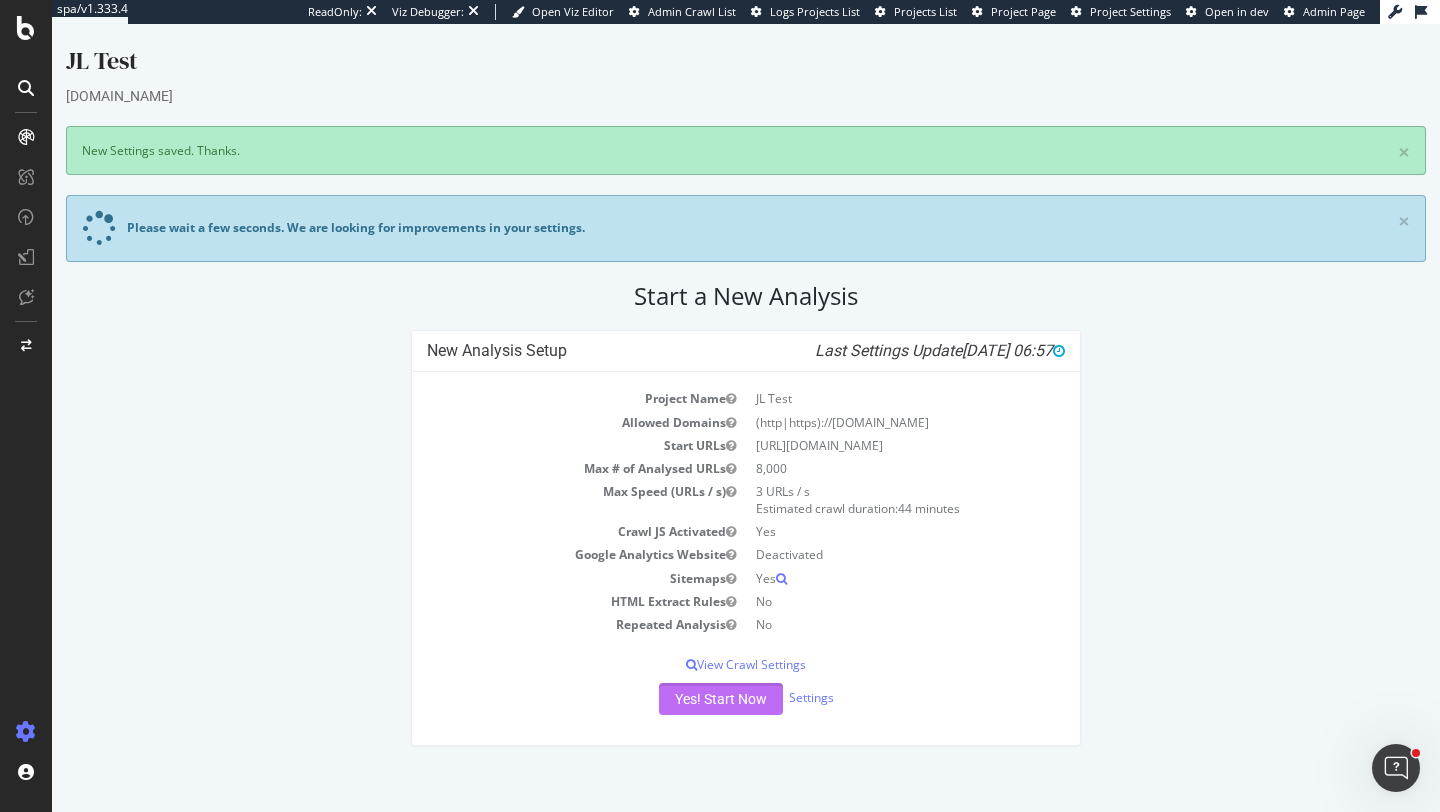 click on "Yes! Start Now" at bounding box center (721, 699) 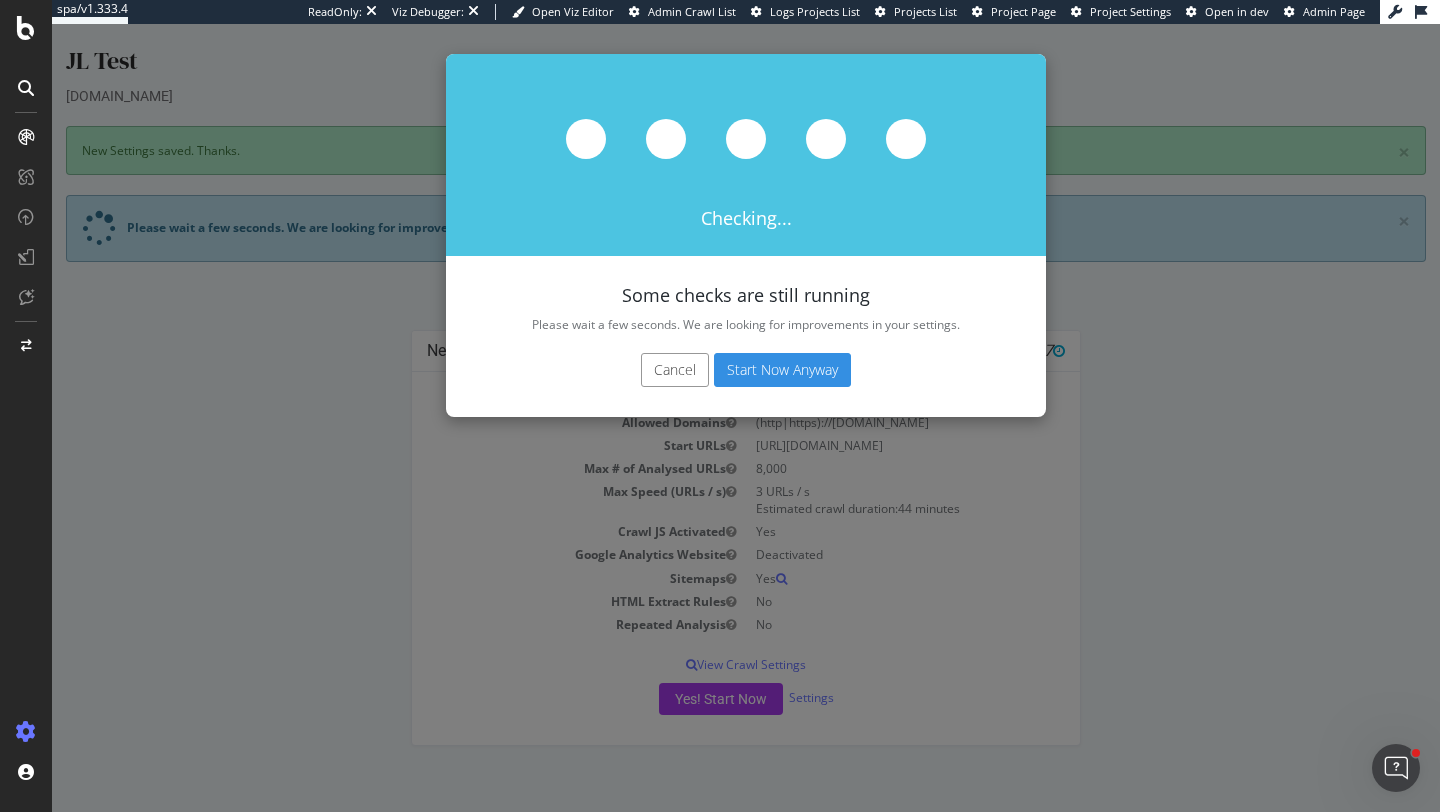 click on "Start Now Anyway" at bounding box center (782, 370) 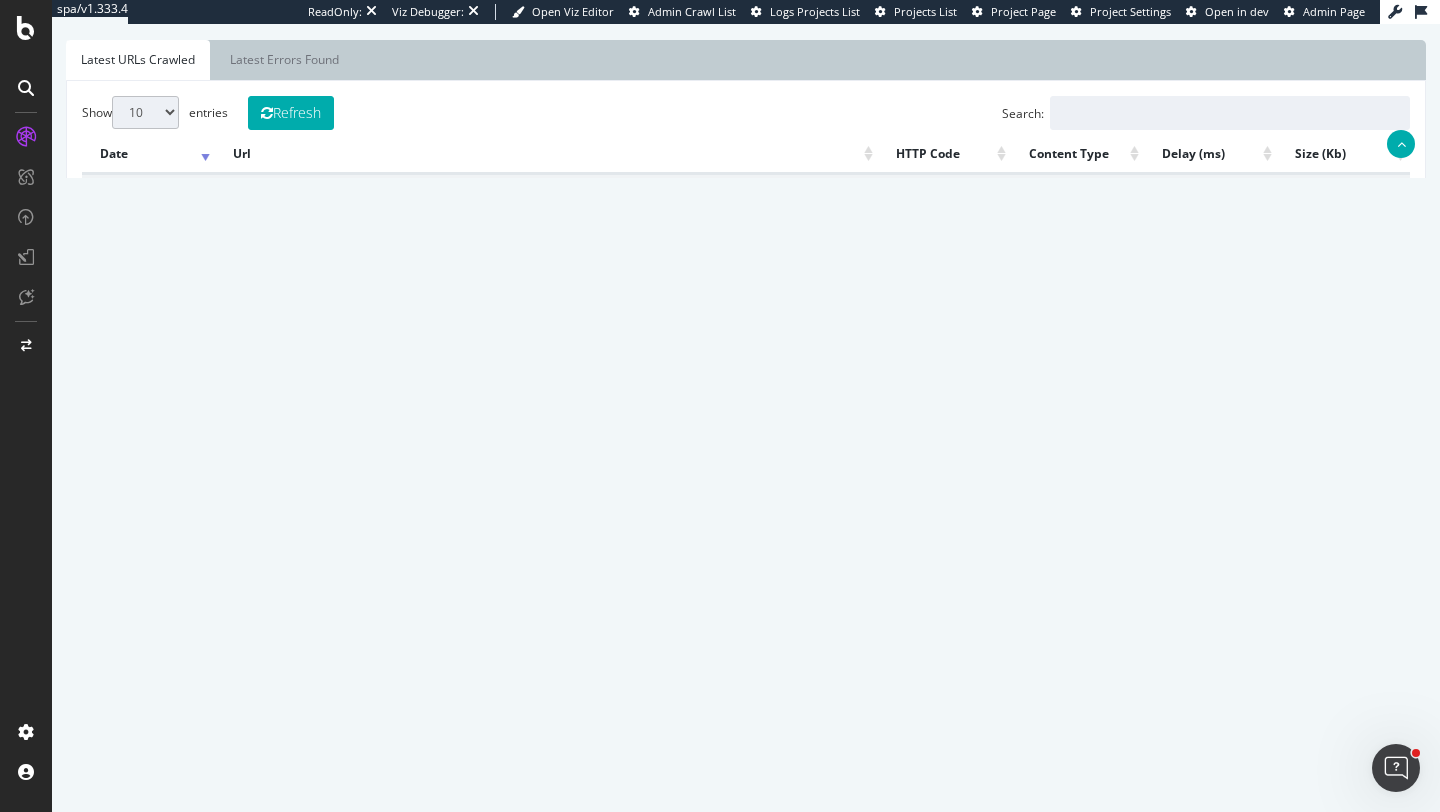 scroll, scrollTop: 678, scrollLeft: 0, axis: vertical 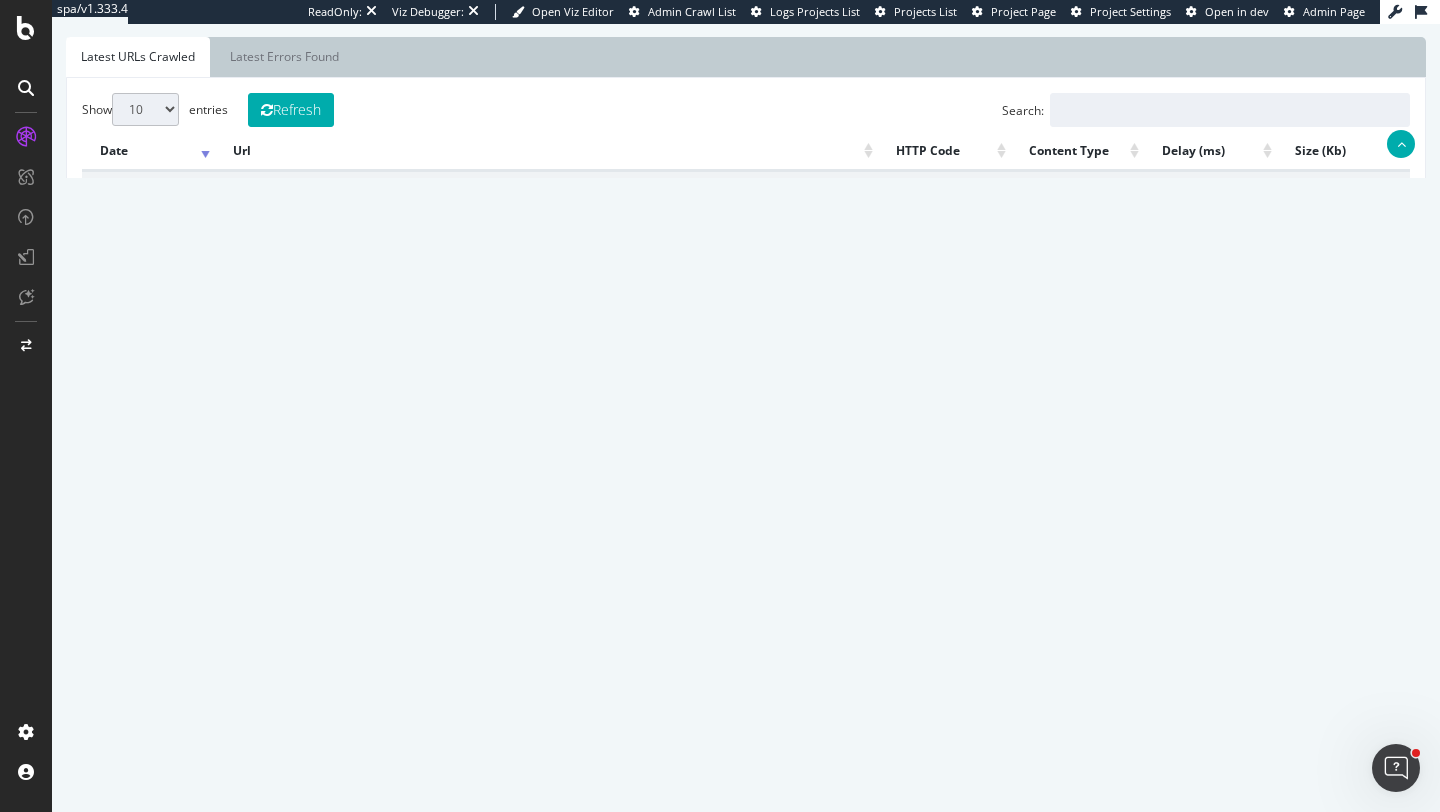 click on "100" at bounding box center [1332, 531] 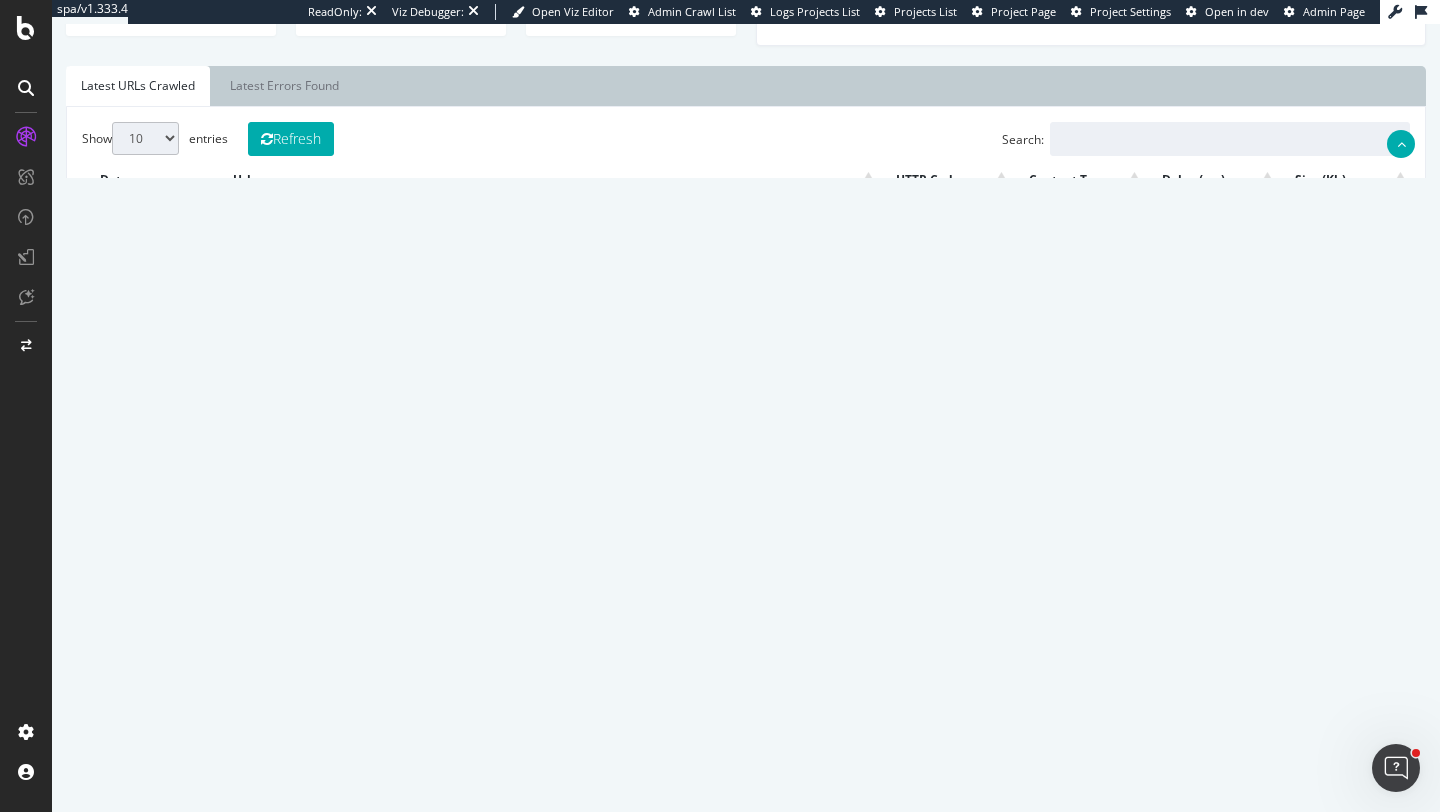 scroll, scrollTop: 640, scrollLeft: 0, axis: vertical 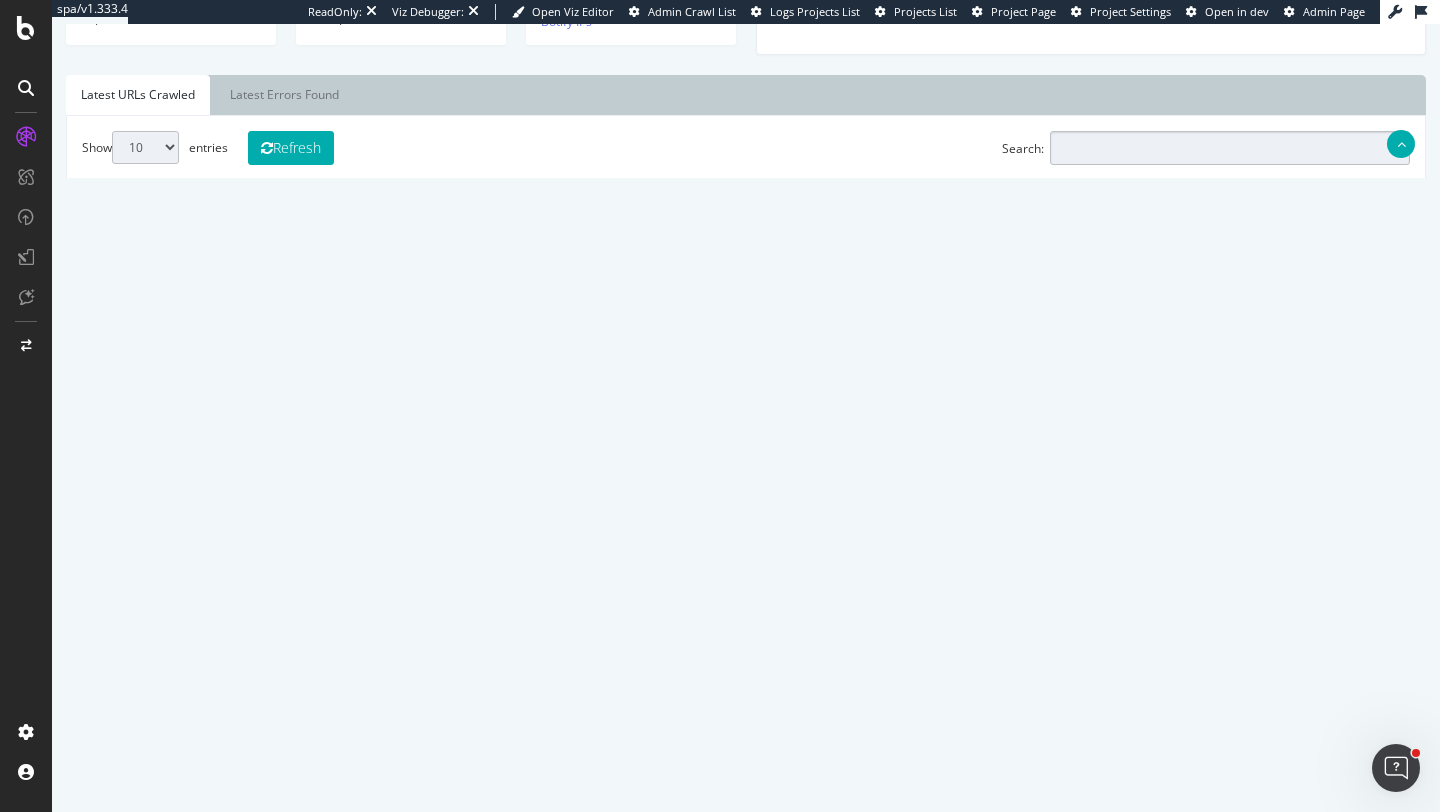 click on "Search:" at bounding box center (1230, 148) 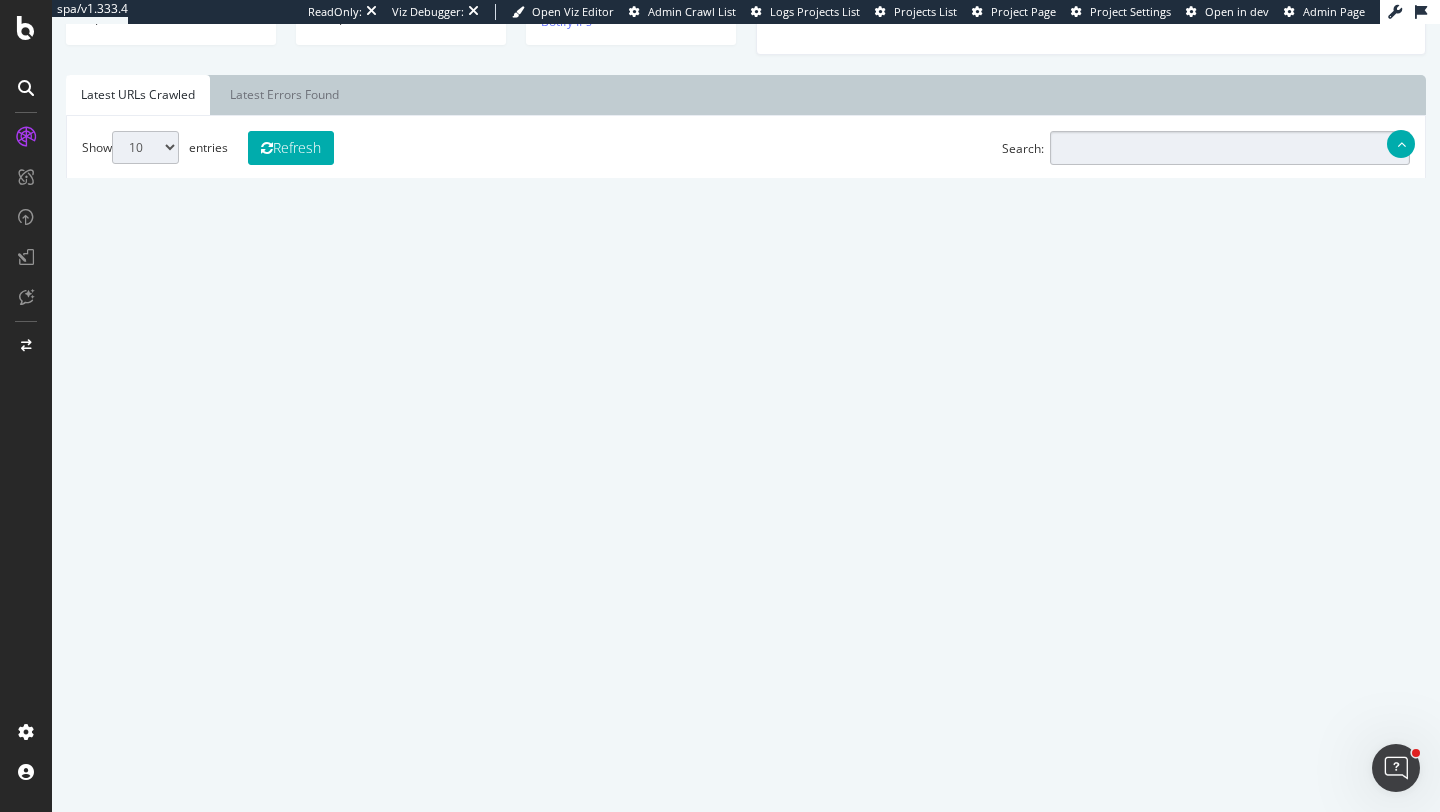 type on "X" 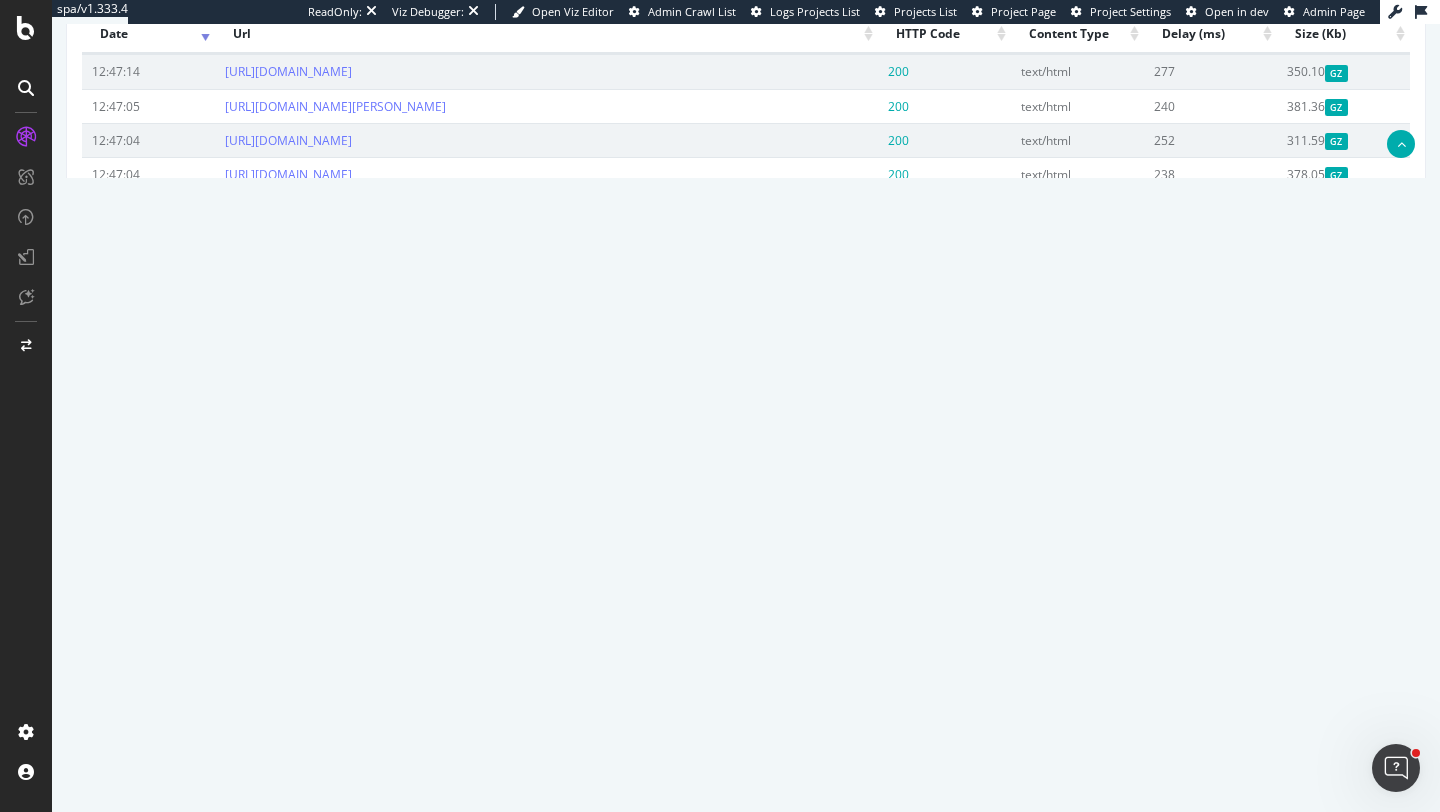 scroll, scrollTop: 796, scrollLeft: 0, axis: vertical 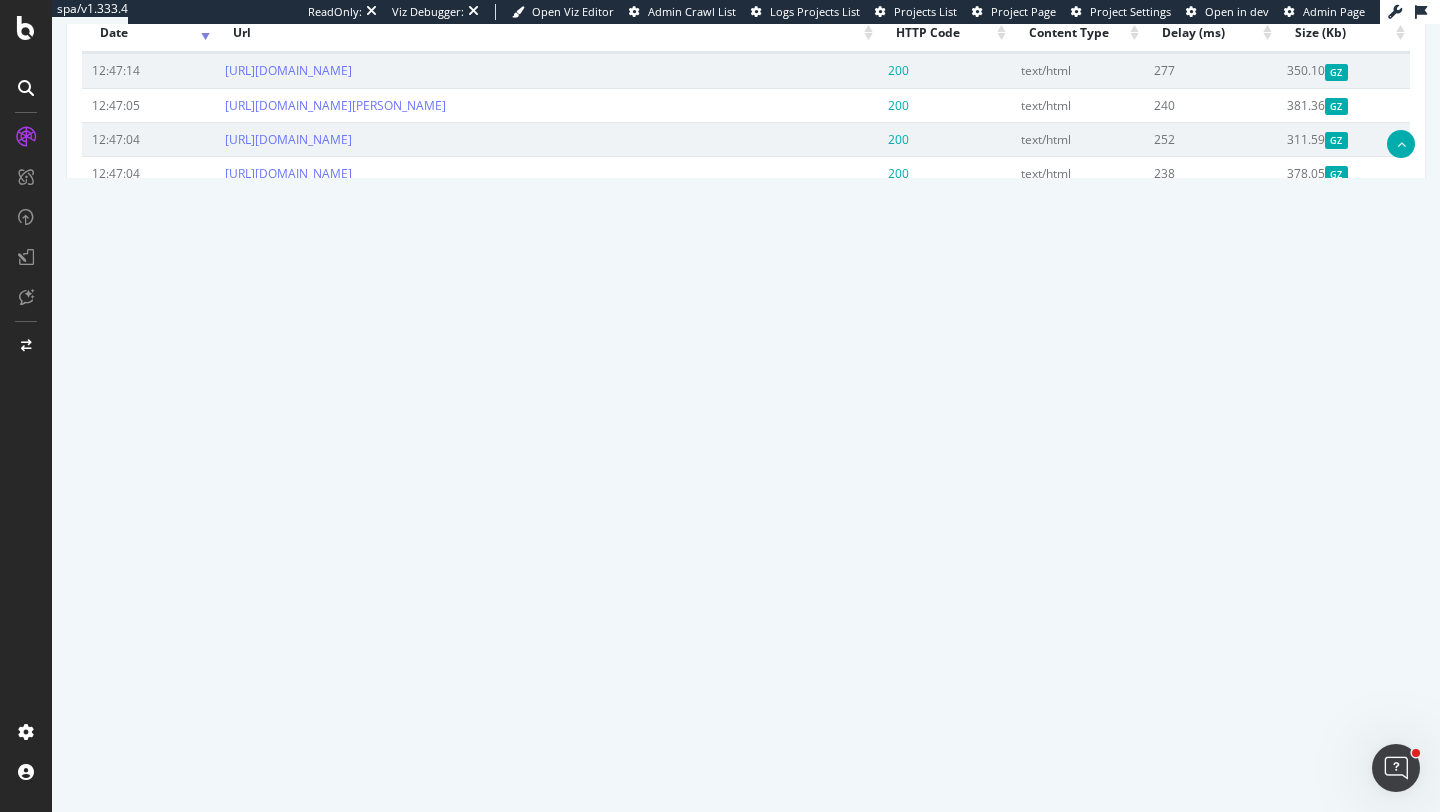 type on "Z" 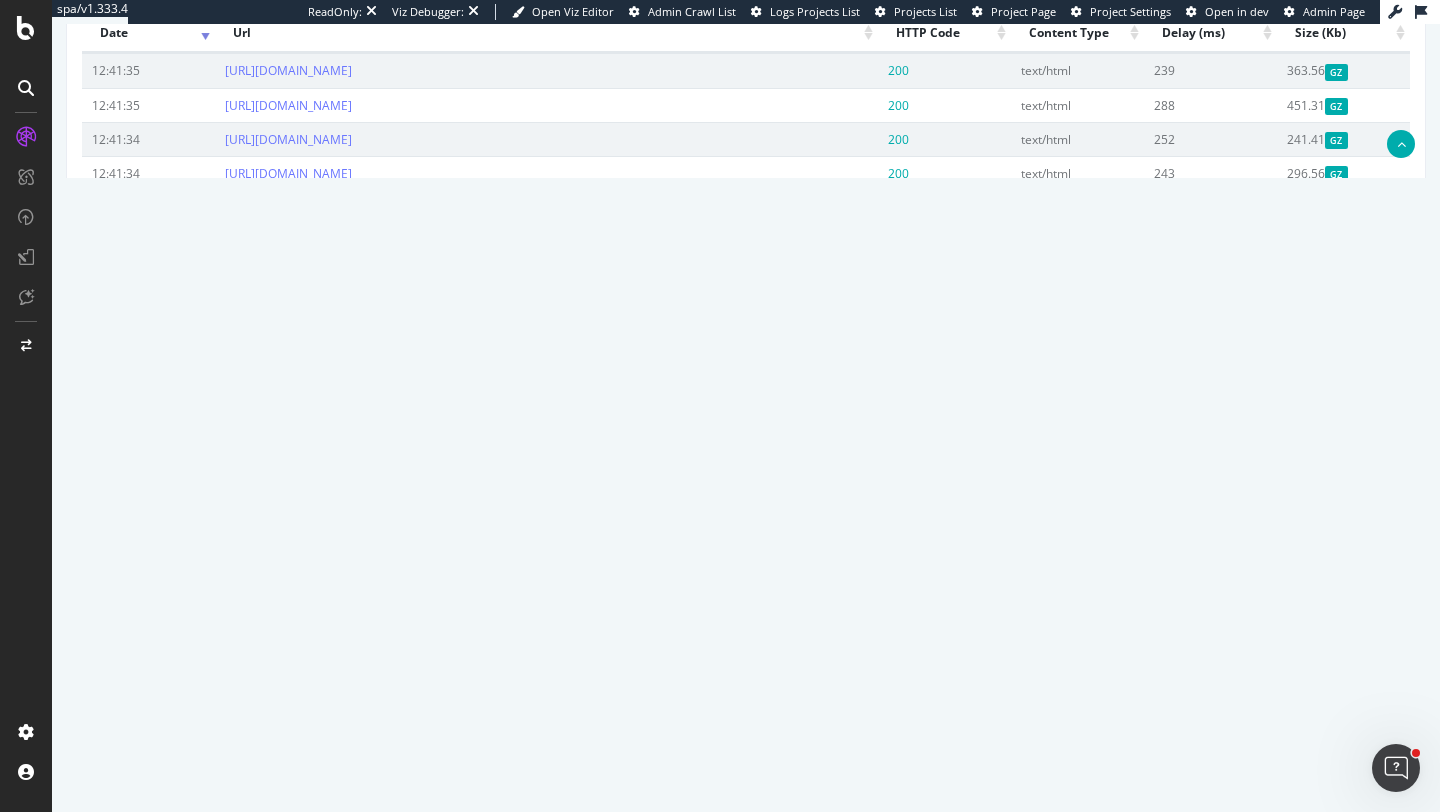 click on "1" at bounding box center (1089, 413) 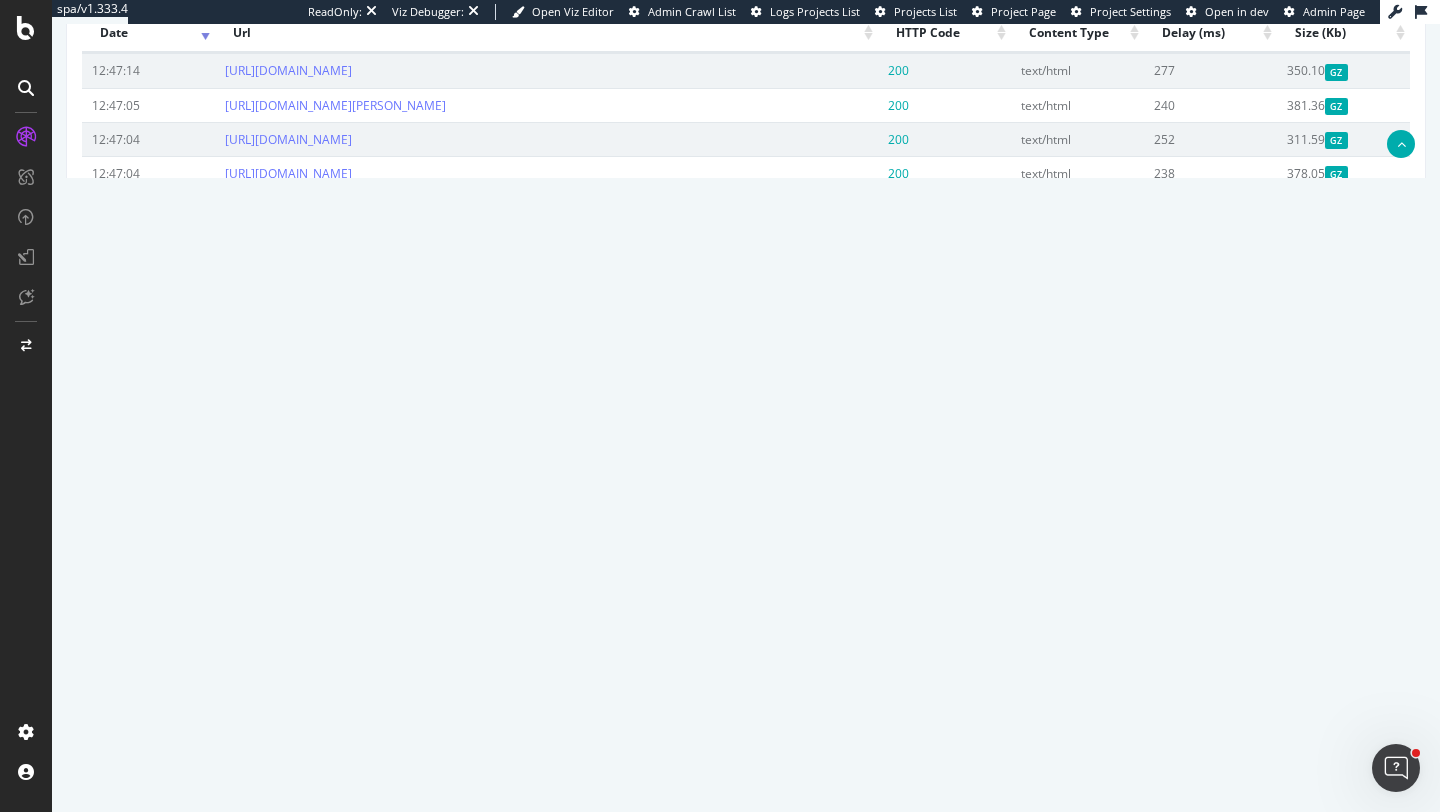 click on "100" at bounding box center (1332, 413) 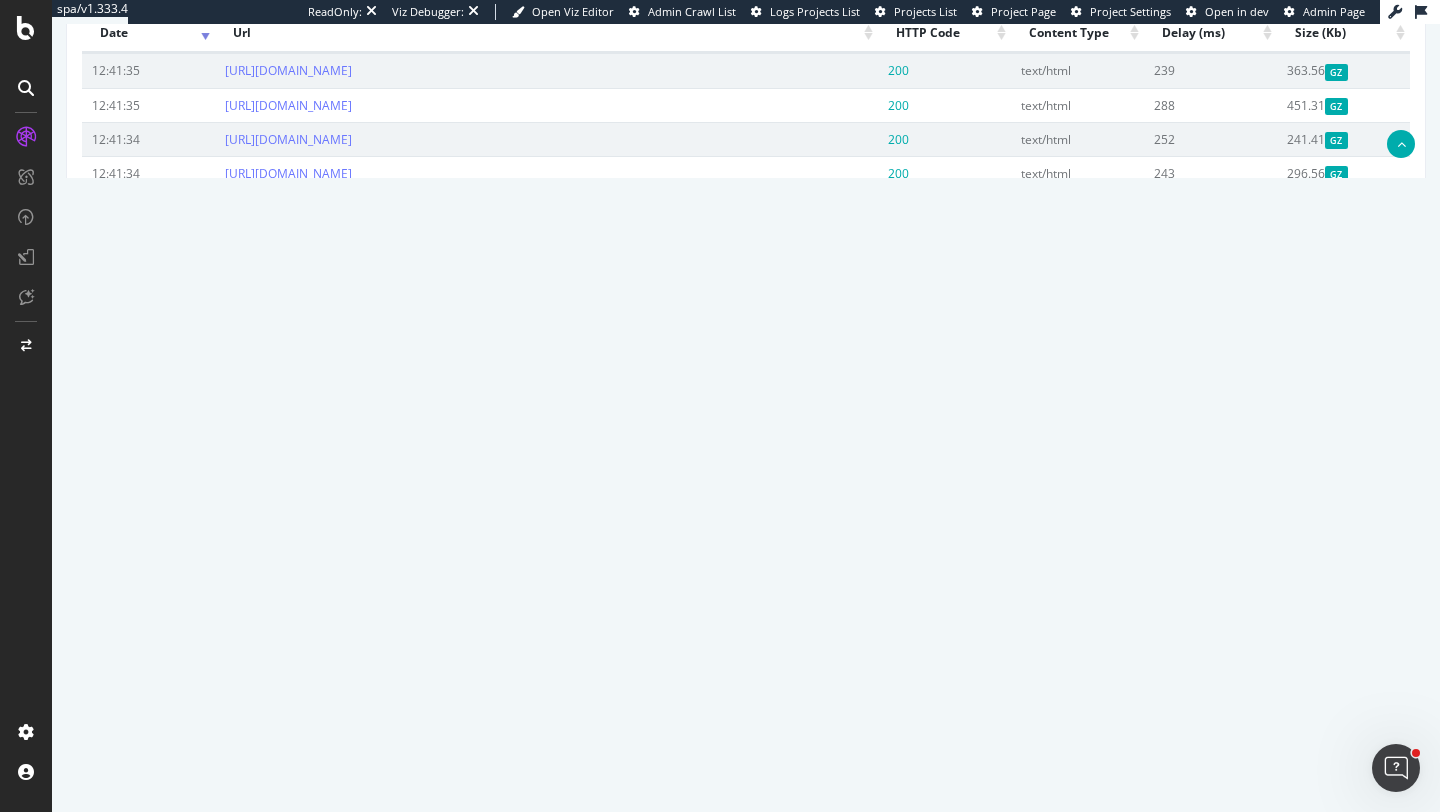 click on "1" at bounding box center [1089, 413] 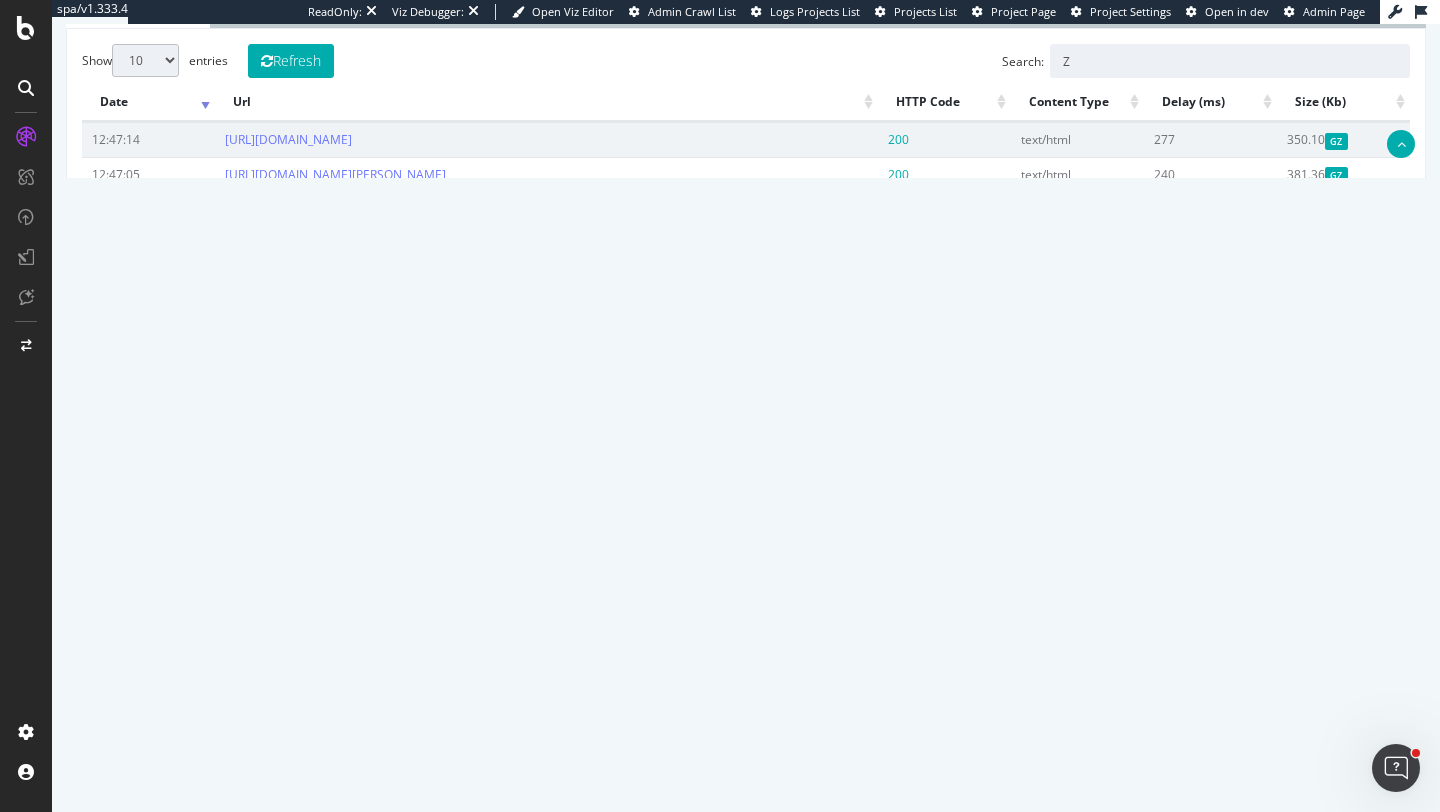 scroll, scrollTop: 734, scrollLeft: 0, axis: vertical 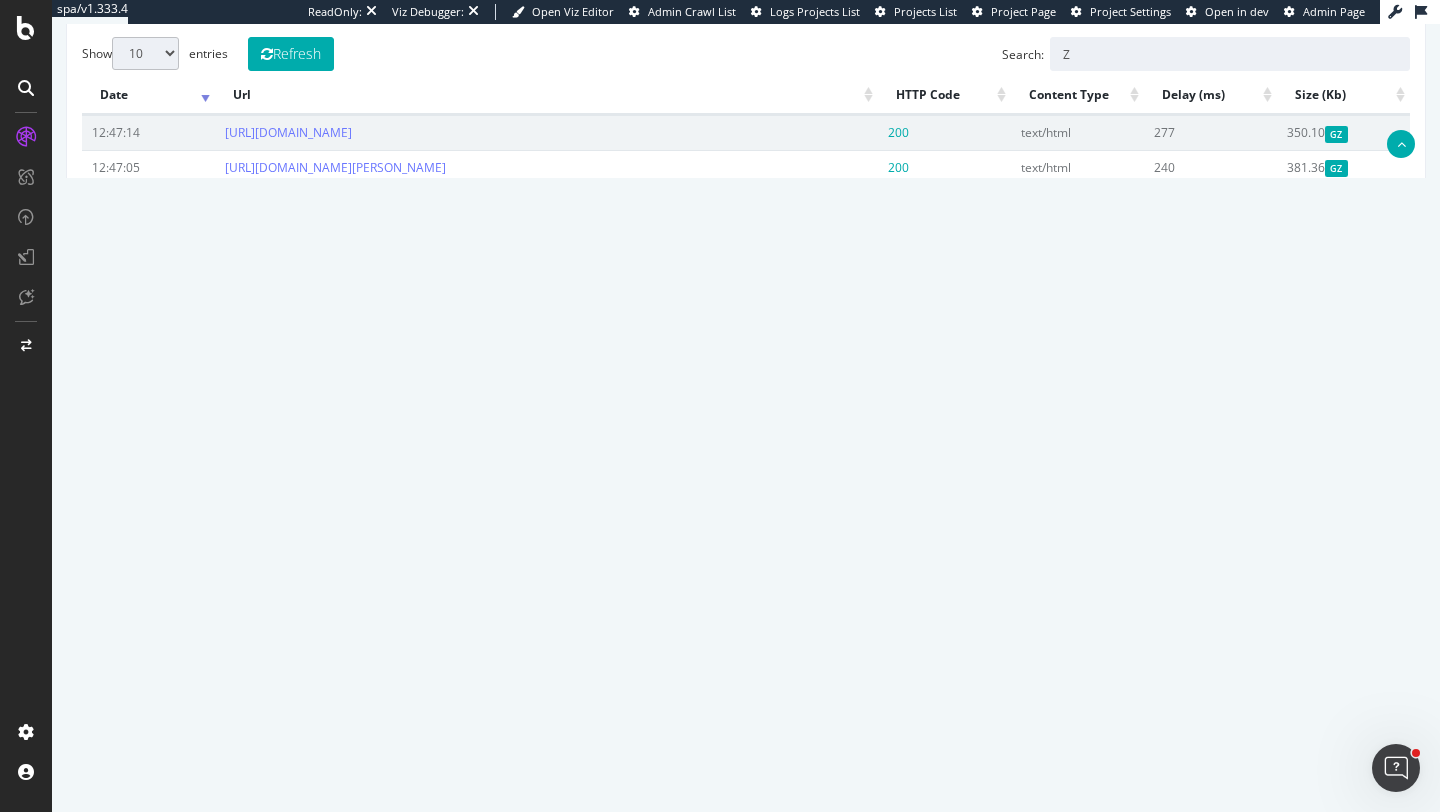 click on "2" at bounding box center (1152, 475) 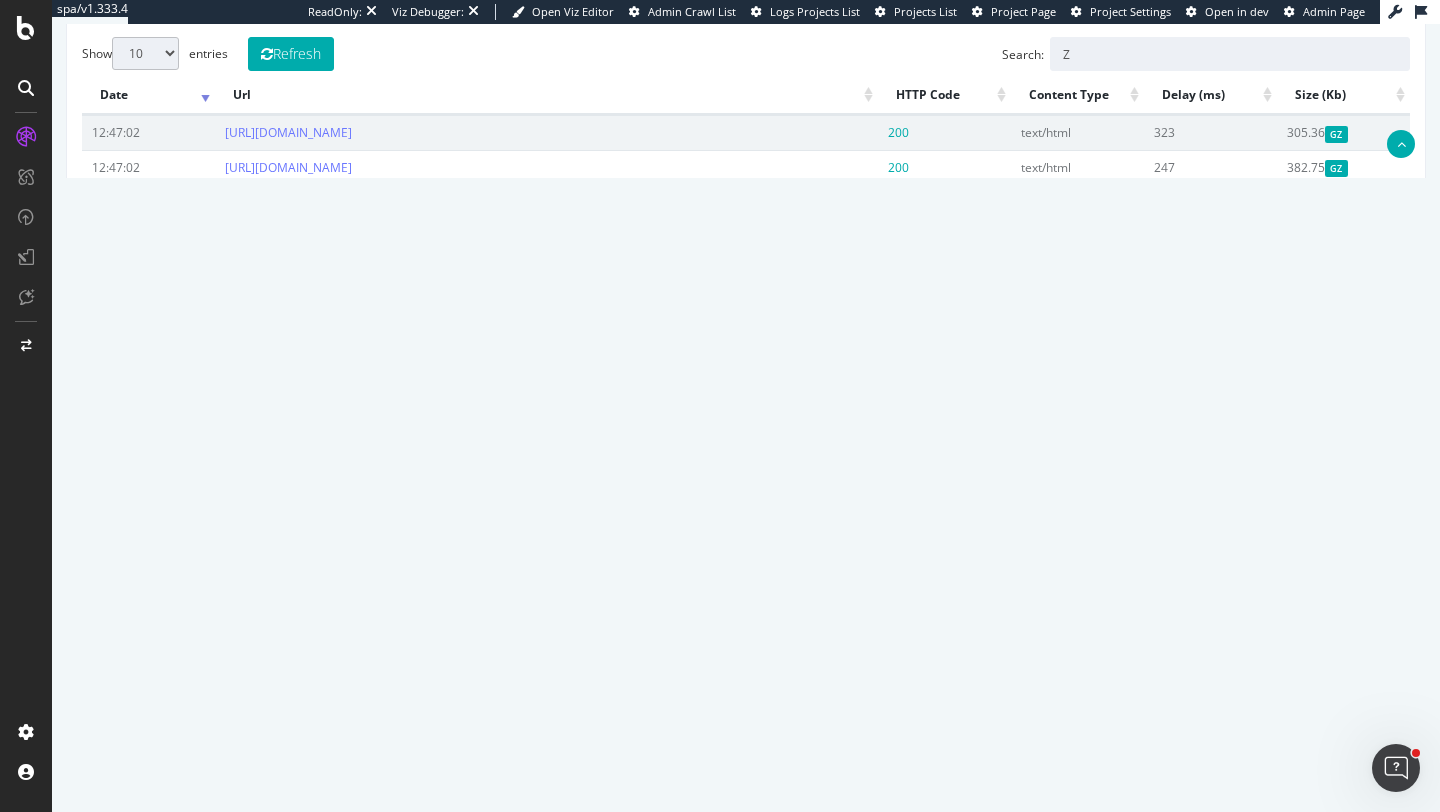 click on "3" at bounding box center [1187, 475] 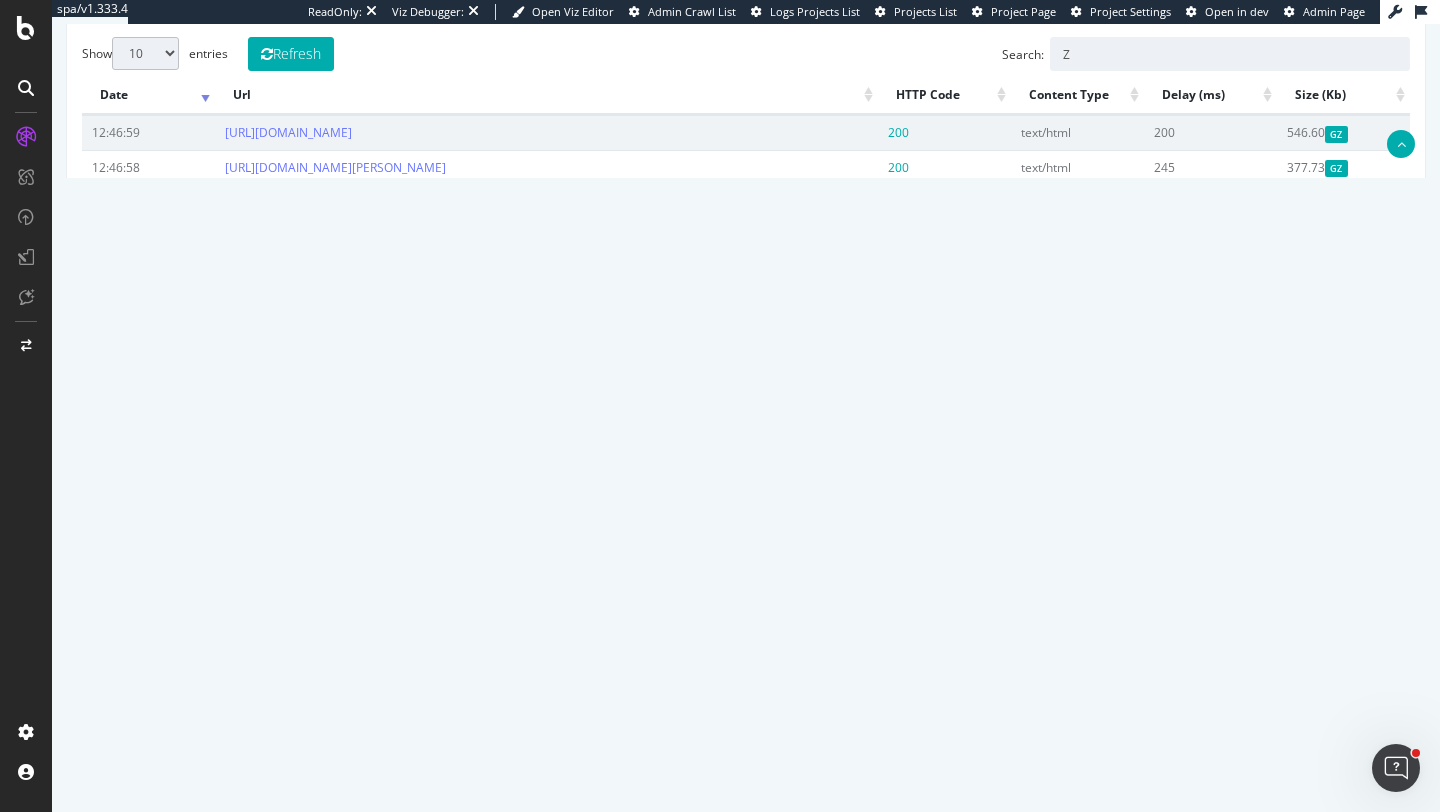 click on "4" at bounding box center [1222, 475] 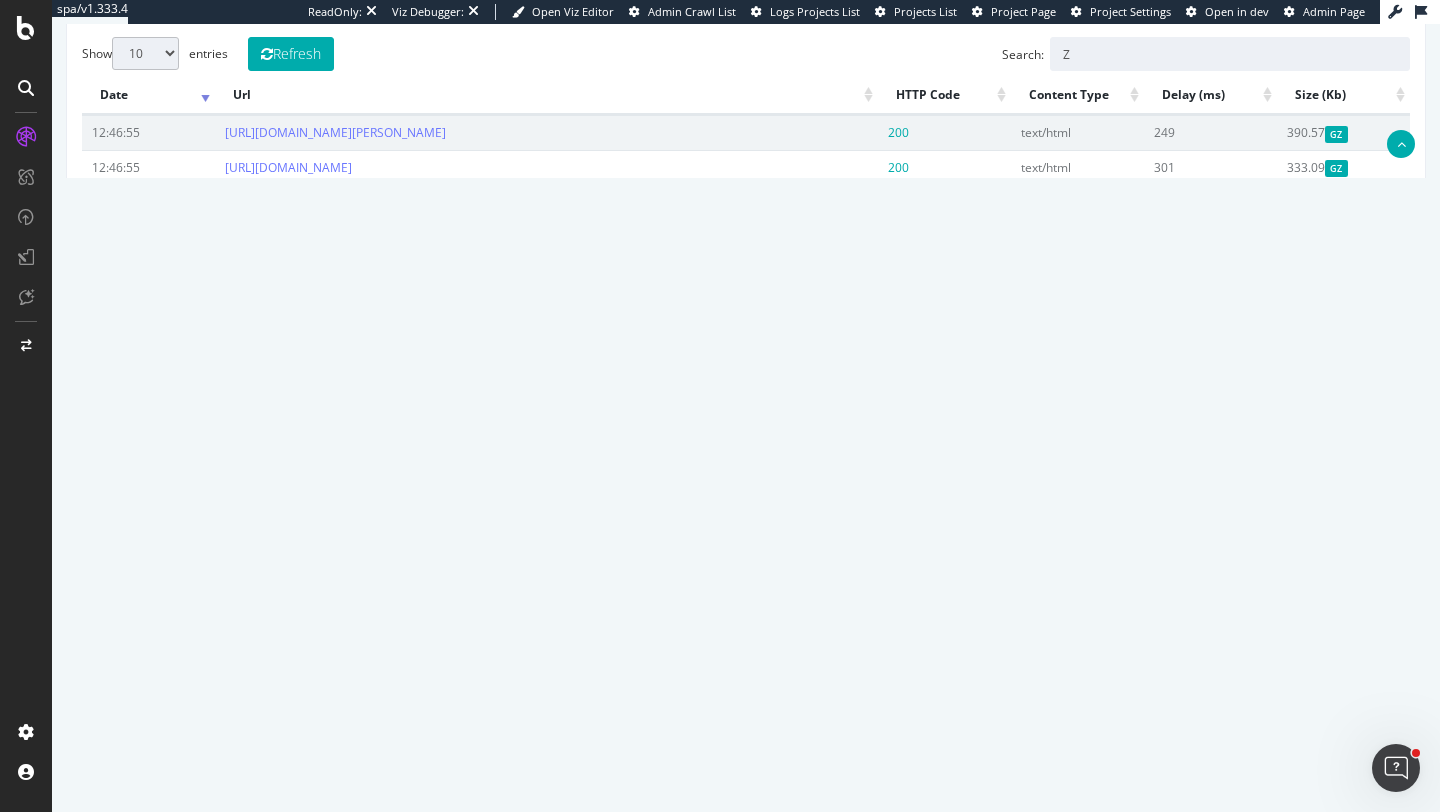 click on "5" at bounding box center [1257, 475] 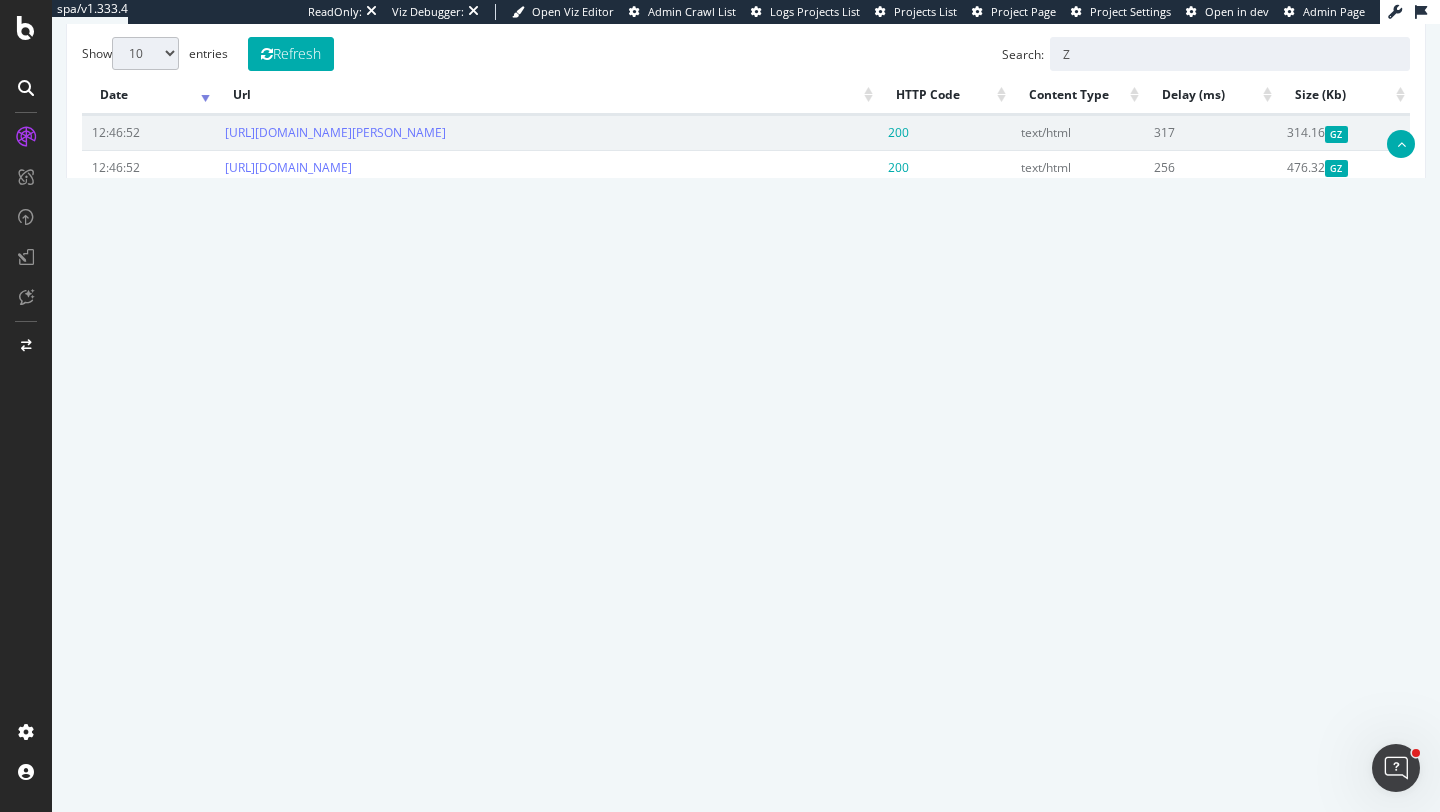 click on "6" at bounding box center [1257, 475] 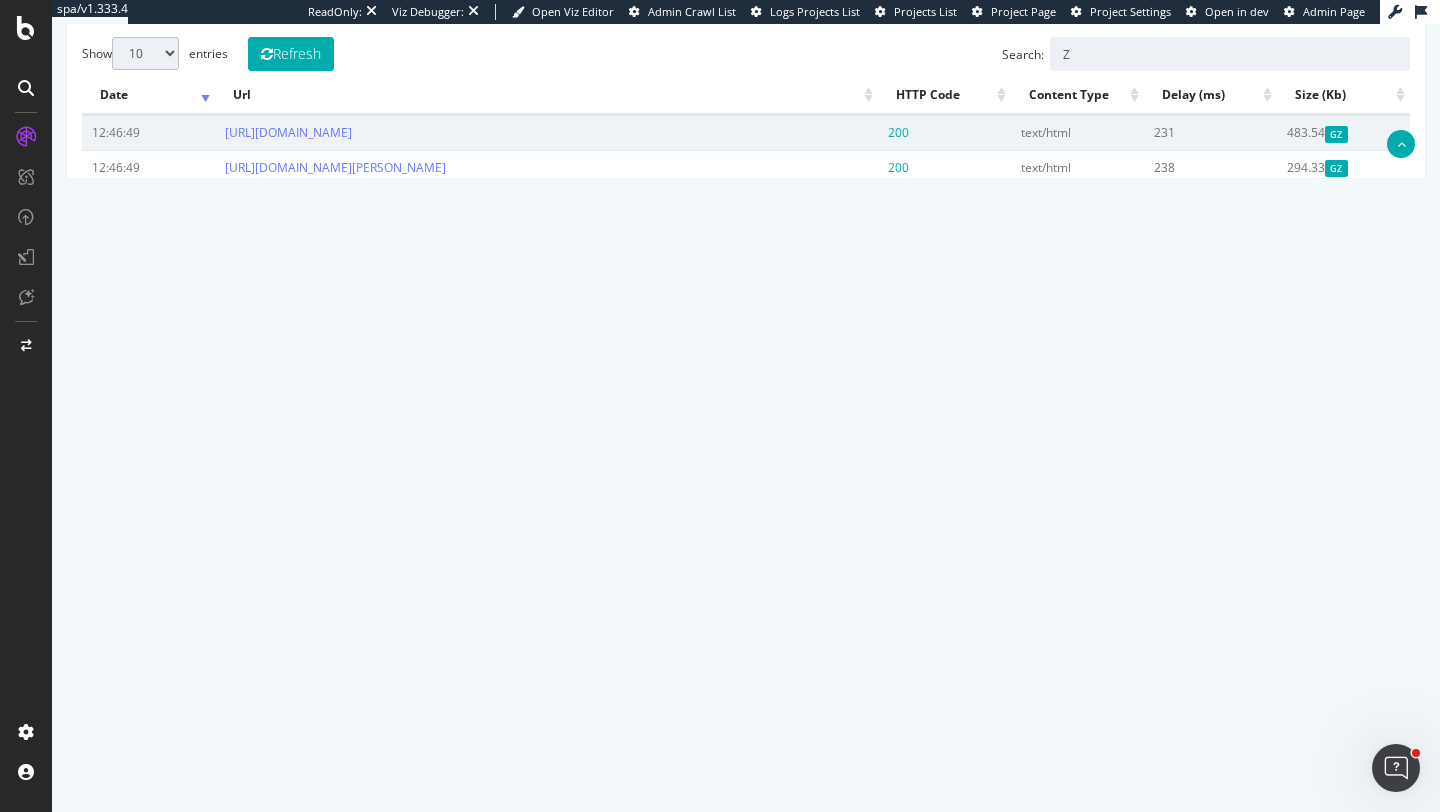 click on "7" at bounding box center (1257, 492) 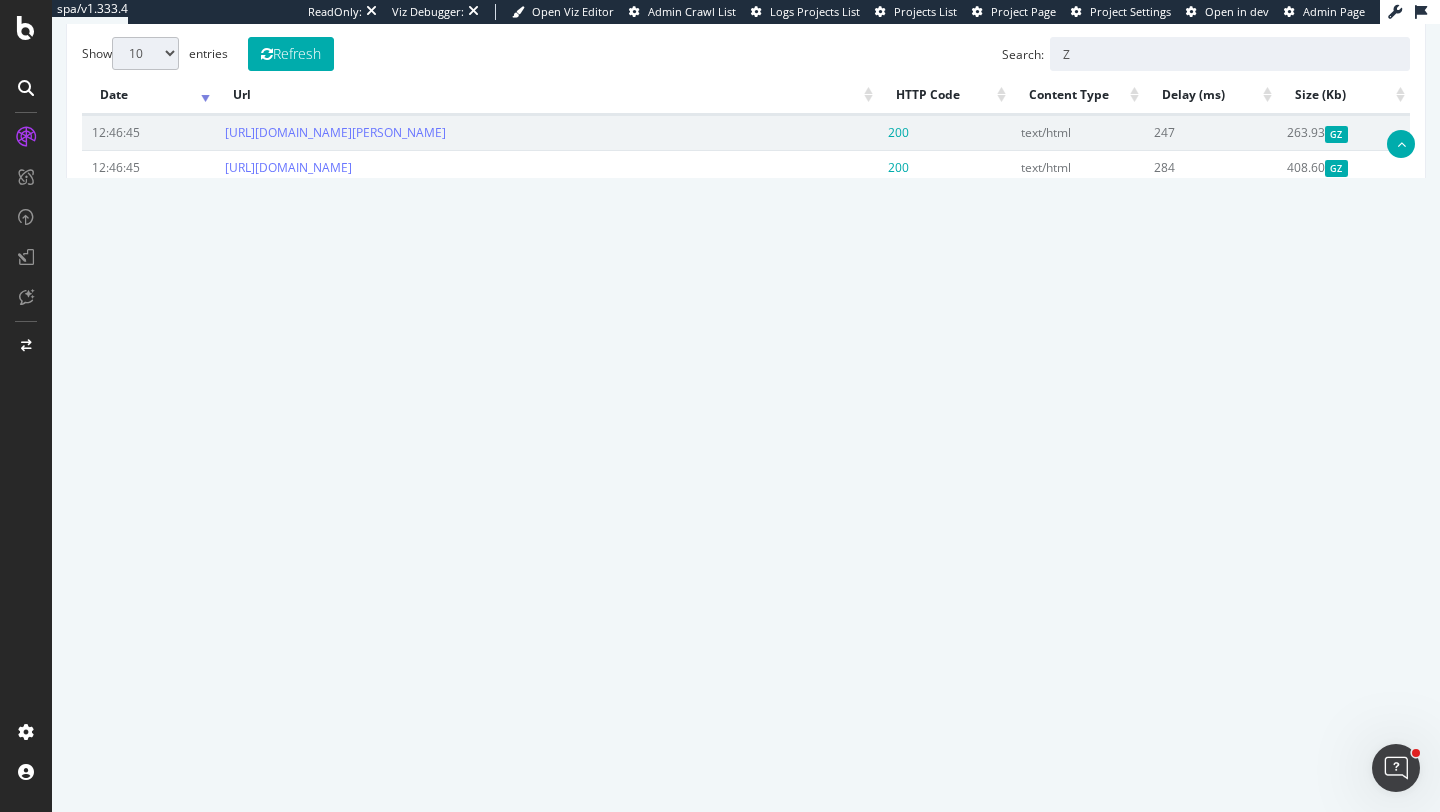 click on "8" at bounding box center [1257, 475] 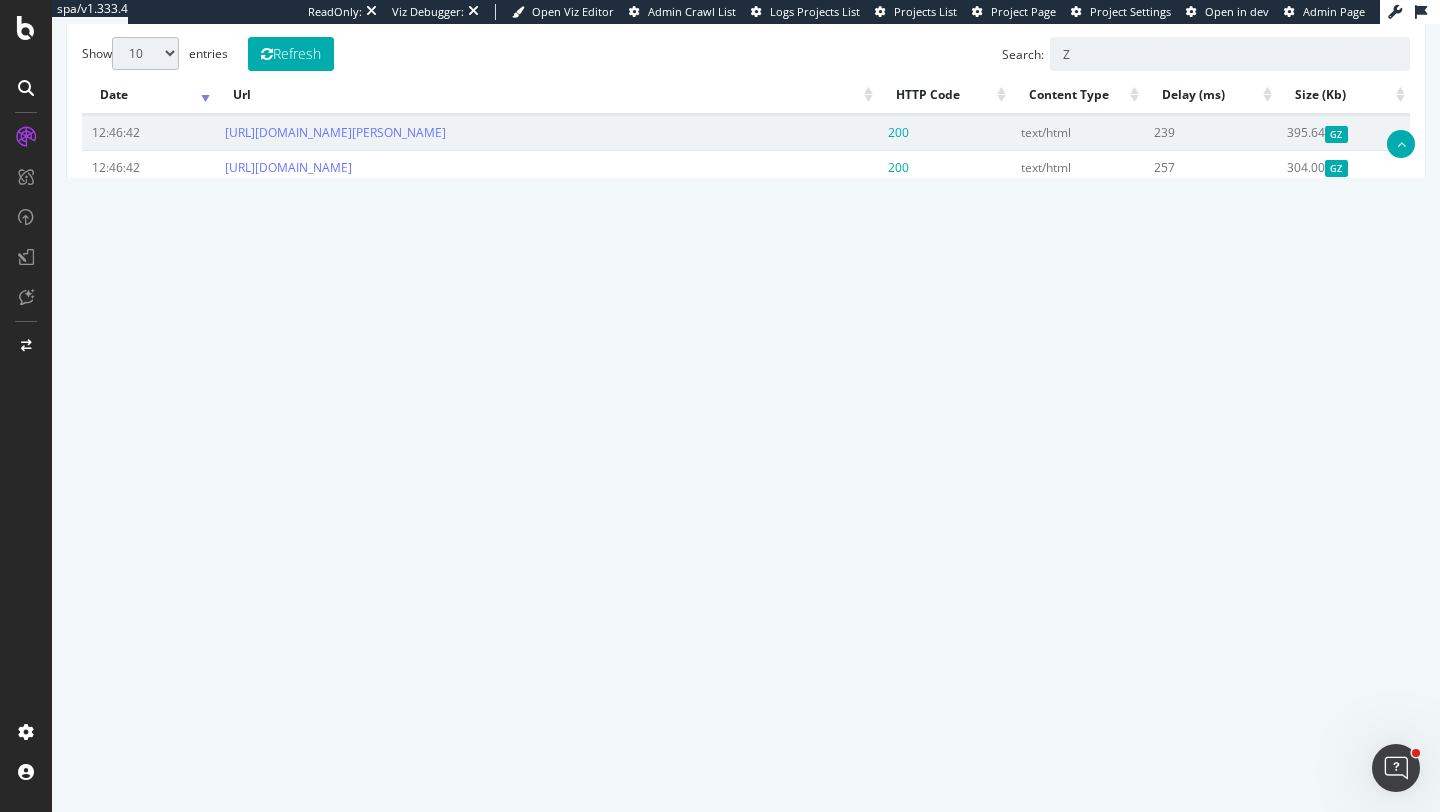 click on "9" at bounding box center (1257, 475) 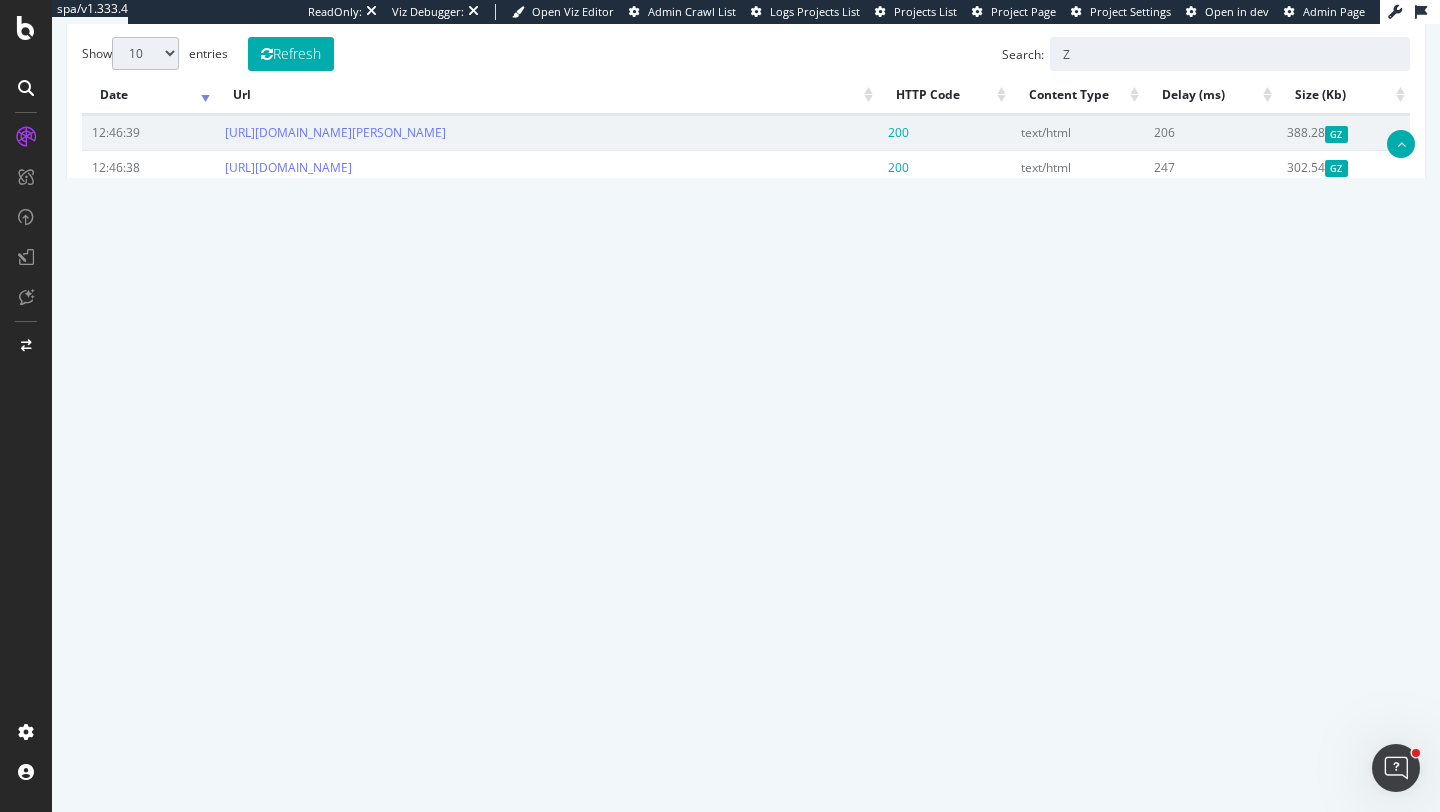 click on "10" at bounding box center [1254, 475] 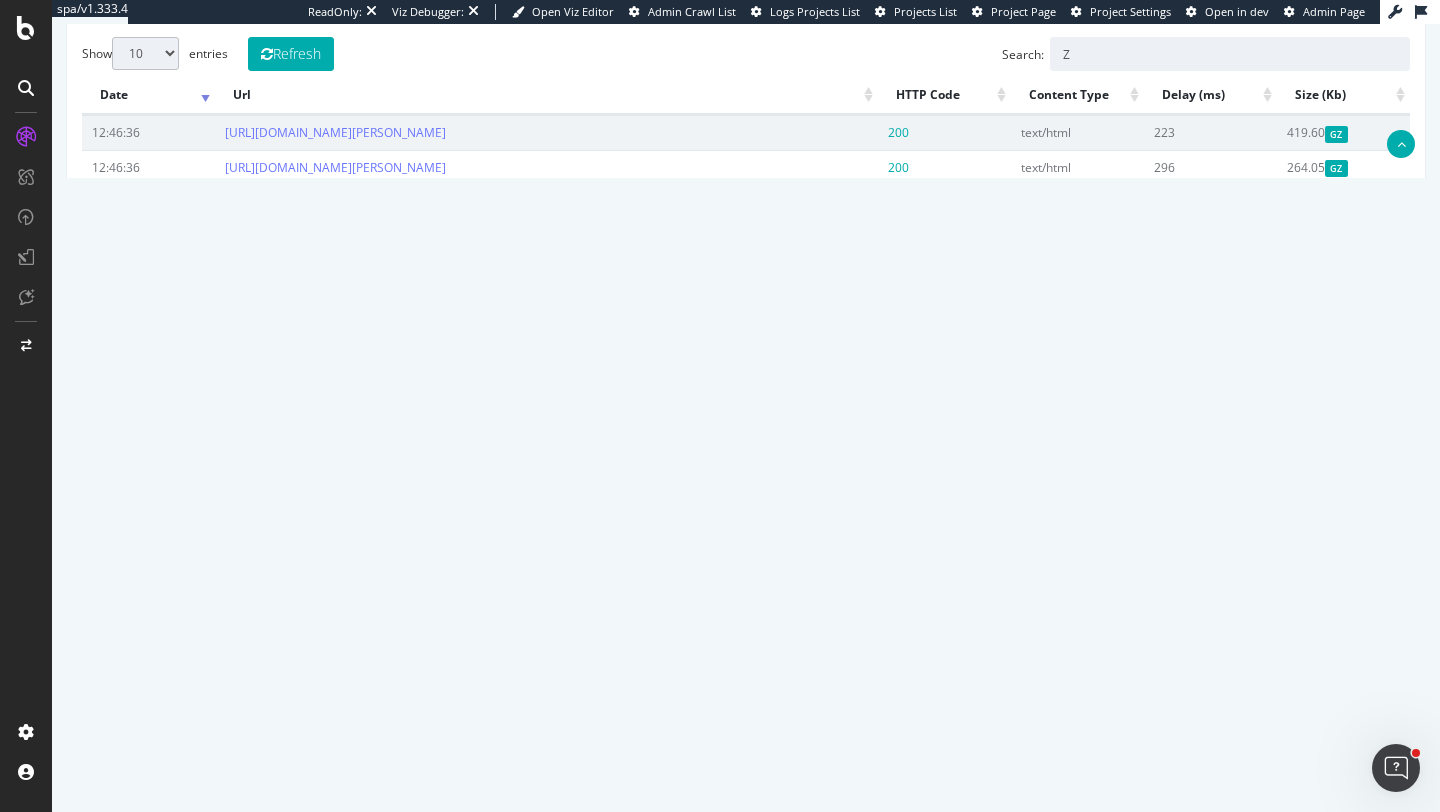 click on "11" at bounding box center (1254, 475) 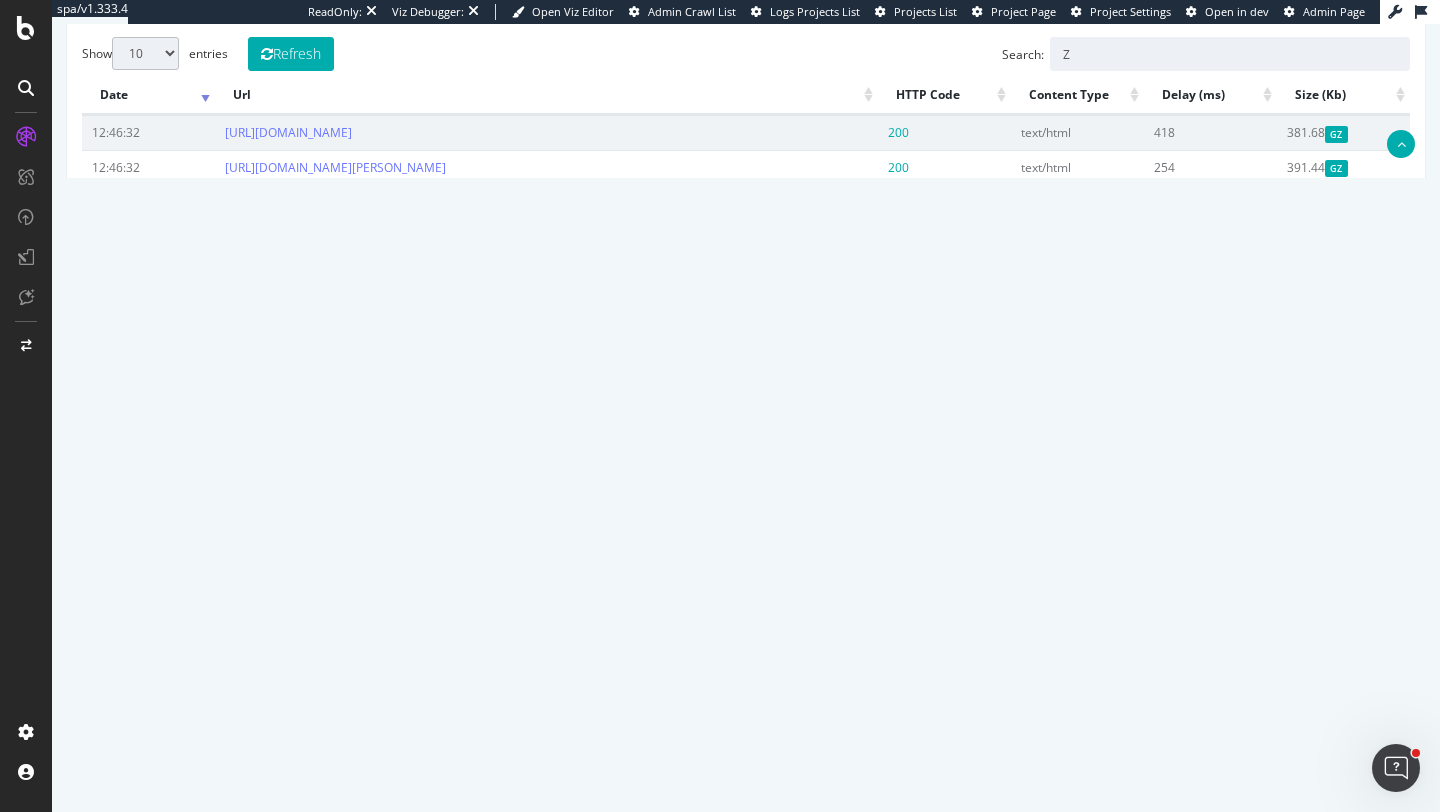 click on "12" at bounding box center (1254, 475) 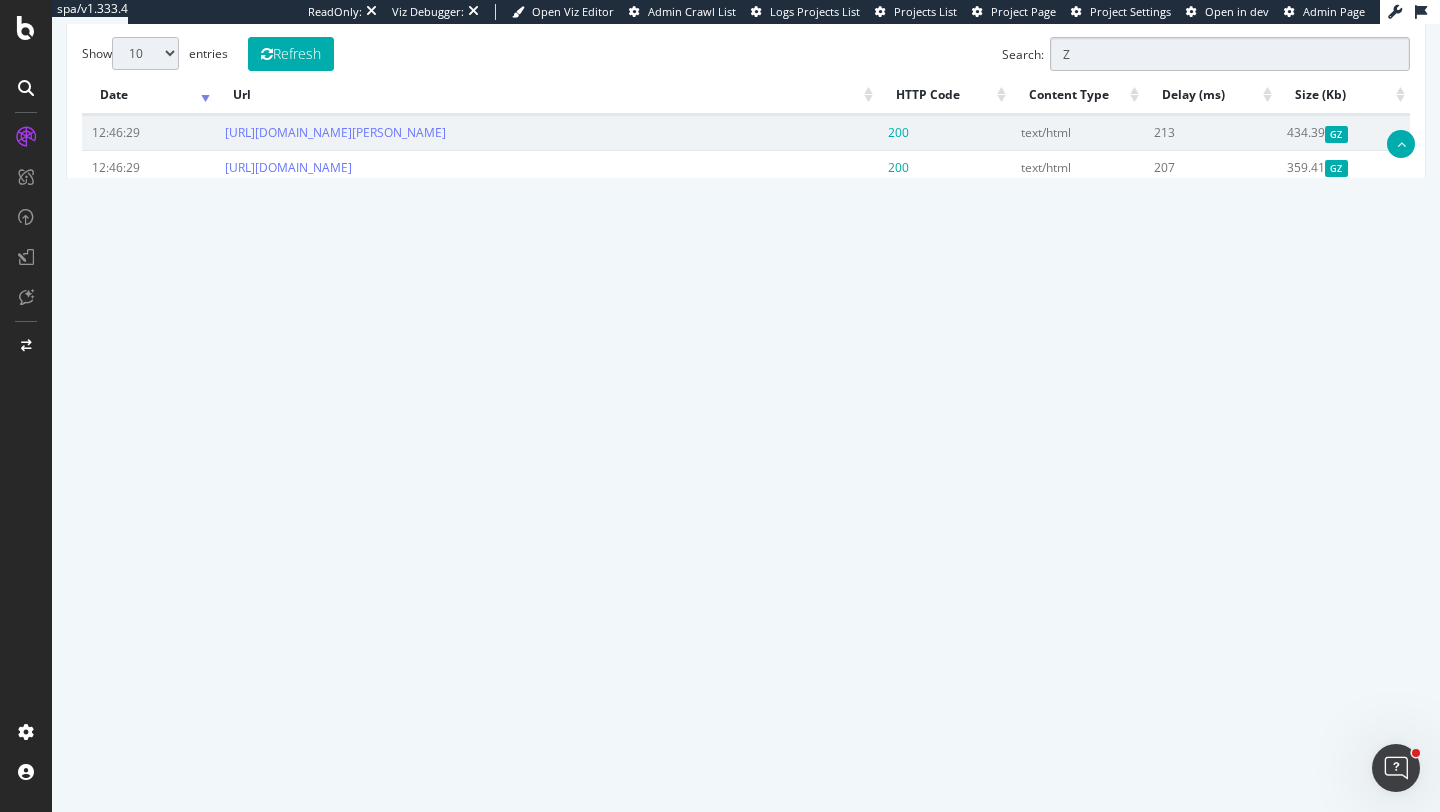 click on "Z" at bounding box center [1230, 54] 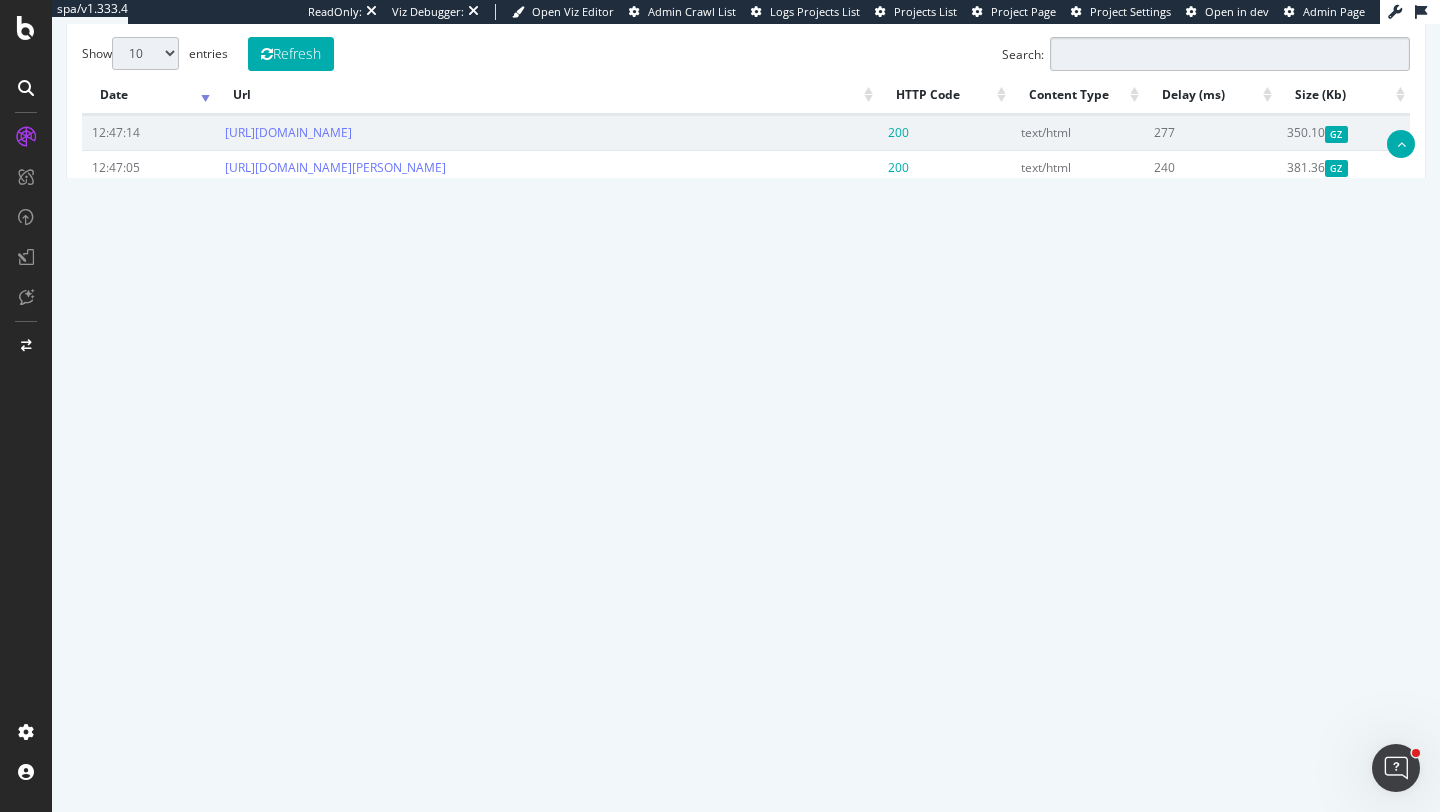 type on "Z" 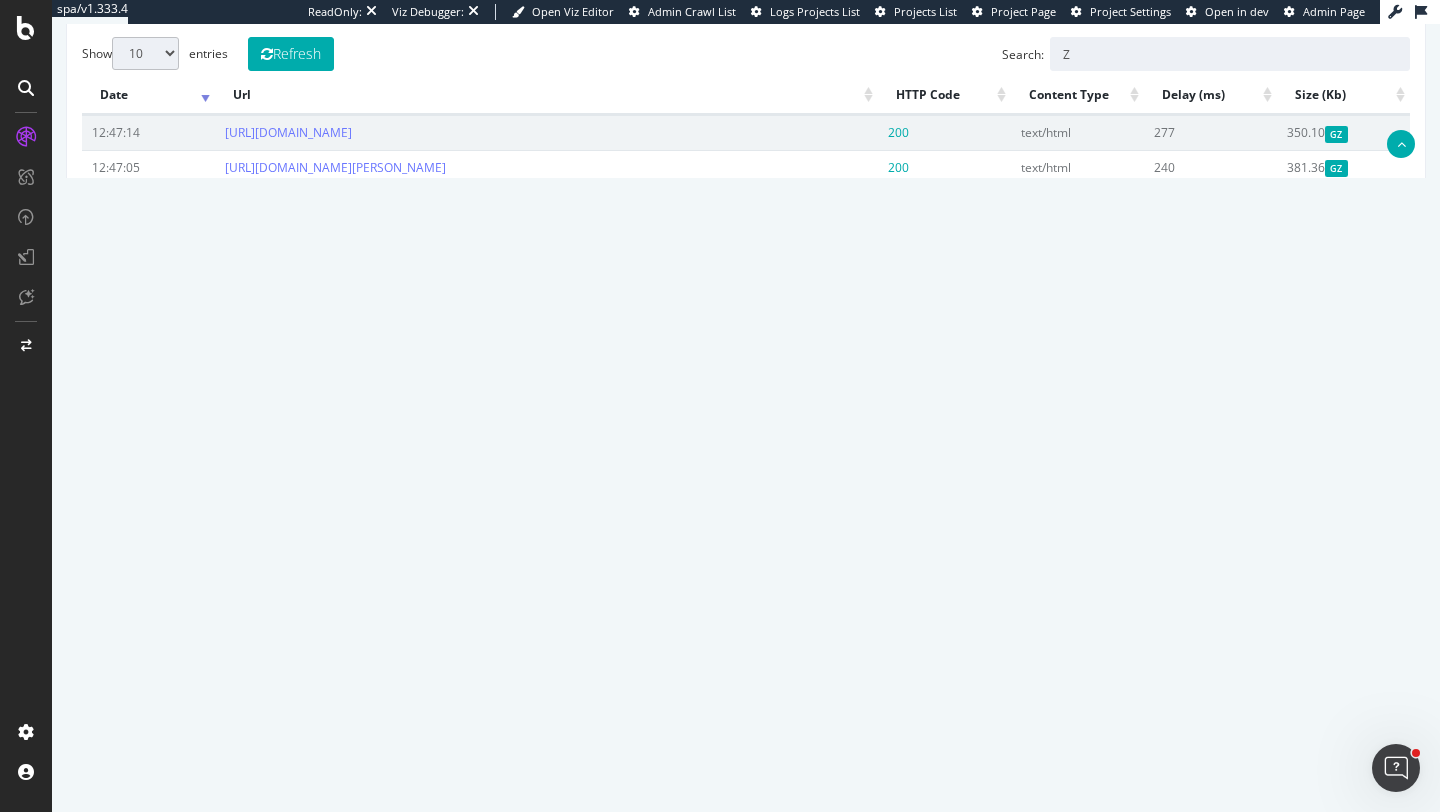 click on "3" at bounding box center (1187, 475) 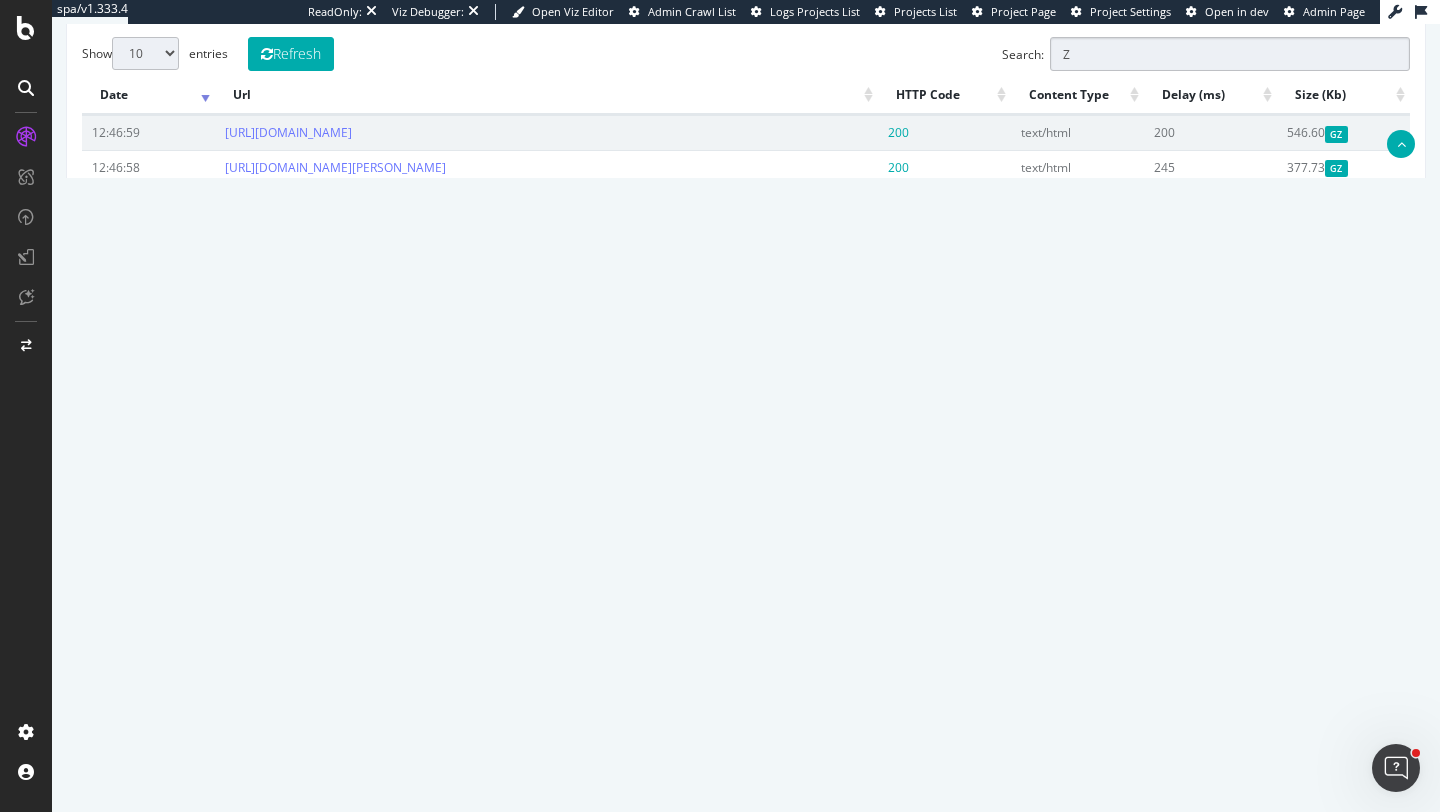 click on "Z" at bounding box center (1230, 54) 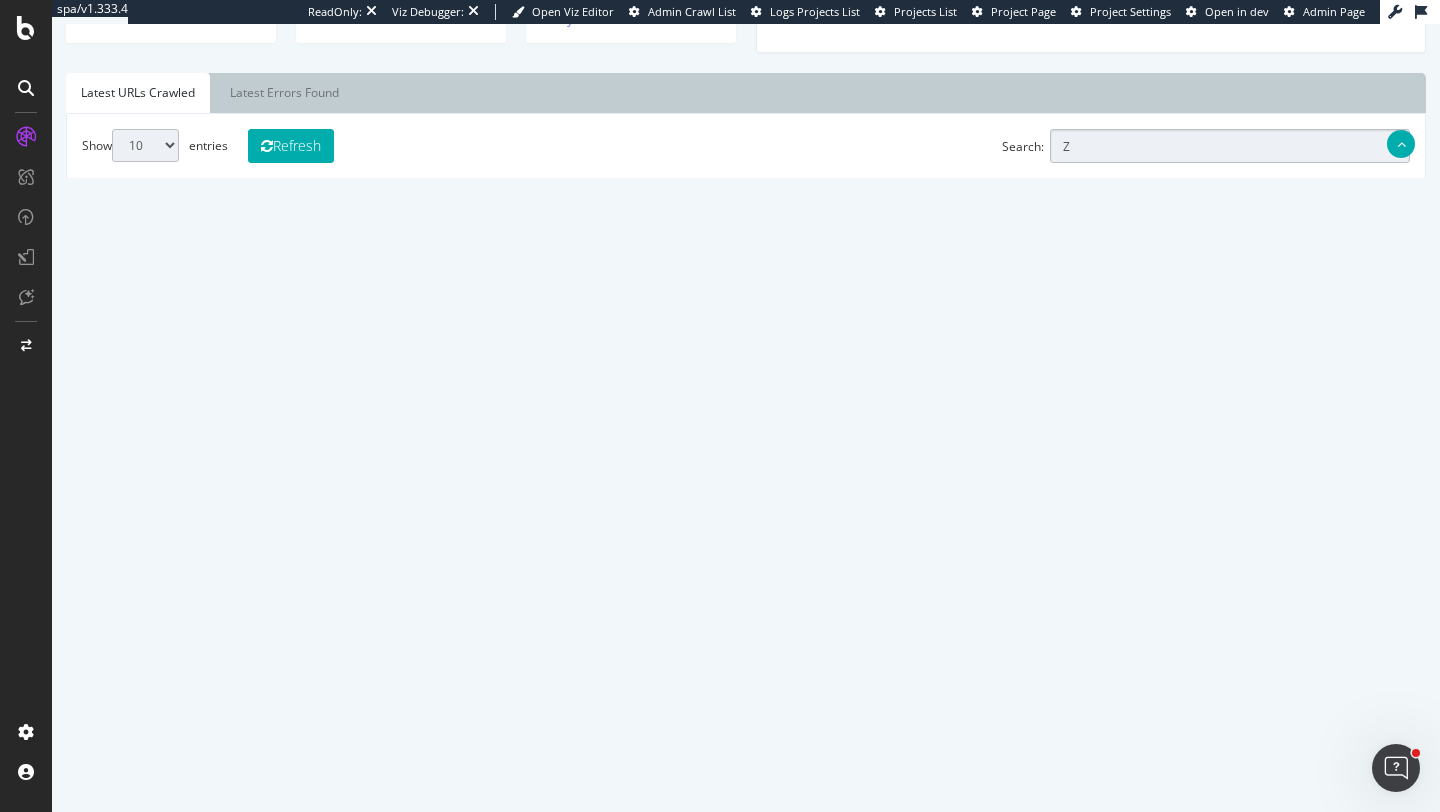 scroll, scrollTop: 646, scrollLeft: 0, axis: vertical 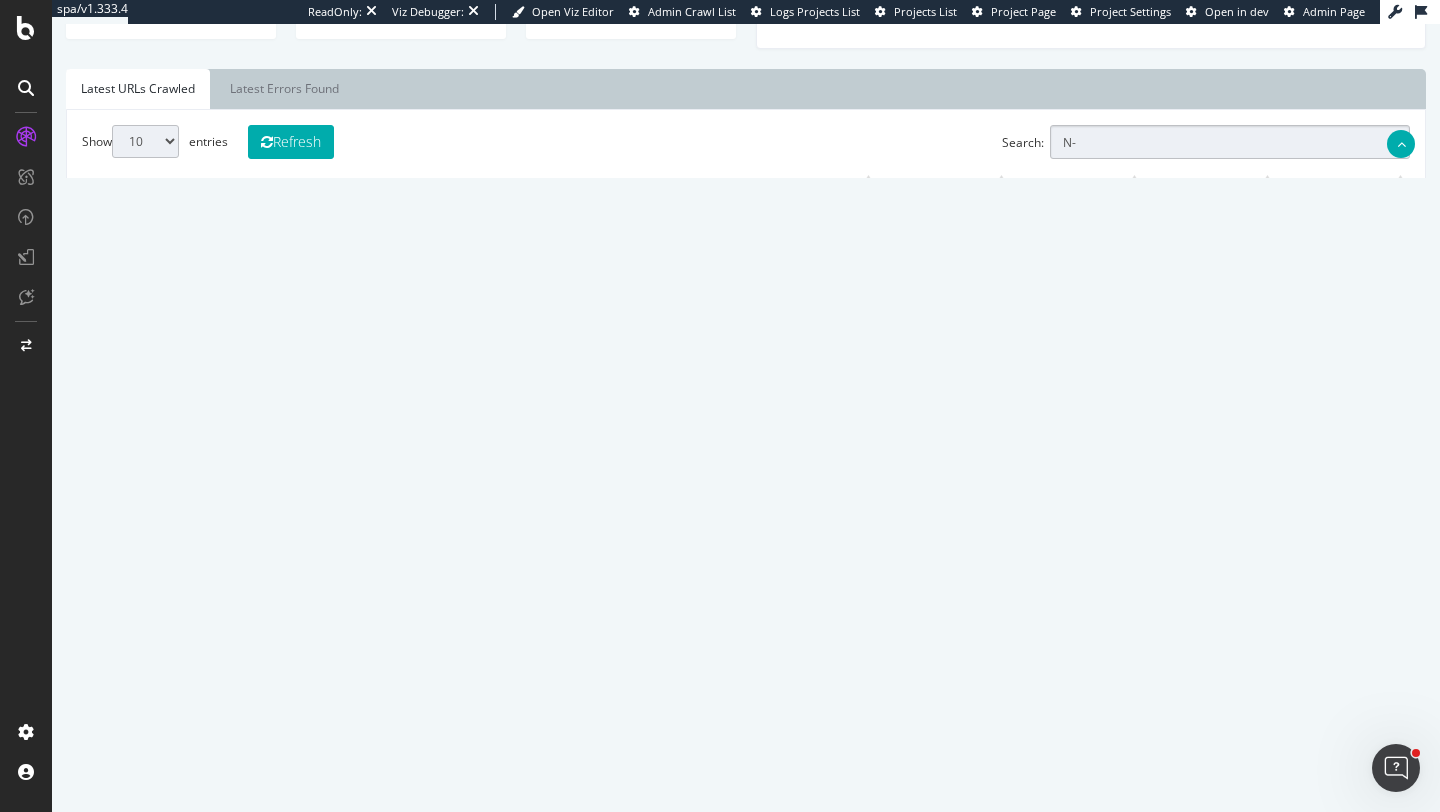 click on "N-" at bounding box center [1230, 142] 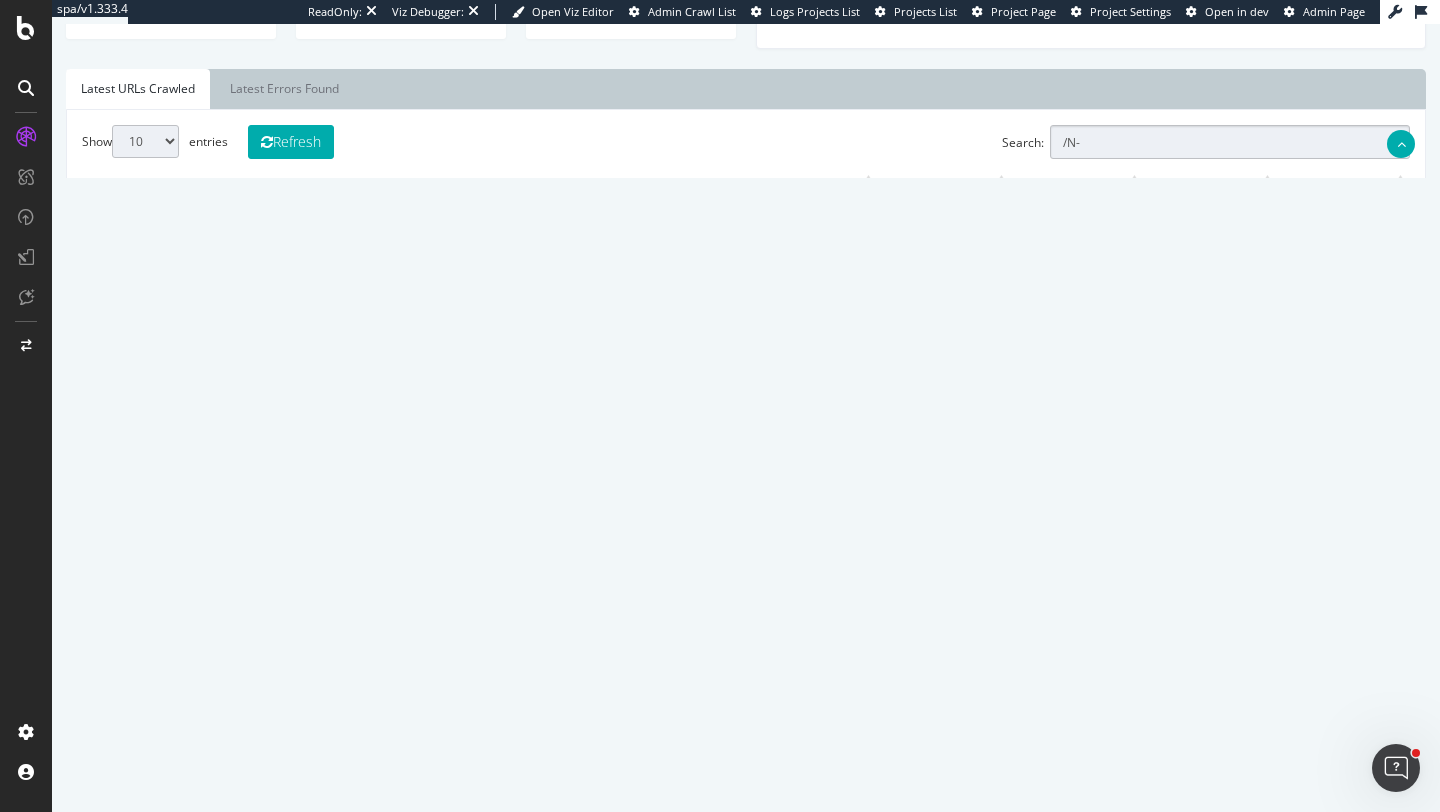 click on "/N-" at bounding box center [1230, 142] 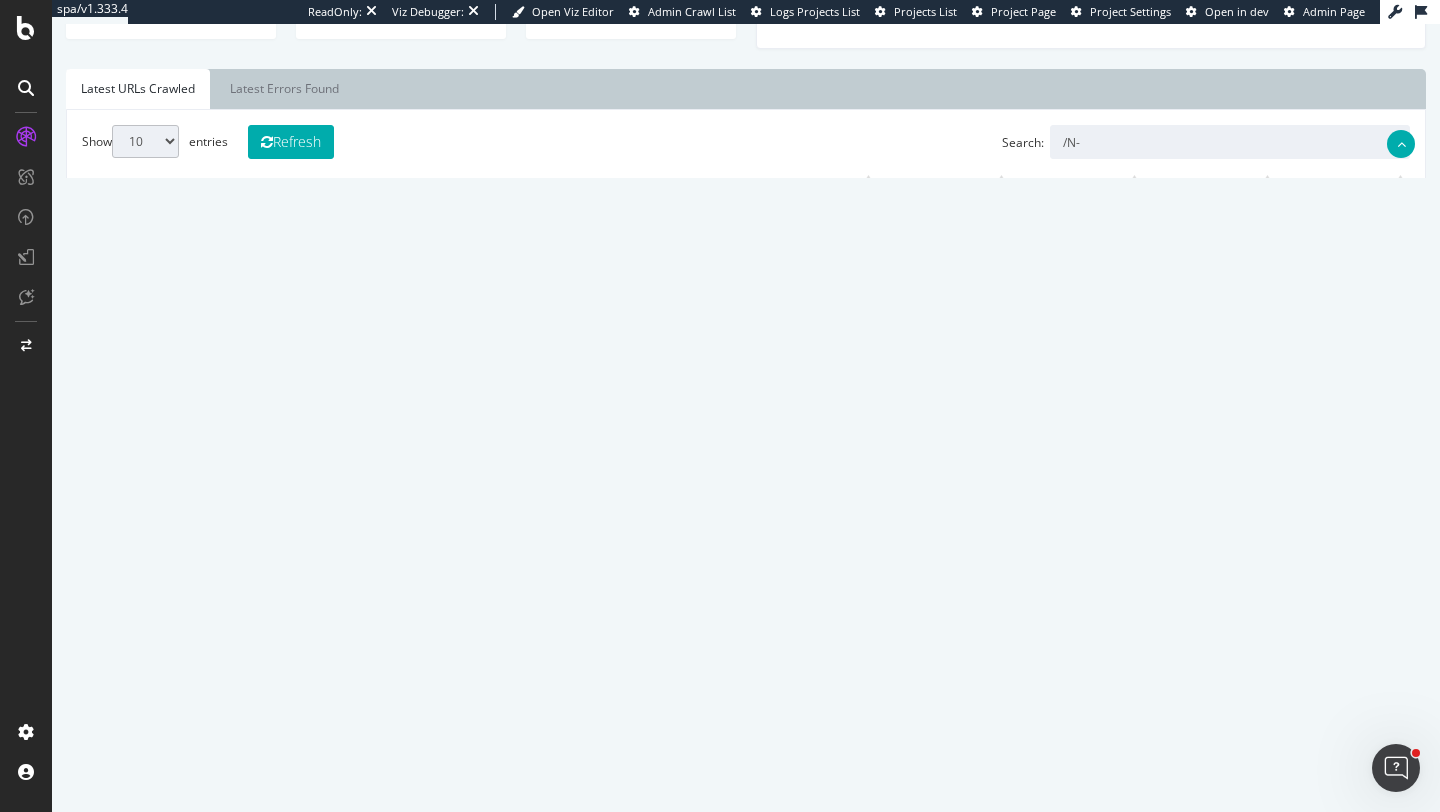 click on "2" at bounding box center (1159, 580) 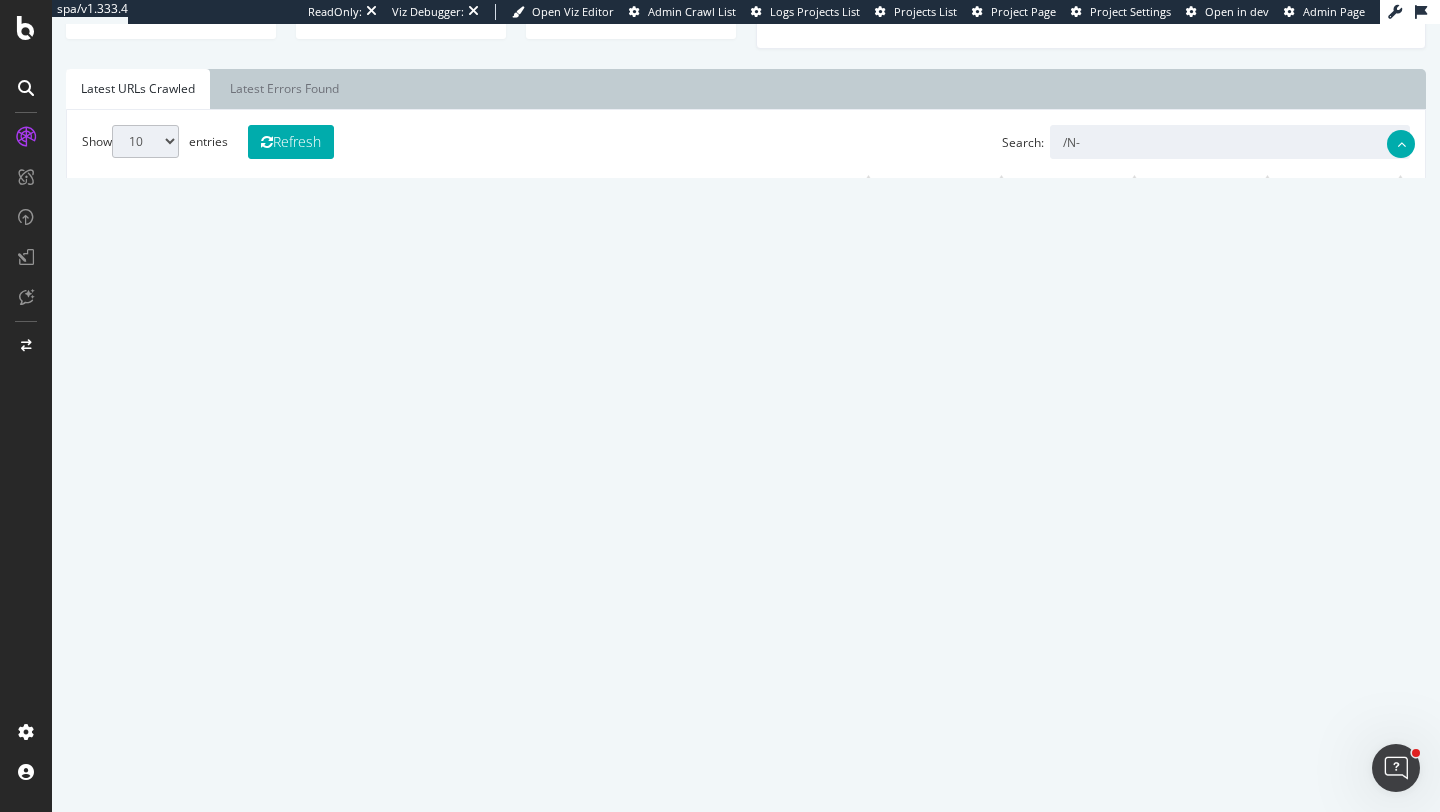 click on "4" at bounding box center (1229, 597) 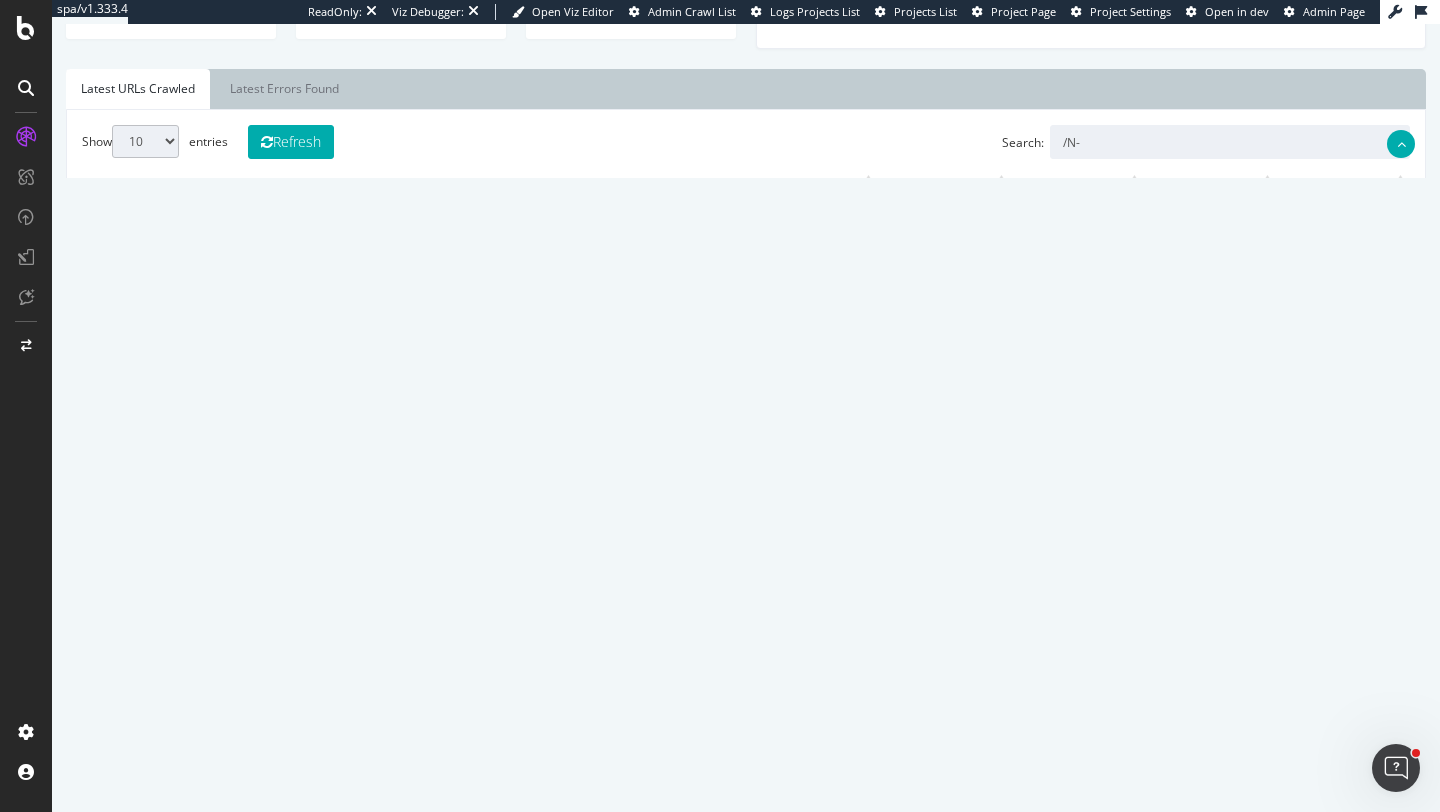 click on "4" at bounding box center [1229, 597] 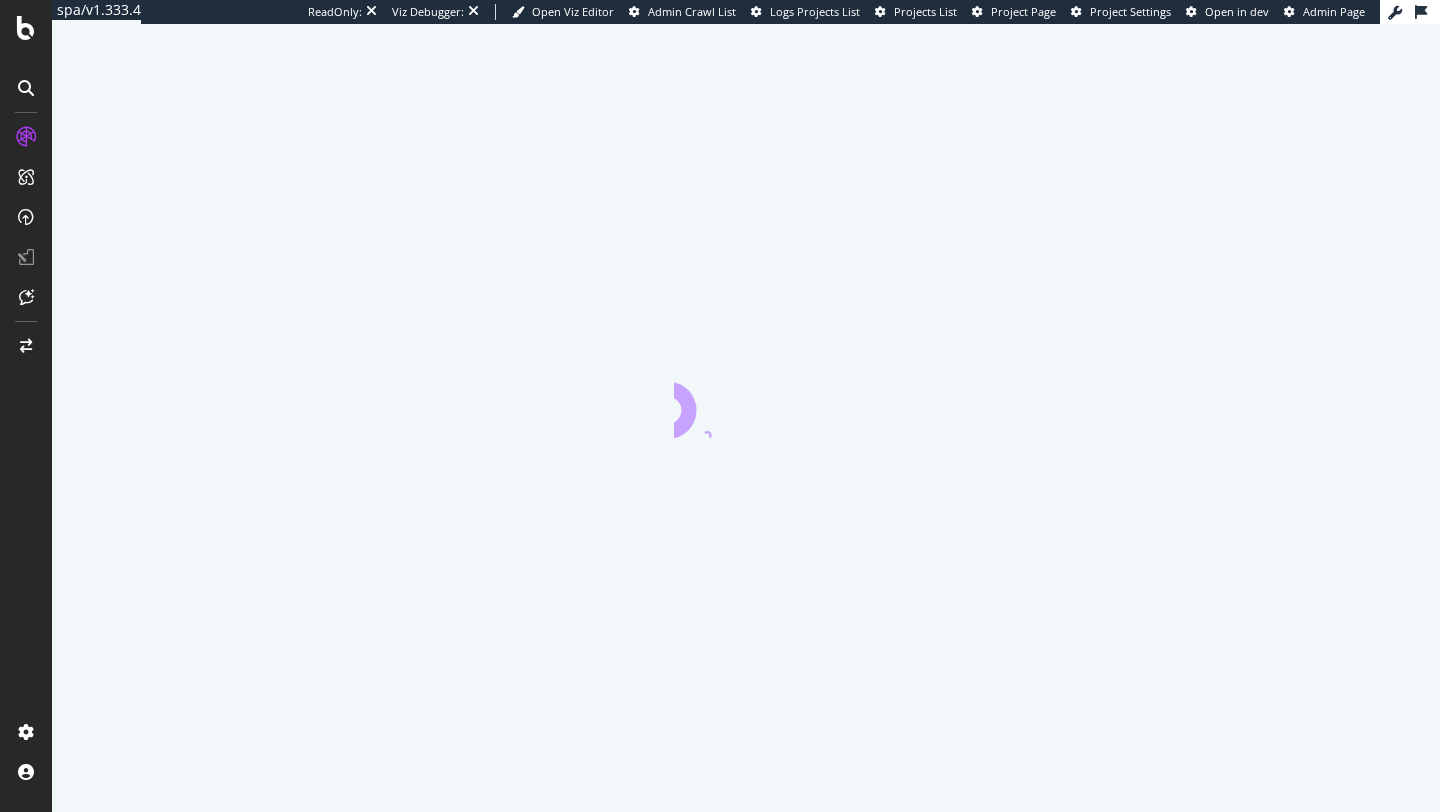 scroll, scrollTop: 0, scrollLeft: 0, axis: both 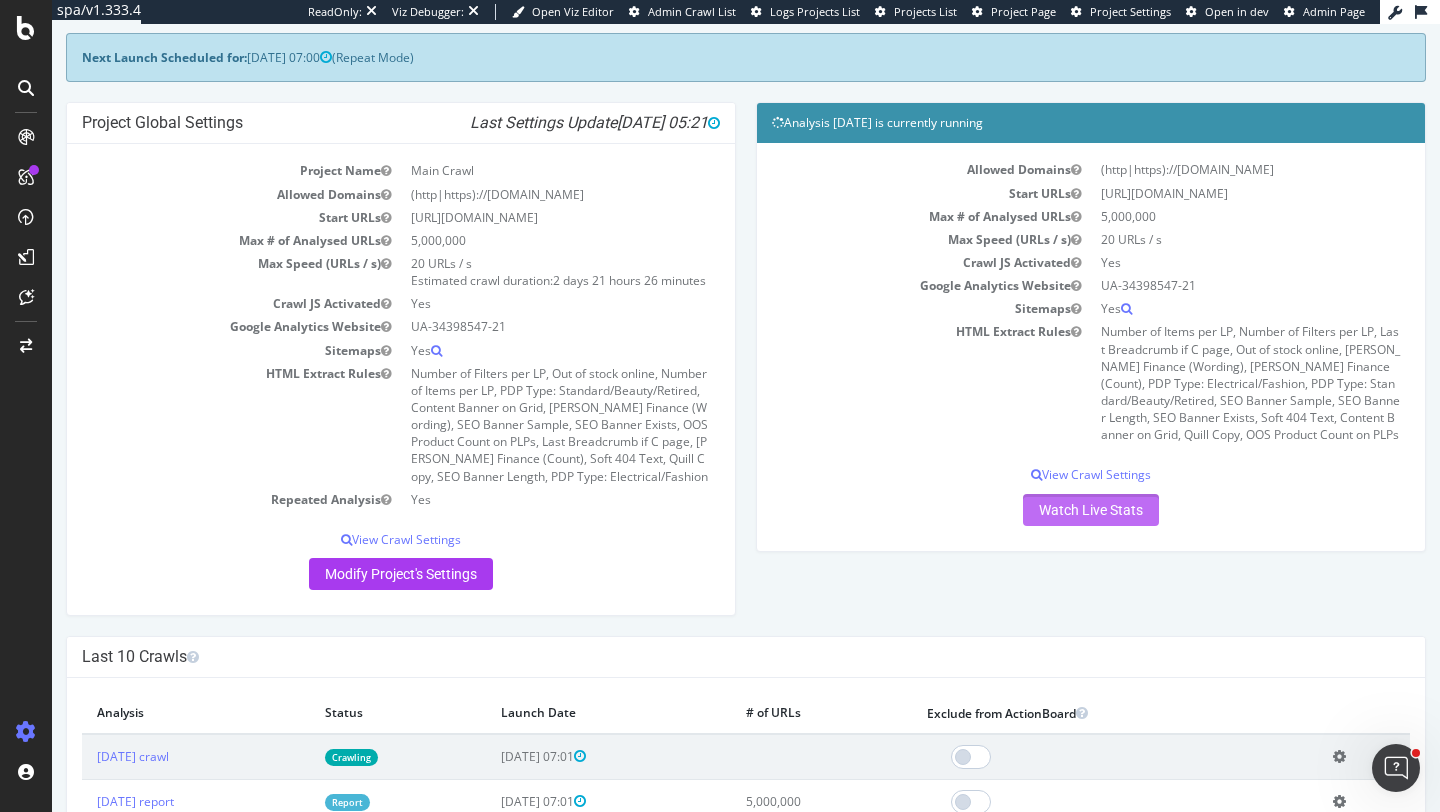 click on "Watch Live Stats" at bounding box center (1091, 510) 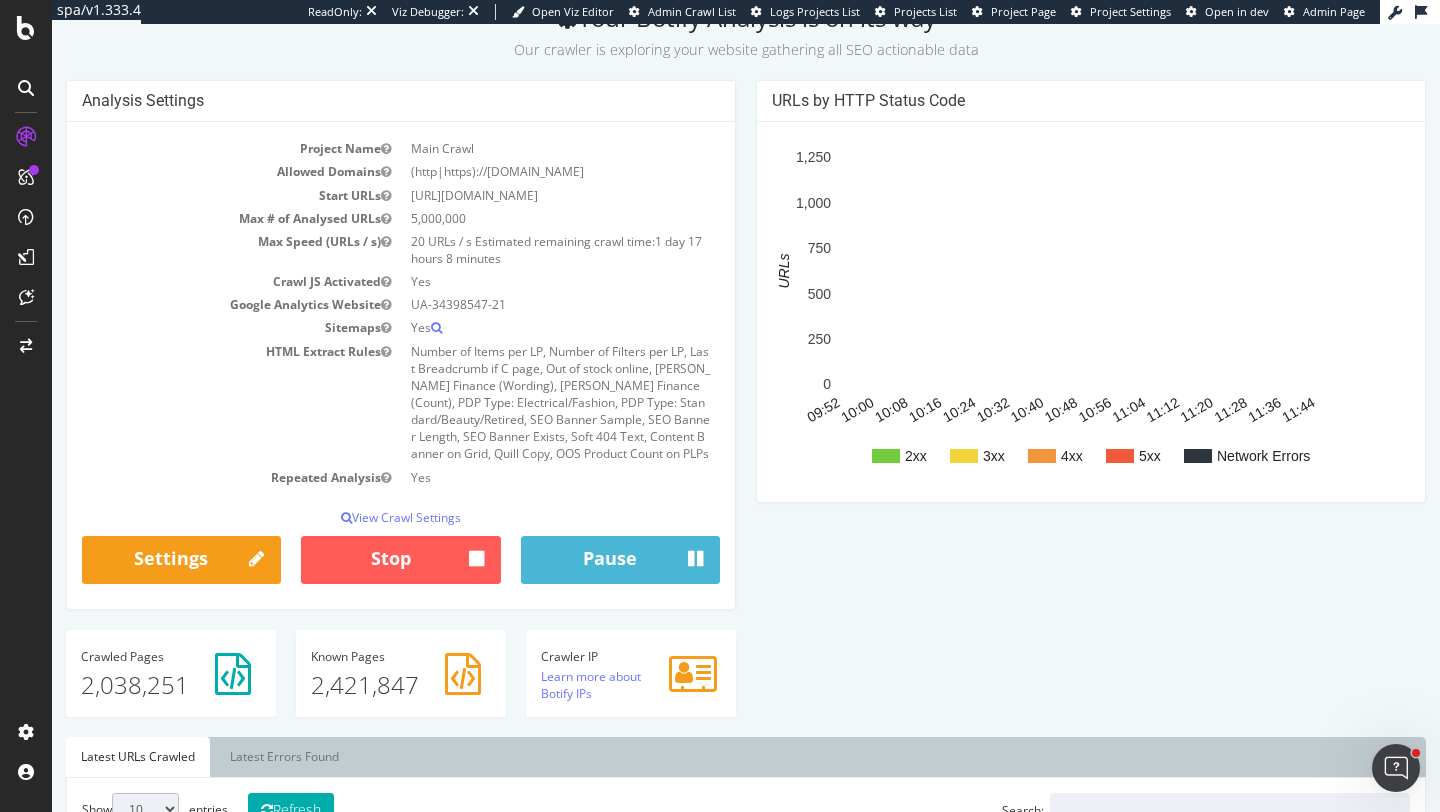 scroll, scrollTop: 126, scrollLeft: 0, axis: vertical 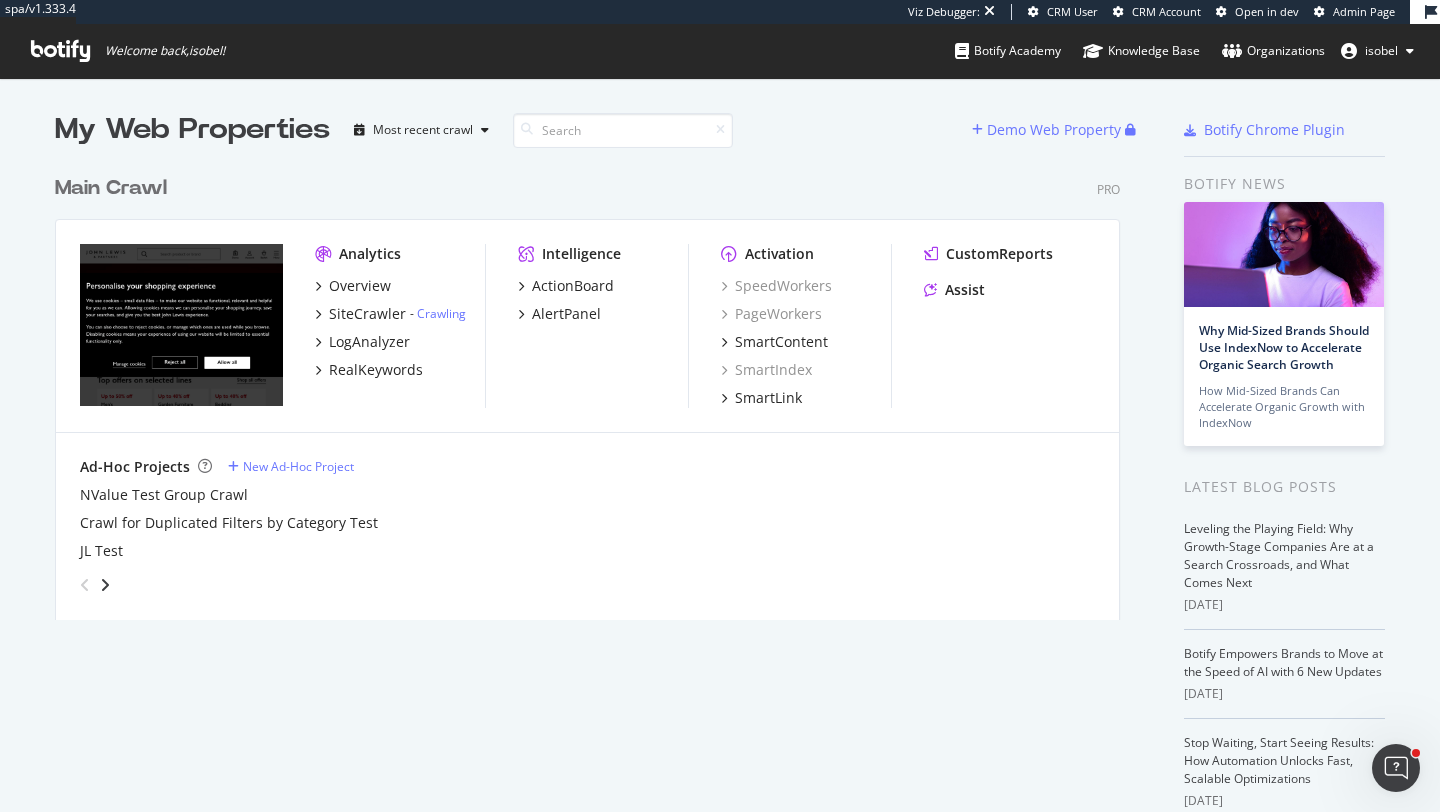 click on "Main Crawl" at bounding box center [111, 188] 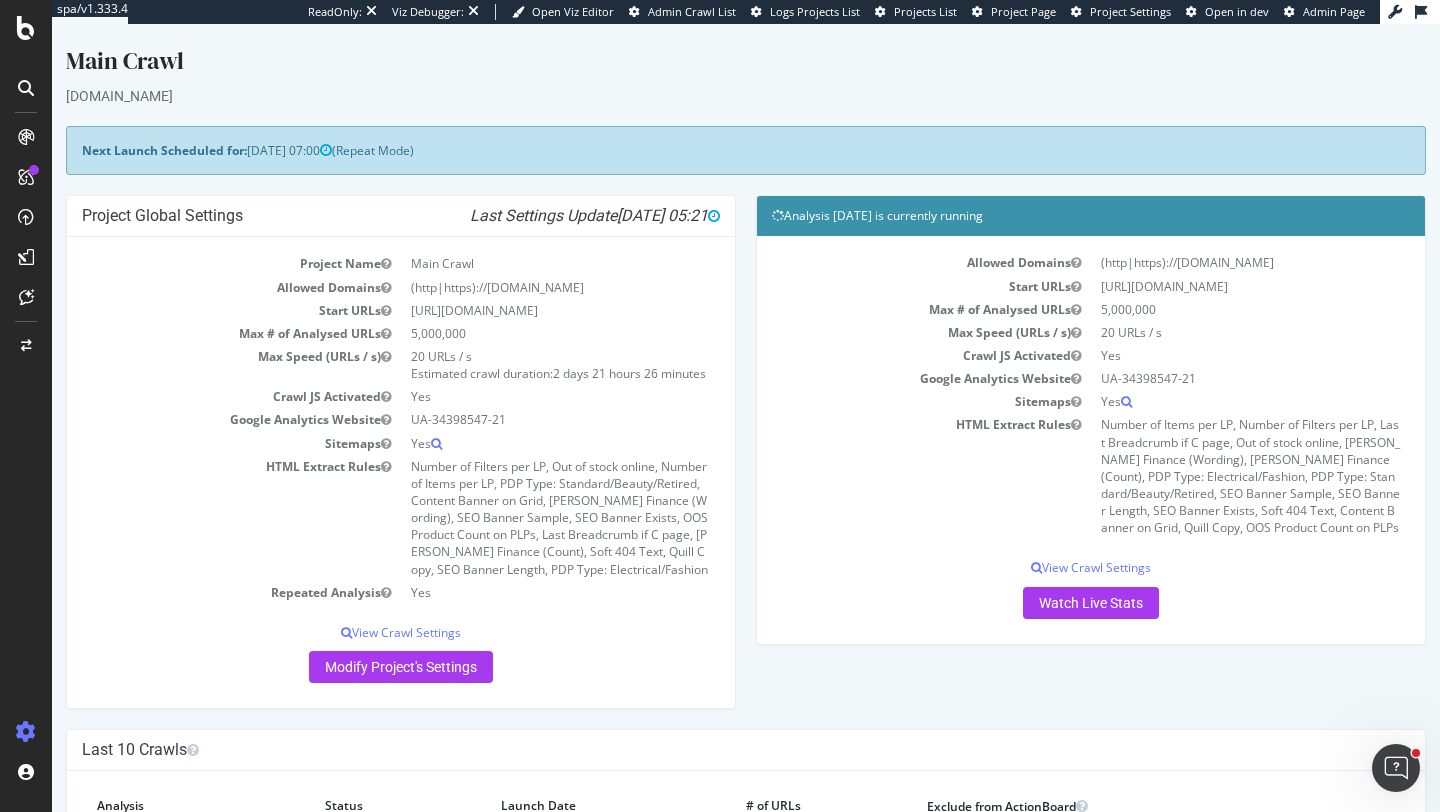 scroll, scrollTop: 0, scrollLeft: 0, axis: both 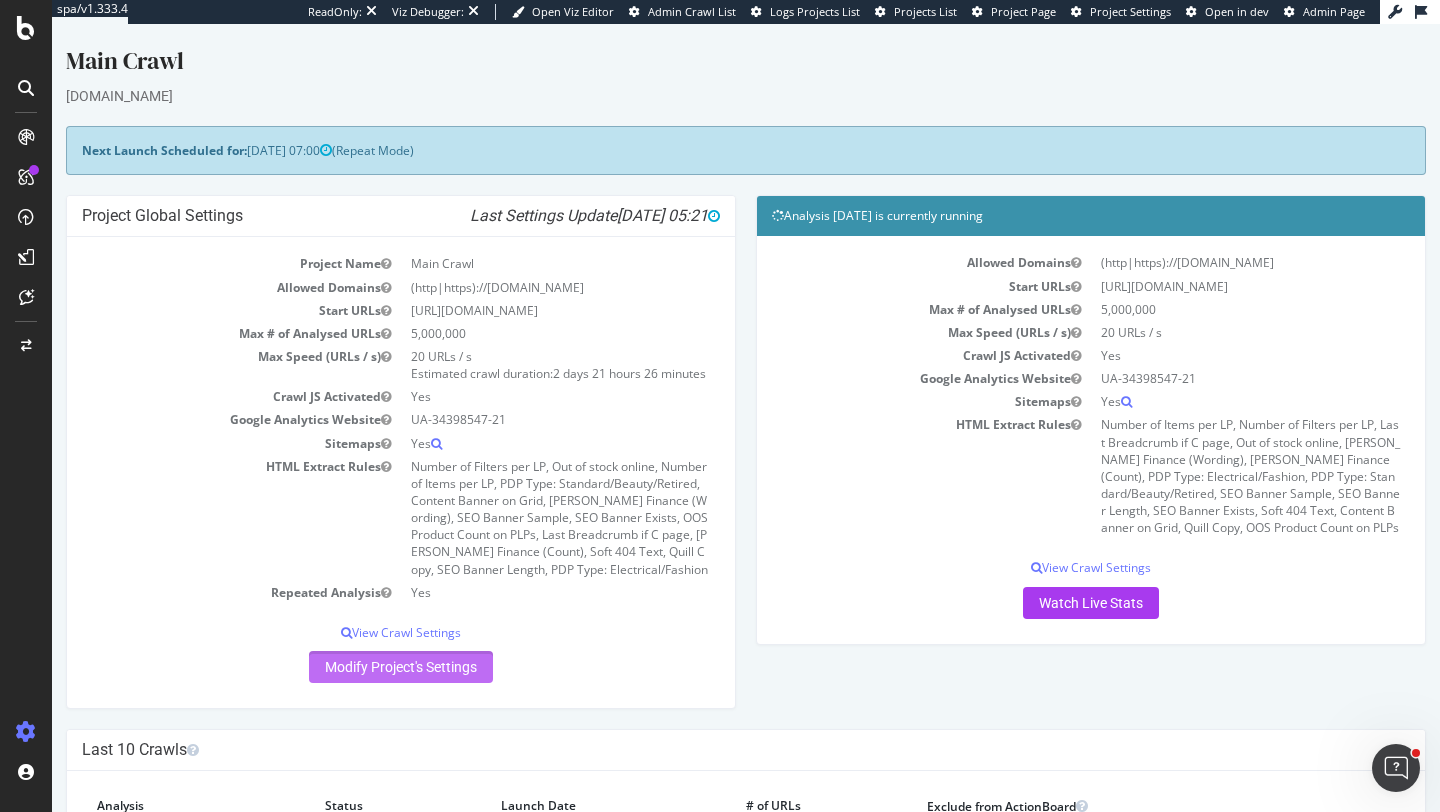 click on "Modify Project's Settings" at bounding box center [401, 667] 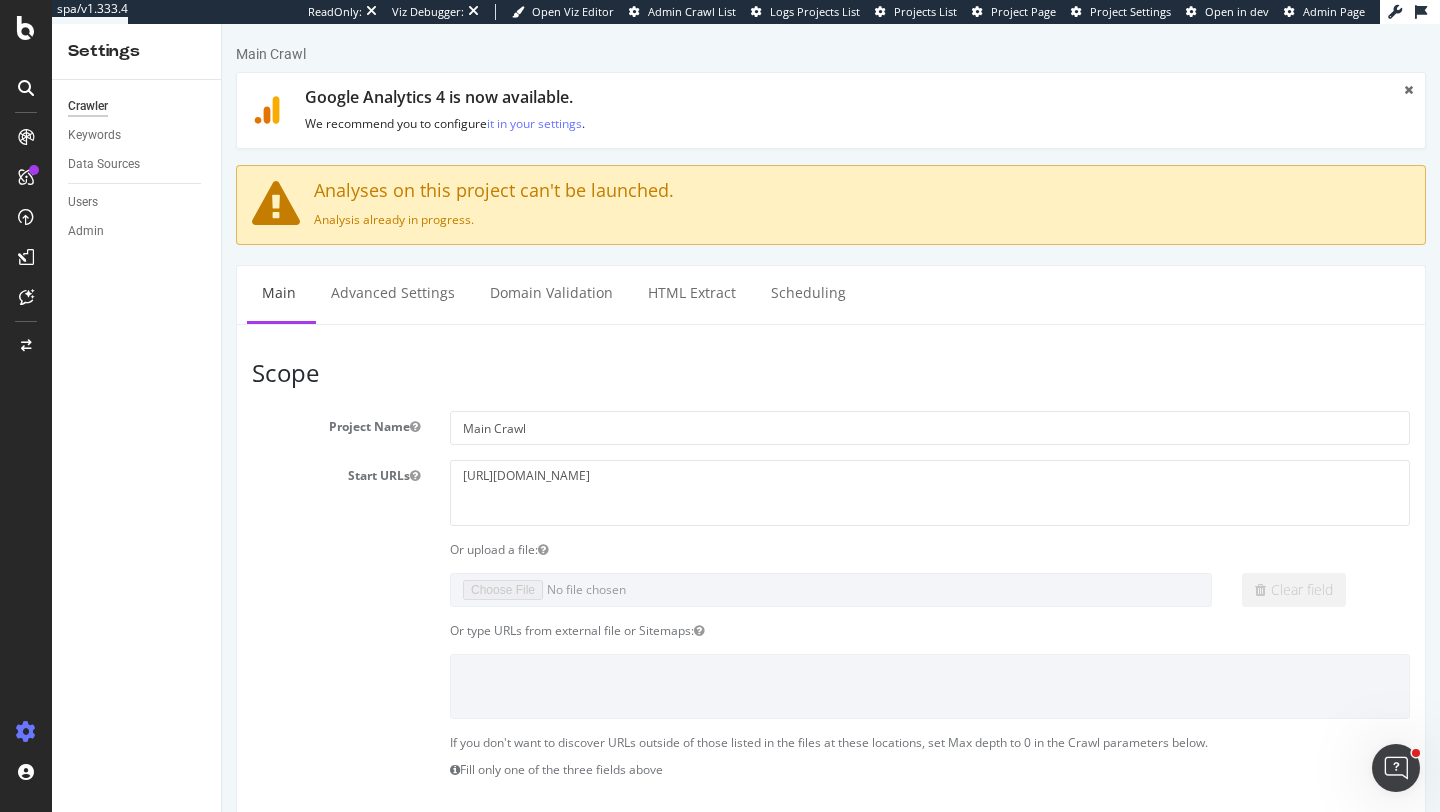 scroll, scrollTop: 0, scrollLeft: 0, axis: both 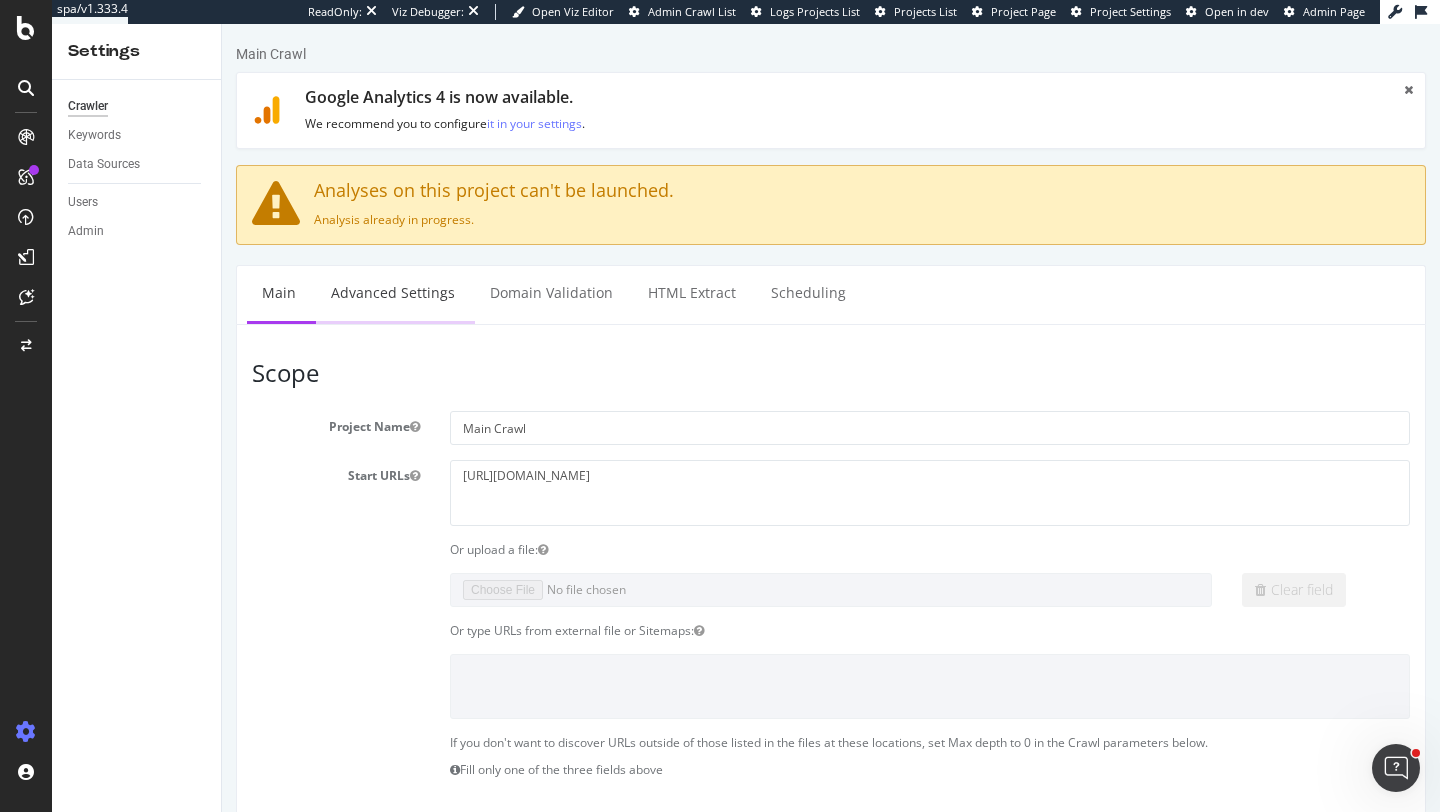 click on "Advanced Settings" at bounding box center [393, 293] 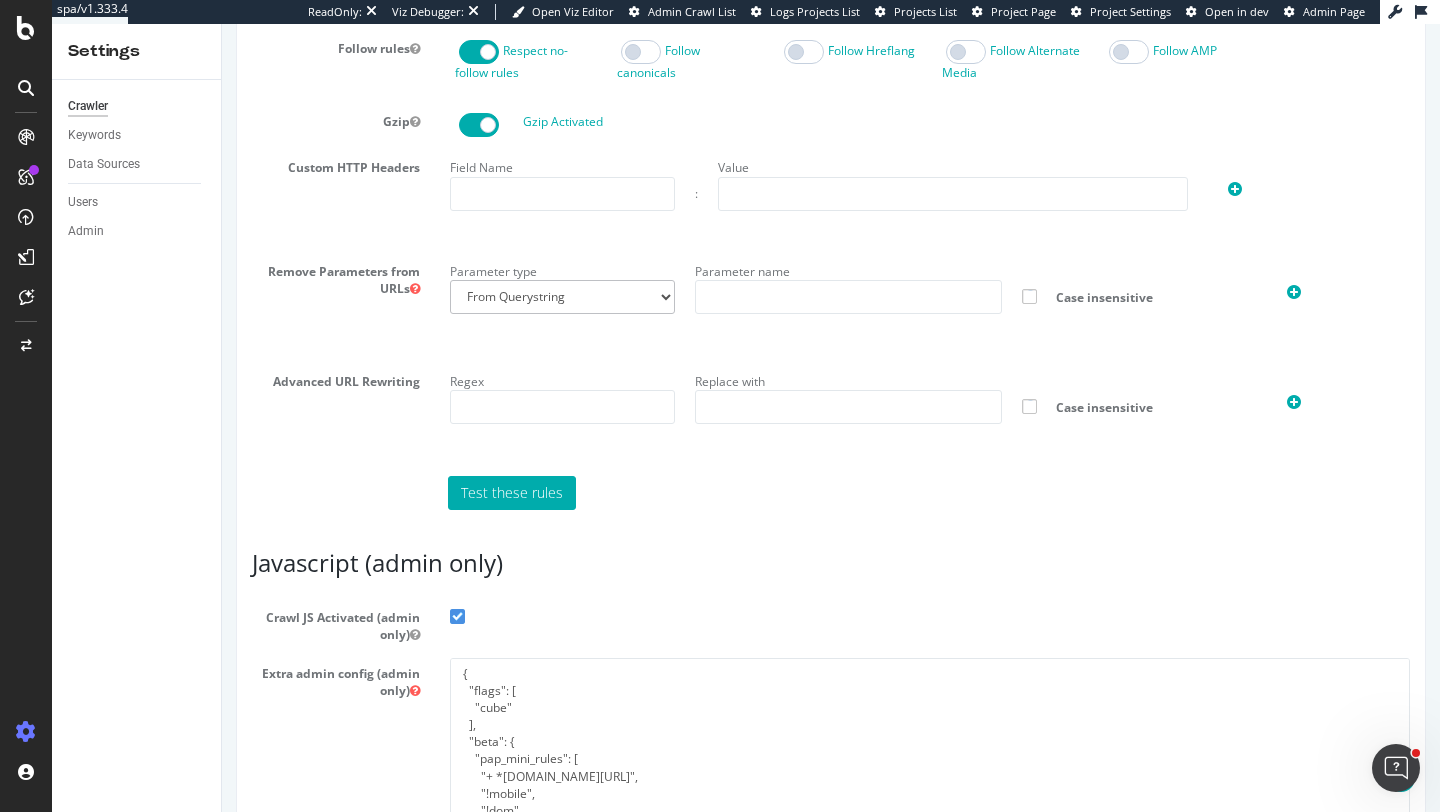 scroll, scrollTop: 1588, scrollLeft: 0, axis: vertical 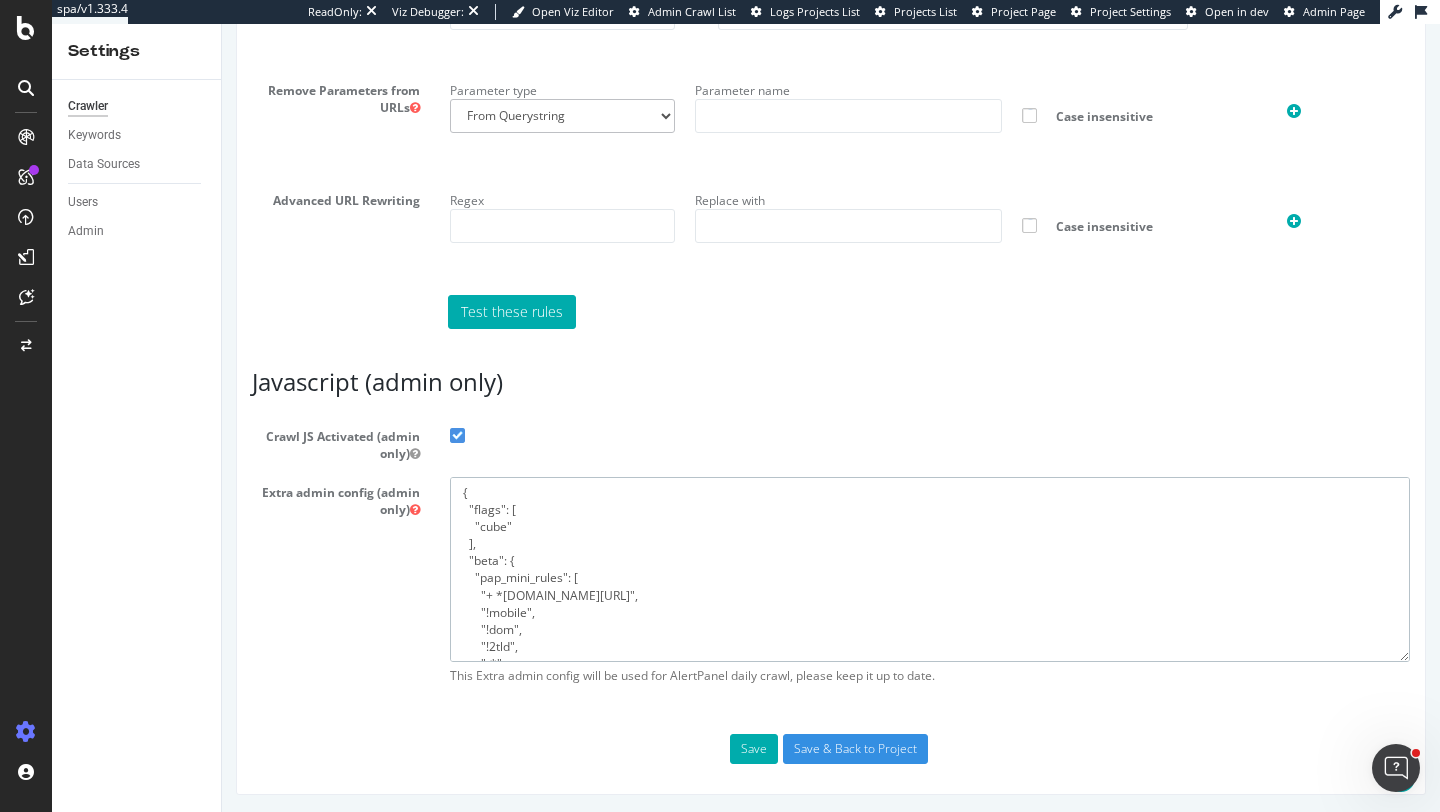 click on "{
"flags": [
"cube"
],
"beta": {
"pap_mini_rules": [
"+ *richrelevance.com/*",
"!mobile",
"!dom",
"!2tld",
"-*"
]
}
}" at bounding box center (930, 569) 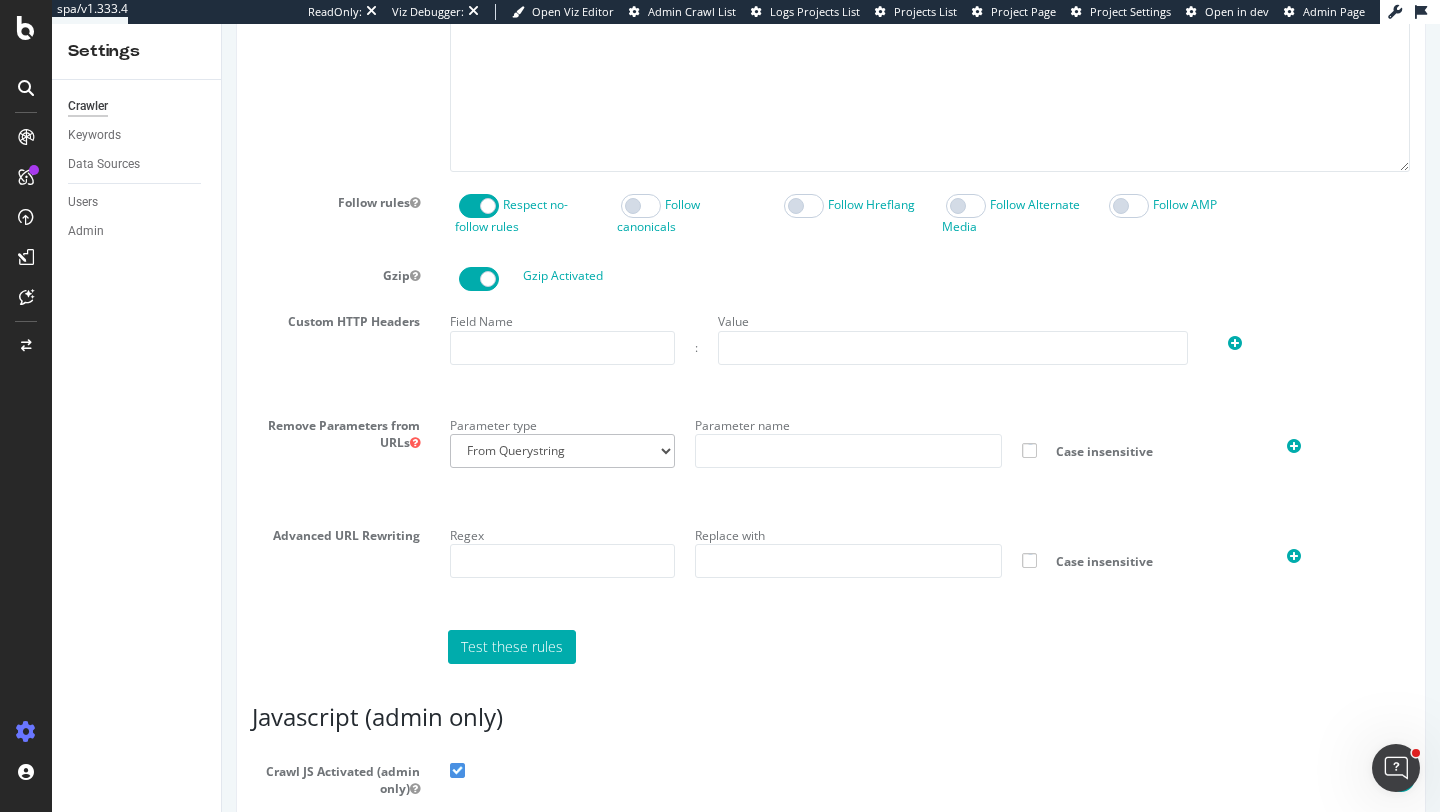 scroll, scrollTop: 1248, scrollLeft: 0, axis: vertical 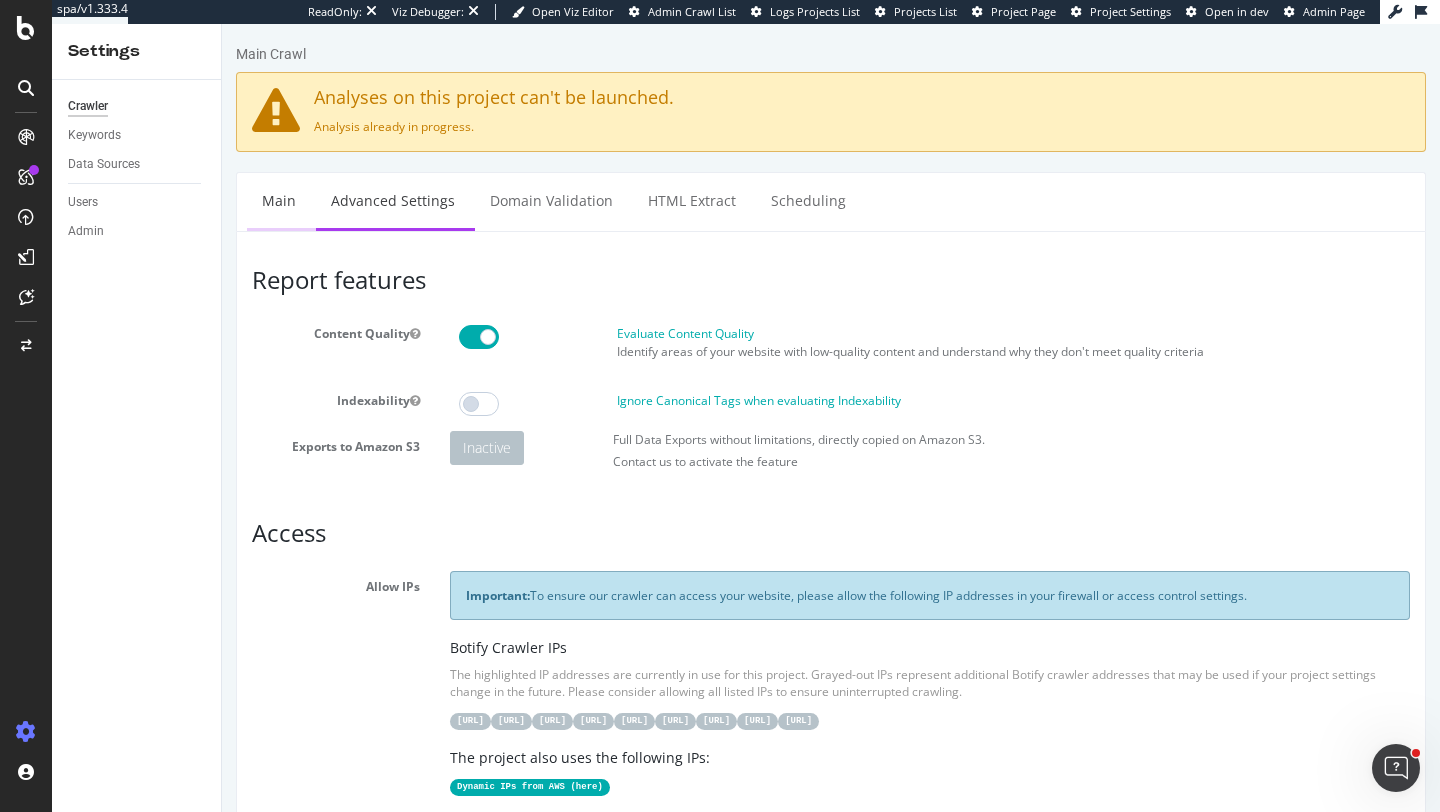 click on "Main" at bounding box center (279, 200) 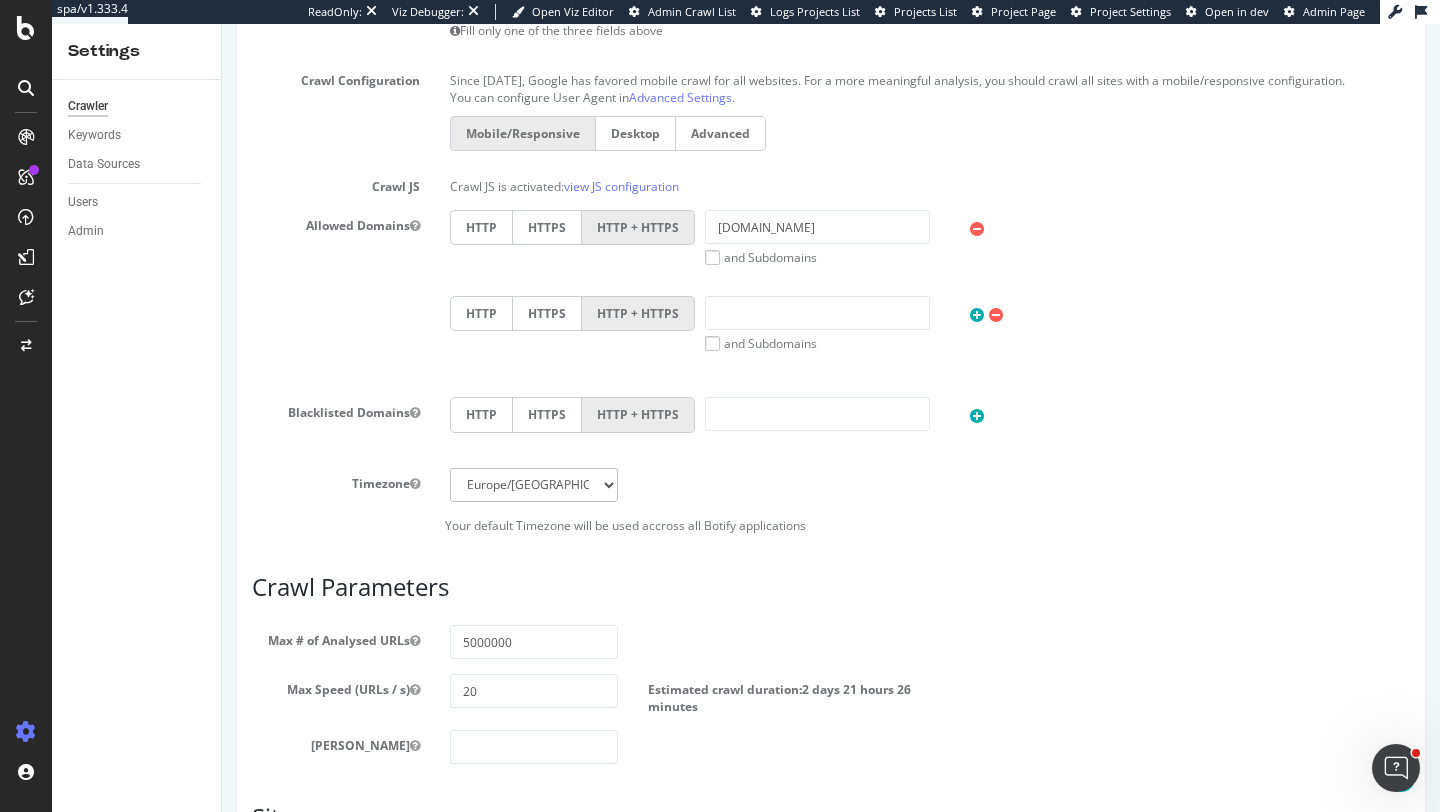 scroll, scrollTop: 668, scrollLeft: 0, axis: vertical 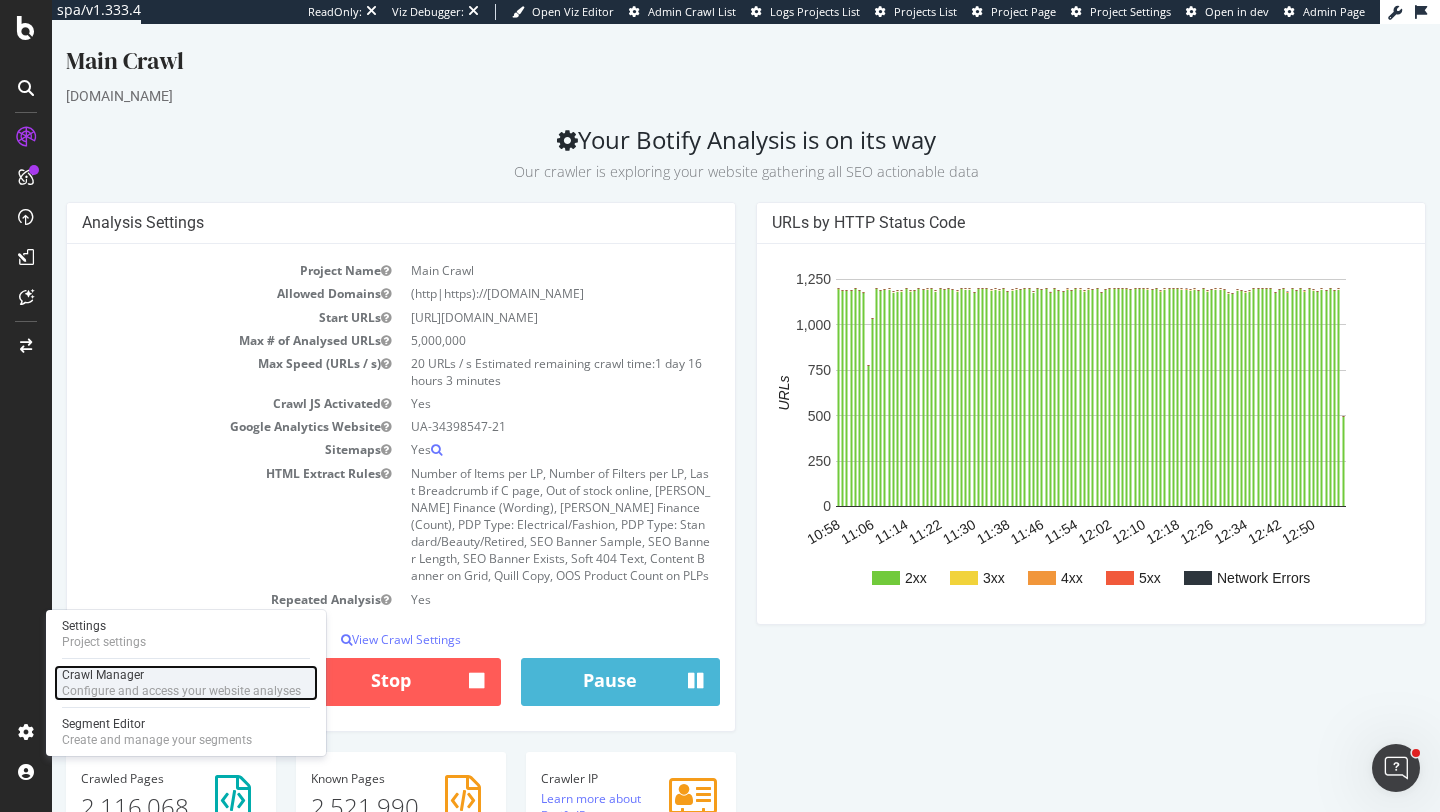 click on "Configure and access your website analyses" at bounding box center (181, 691) 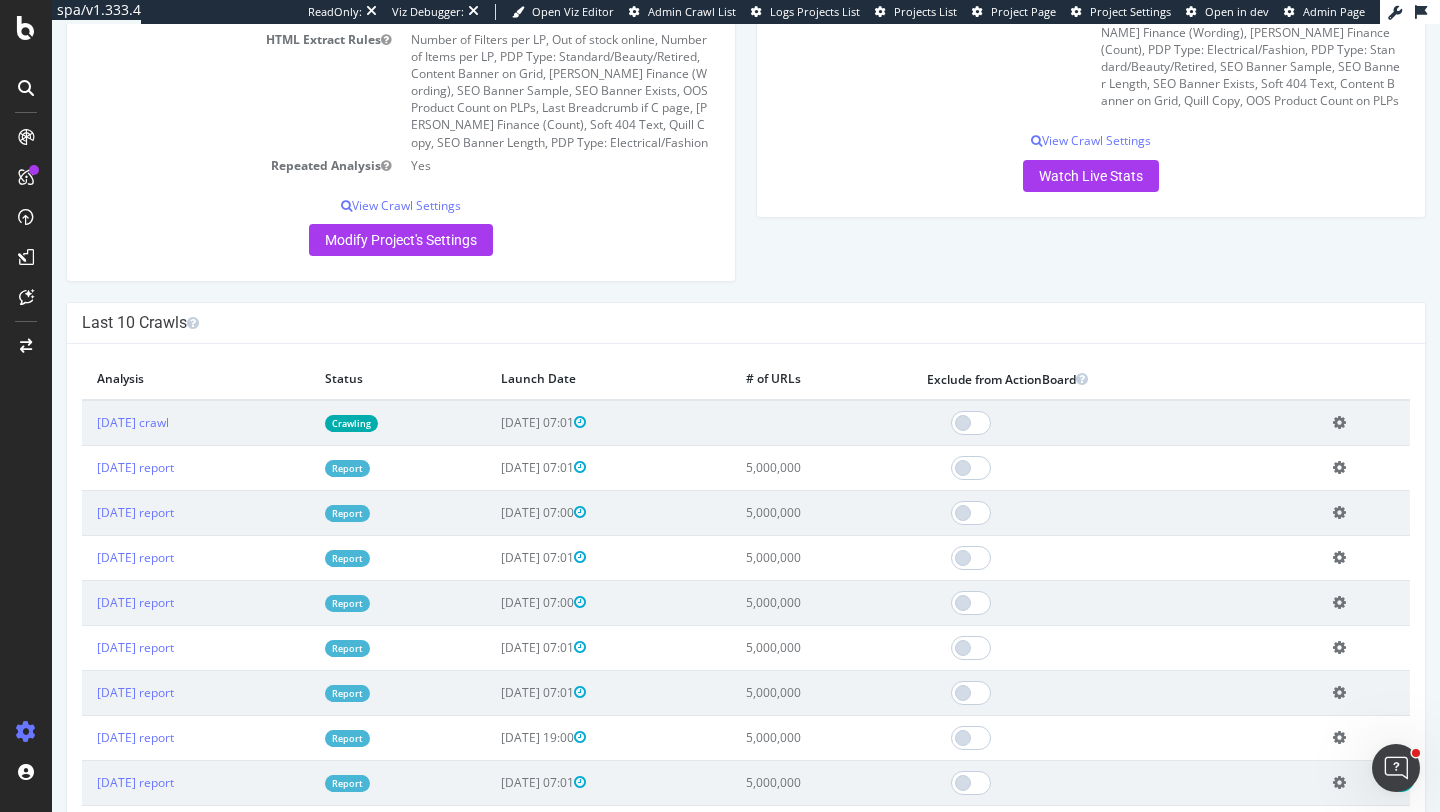 scroll, scrollTop: 243, scrollLeft: 0, axis: vertical 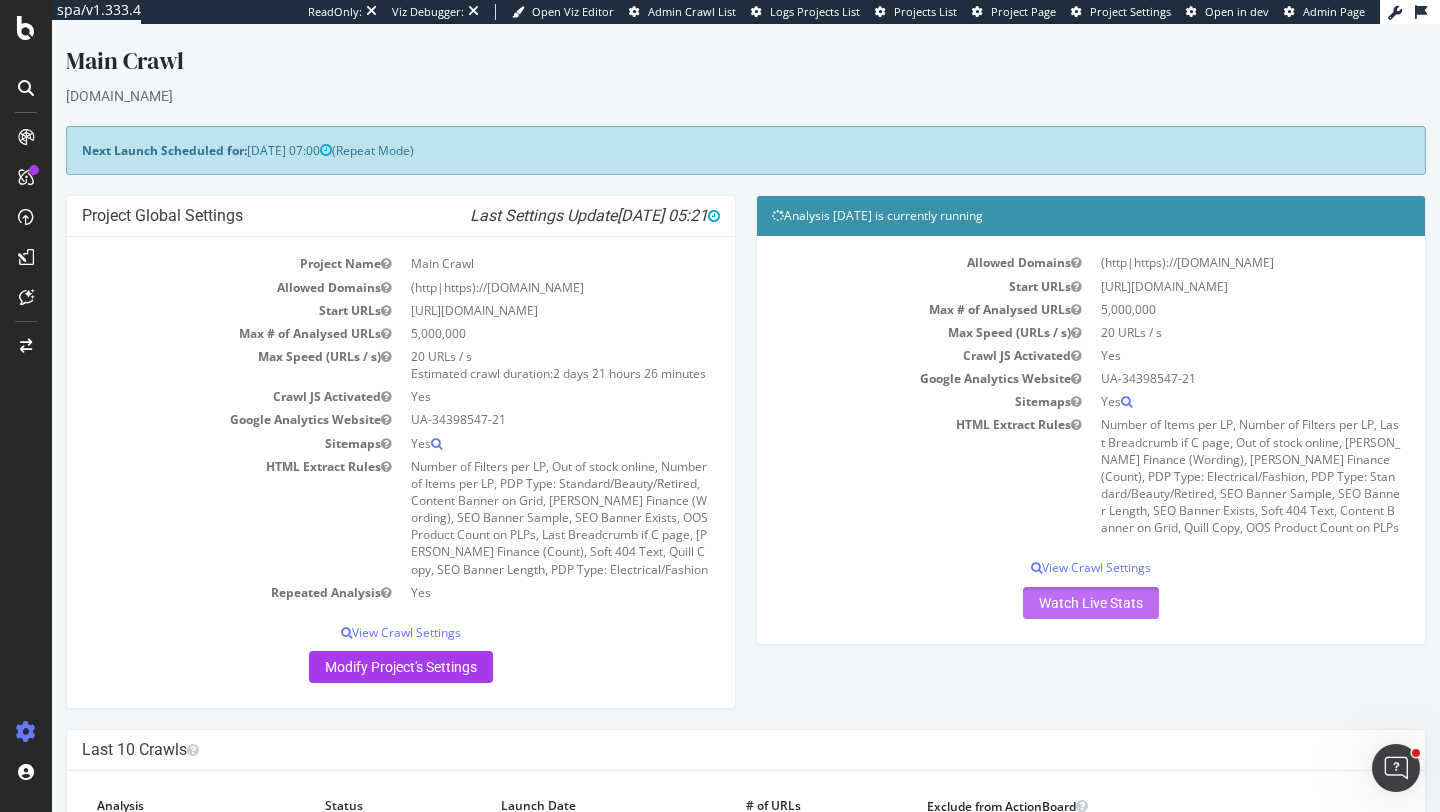 click on "Watch Live Stats" at bounding box center [1091, 603] 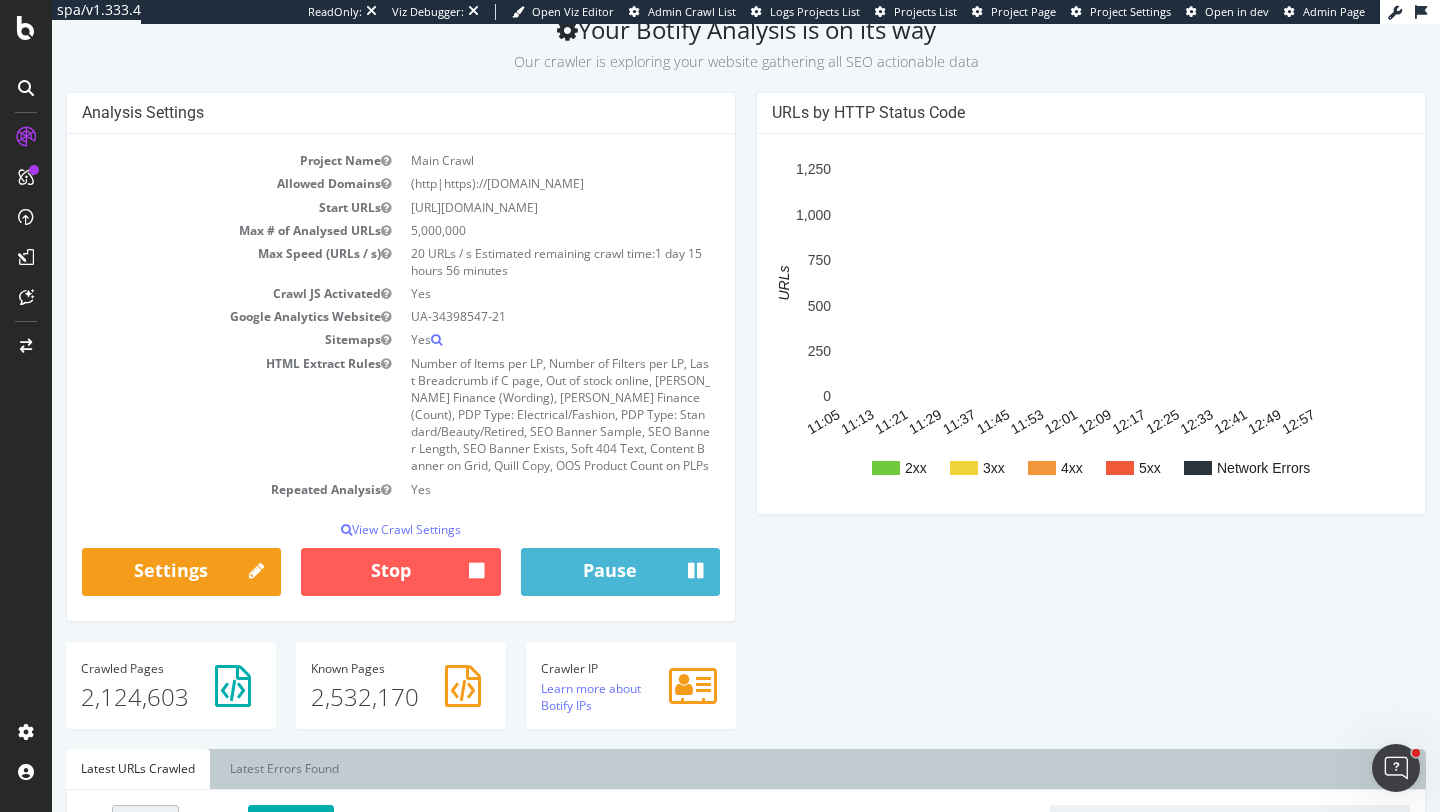 scroll, scrollTop: 109, scrollLeft: 0, axis: vertical 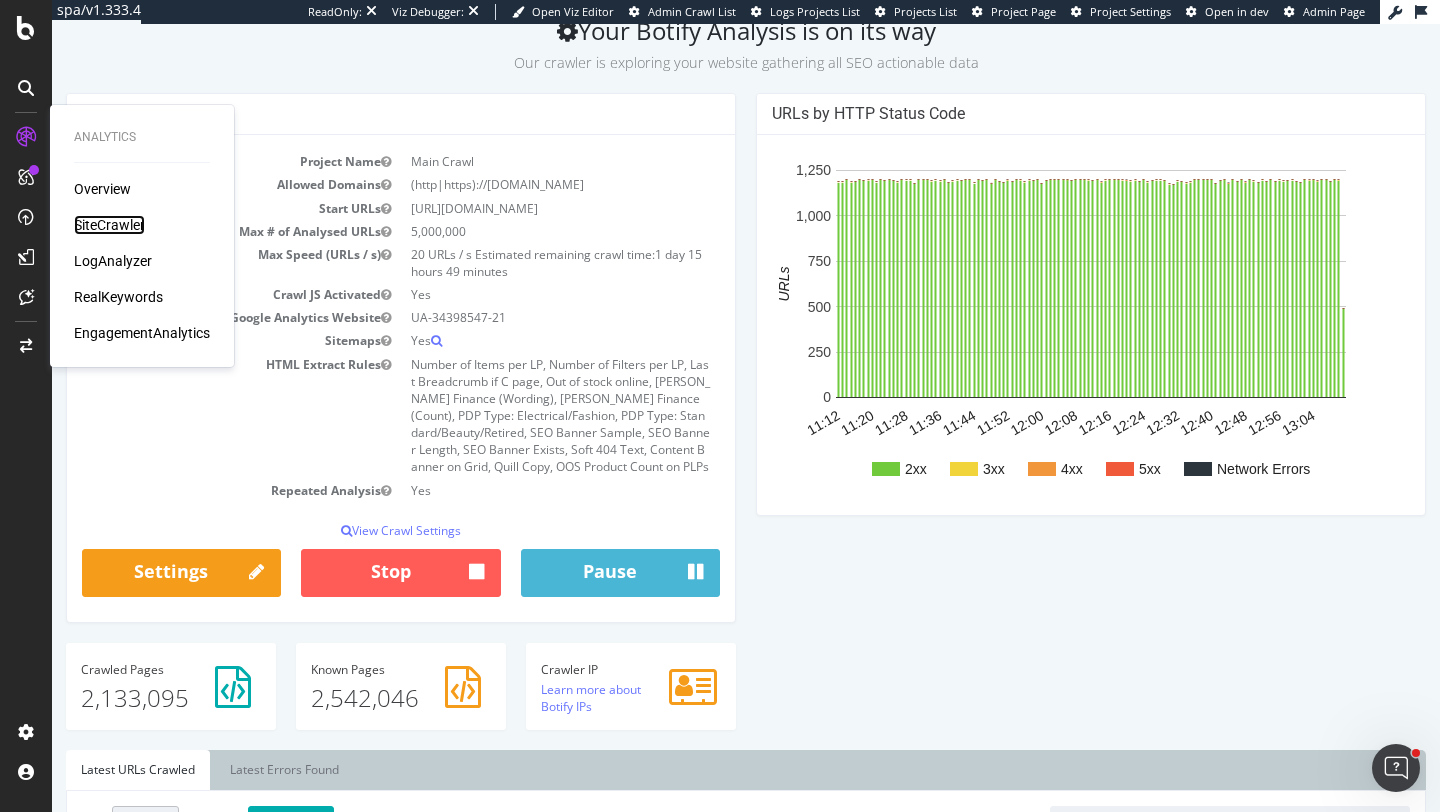 click on "SiteCrawler" at bounding box center [109, 225] 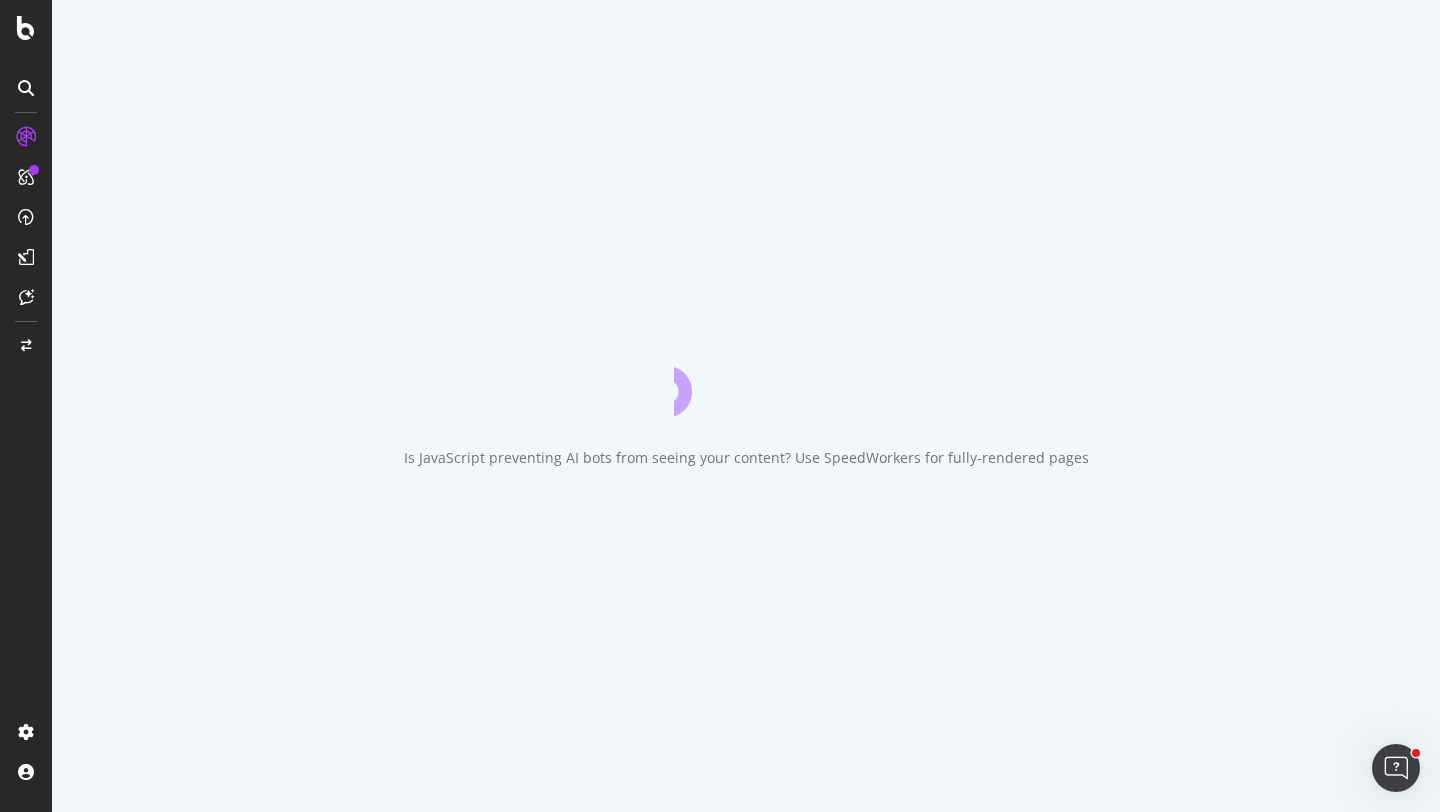 scroll, scrollTop: 0, scrollLeft: 0, axis: both 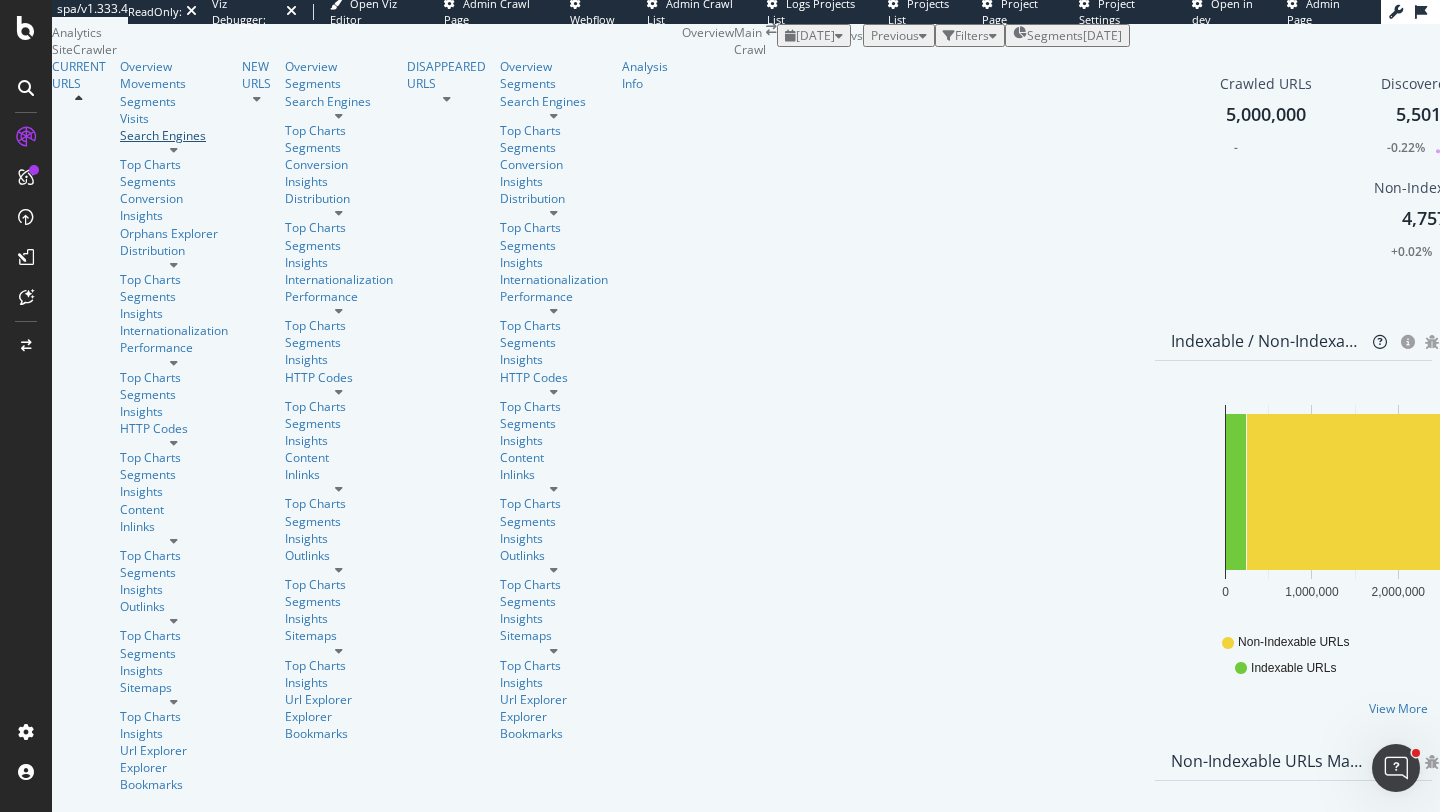 click on "Search Engines" at bounding box center (174, 135) 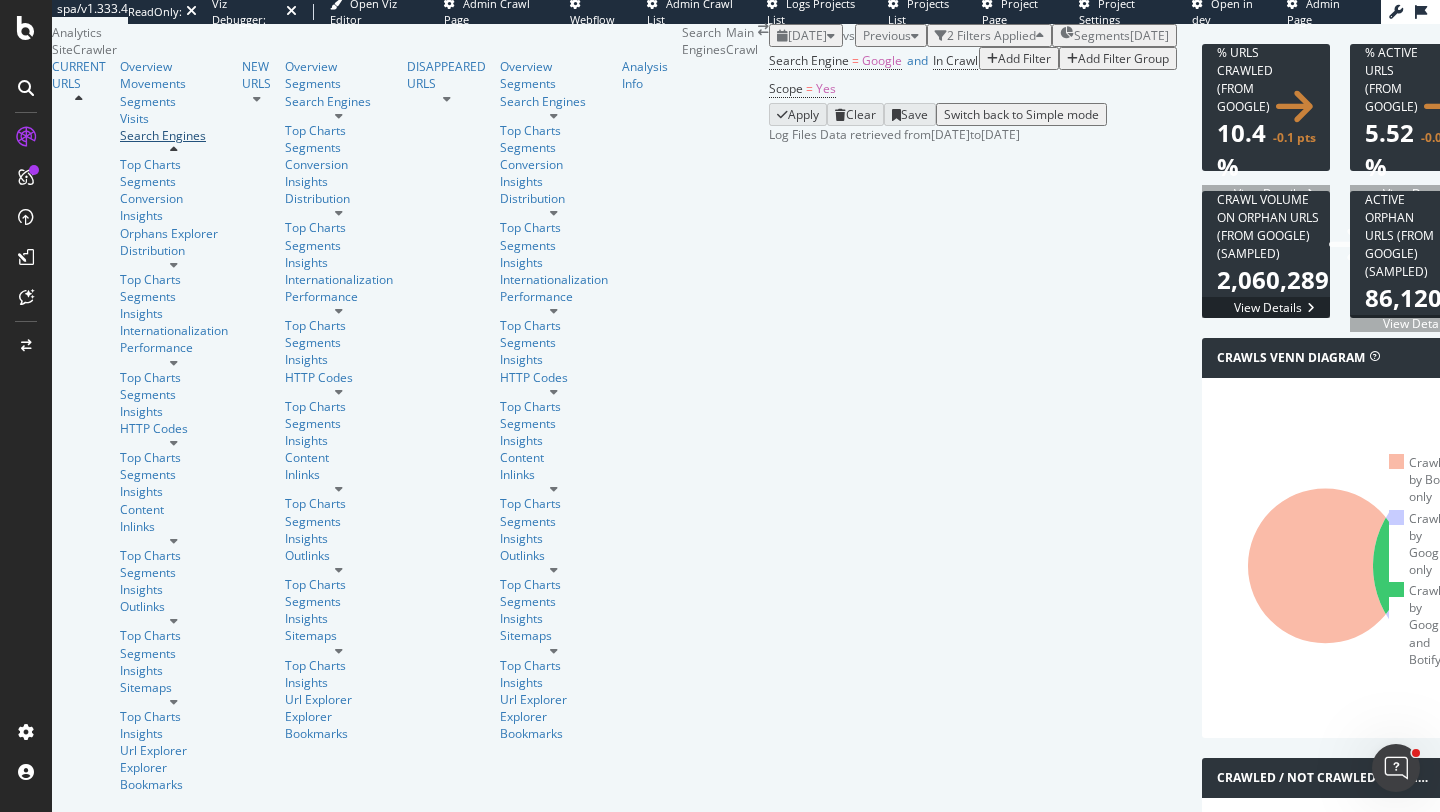 scroll, scrollTop: 345, scrollLeft: 0, axis: vertical 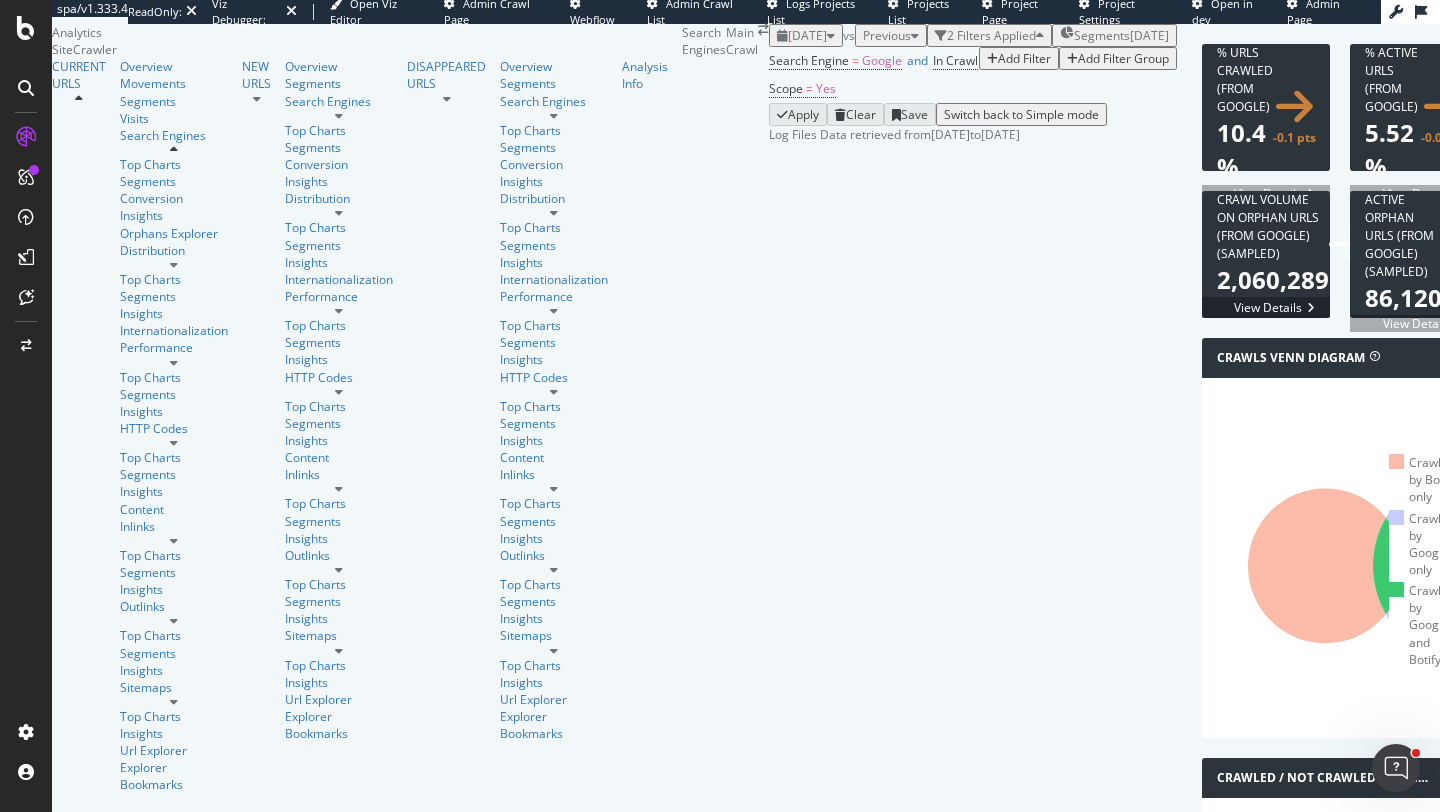 click on "Segments" at bounding box center (1102, 35) 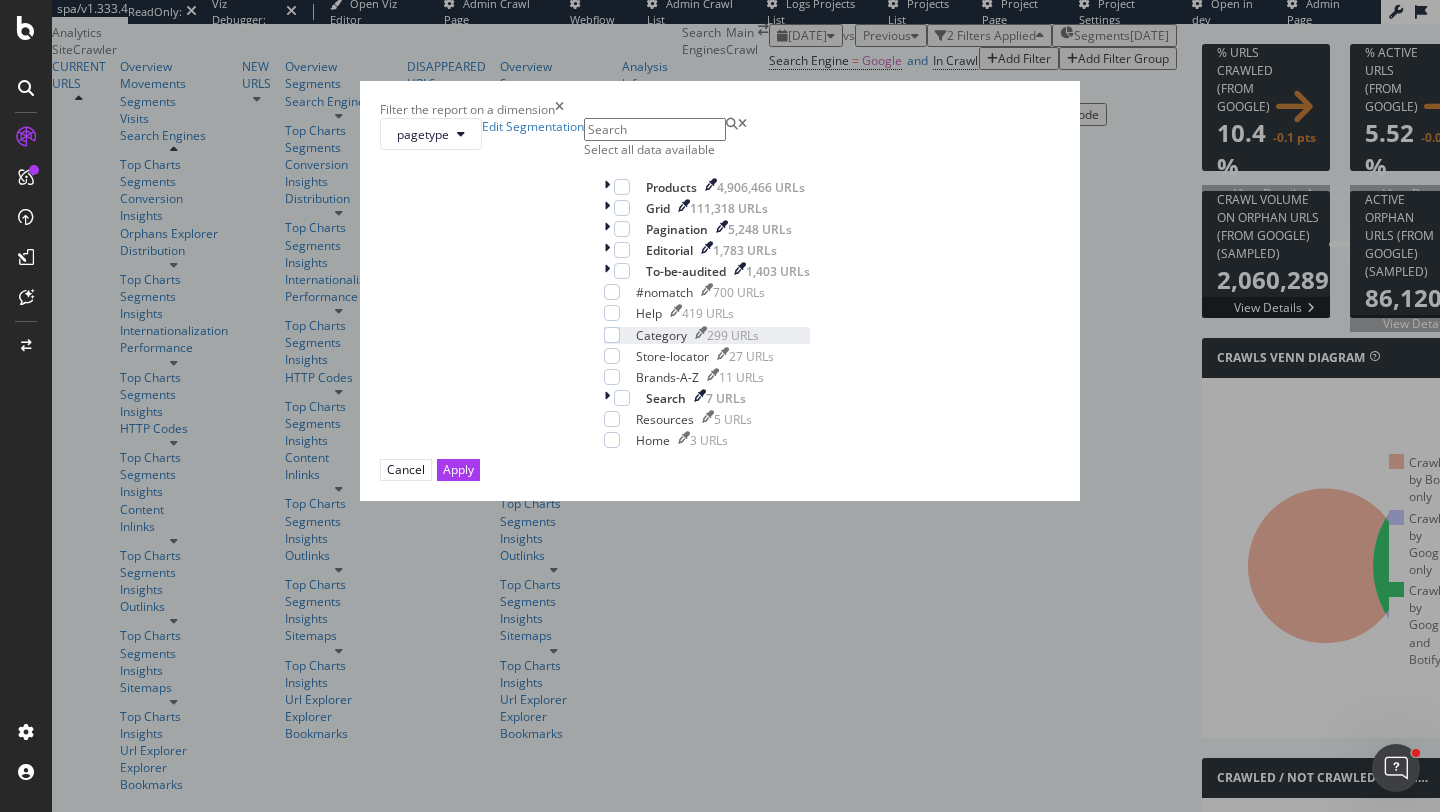 click at bounding box center (701, 335) 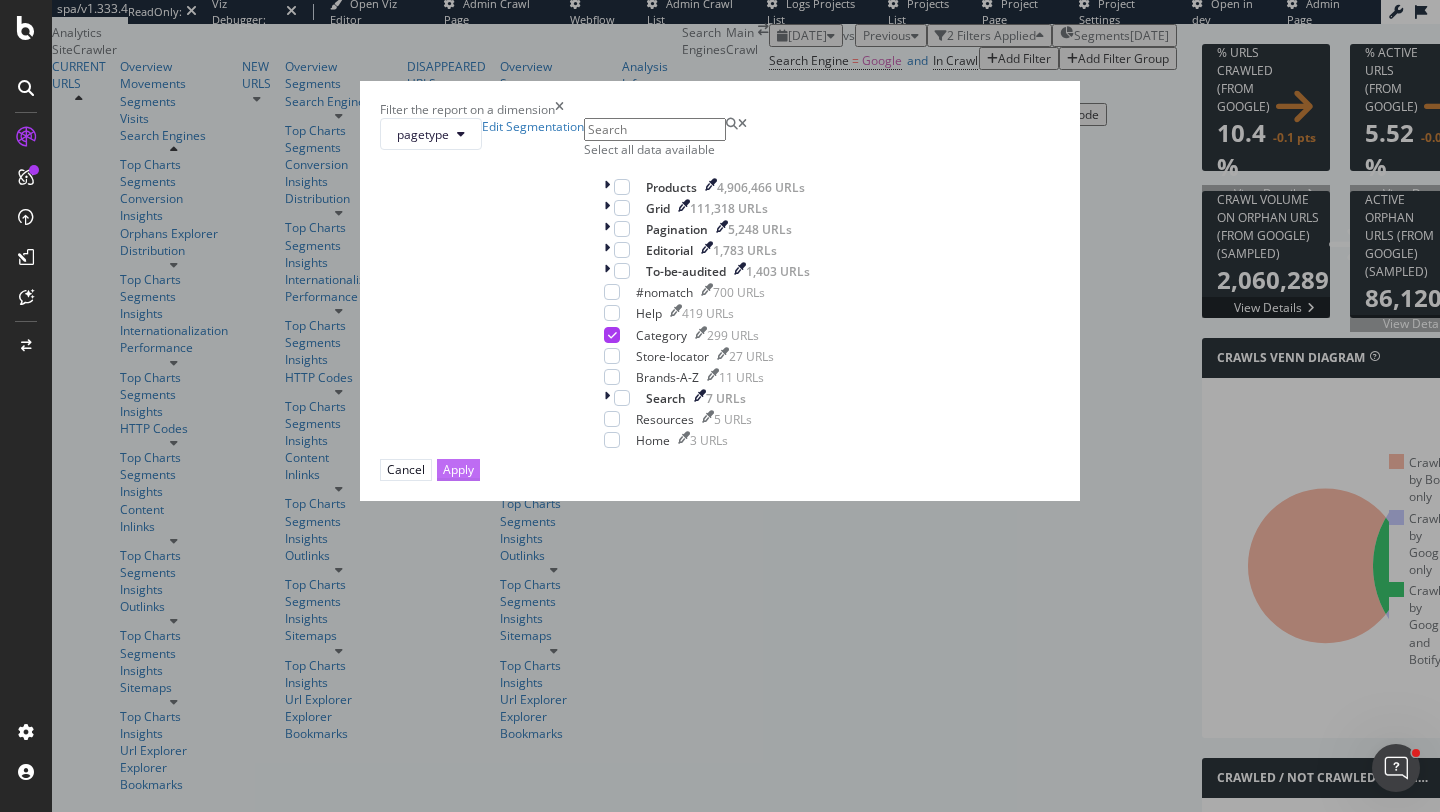 click on "Apply" at bounding box center (458, 469) 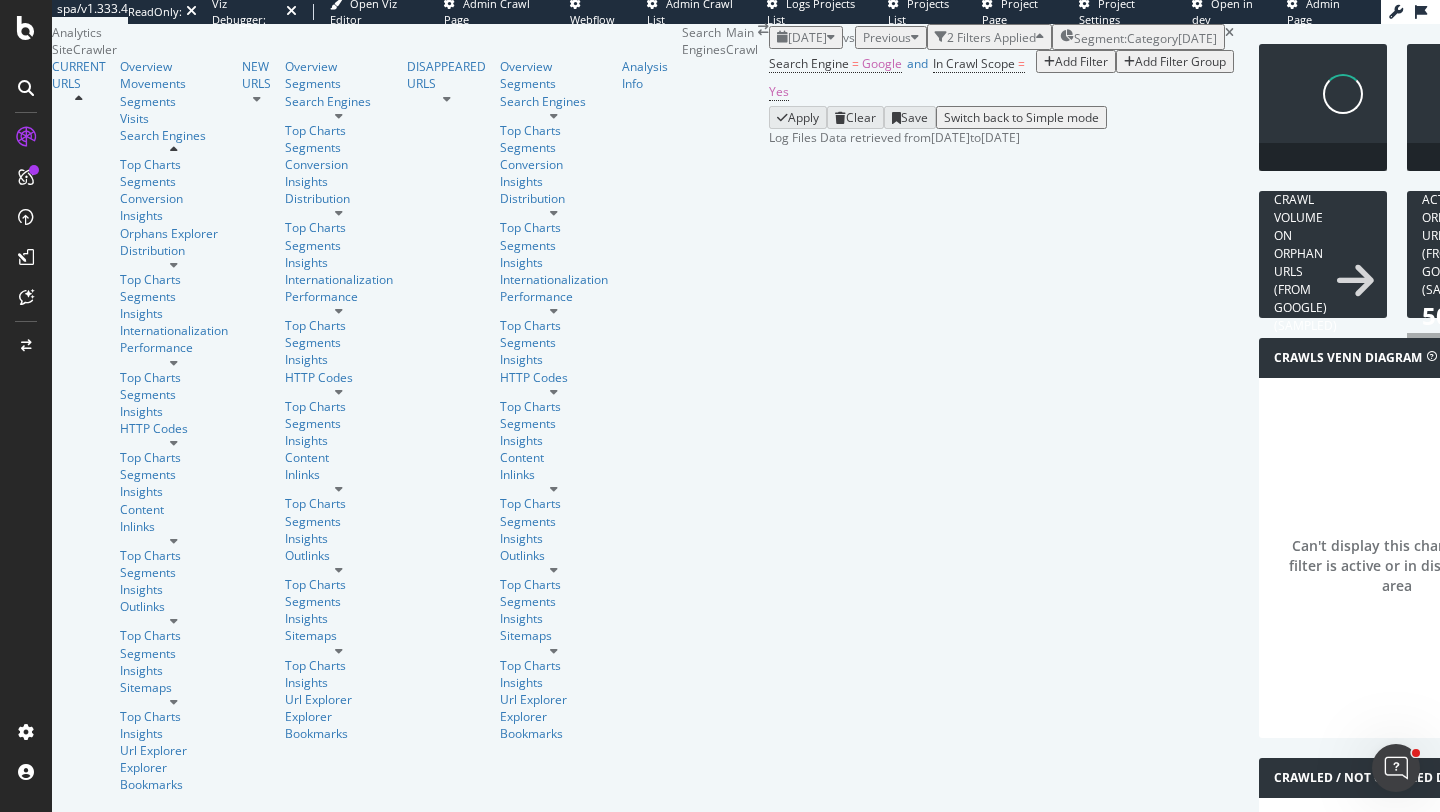 scroll, scrollTop: 138, scrollLeft: 0, axis: vertical 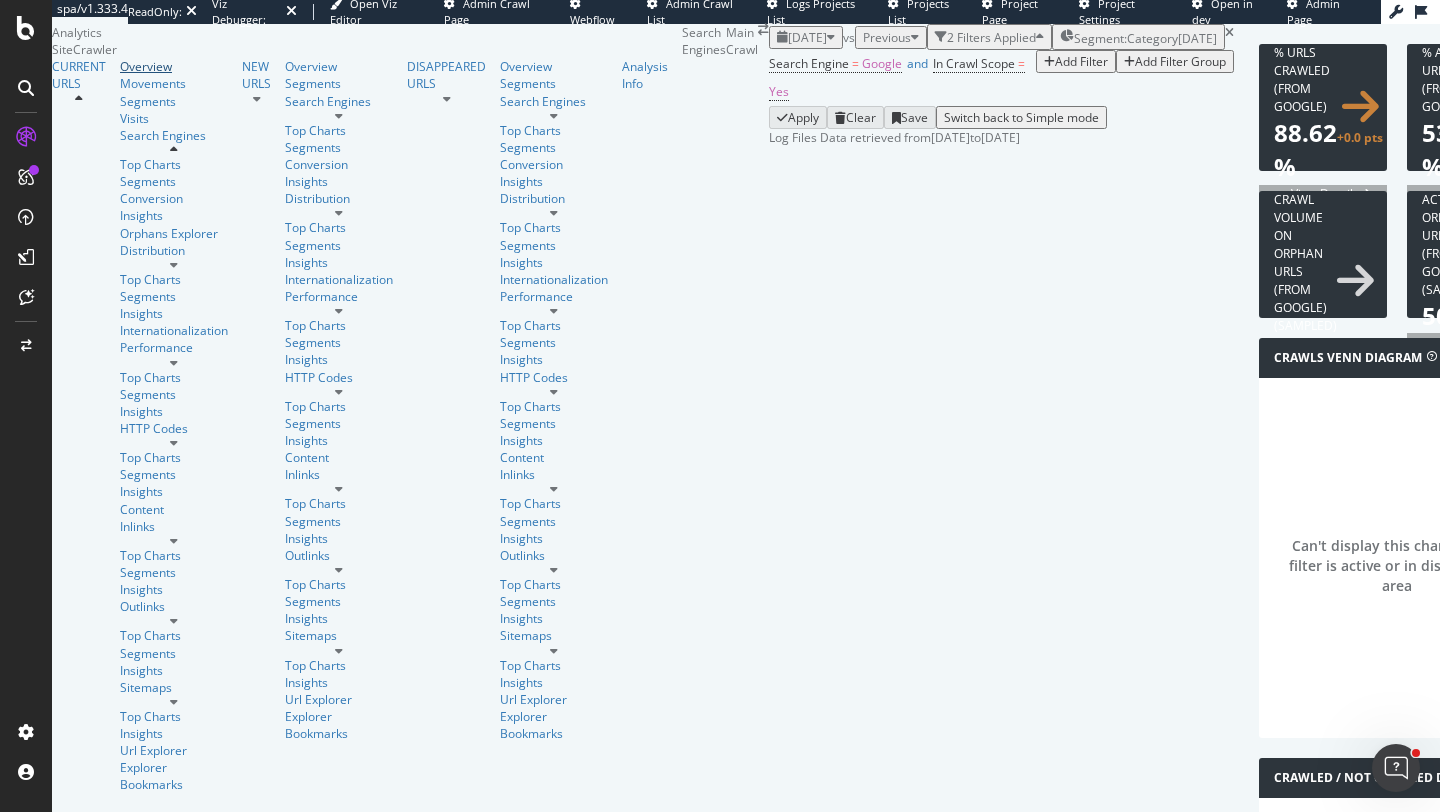 click on "Overview" at bounding box center (174, 66) 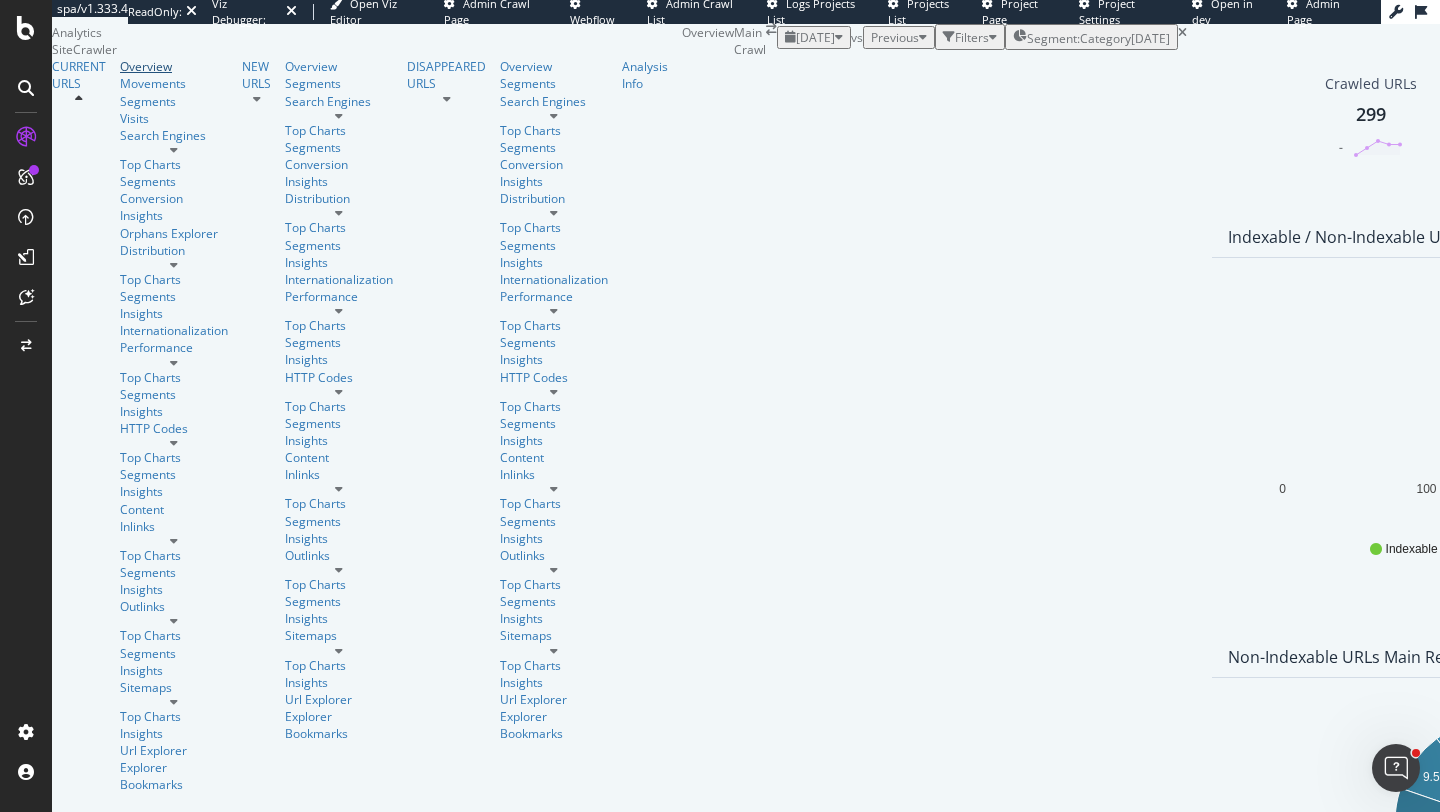 scroll, scrollTop: 104, scrollLeft: 0, axis: vertical 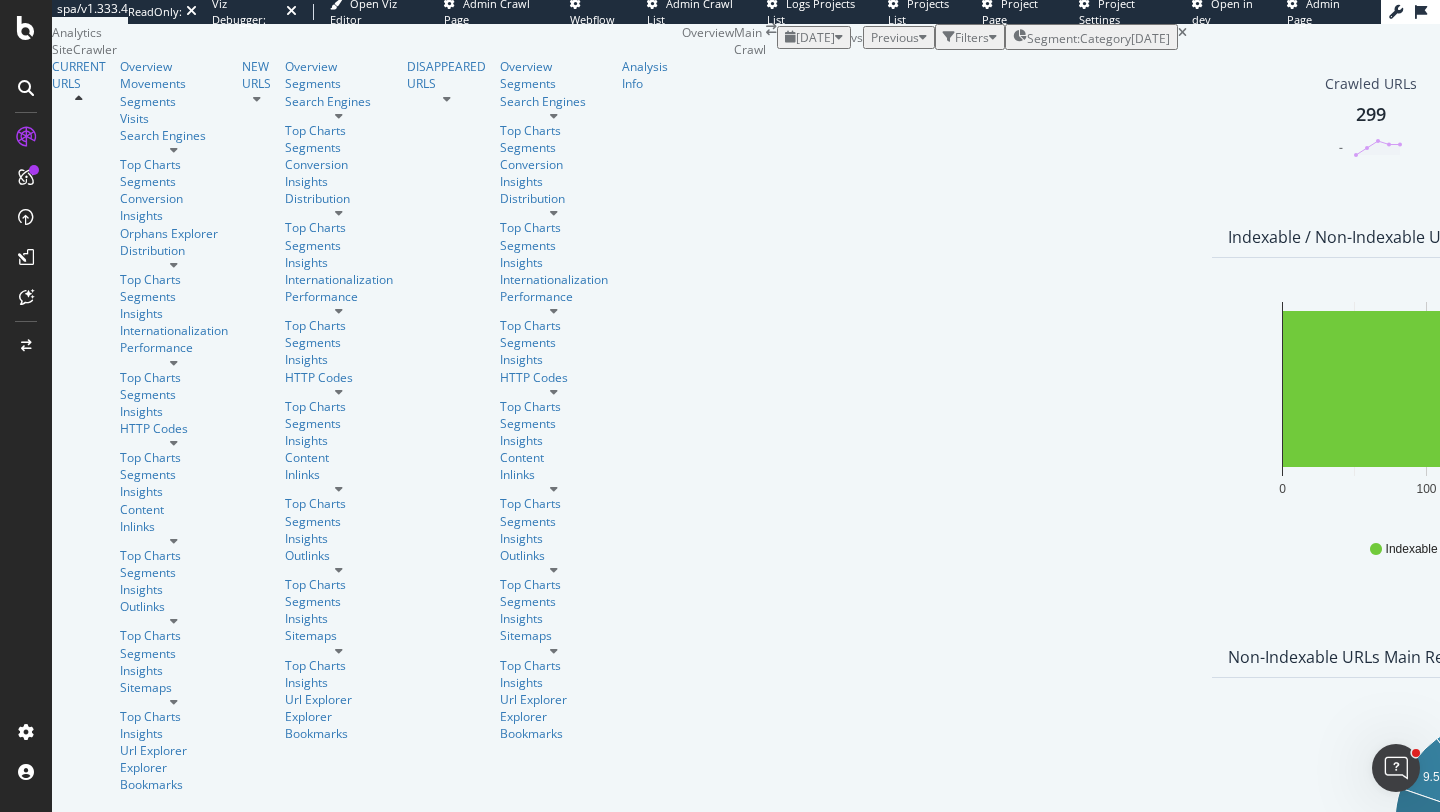 click at bounding box center (174, 150) 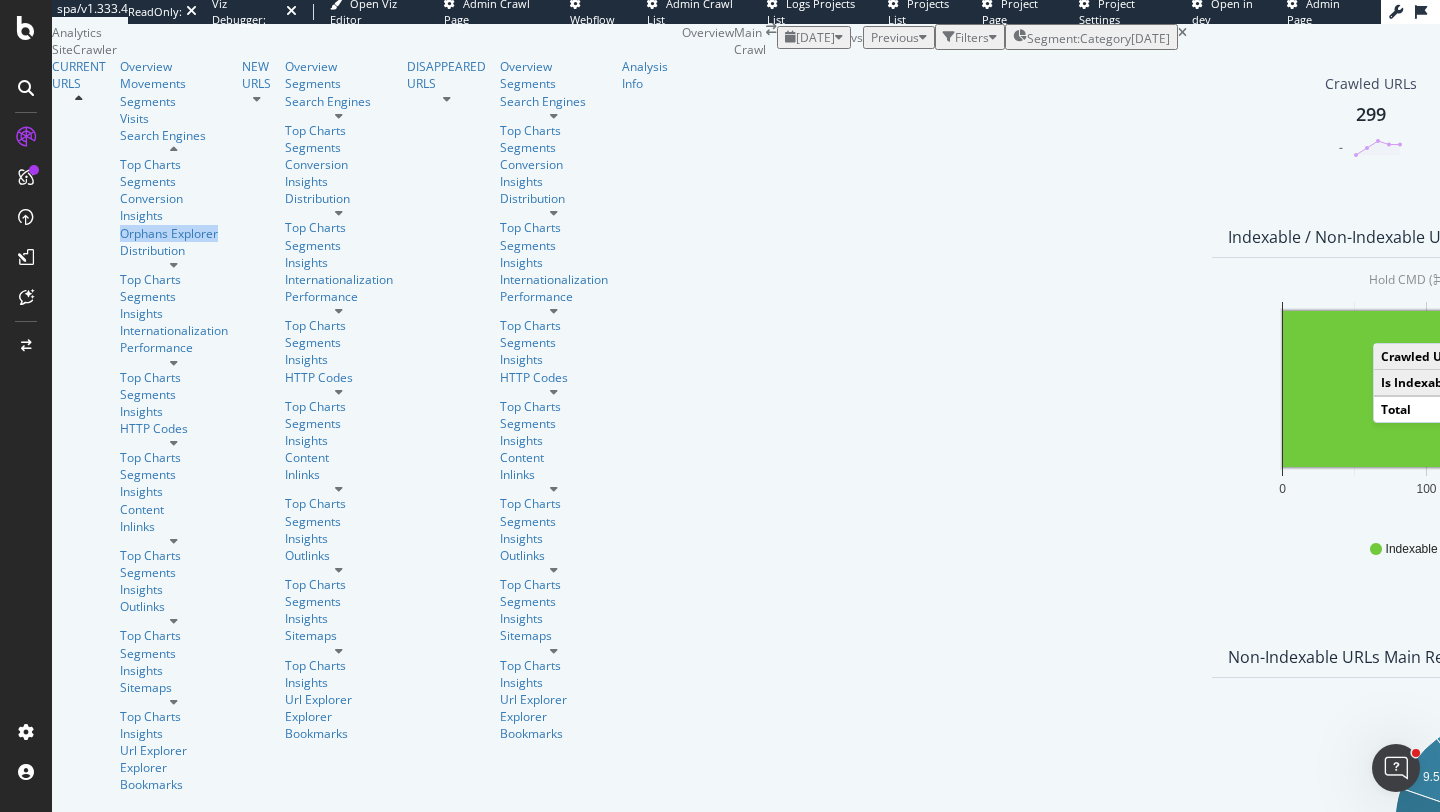 drag, startPoint x: 428, startPoint y: 325, endPoint x: 435, endPoint y: 382, distance: 57.428215 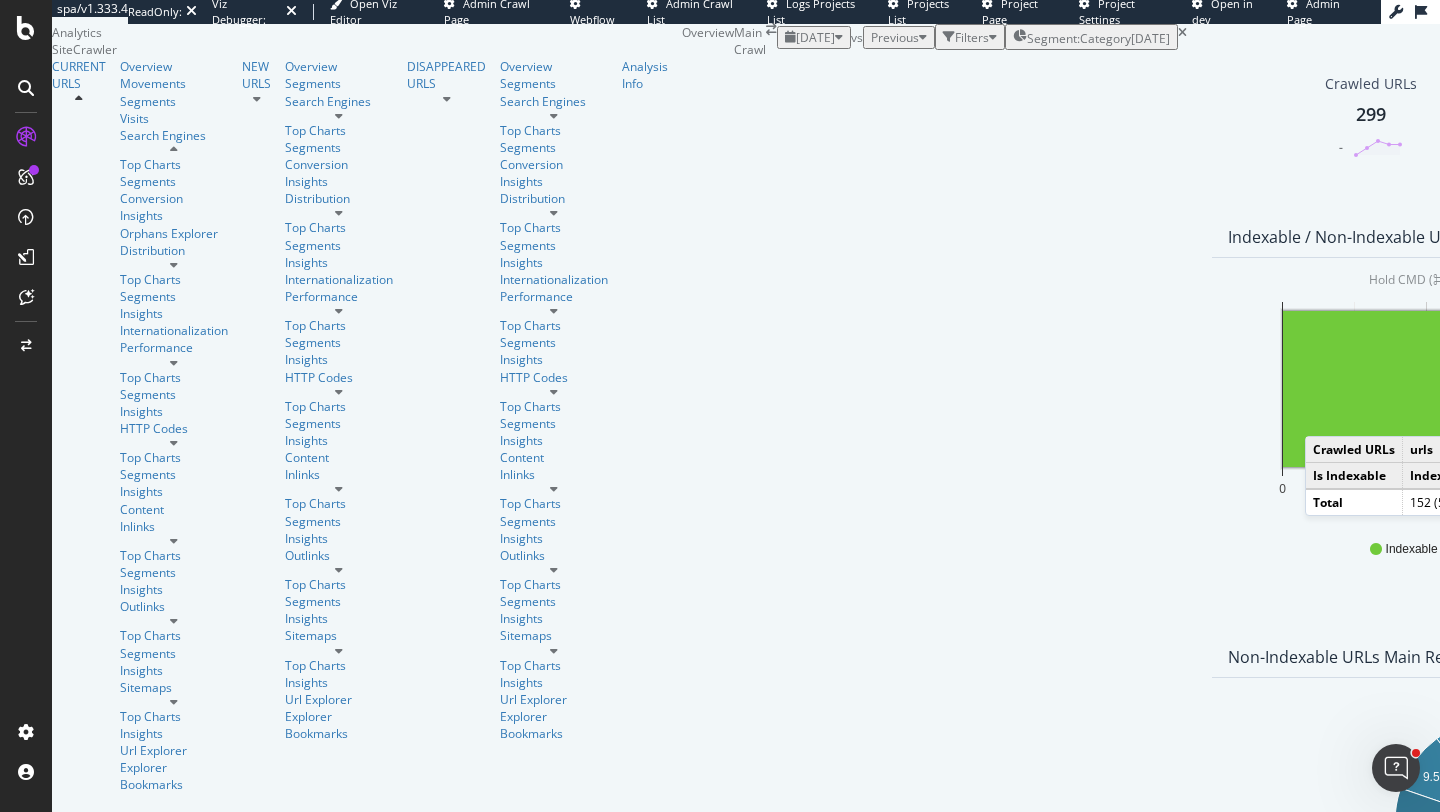 click 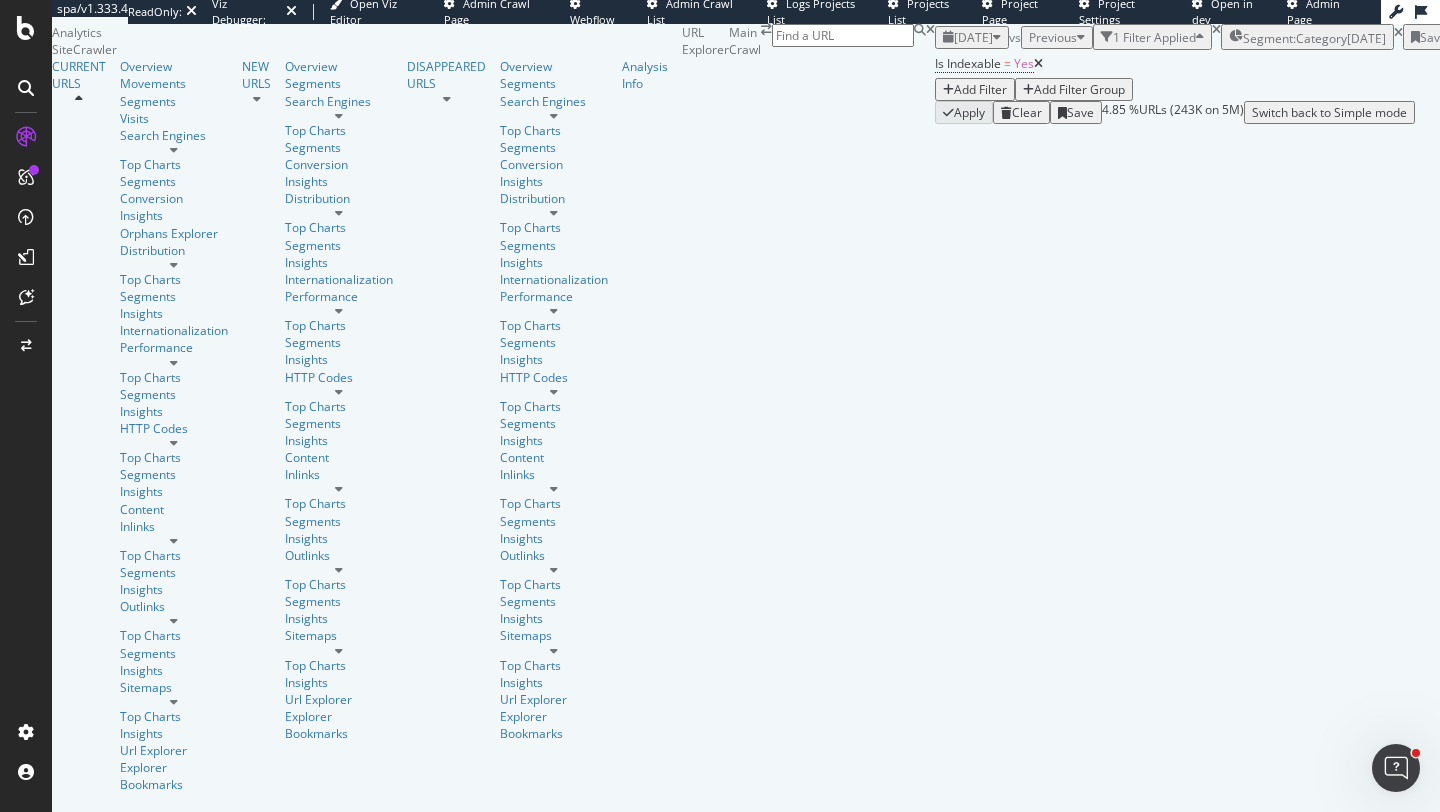scroll, scrollTop: 25, scrollLeft: 0, axis: vertical 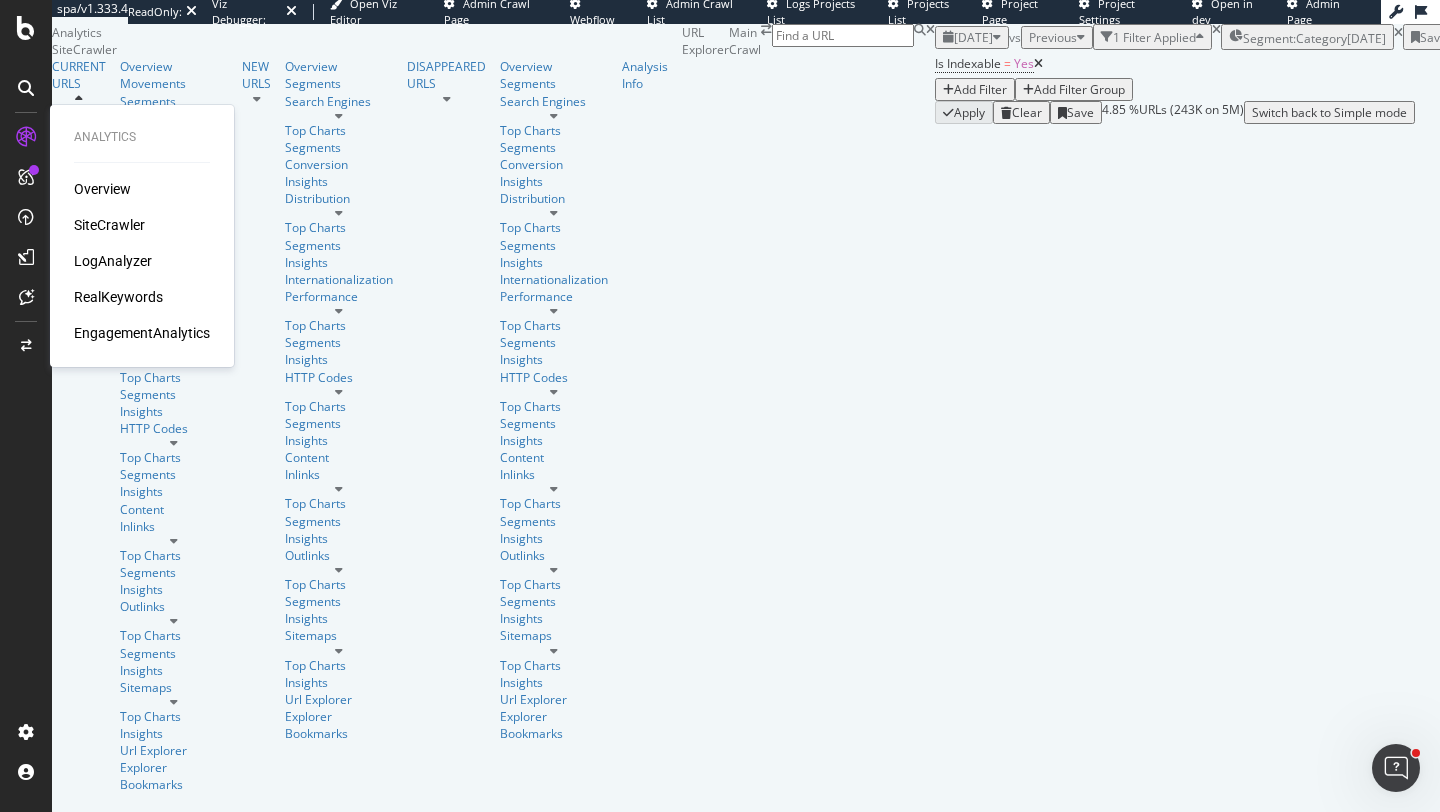click on "RealKeywords" at bounding box center (118, 297) 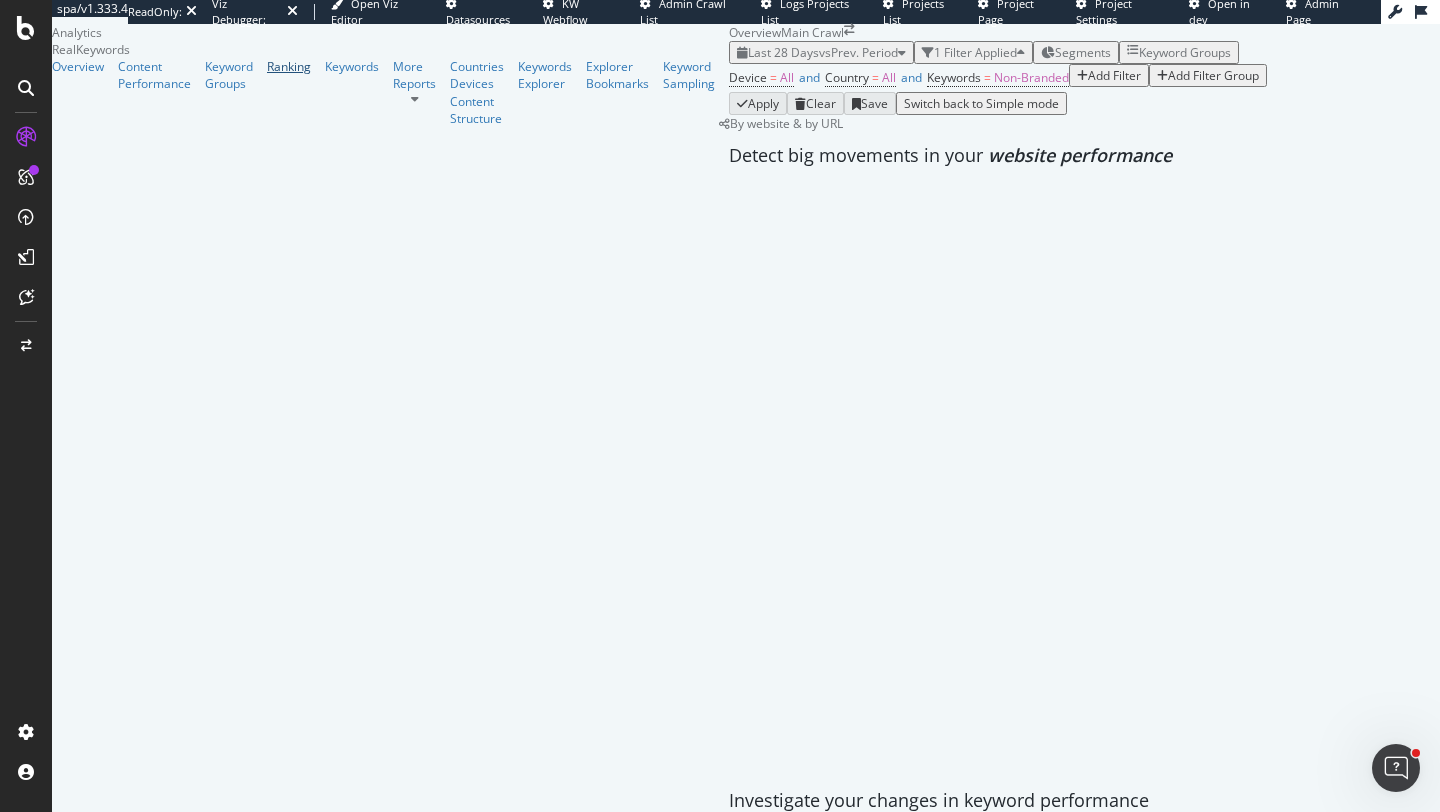 click on "Ranking" at bounding box center [289, 66] 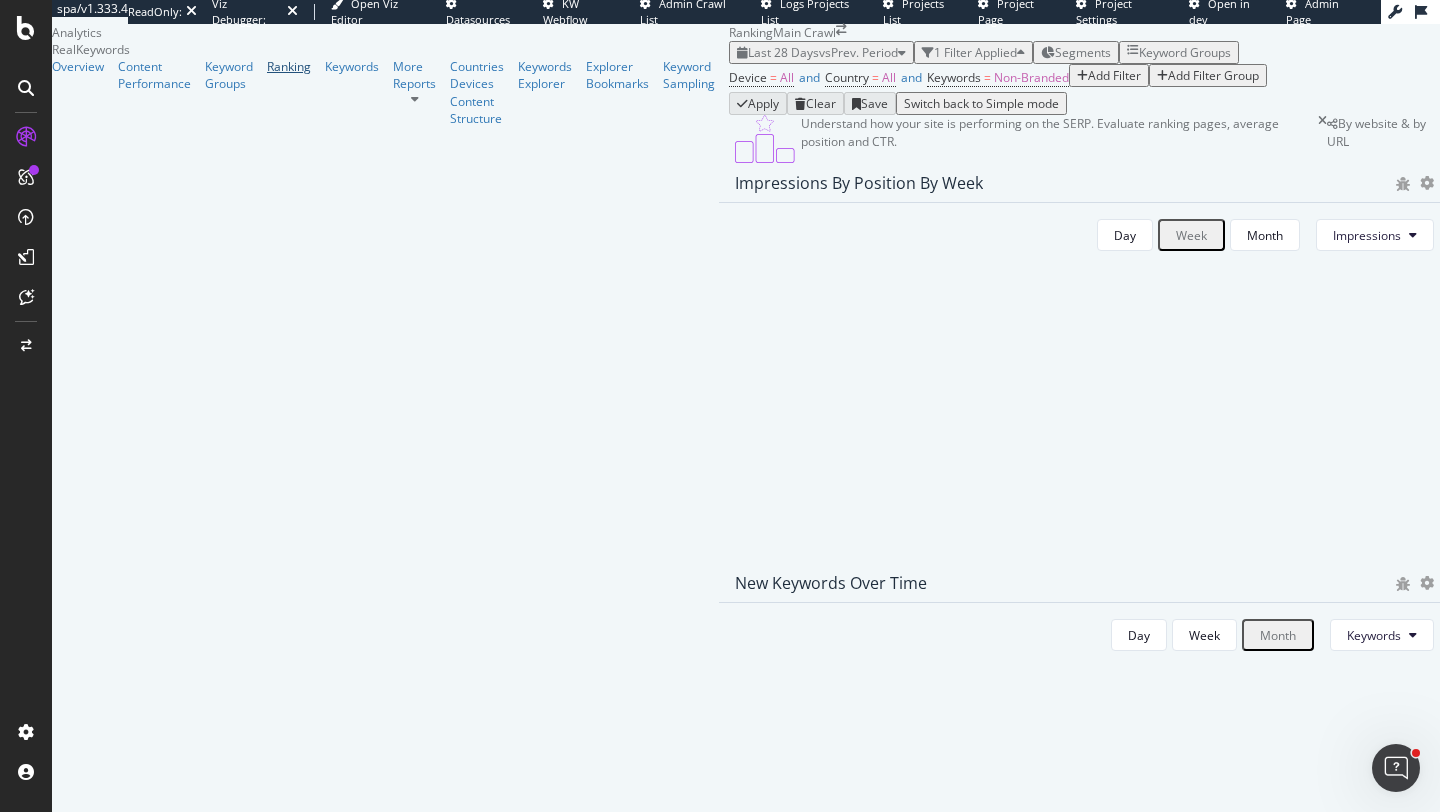 click on "Ranking" at bounding box center (289, 66) 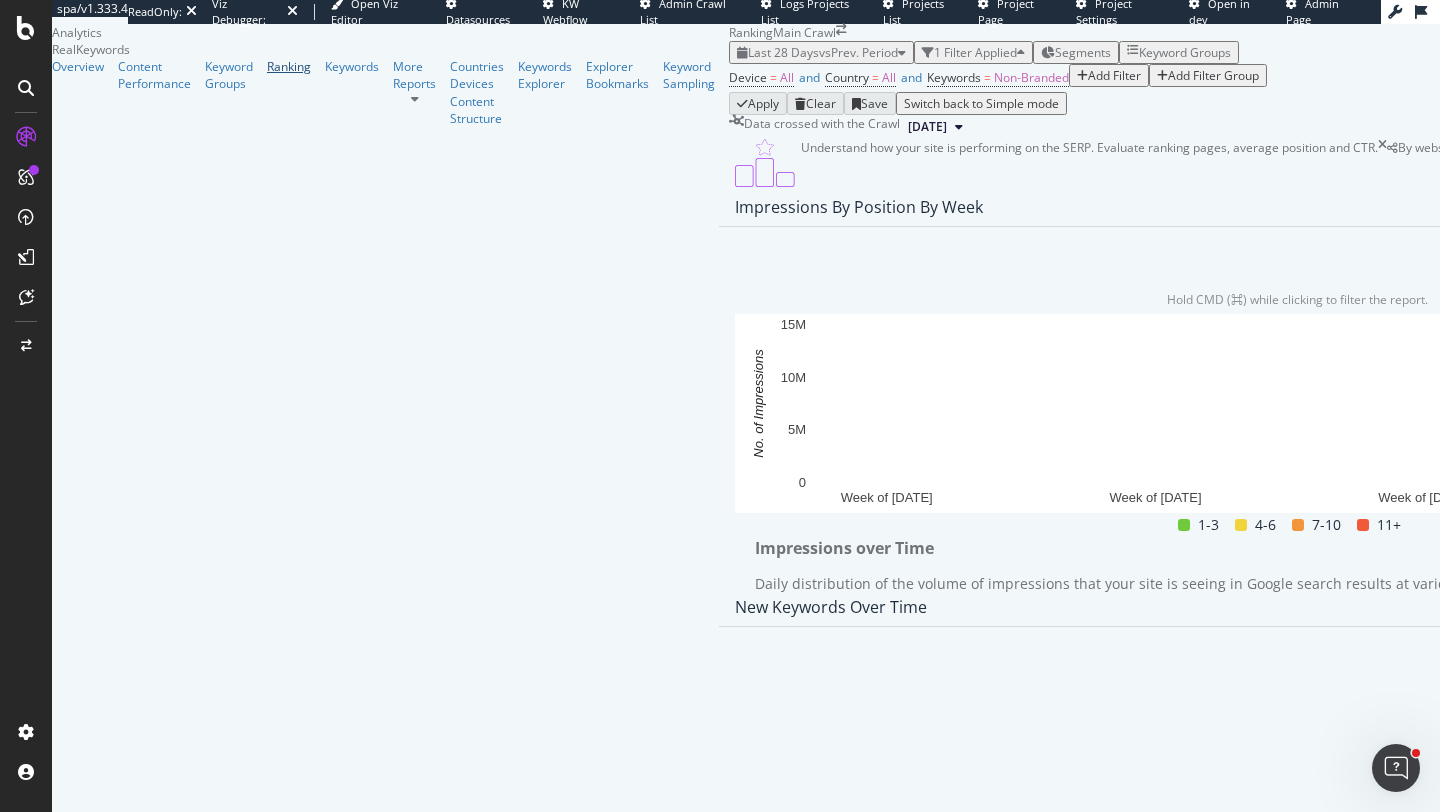 scroll, scrollTop: 47, scrollLeft: 0, axis: vertical 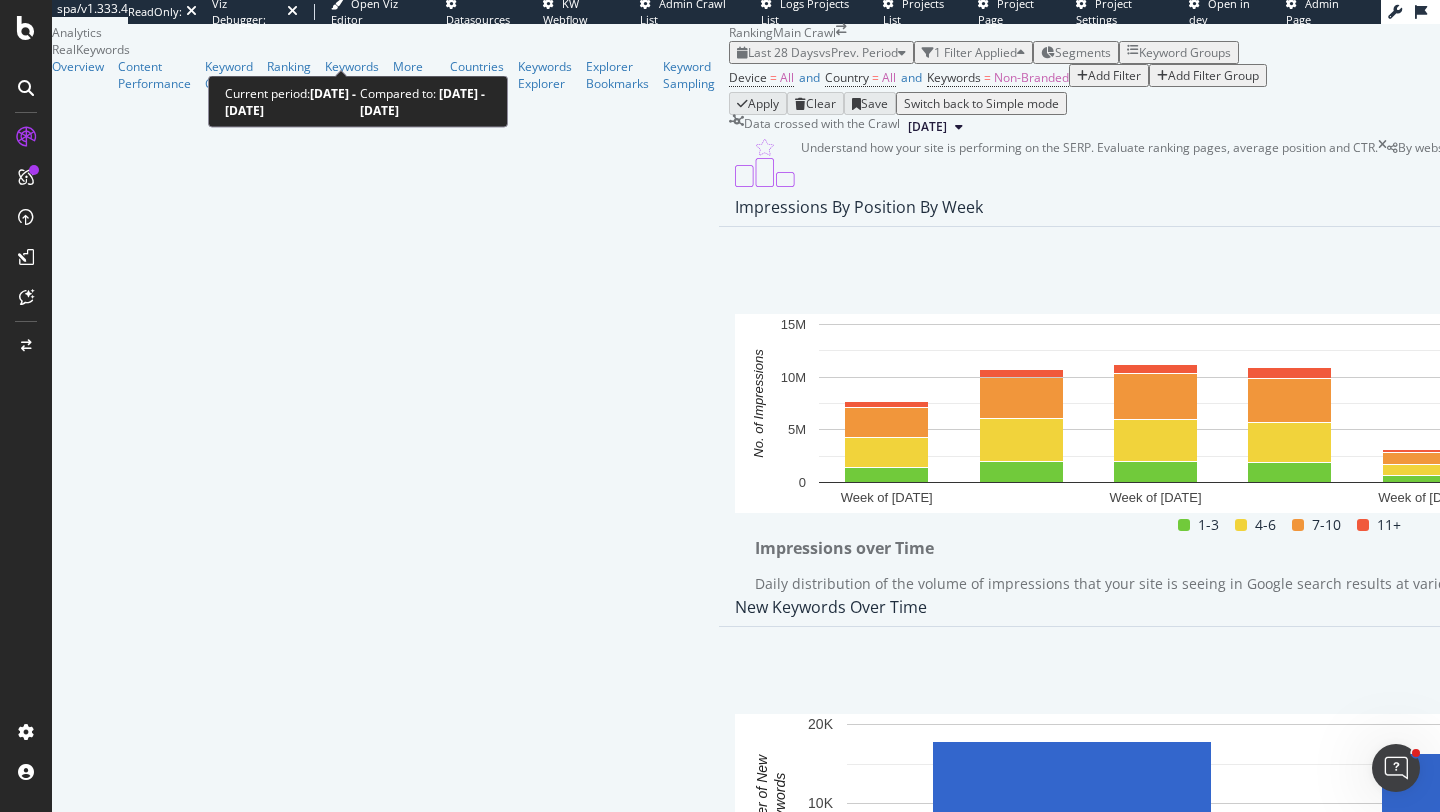 click on "Last 28 Days" at bounding box center [783, 52] 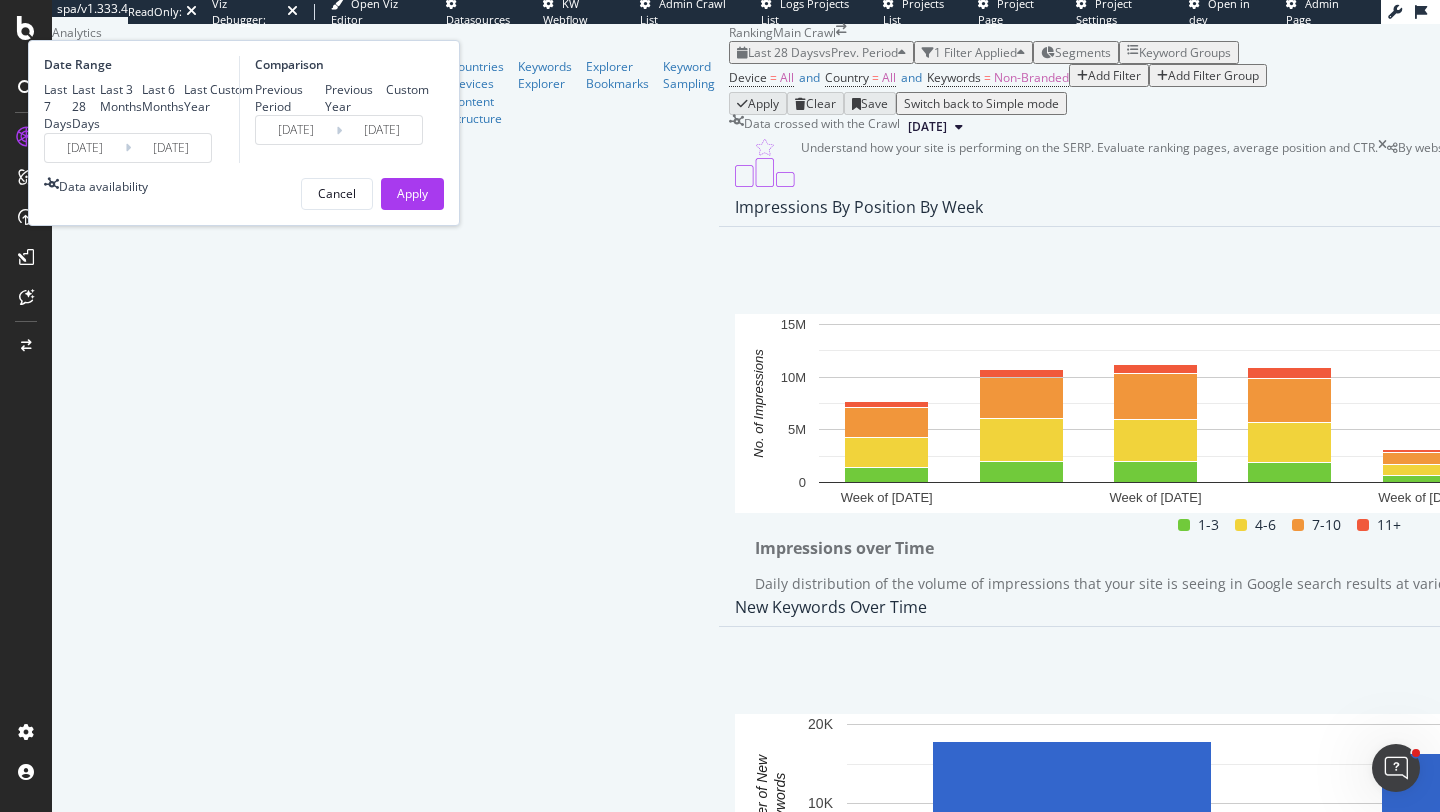 click on "Last 3 Months" at bounding box center [121, 98] 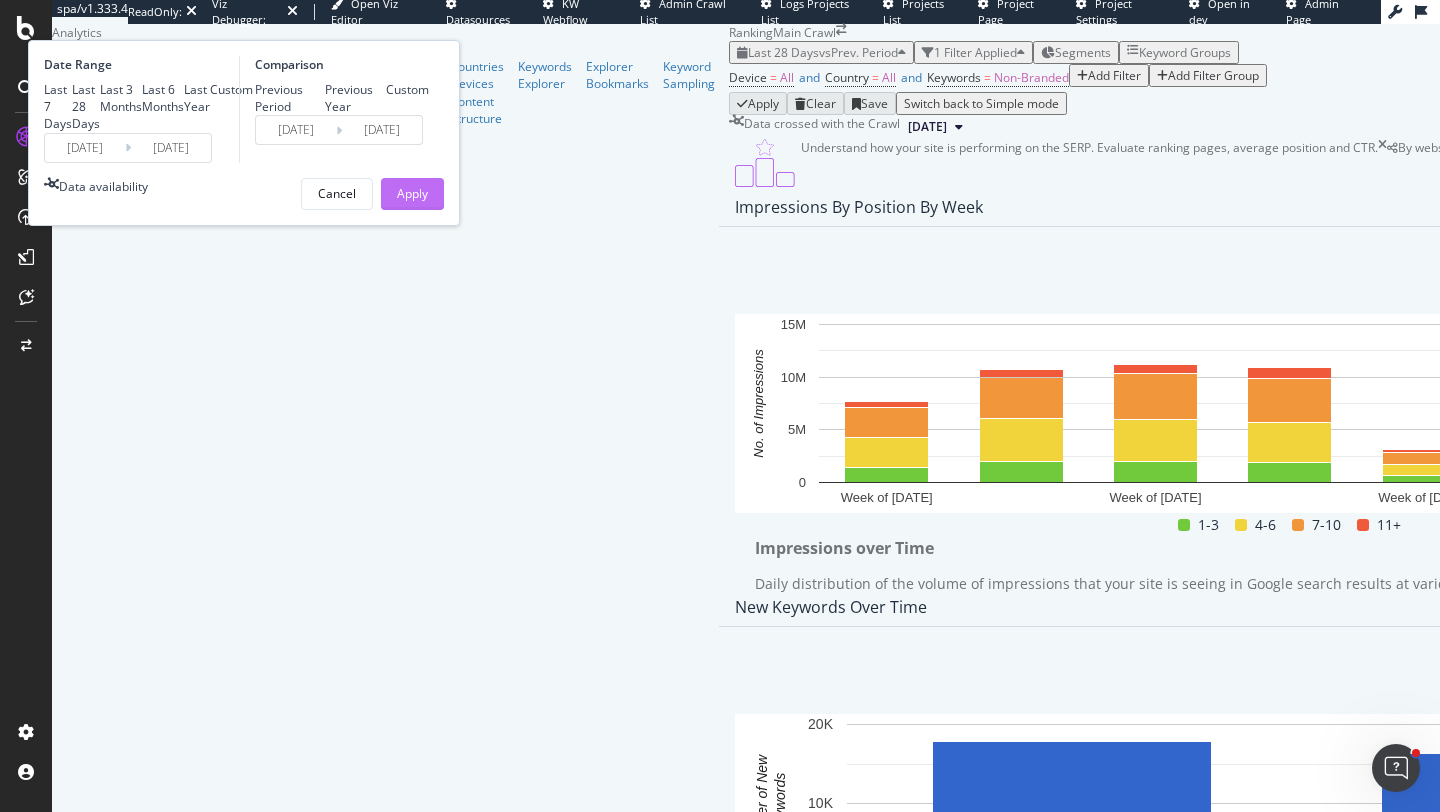 click on "Apply" at bounding box center [412, 193] 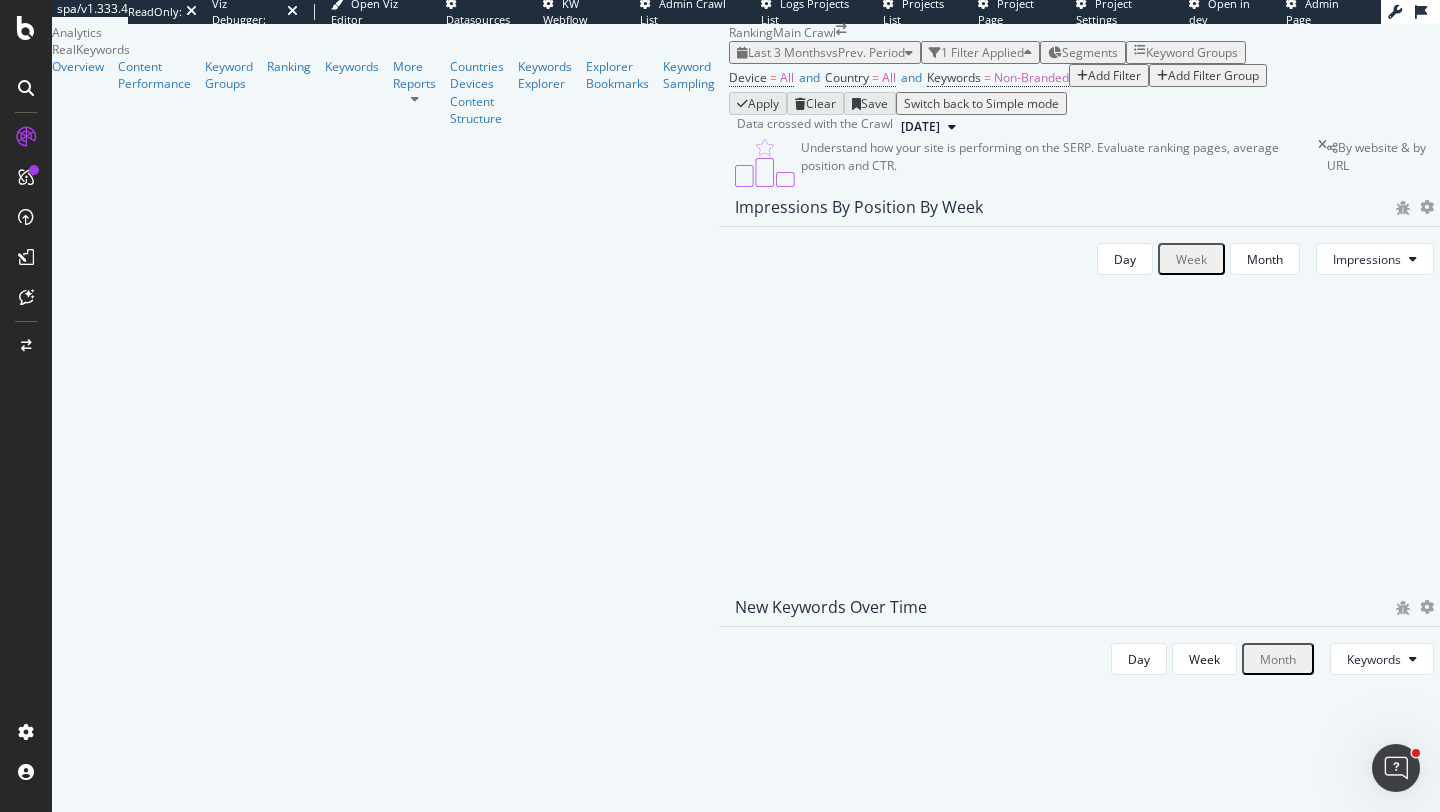 scroll, scrollTop: 64, scrollLeft: 0, axis: vertical 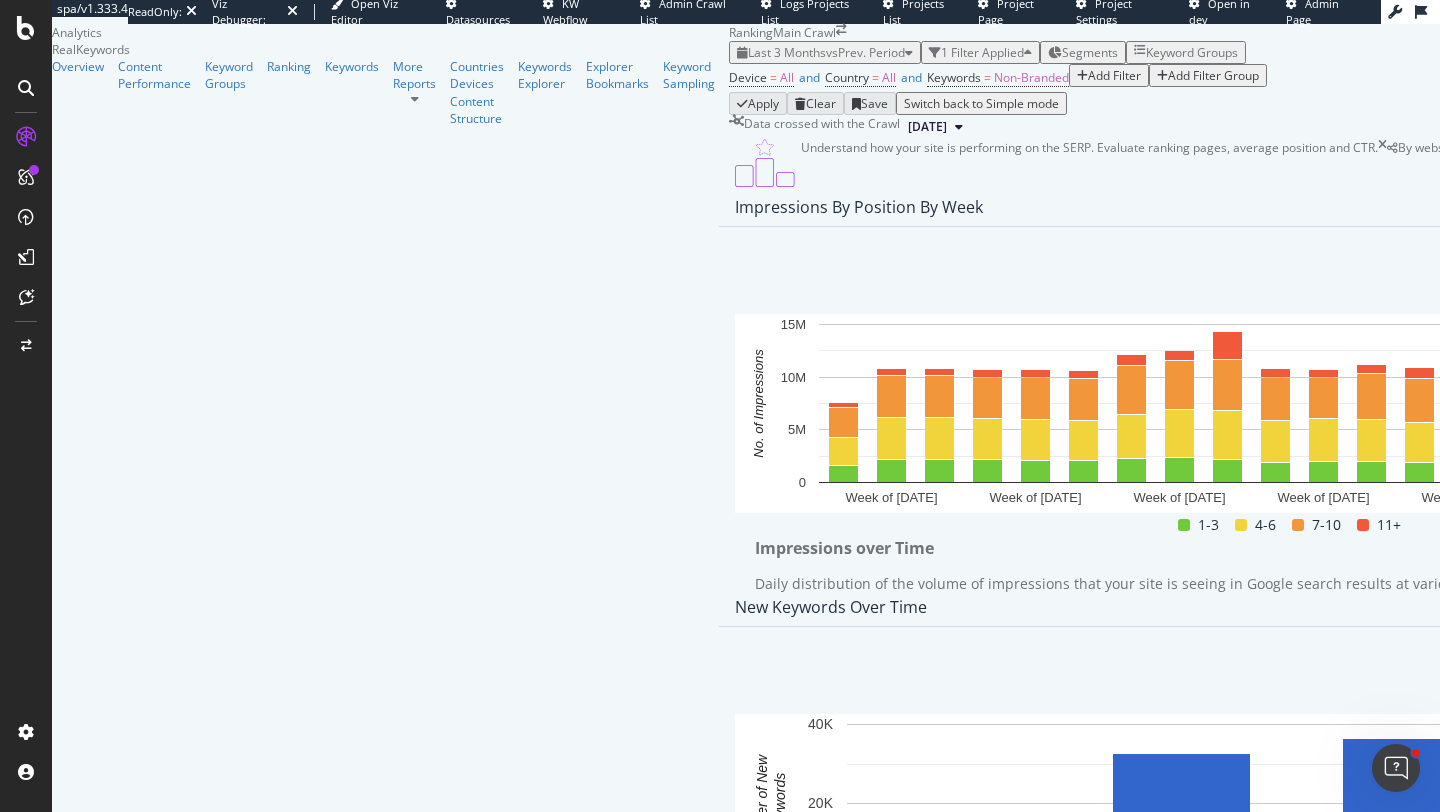 click at bounding box center (1852, 207) 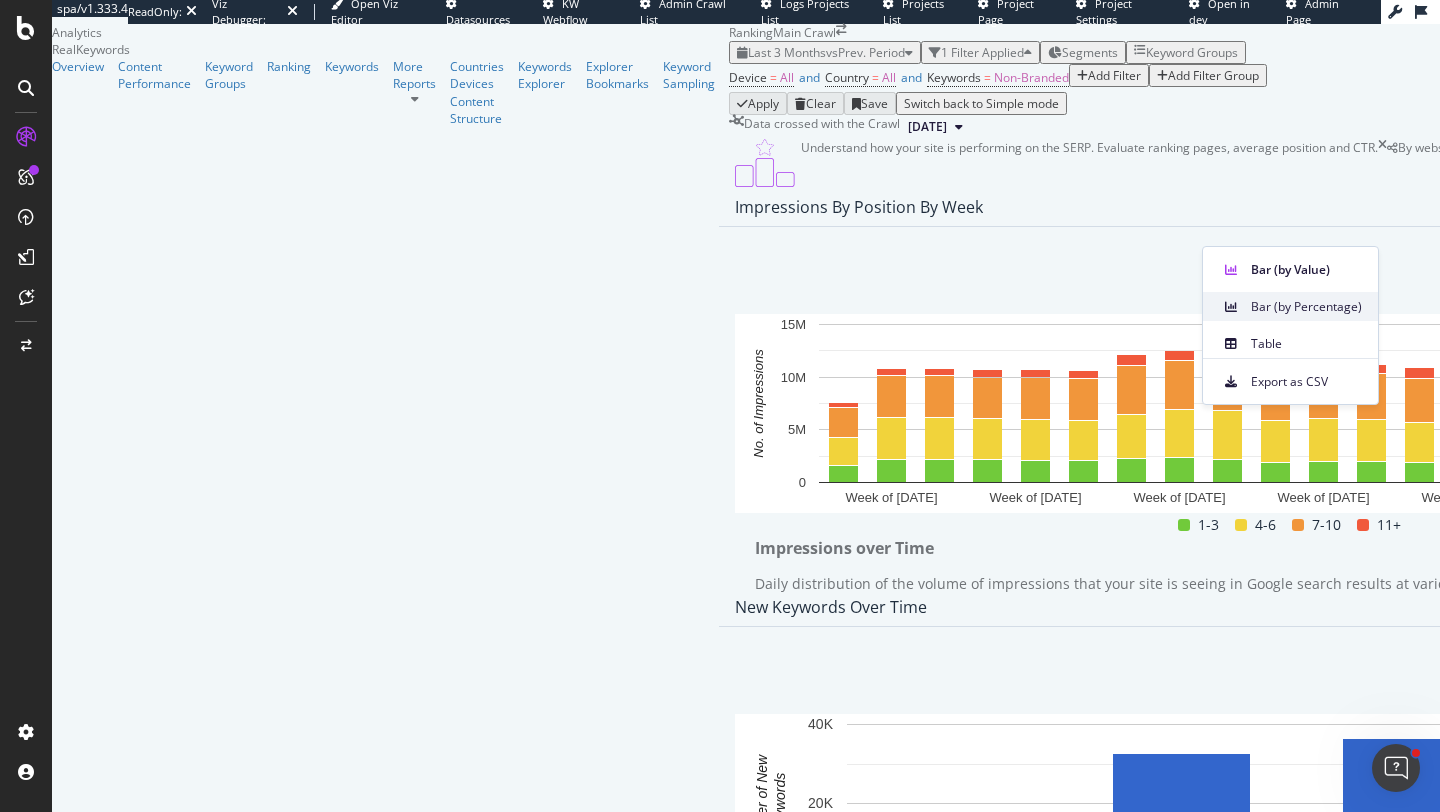 click on "Bar (by Percentage)" at bounding box center (1306, 307) 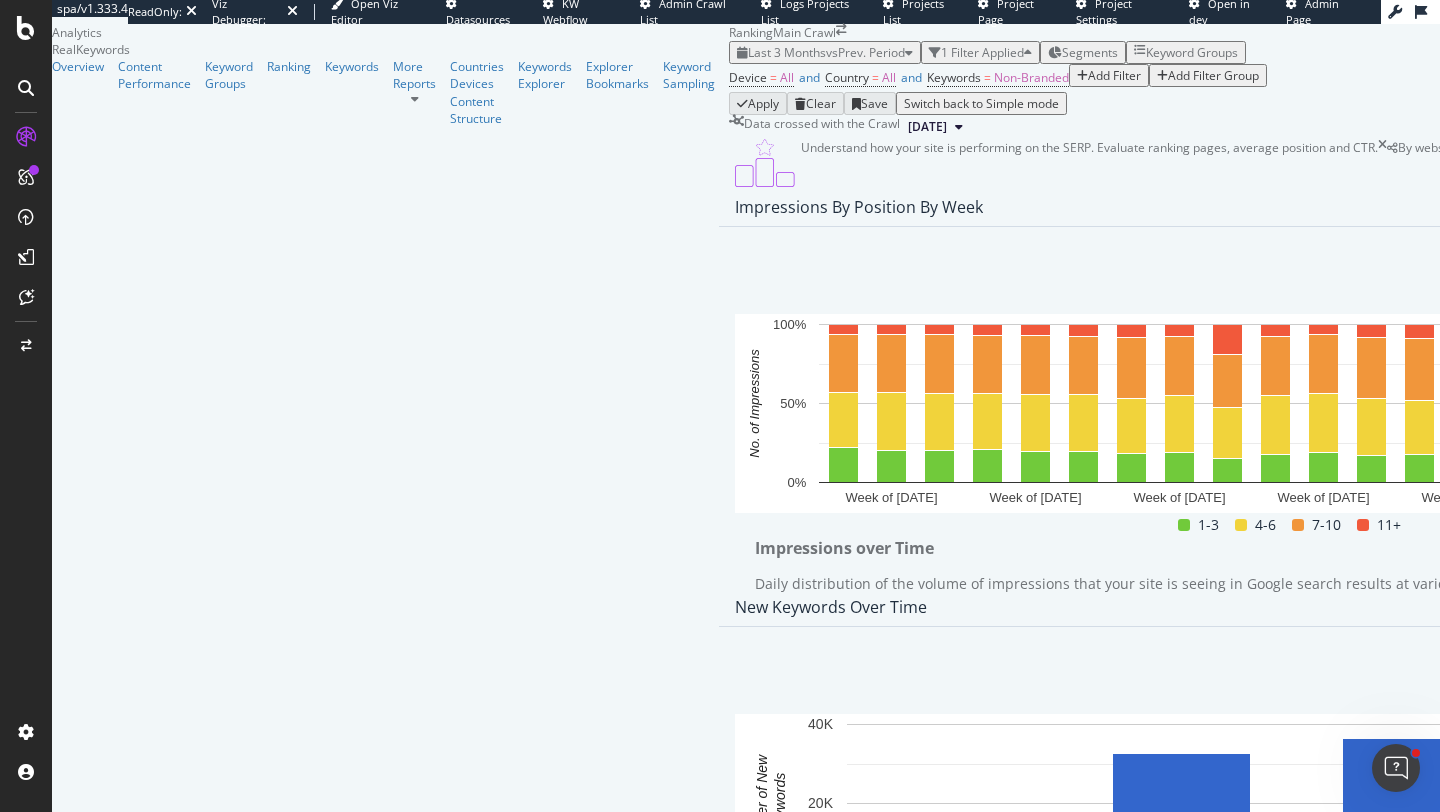 click at bounding box center (1852, 207) 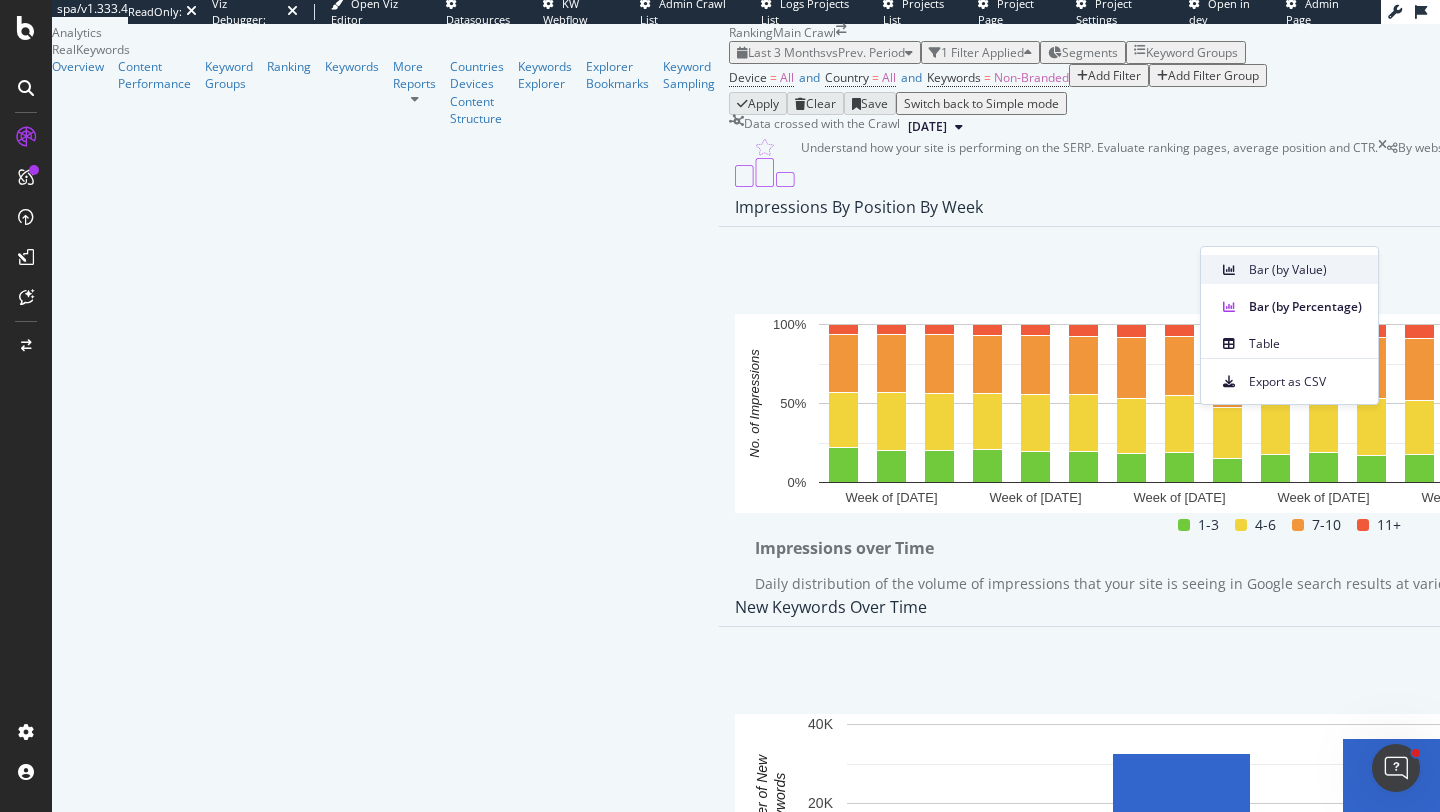 click on "Bar (by Value)" at bounding box center [1305, 270] 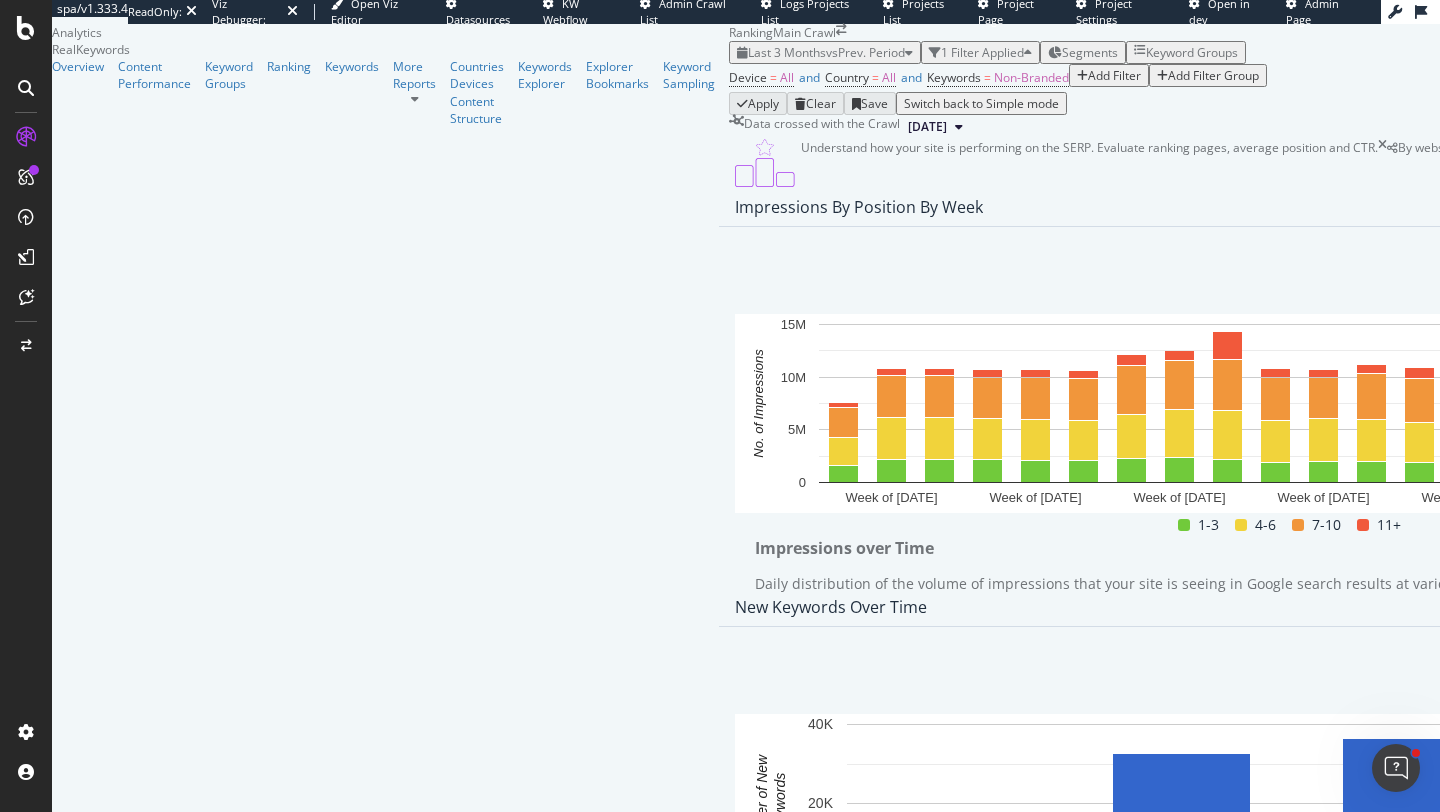 click at bounding box center [1852, 207] 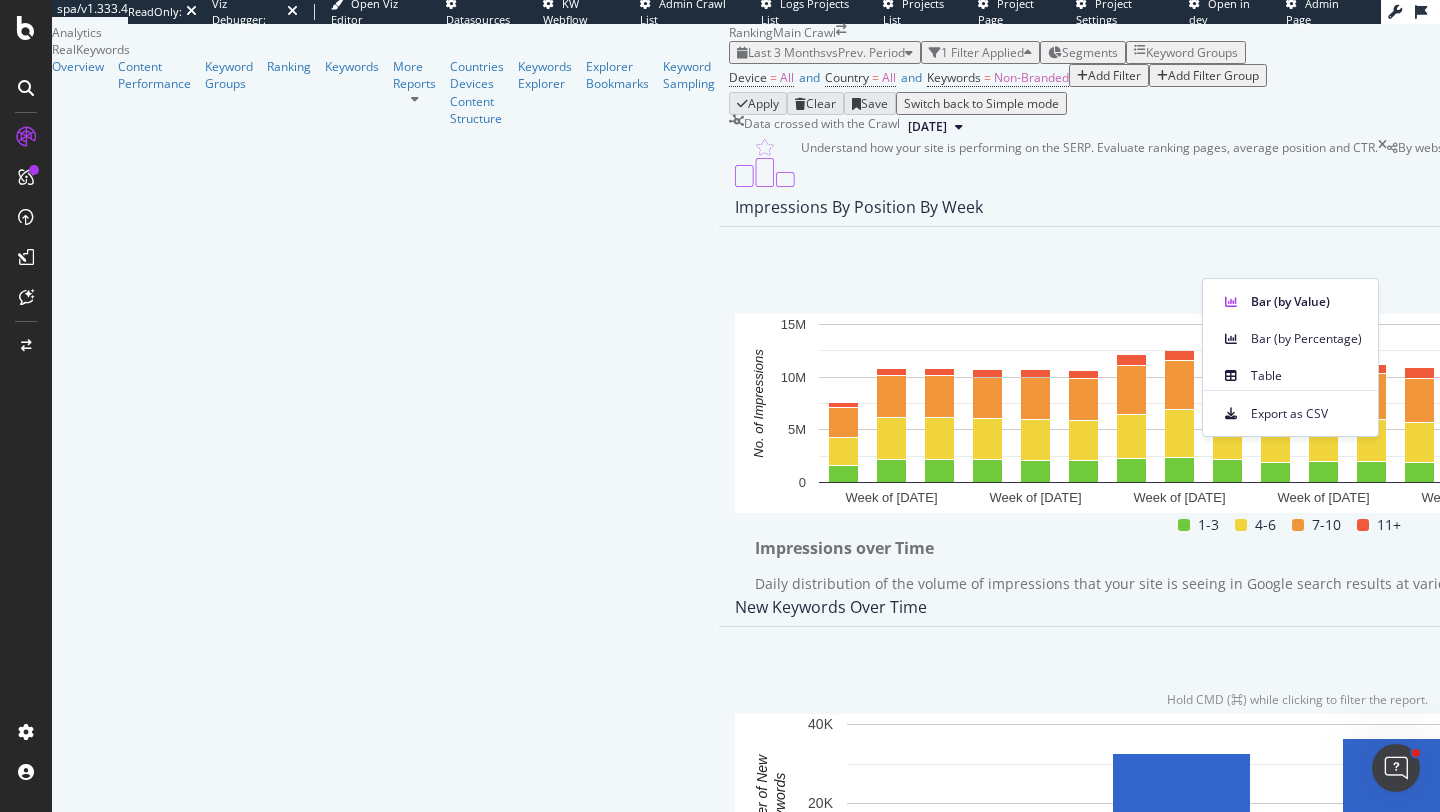 scroll, scrollTop: 35, scrollLeft: 0, axis: vertical 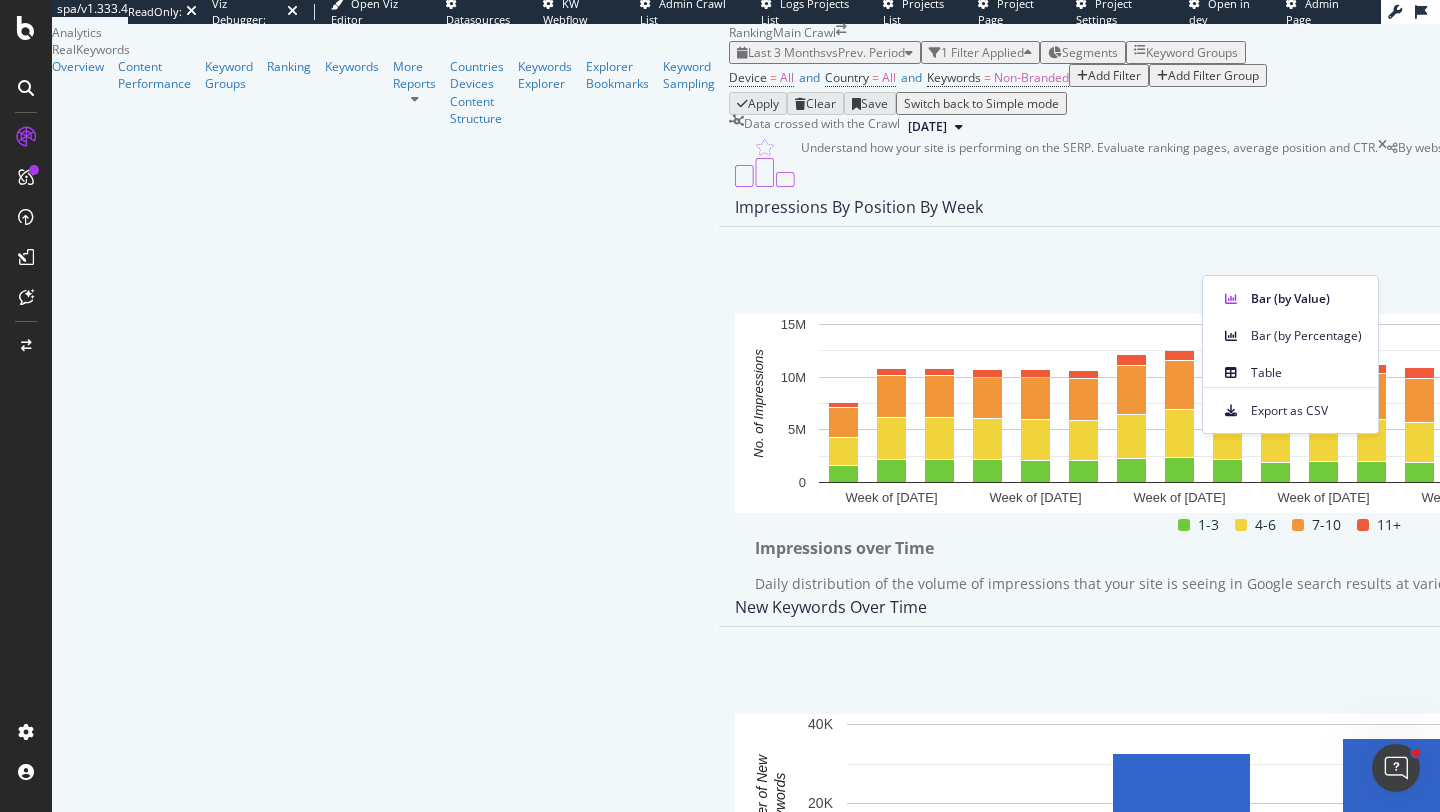 click on "Add Filter" at bounding box center [1109, 75] 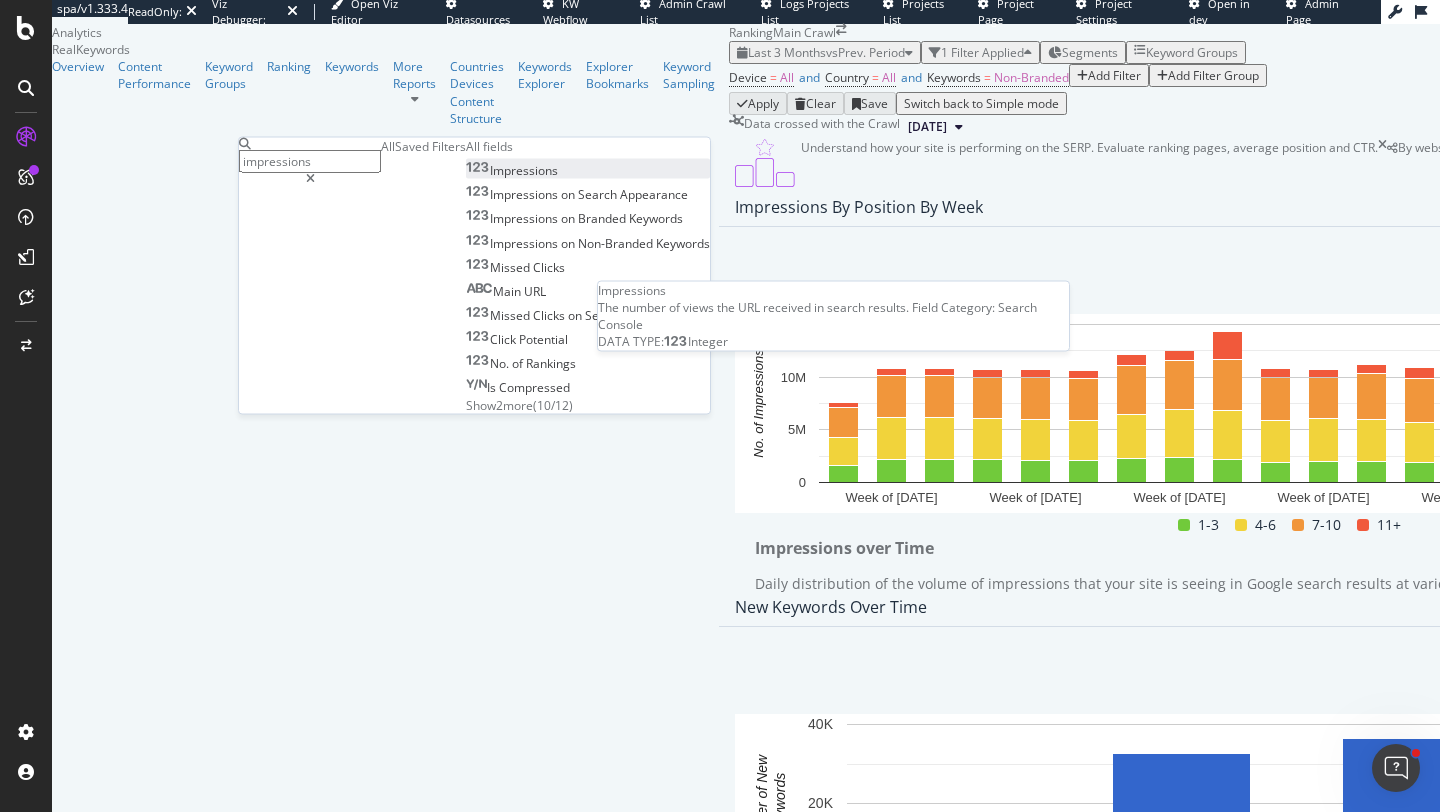 type on "impressions" 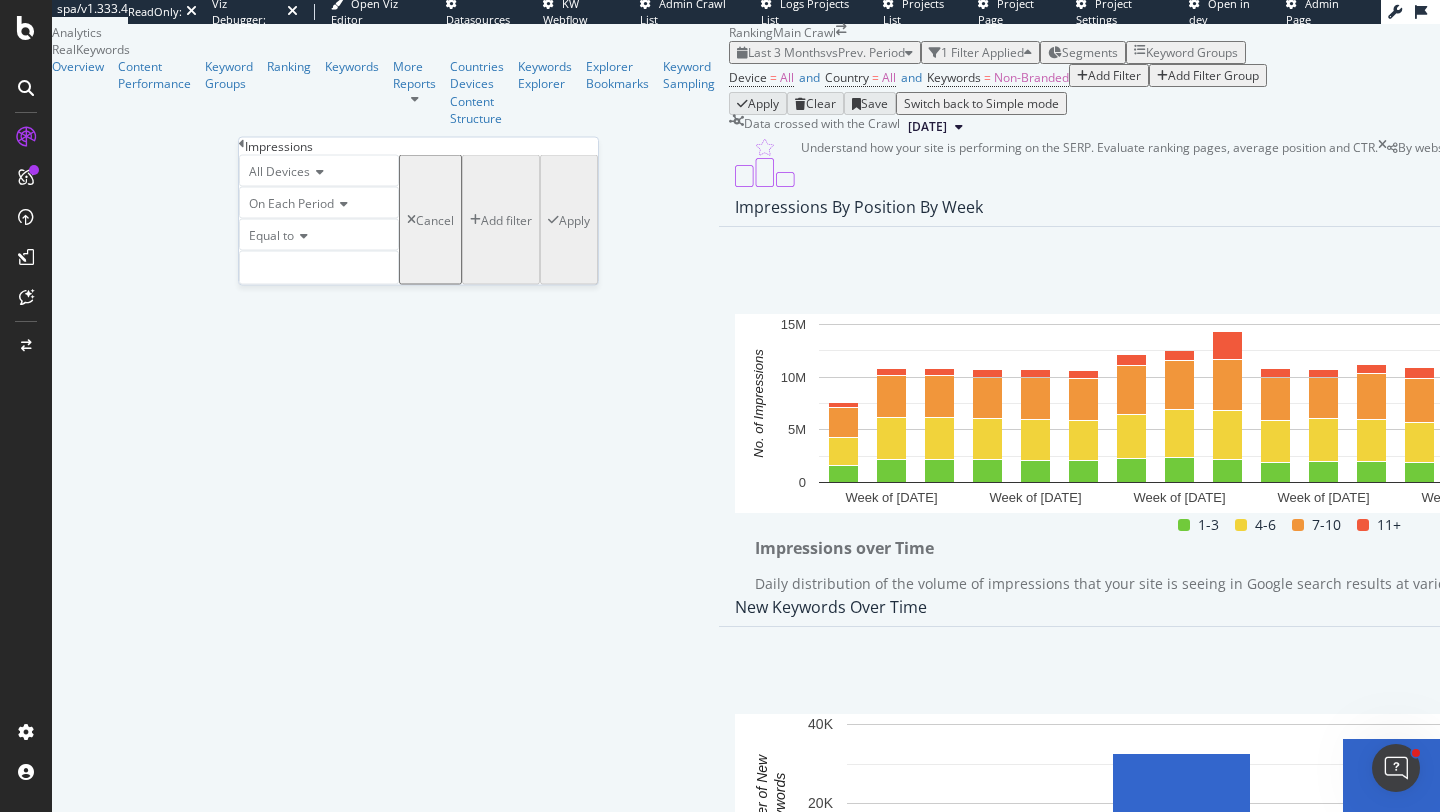 click on "On Each Period" at bounding box center (291, 203) 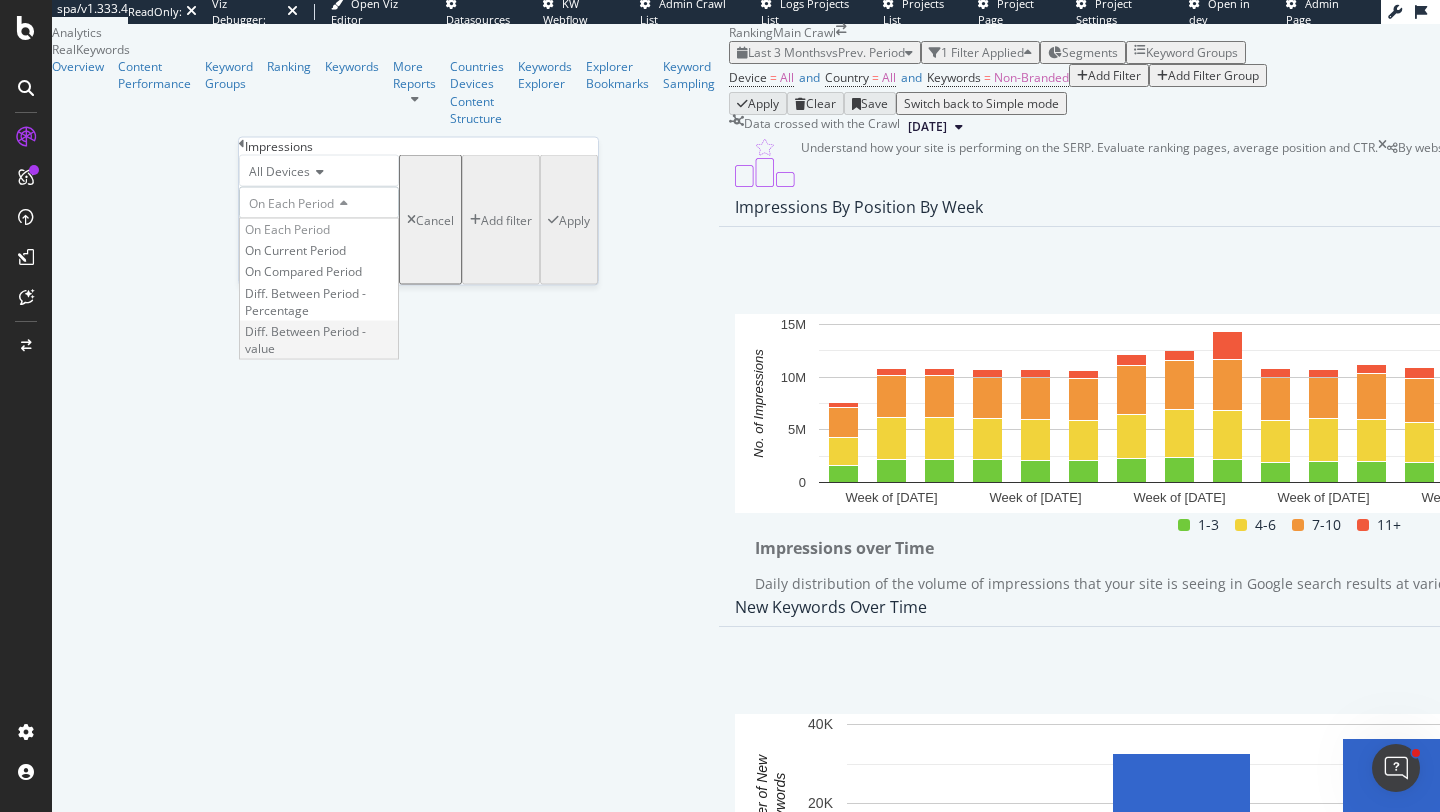 click on "Diff. Between Period - value" at bounding box center [305, 339] 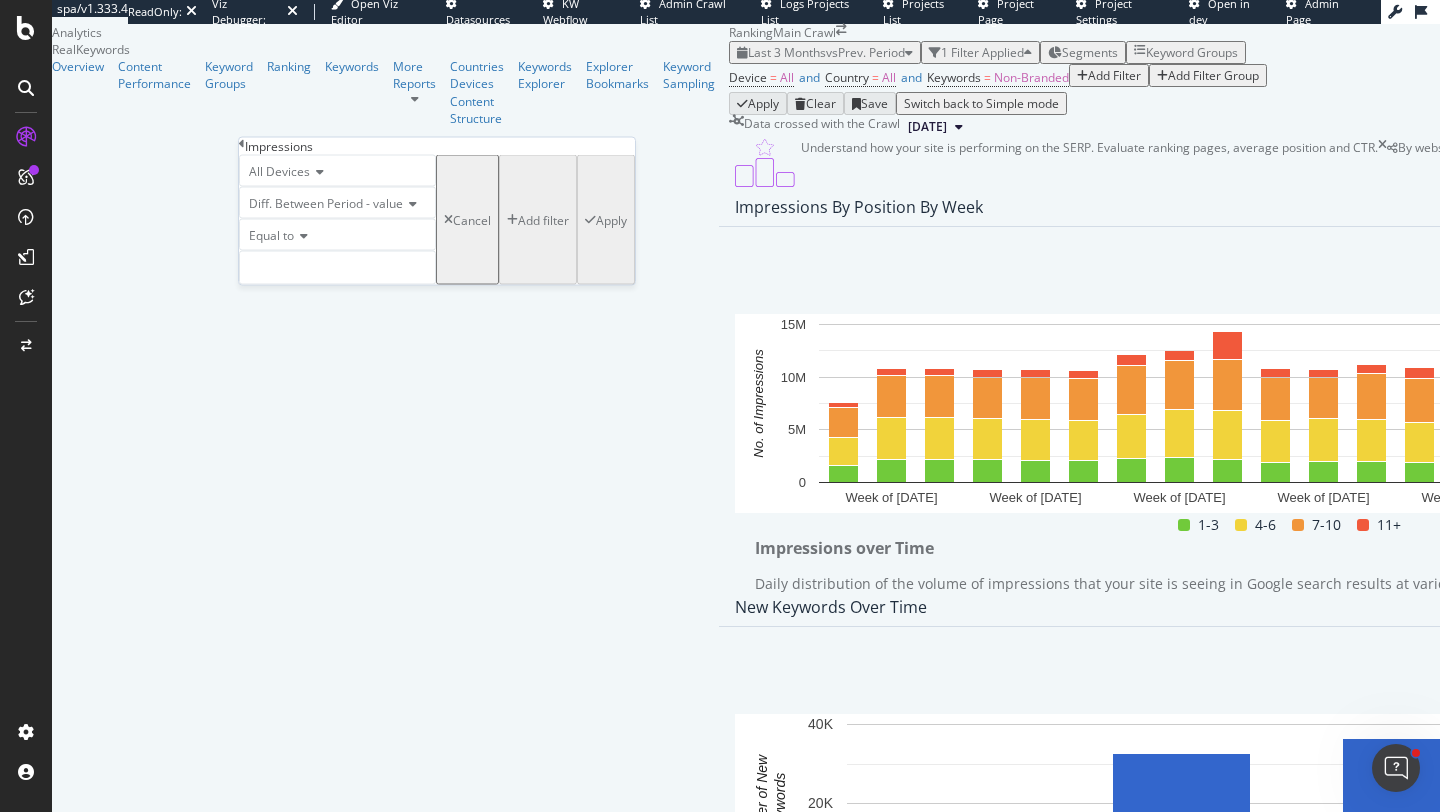 click on "Equal to" at bounding box center [271, 235] 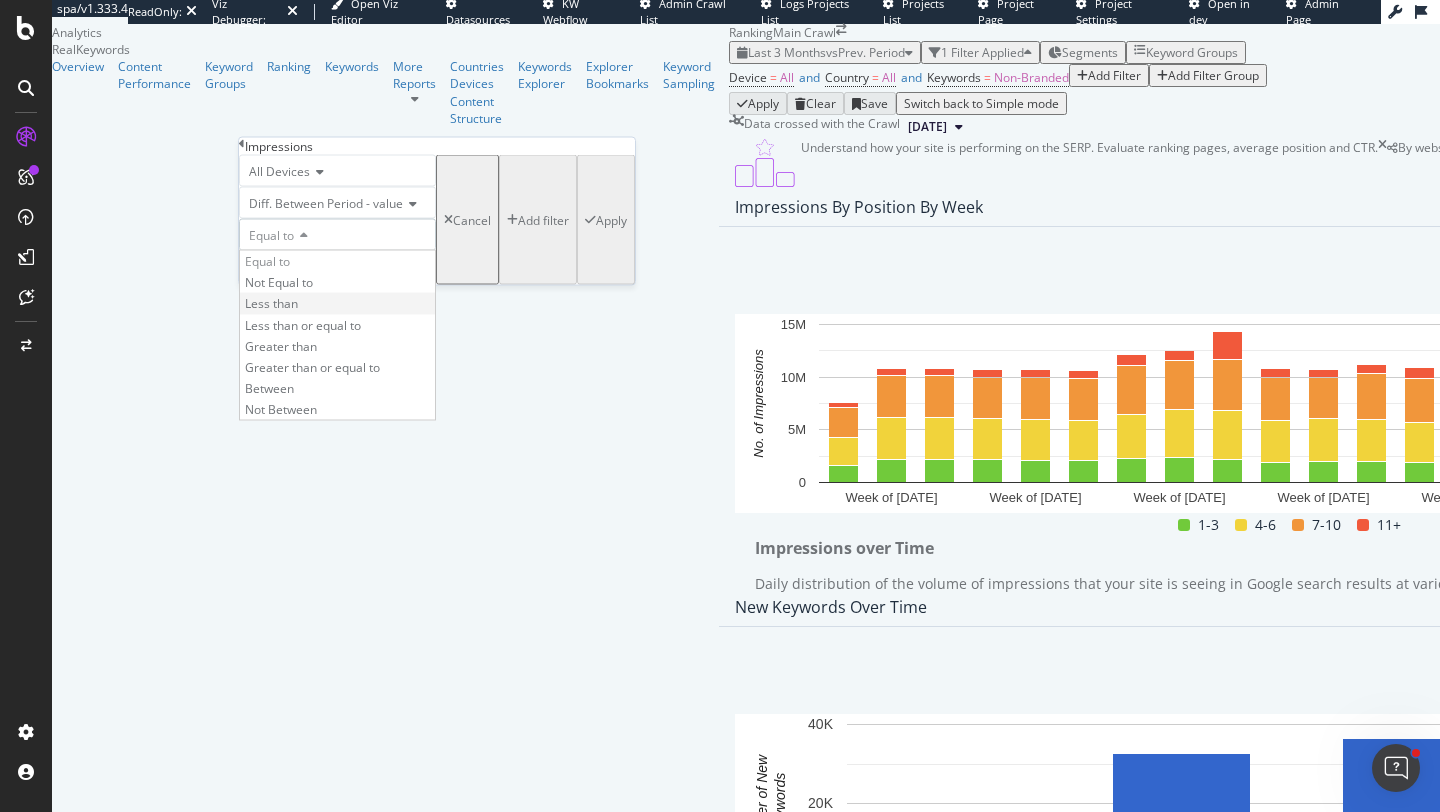 click on "Less than" at bounding box center (337, 303) 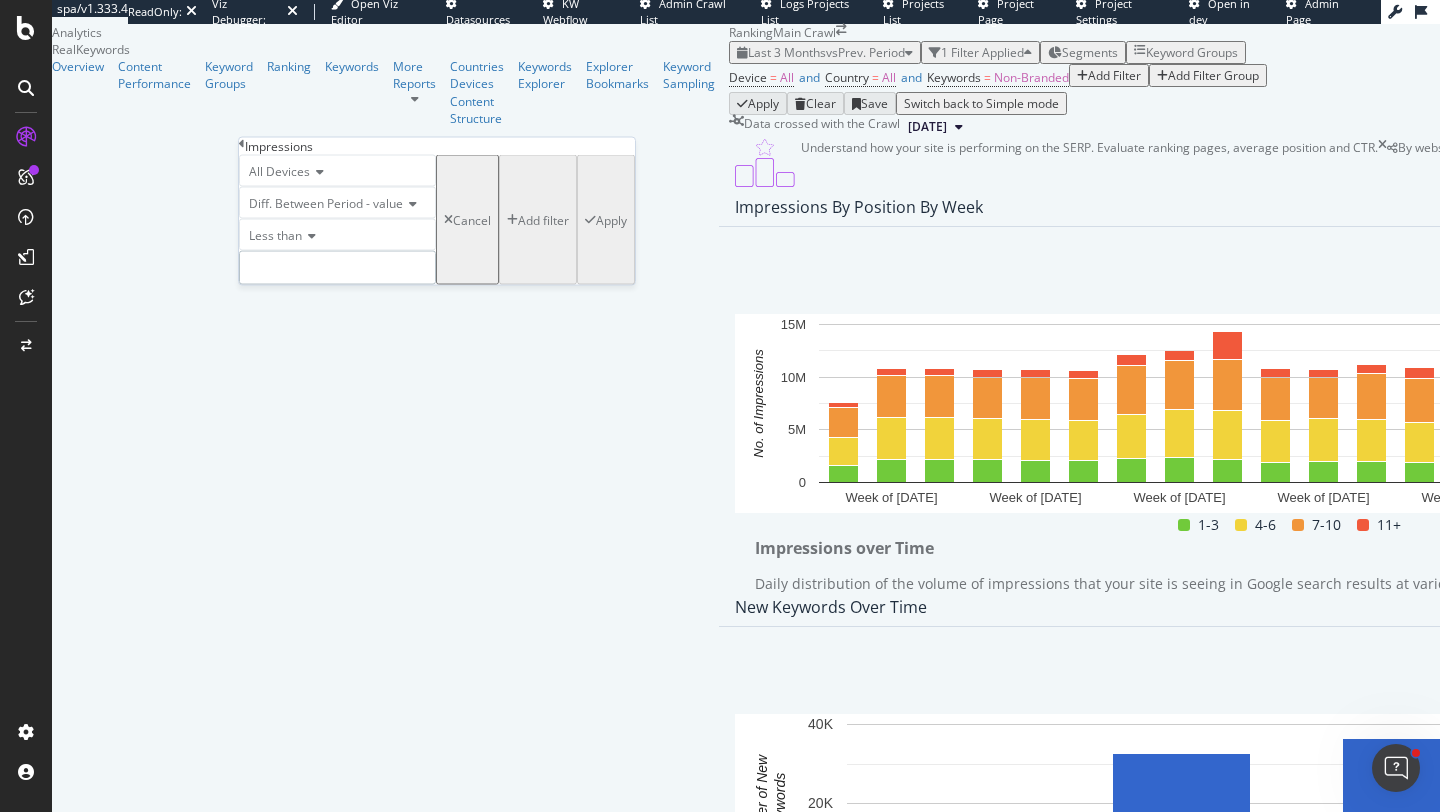 click at bounding box center (337, 268) 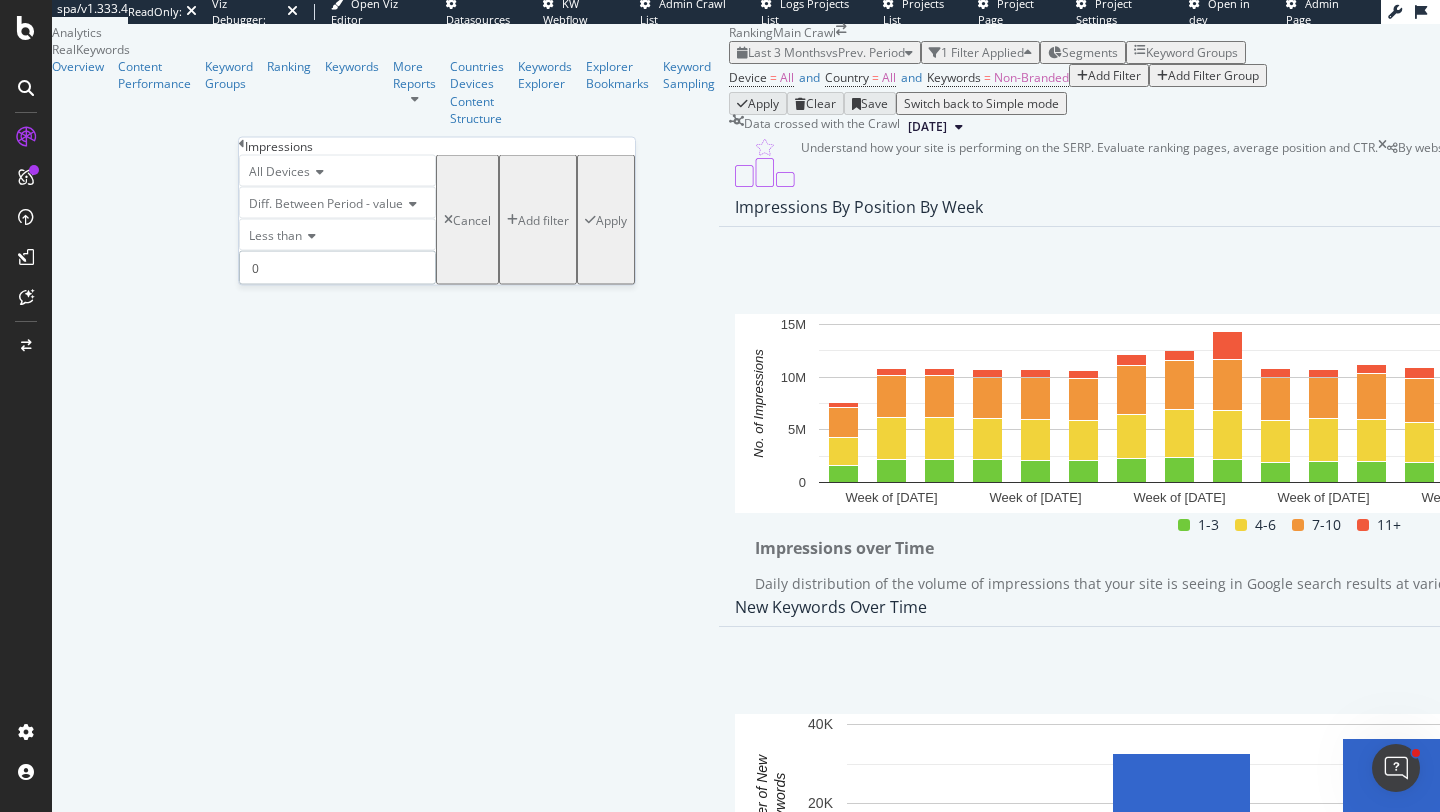 type on "0" 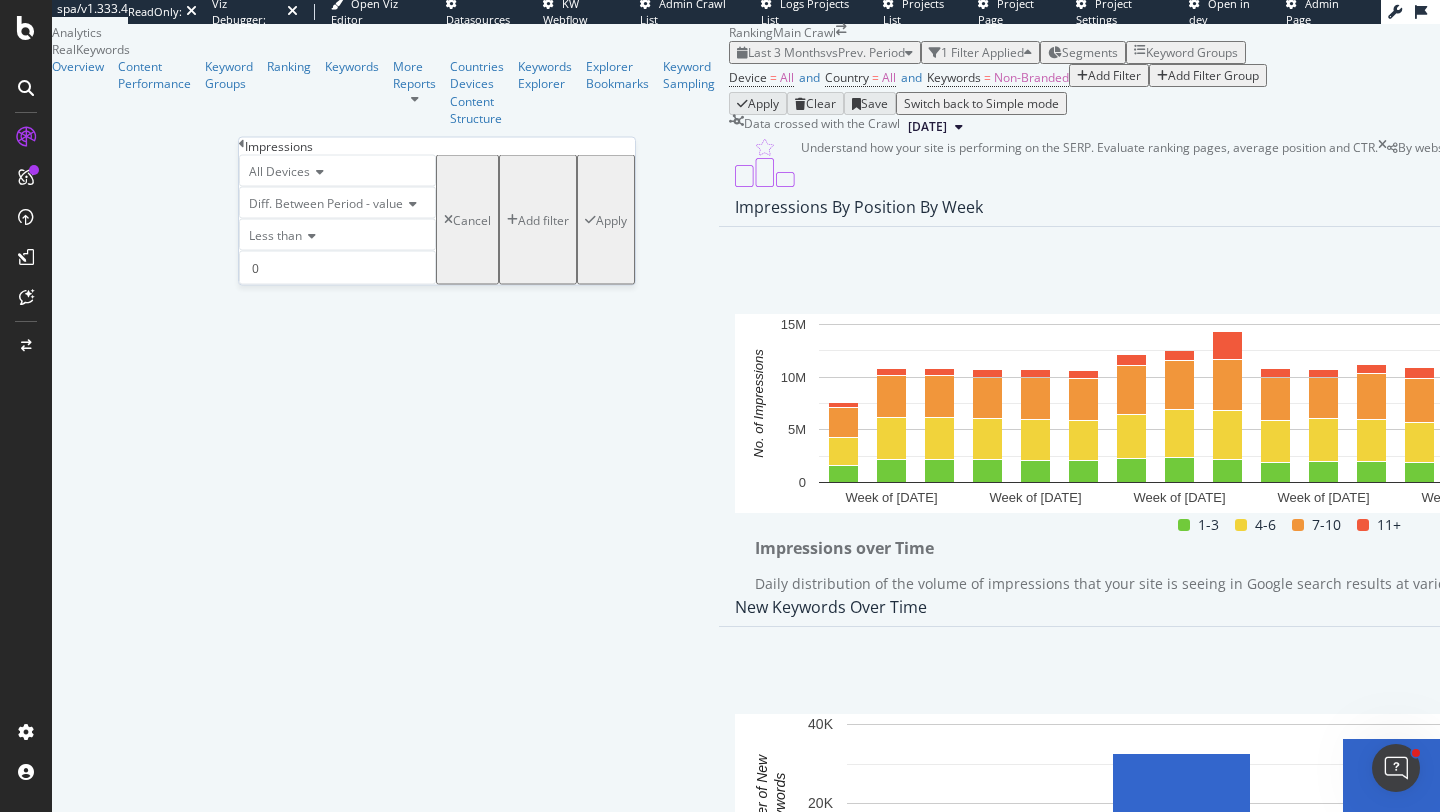click on "Apply" at bounding box center (611, 219) 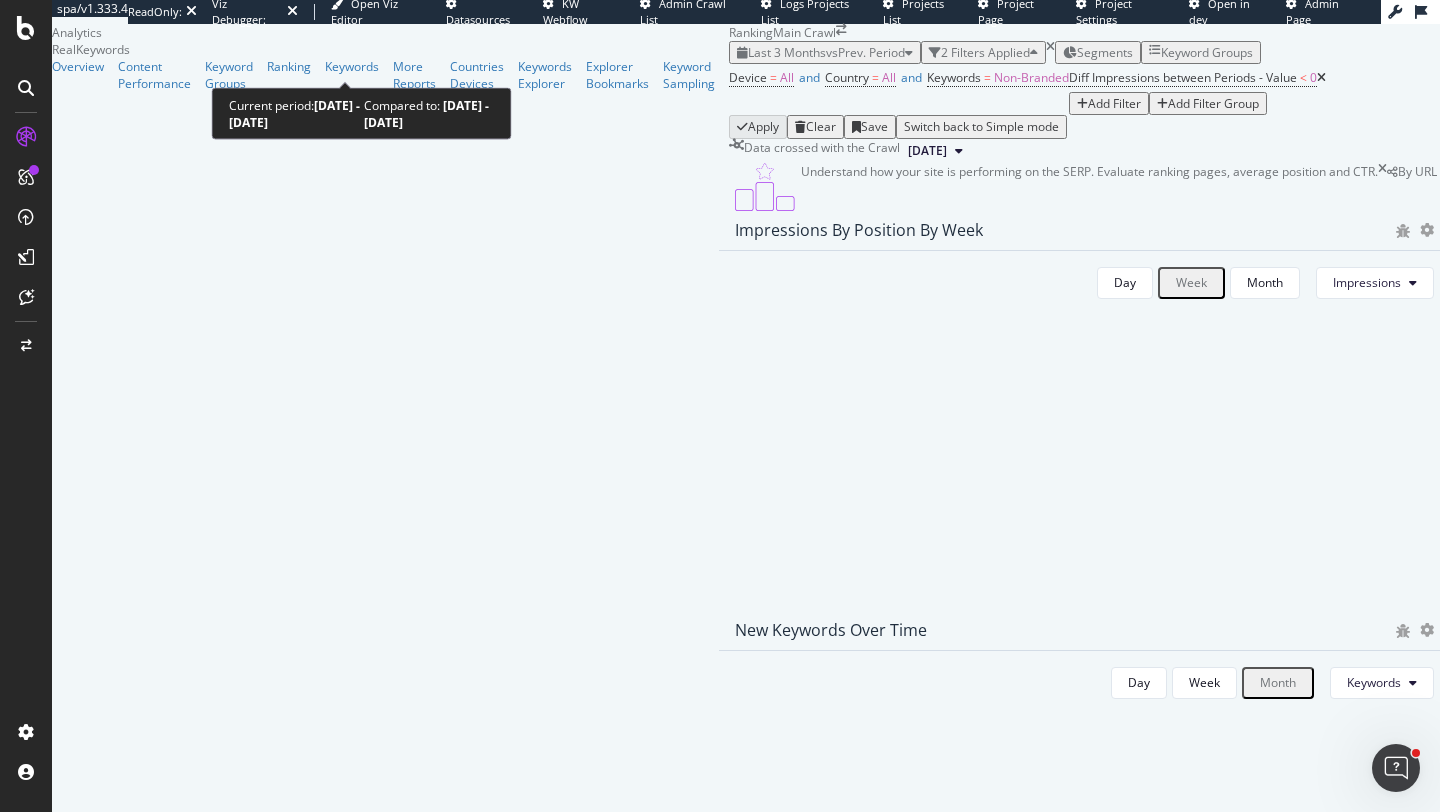 click on "vs  Prev. Period" at bounding box center (865, 52) 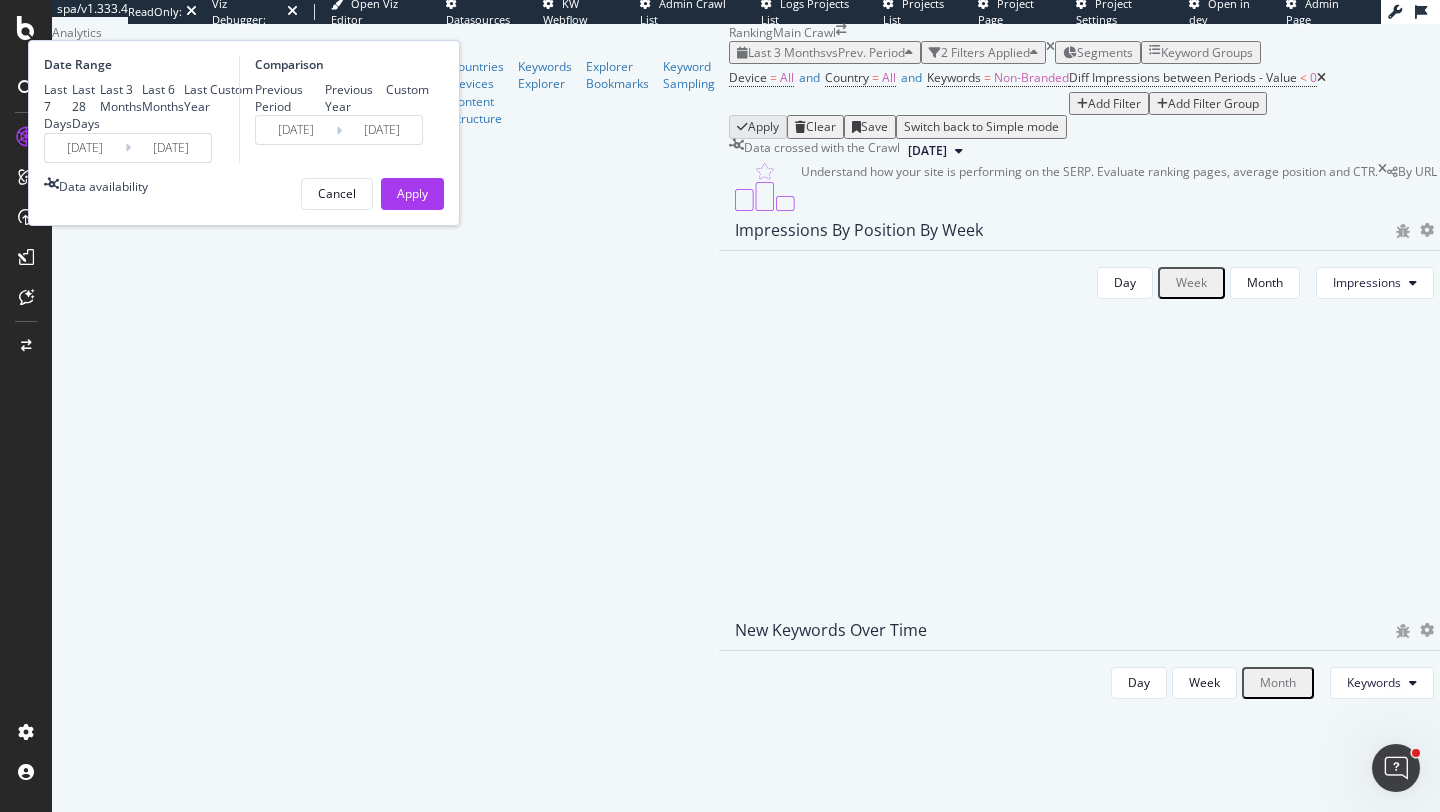 click on "Previous Year" at bounding box center (356, 98) 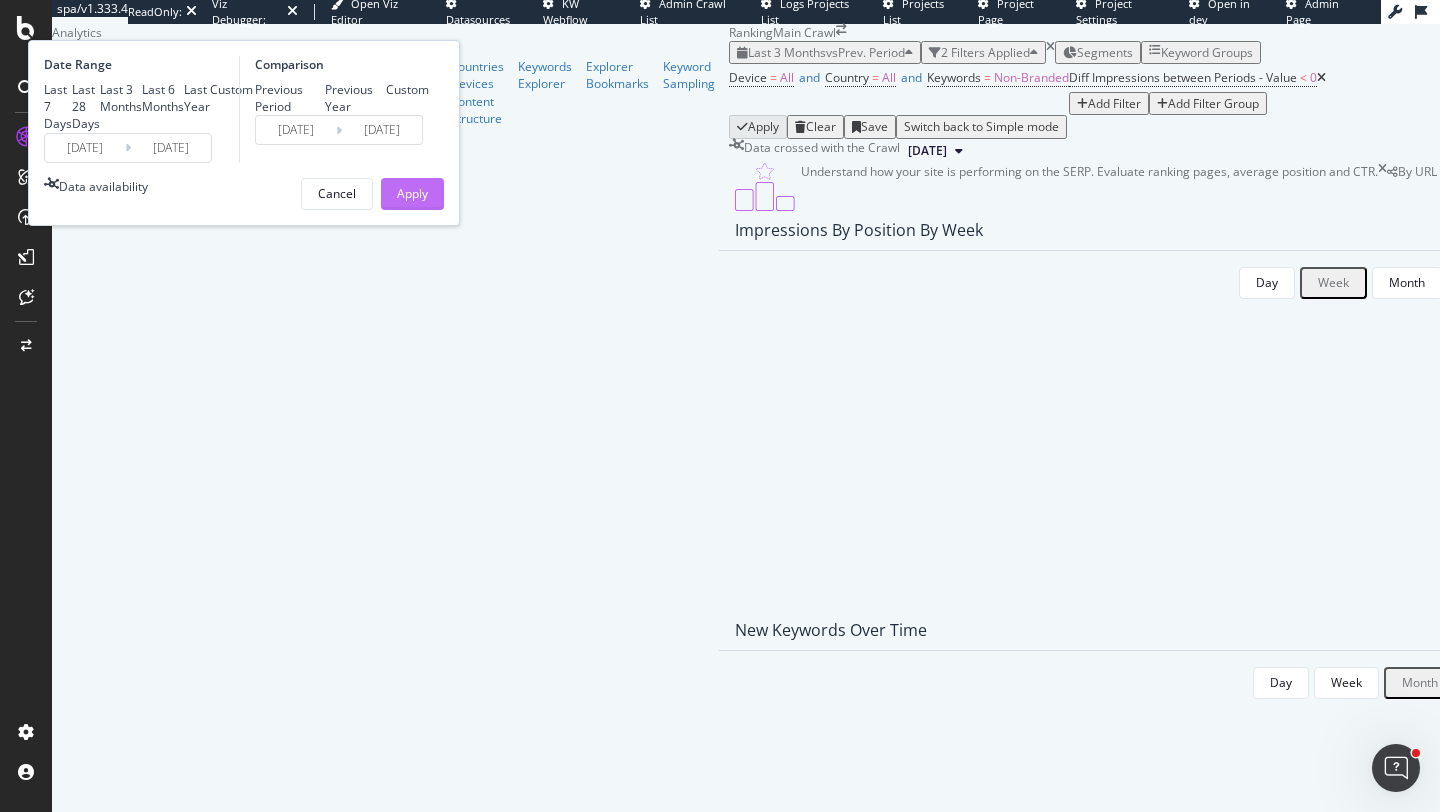 click on "Apply" at bounding box center [412, 193] 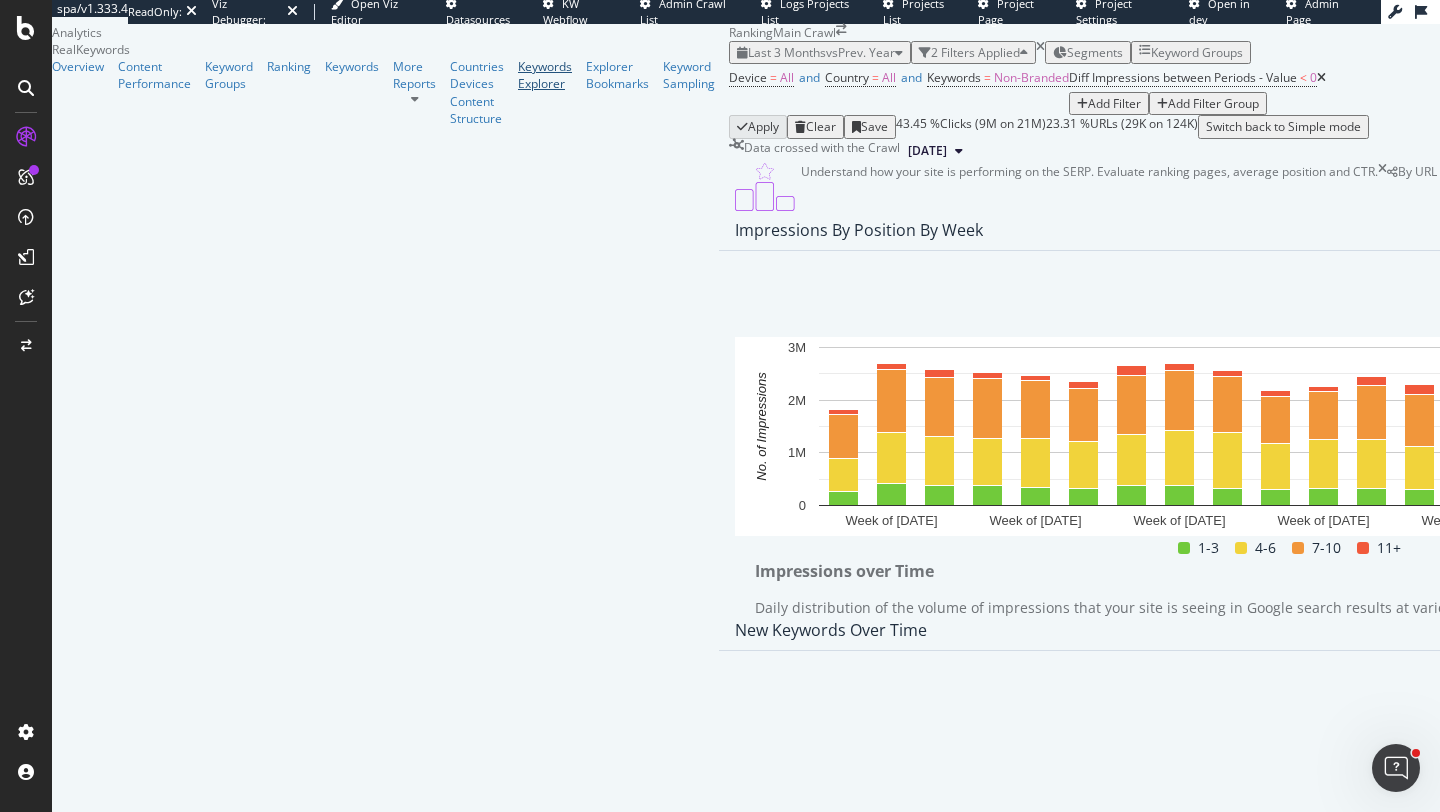 click on "Keywords Explorer" at bounding box center (545, 75) 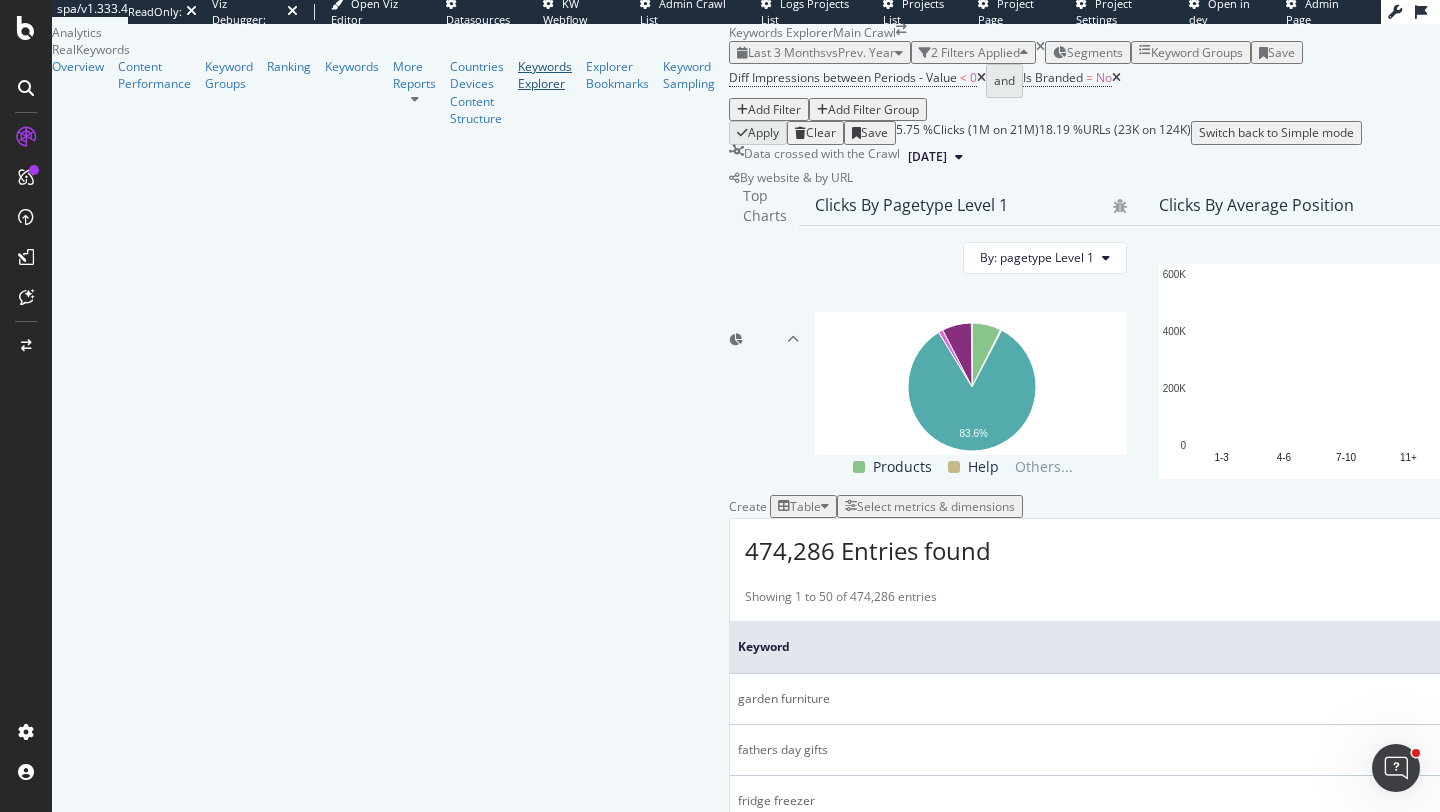 scroll, scrollTop: 234, scrollLeft: 0, axis: vertical 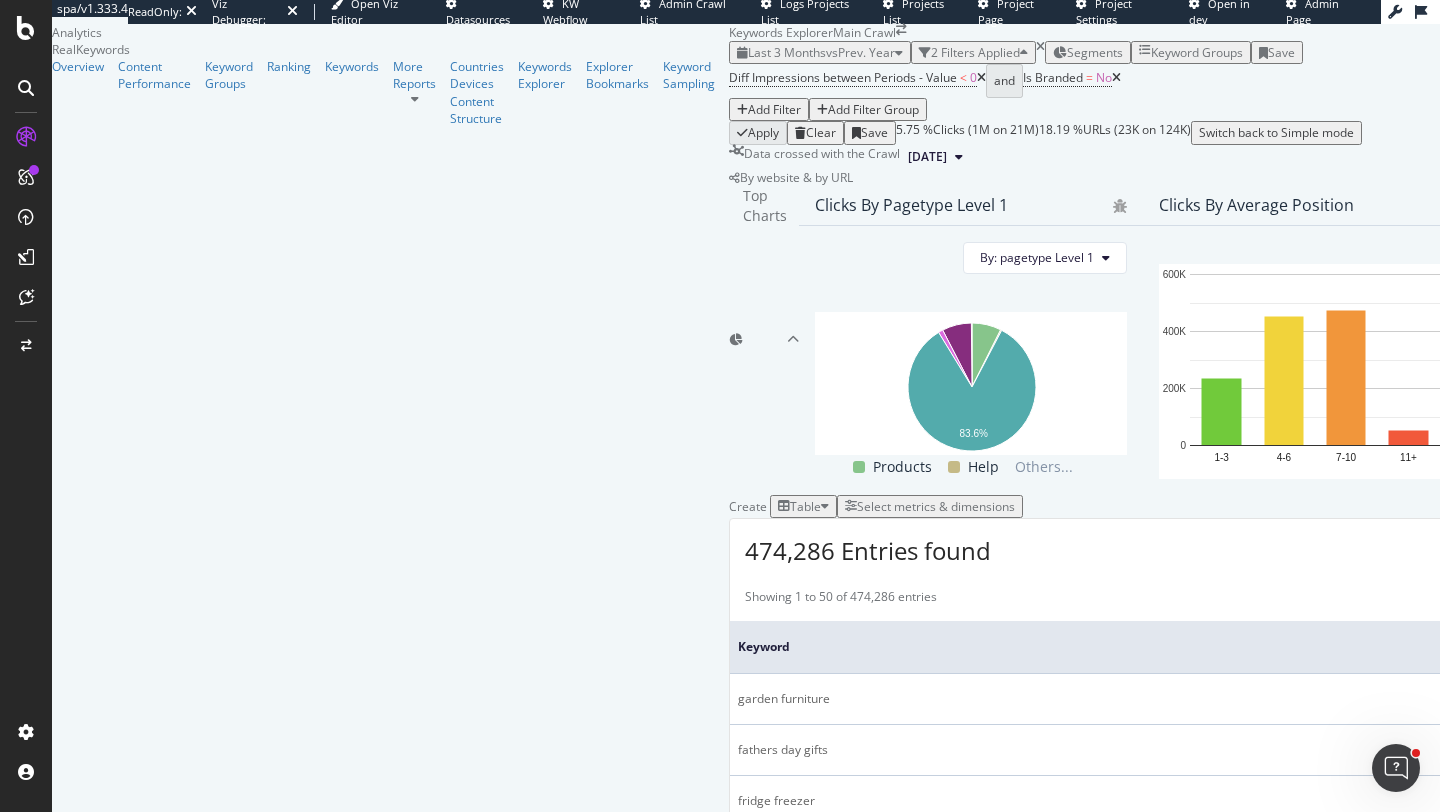 click on "Top Charts Clicks By pagetype Level 1 By: pagetype Level 1 Hold CMD (⌘) while clicking to filter the report. 83.6% pagetype Level 1 Clicks Products 89,695 Help 3,480 Grid 1,013,451 Store-locator 252 Editorial 14,234 Home 1,532 Category 89,928 Pagination 12 Brands-A-Z 75 0.2% Products Help Others... Clicks By Average Position Hold CMD (⌘) while clicking to filter the report. 1-3 4-6 7-10 11+ 0 200K 400K 600K Avg. Position Clicks 1-3 234,115 4-6 453,655 7-10 473,567 11+ 51,322 600K Clicks By CTR Hold CMD (⌘) while clicking to filter the report. 0 - 5 % 5 - 10 % 10 - 20 % 20 - 40 % 40 - 70 % 70 - 100 % 0 200K 400K 600K CTR Clicks 0 - 5 % 531,995 5 - 10 % 329,484 10 - 20 % 194,359 20 - 40 % 134,591 40 - 70 % 18,941 70 - 100 % 3,289 600K Clicks By Content Size Hold CMD (⌘) while clicking to filter the report. 5000 + 1000 - 5000 500 - 1000 250 - 500 100 - 250 0 - 100 0 200K 400K 600K No. of Words (Content) Clicks 5000 + 3 1000 - 5000 112,894 500 - 1000 562,132 250 - 500 156,487 100 - 250 10,248 0 - 100 600K" at bounding box center [2172, 1727] 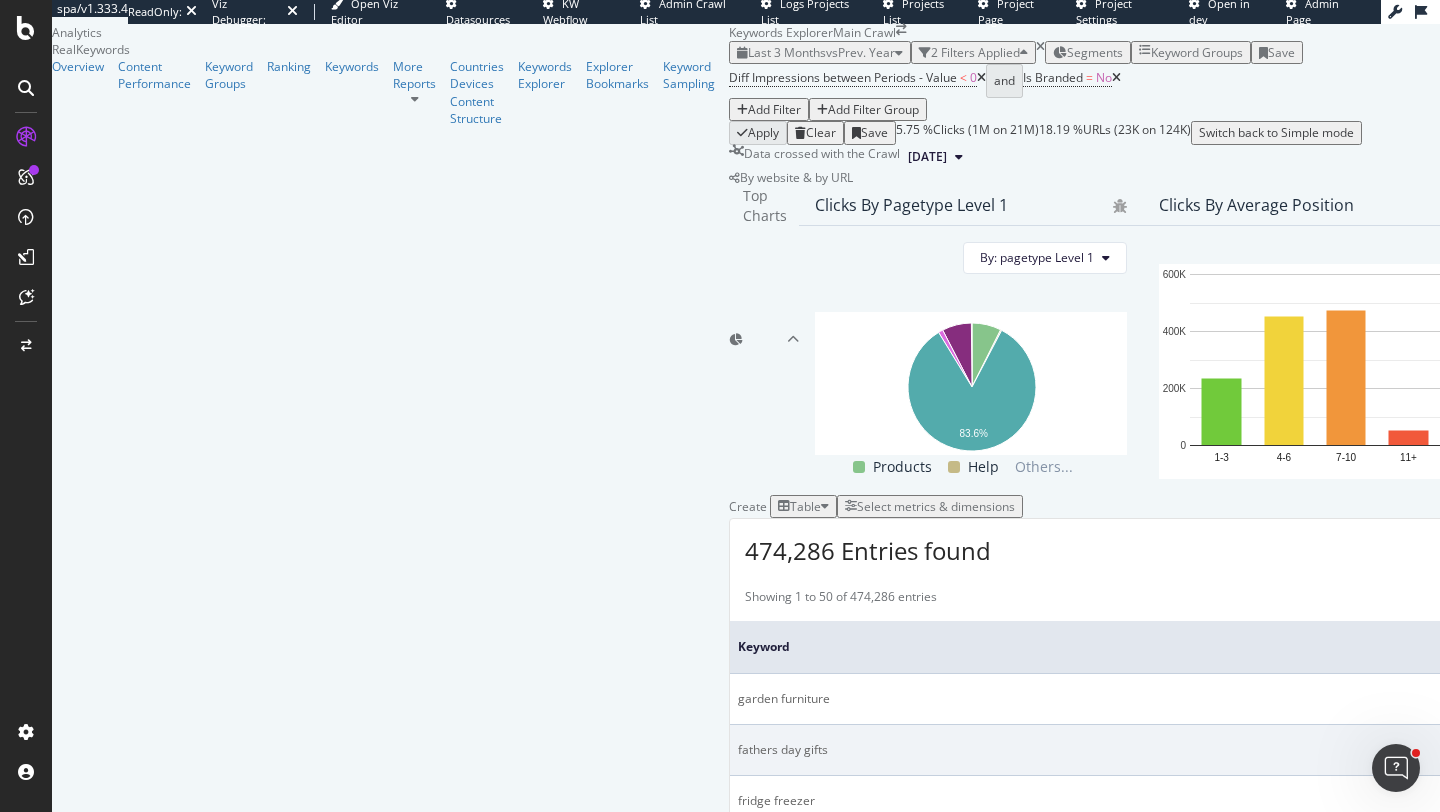 scroll, scrollTop: 287, scrollLeft: 0, axis: vertical 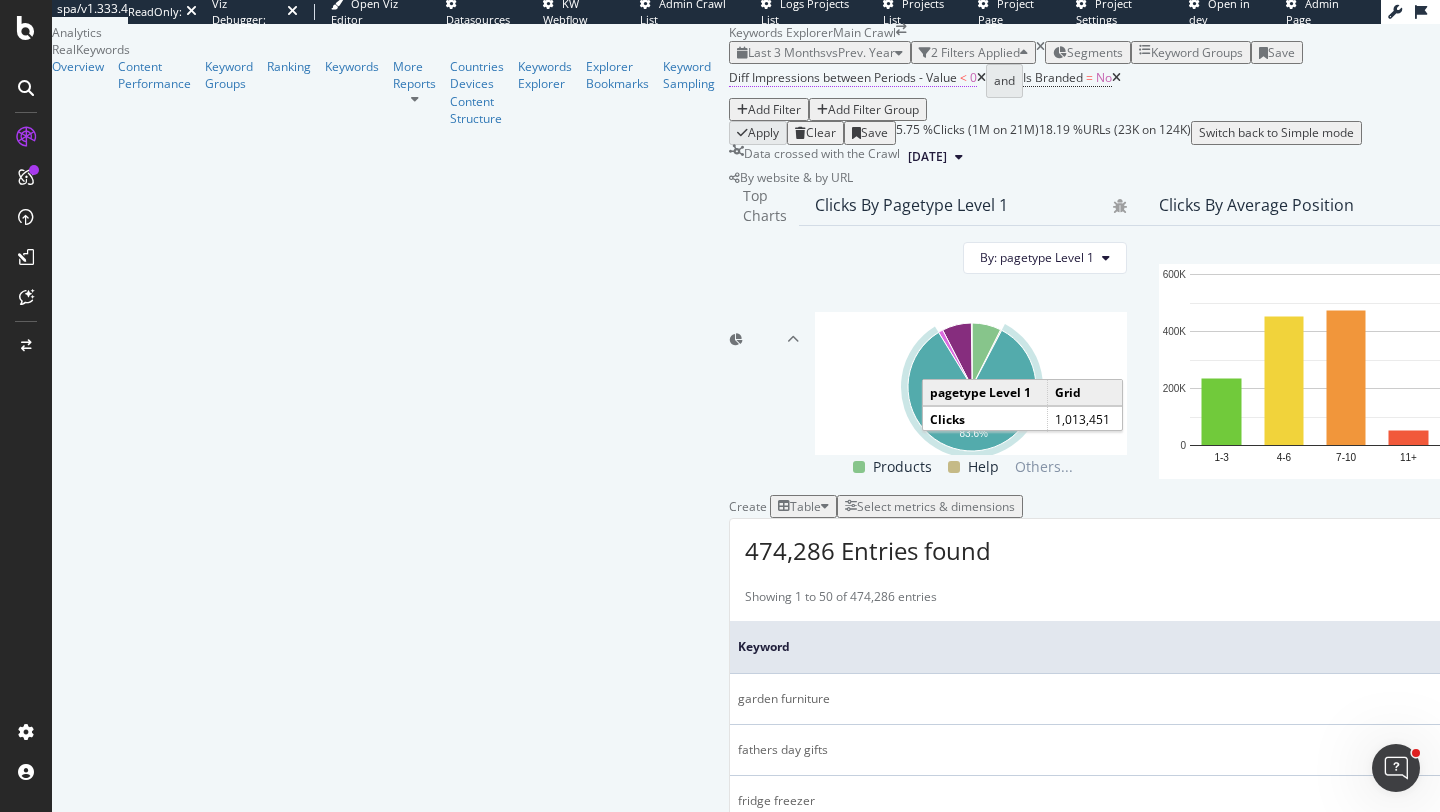 click on "Diff Impressions between Periods - Value" at bounding box center (843, 77) 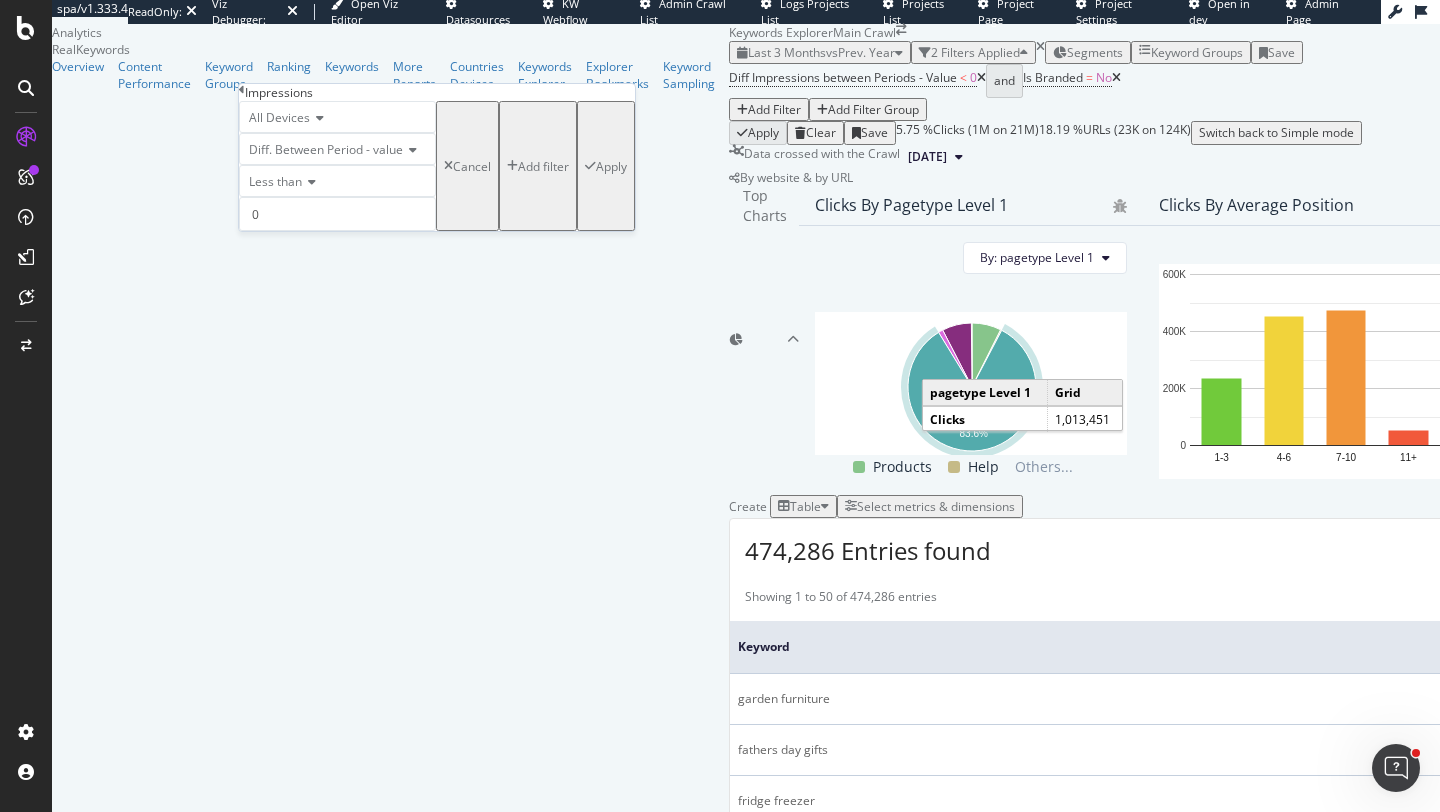 click on "Less than" at bounding box center (275, 181) 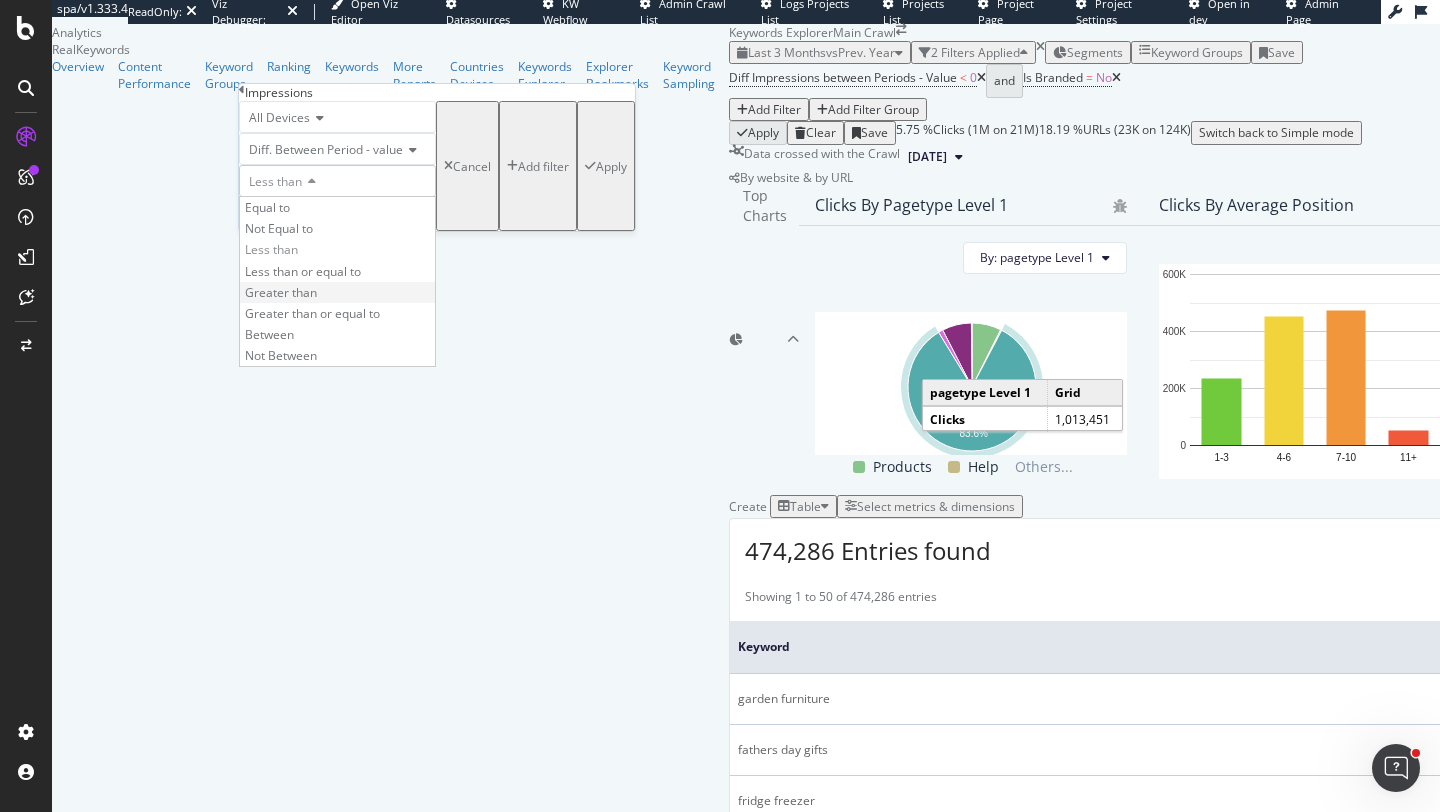 click on "Greater than" at bounding box center (281, 292) 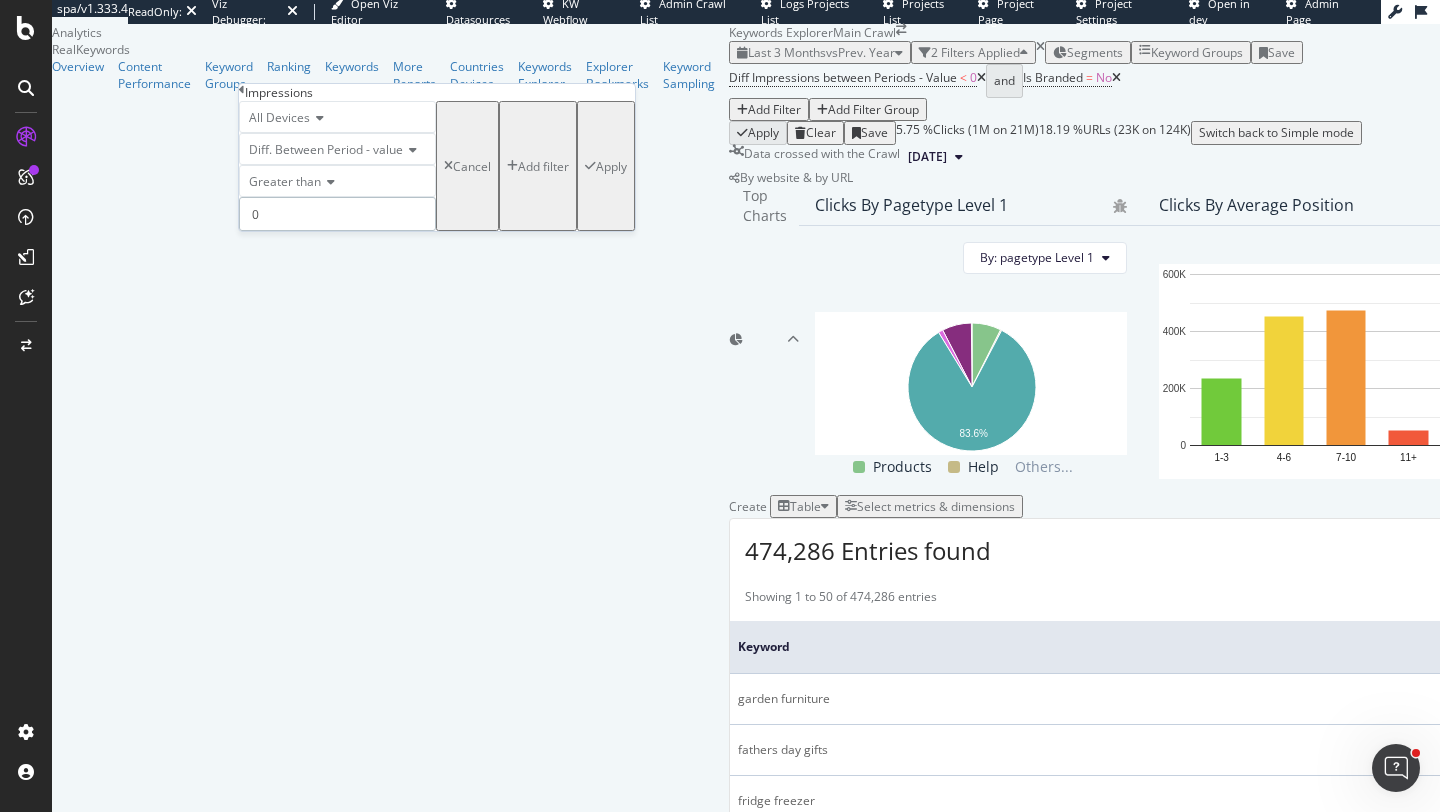 click on "0" at bounding box center [337, 214] 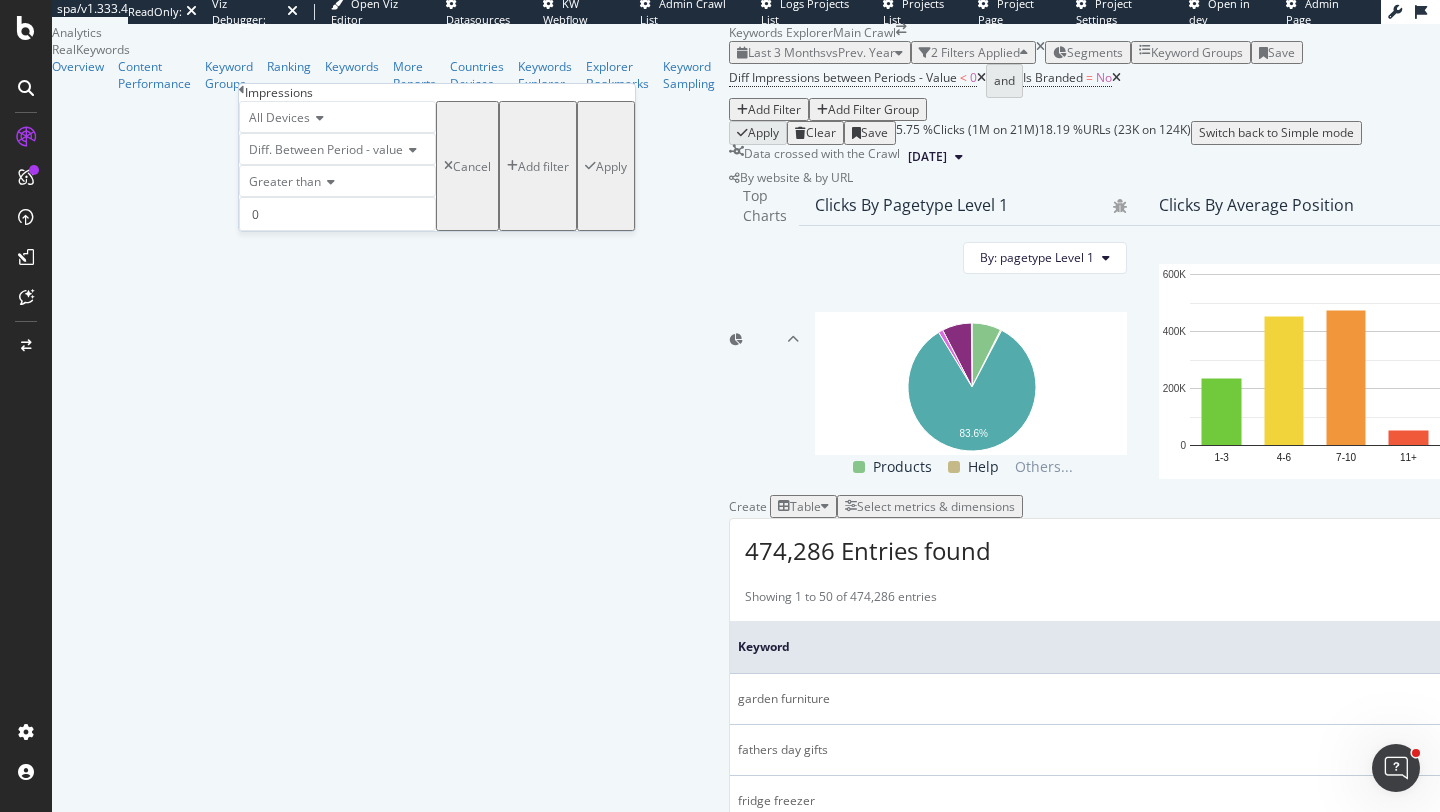 click on "Apply" at bounding box center [611, 166] 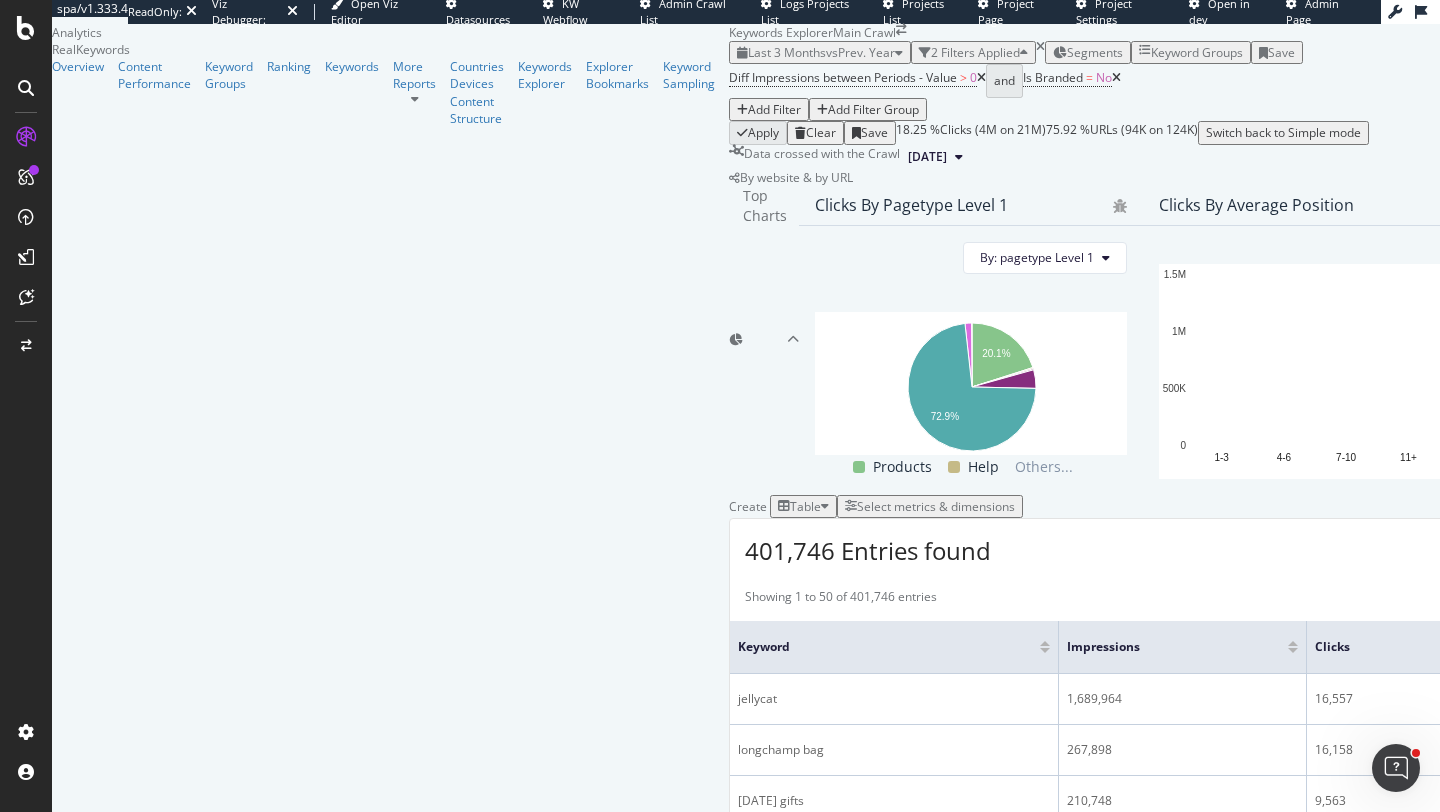 scroll, scrollTop: 304, scrollLeft: 0, axis: vertical 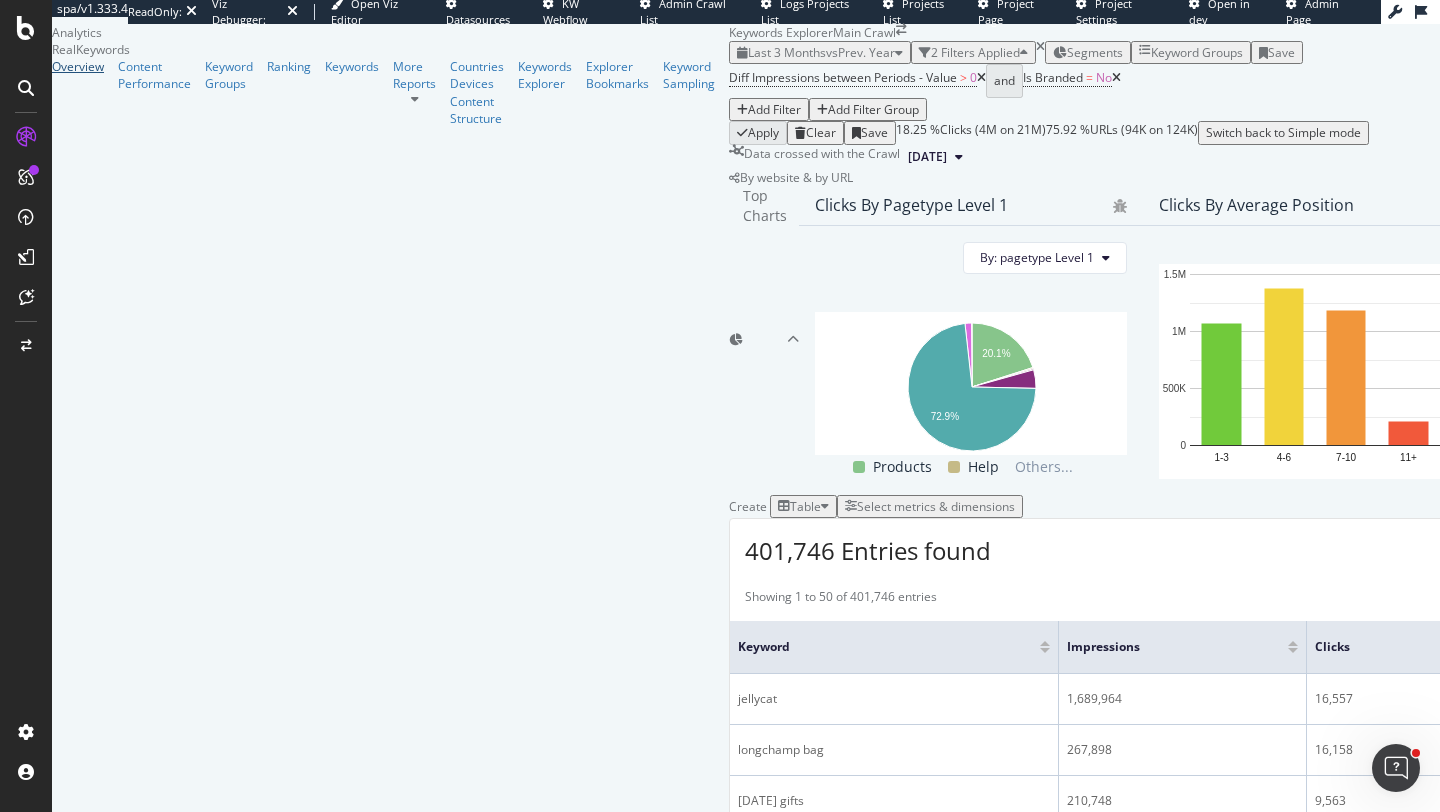 click on "Overview" at bounding box center (78, 66) 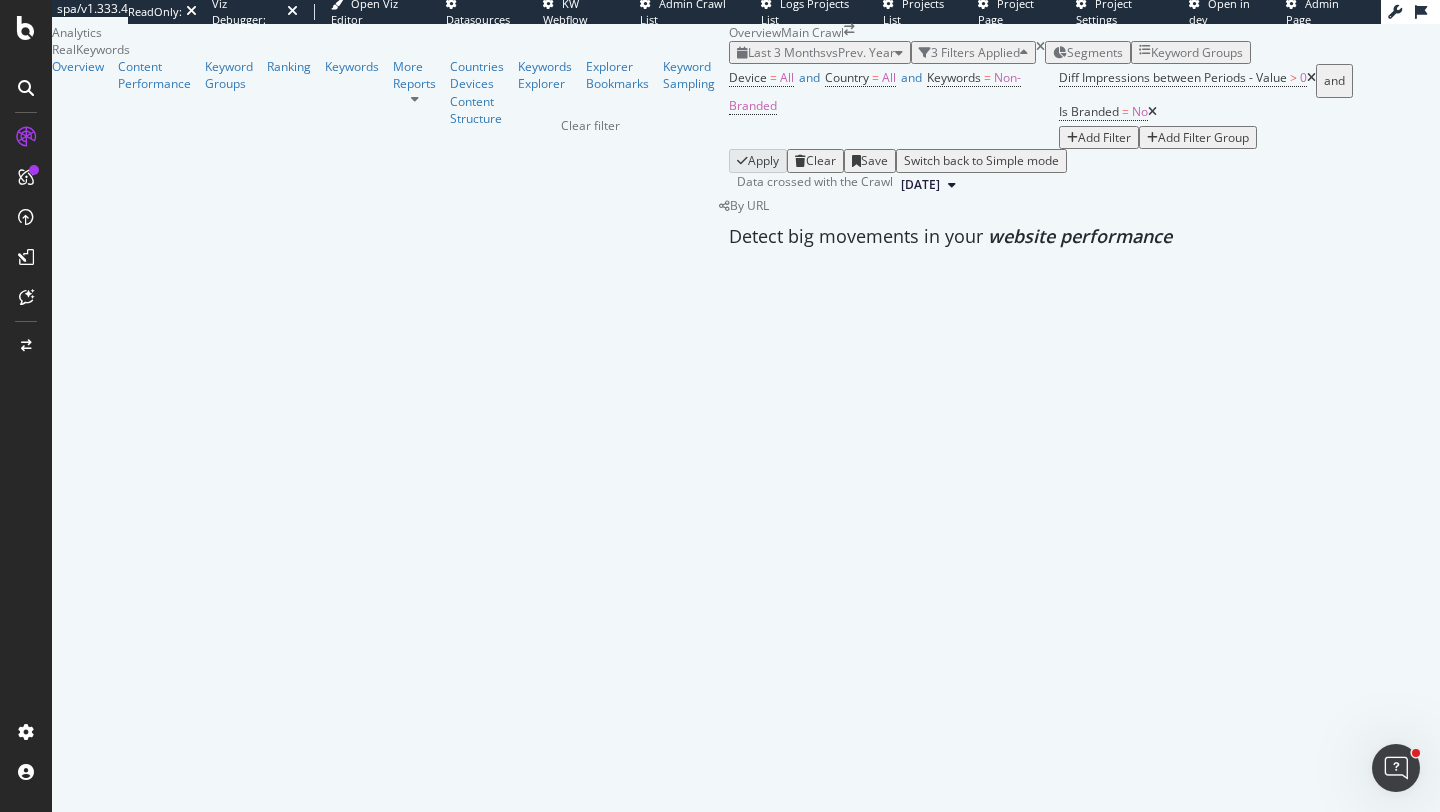 click at bounding box center [1040, 47] 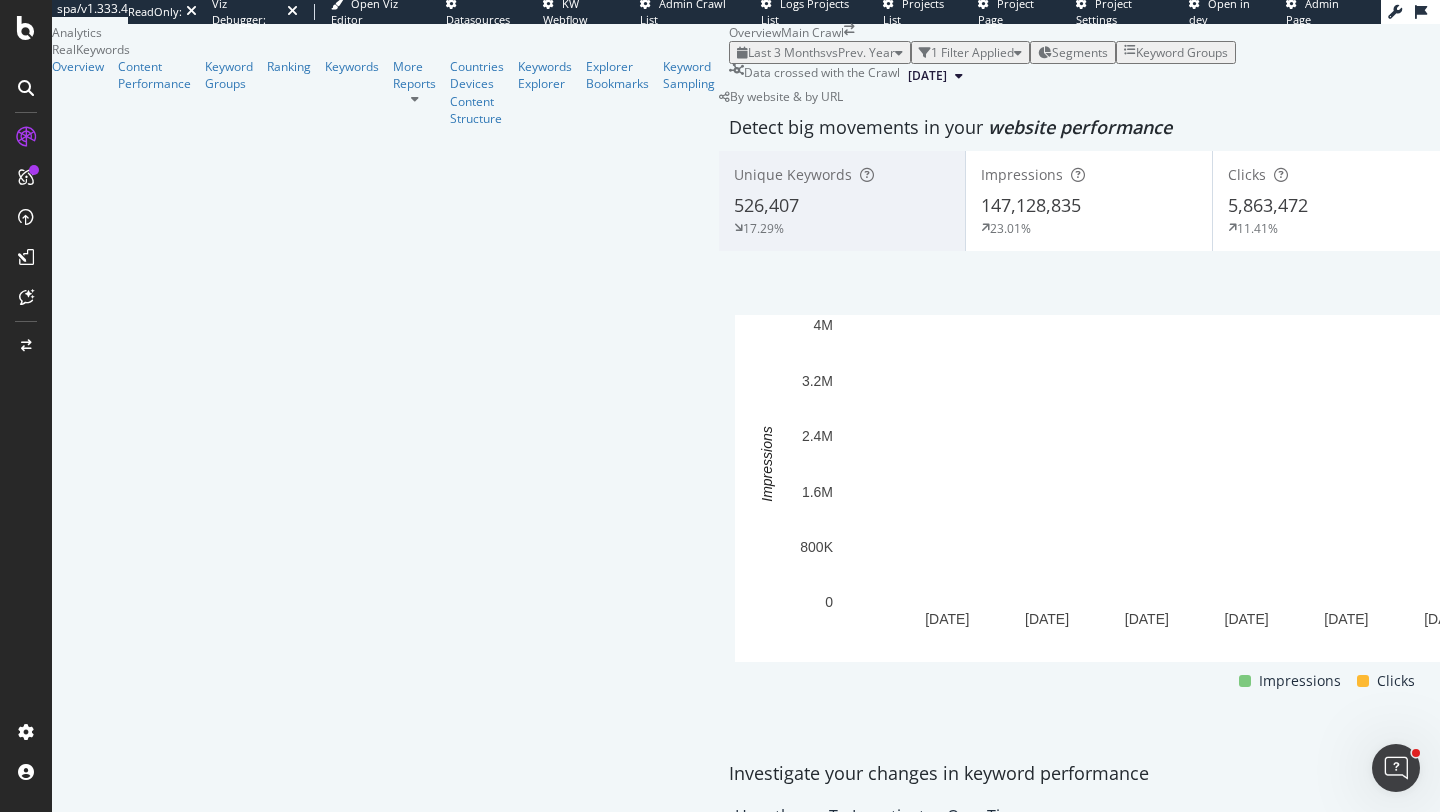 scroll, scrollTop: 1813, scrollLeft: 0, axis: vertical 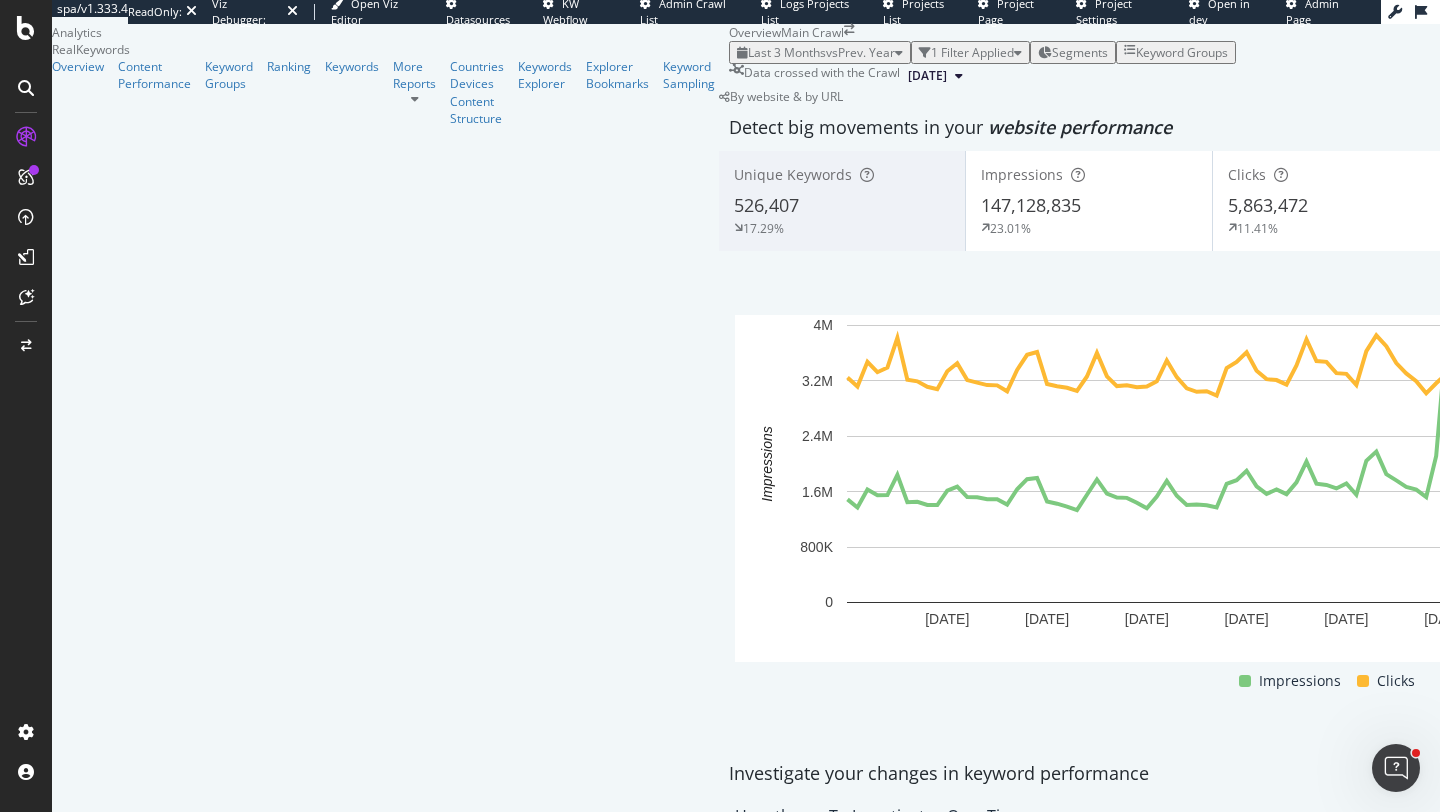 click on "pagetype Level 1" at bounding box center [1076, 1903] 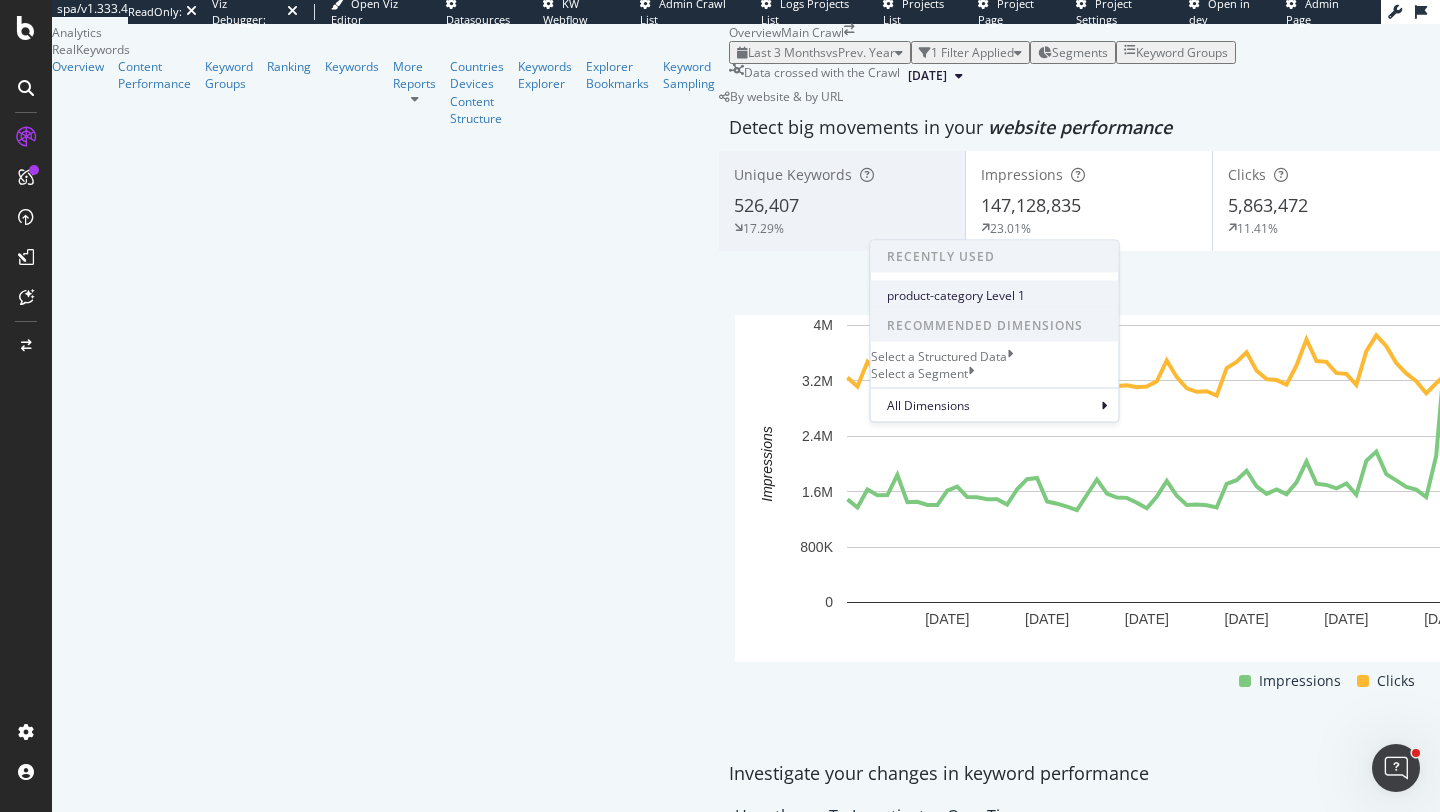 click on "product-category Level 1" at bounding box center [995, 295] 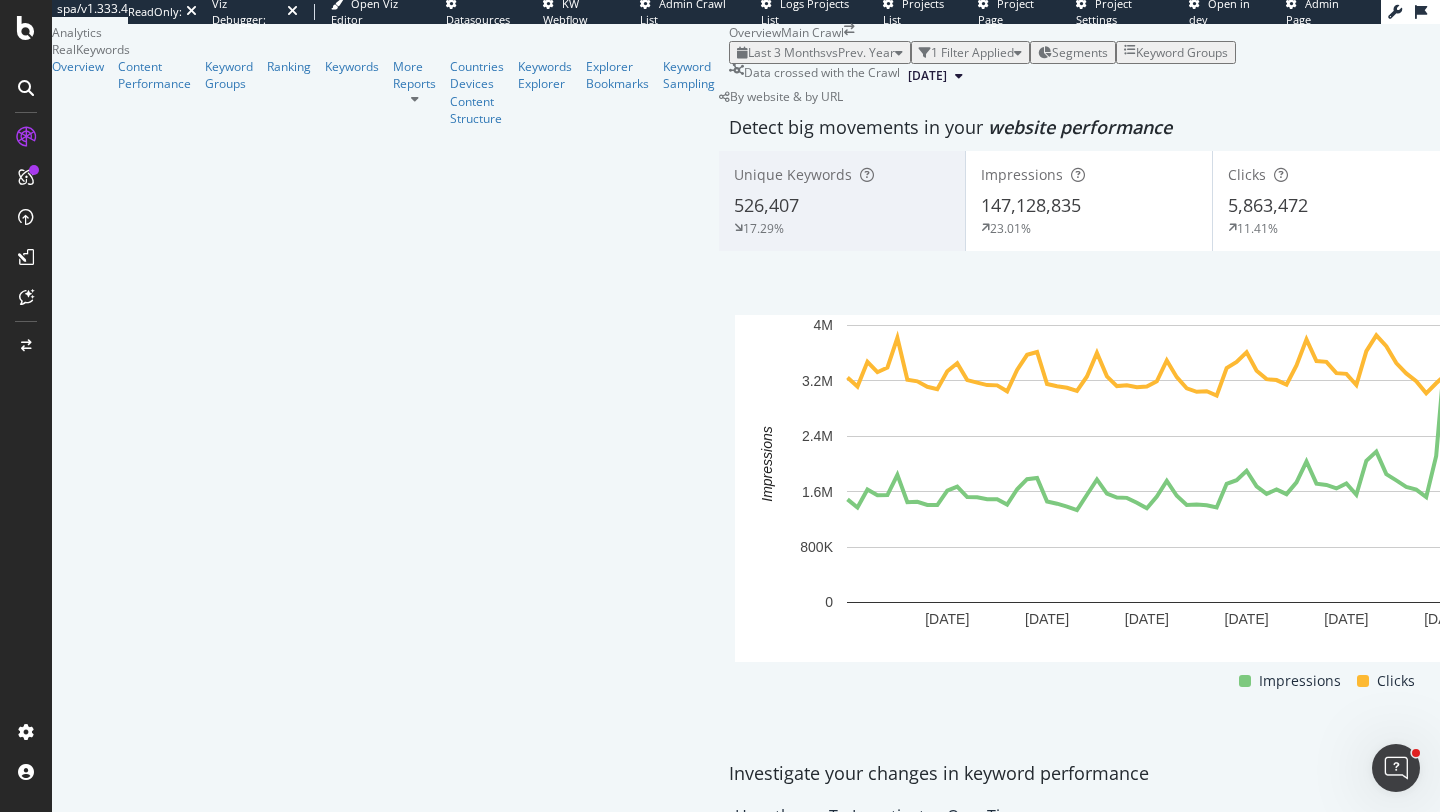 scroll, scrollTop: 1898, scrollLeft: 0, axis: vertical 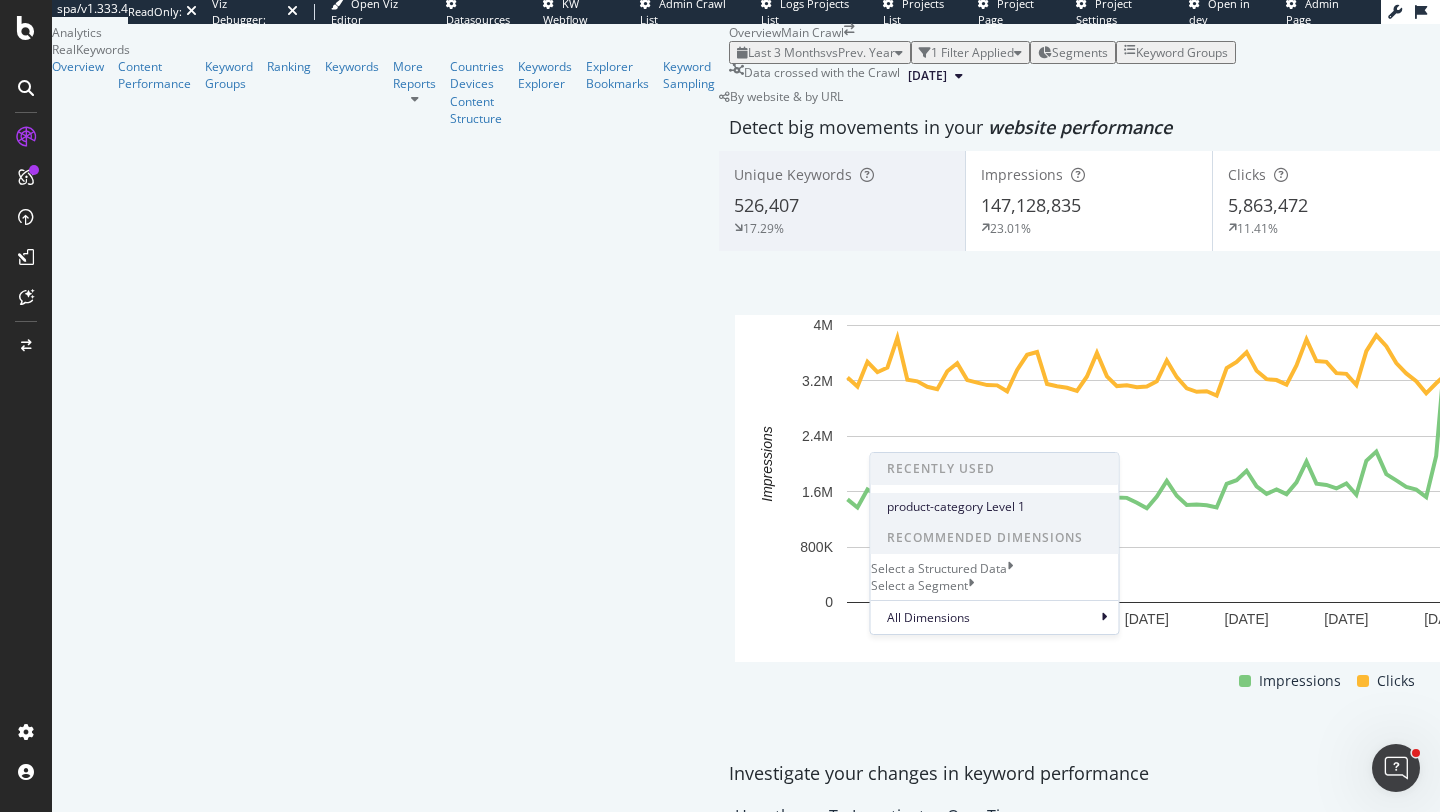 click on "product-category Level 1" at bounding box center [995, 507] 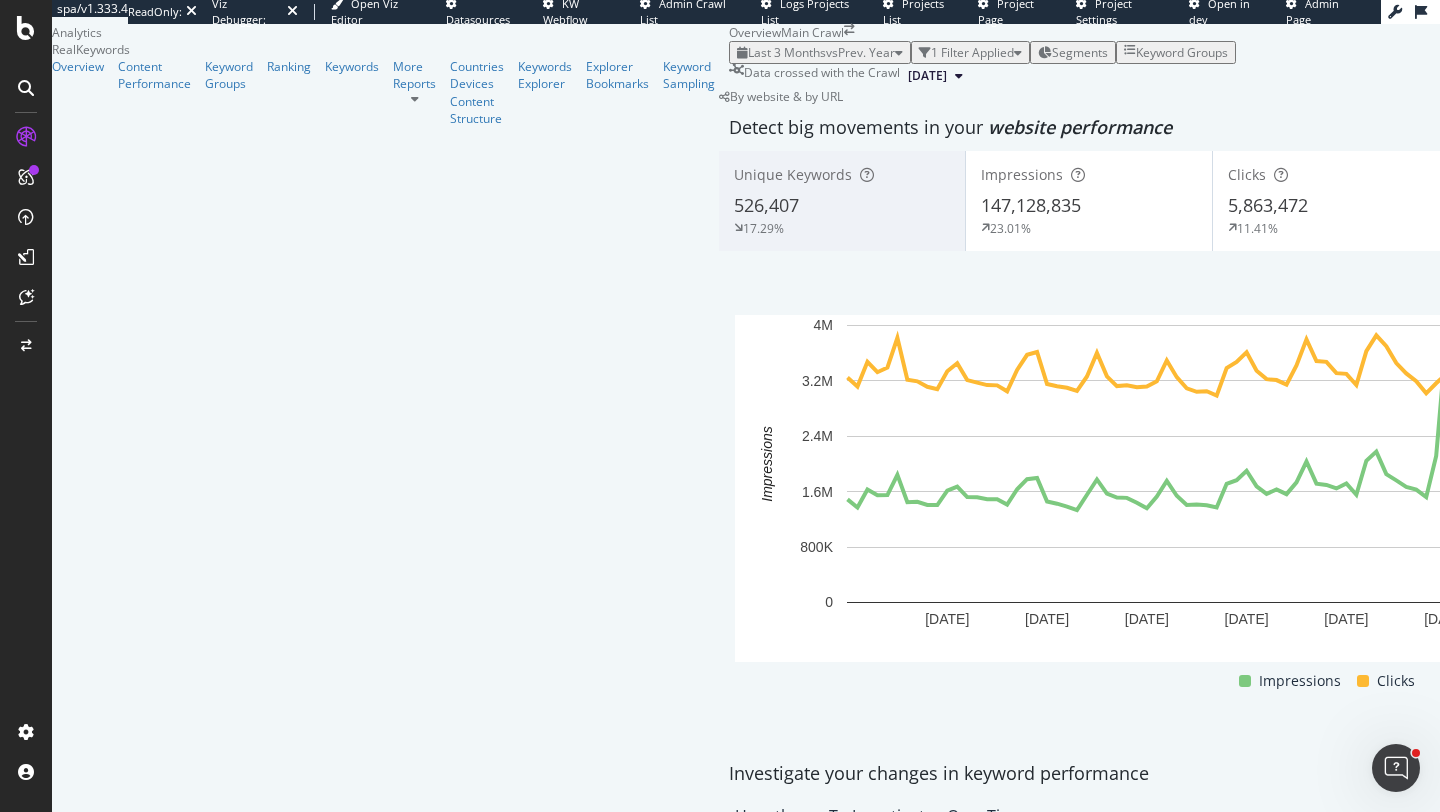 scroll, scrollTop: 1896, scrollLeft: 0, axis: vertical 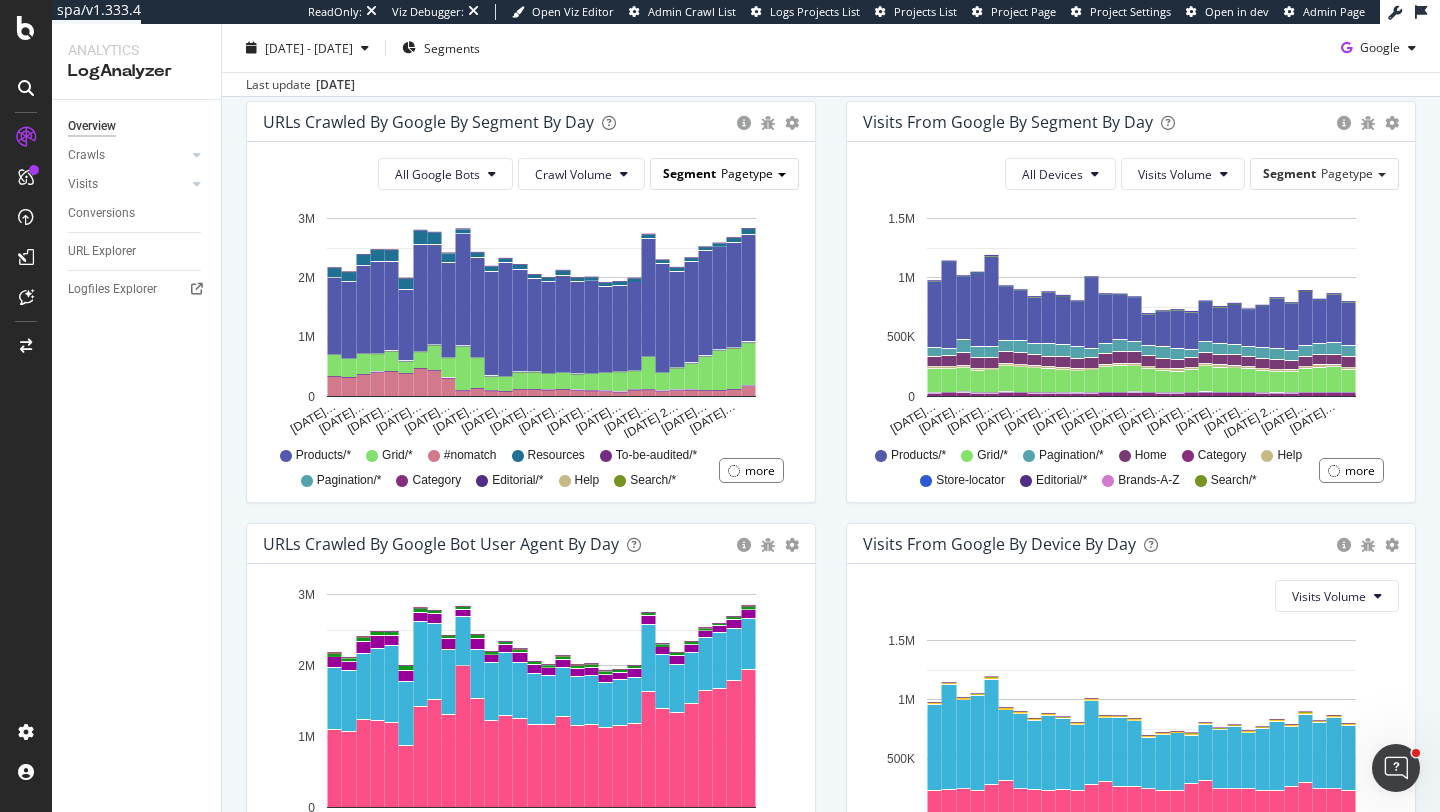 click on "Pagetype" at bounding box center [747, 173] 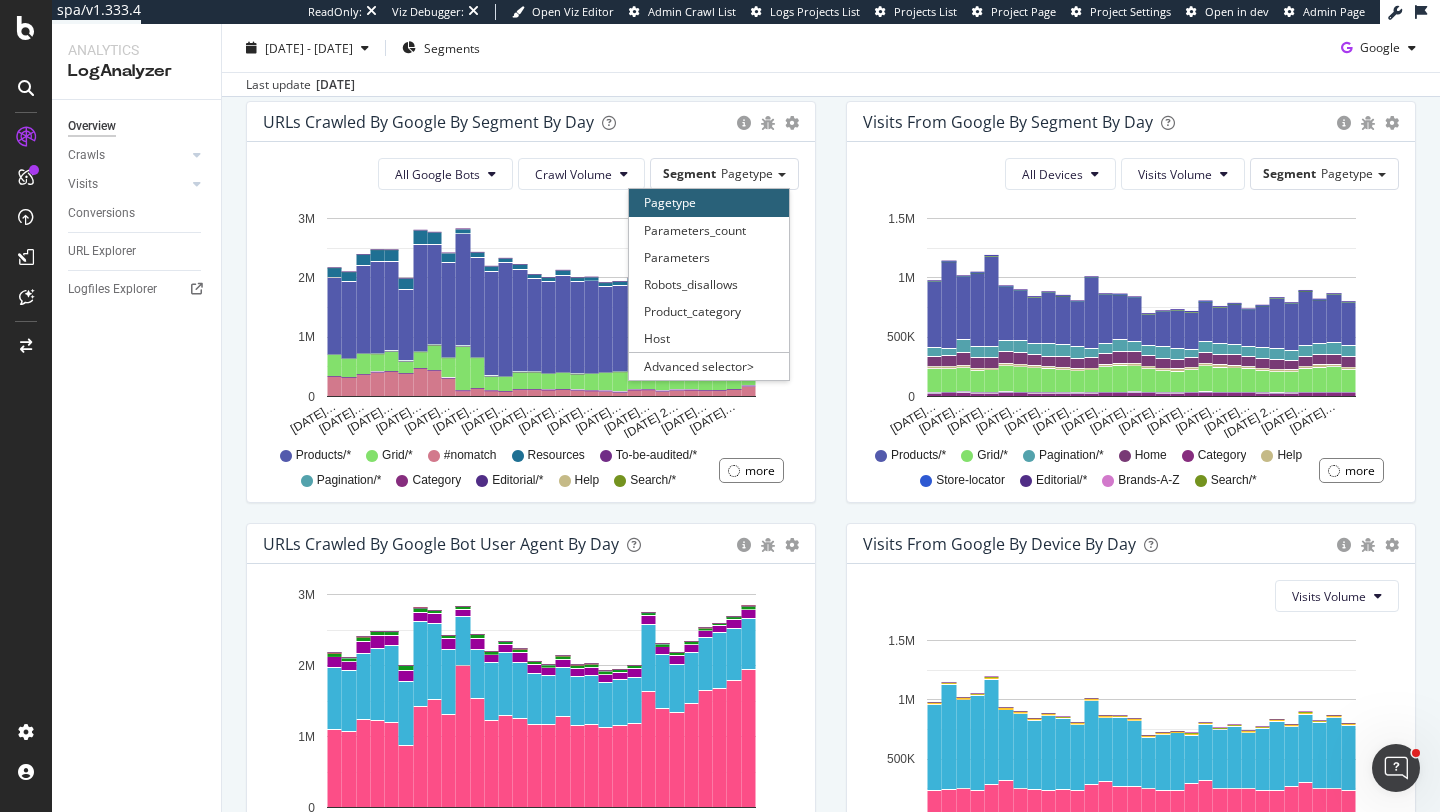 click on "All Google Bots Crawl Volume Segment Pagetype Pagetype Parameters_count Parameters Robots_disallows Product_category Host Advanced selector  > Hold CMD (⌘) while clicking to filter the report. Jun 17… Jun 19… Jun 21… Jun 23… Jun 25… Jun 27… Jun 29… Jul 01… Jul 03… Jul 05… Jul 07… Jul 09… Jul 11 2… Jul 13… Jul 15… 0 1M 2M 3M Date pagetype = #nomatch pagetype = Brands-A-Z pagetype = Category pagetype = Editorial/* pagetype = Grid/* pagetype = Help pagetype = Home pagetype = Pagination/* pagetype = Products/* pagetype = Resources pagetype = Search/* pagetype = Store-locator pagetype = To-be-audited/* Jun 17 2025 340,105 23 3,469 1,566 361,691 1,315 218 5,680 1,285,133 169,562 635 264 8,159 Jun 18 2025 322,621 29 3,379 1,068 313,484 1,237 149 5,255 1,287,699 163,578 1,368 694 8,448 Jun 19 2025 368,503 20 3,679 1,193 351,869 1,279 226 5,097 1,477,581 182,985 735 336 8,506 Jun 20 2025 411,980 21 3,167 1,486 303,762 1,279 249 4,589 1,549,918 196,482 1,081 350 7,430 Jun 21 2025 425,821" at bounding box center (531, 322) 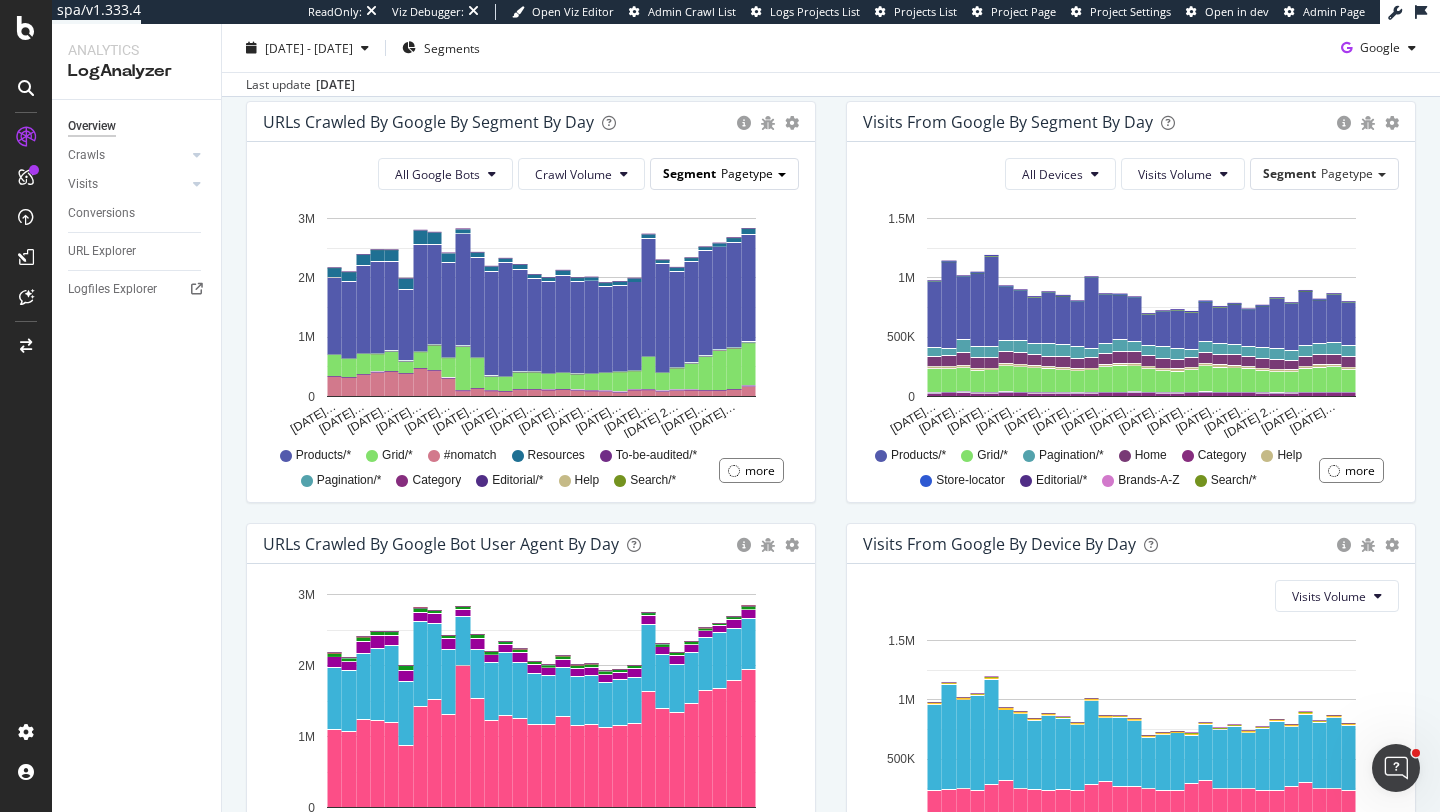 click on "Pagetype" at bounding box center [747, 173] 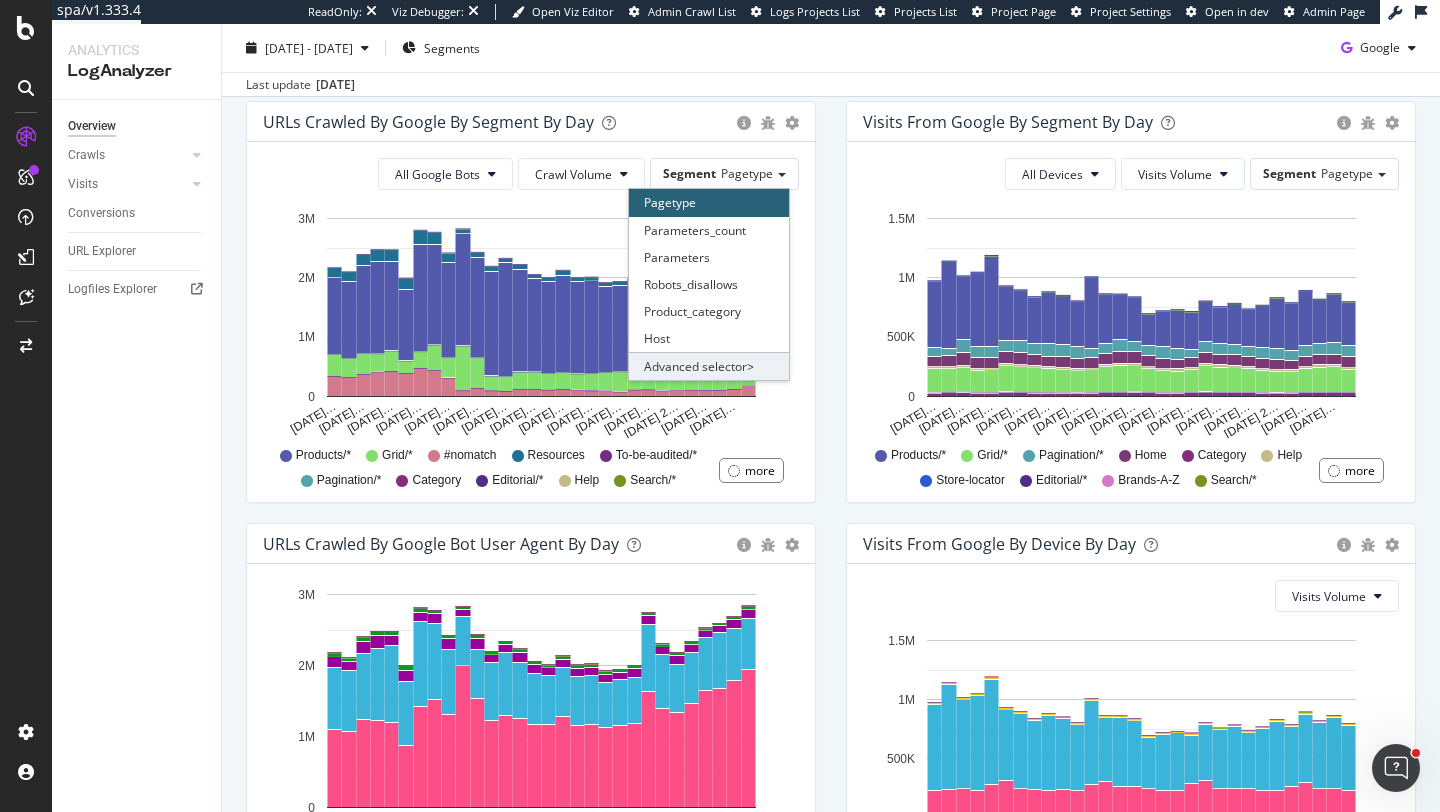 click on "Advanced selector  >" at bounding box center (709, 366) 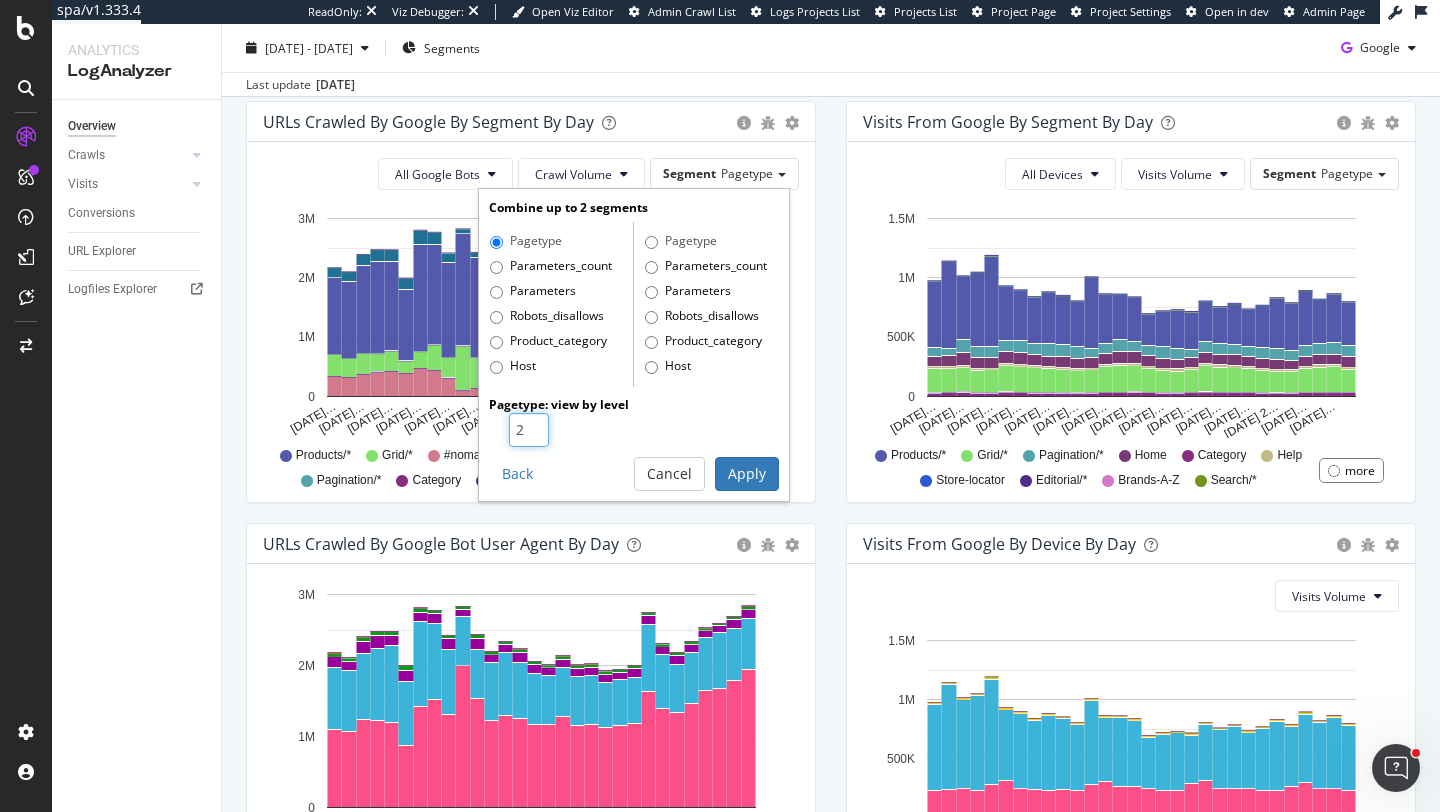 type on "2" 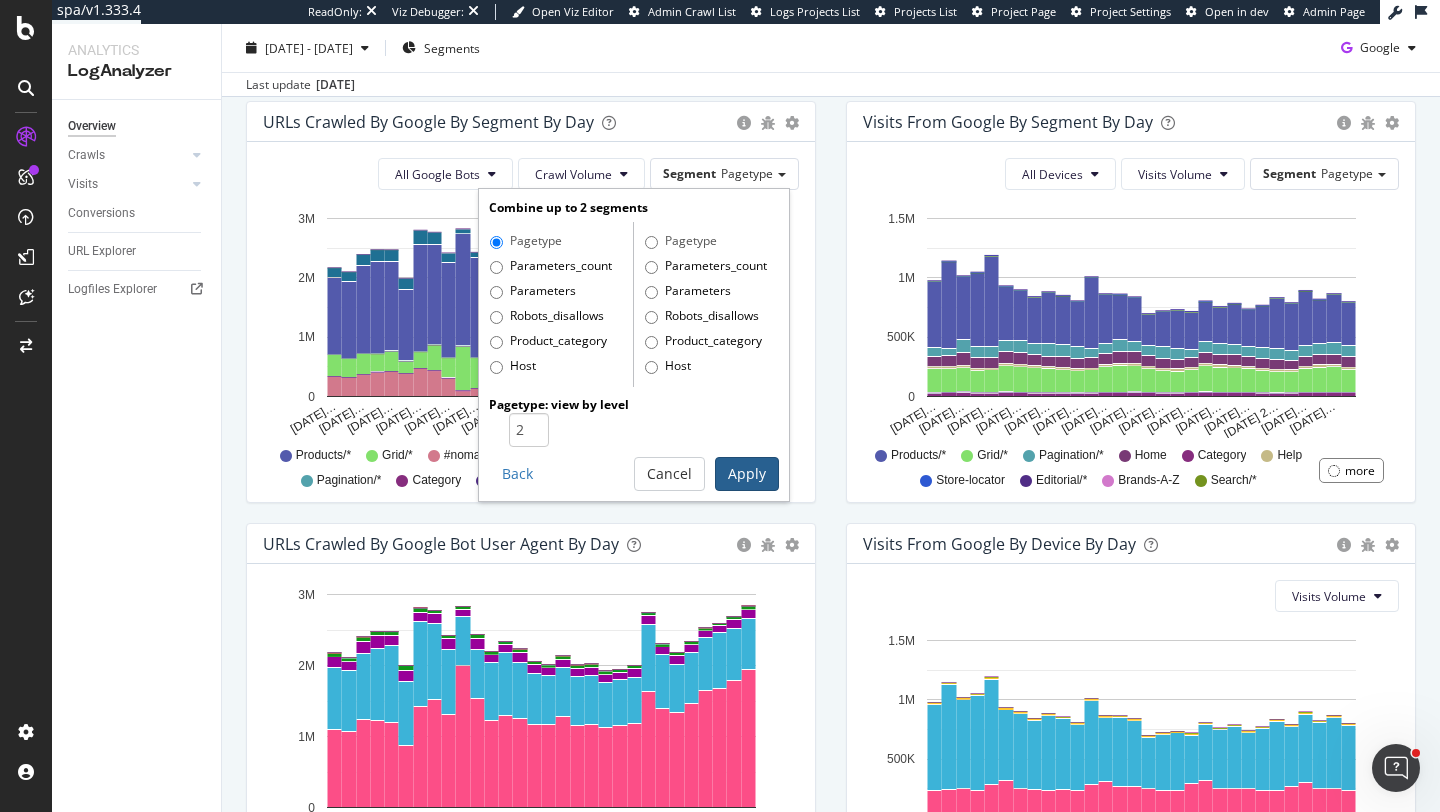 click on "Apply" at bounding box center [747, 474] 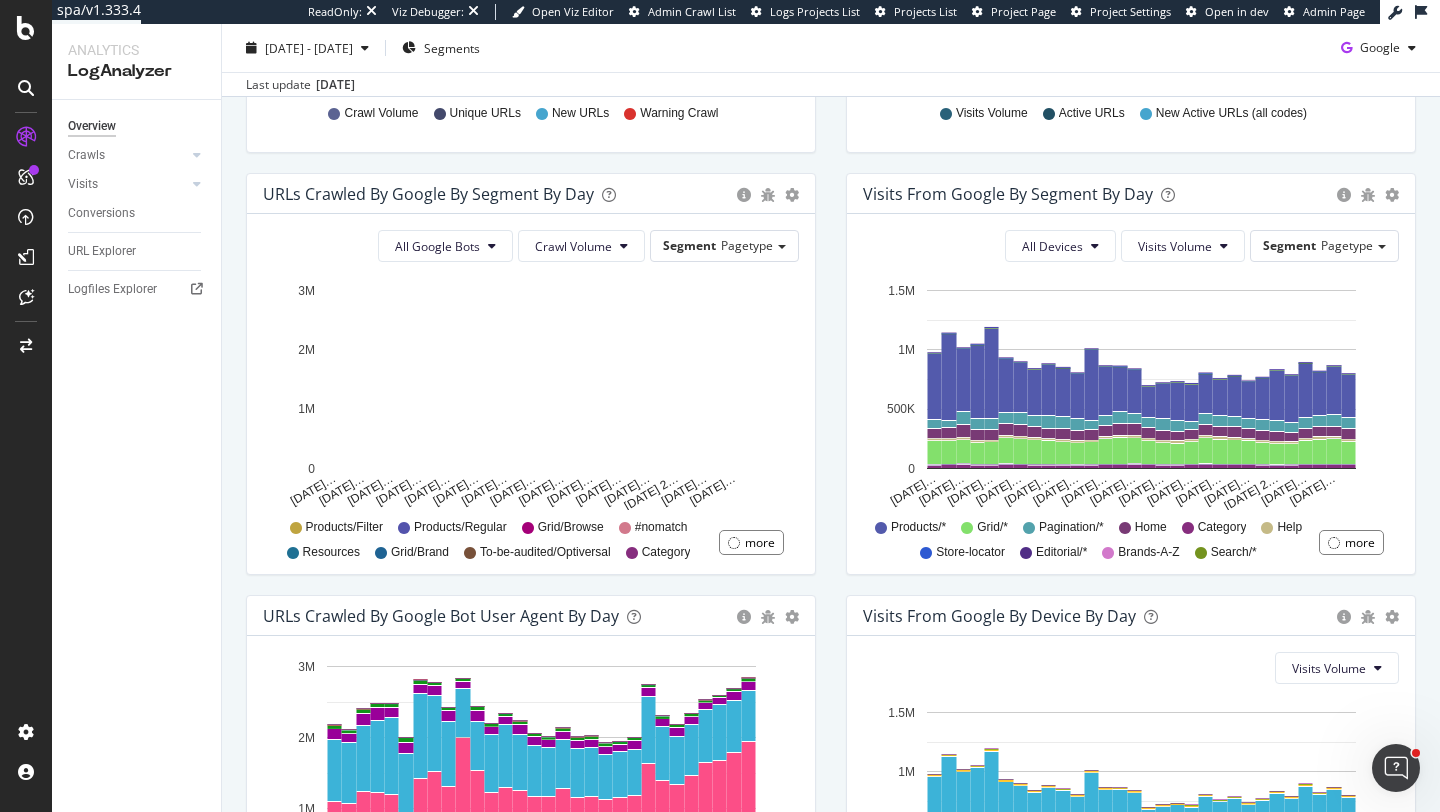 scroll, scrollTop: 600, scrollLeft: 0, axis: vertical 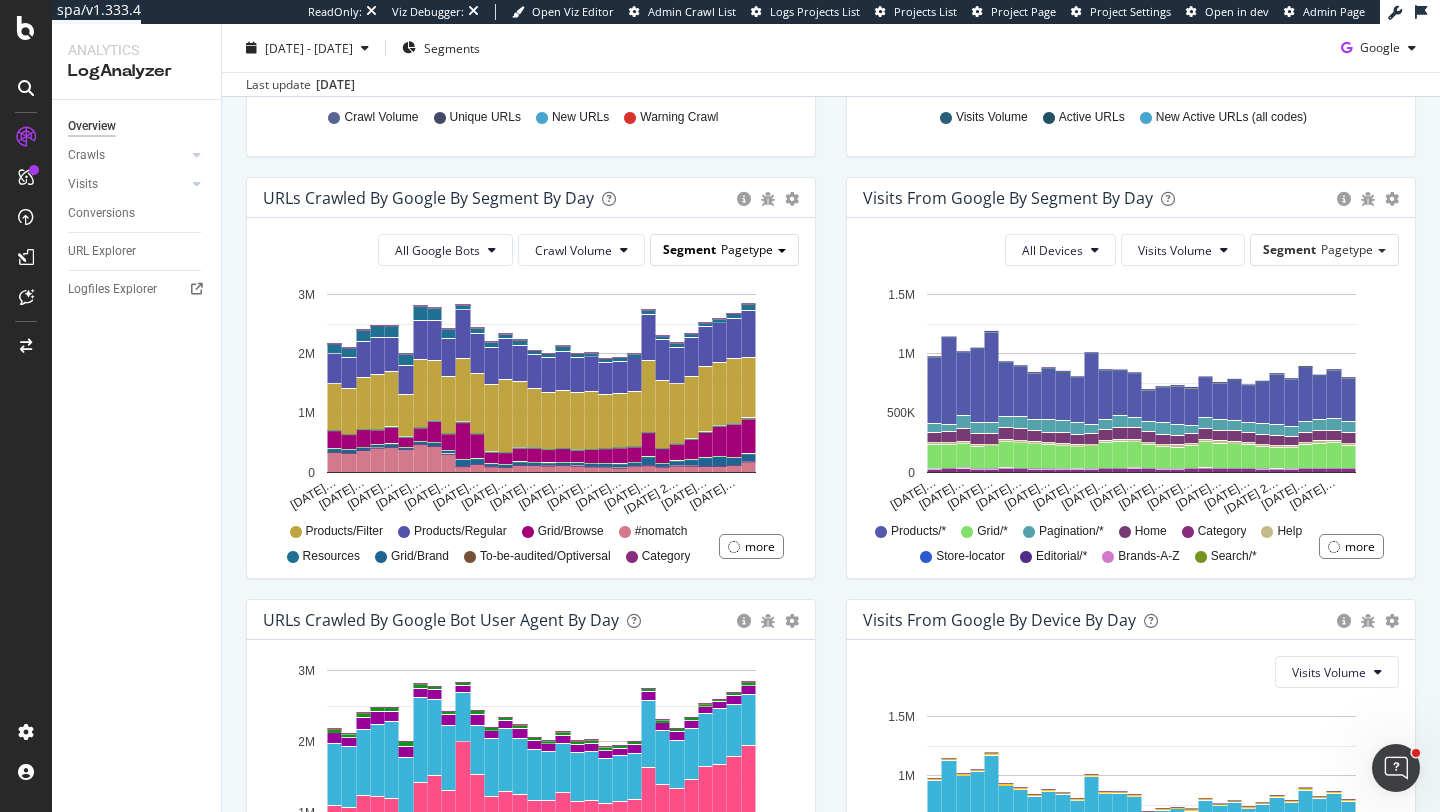 click on "Segment Pagetype" at bounding box center (724, 249) 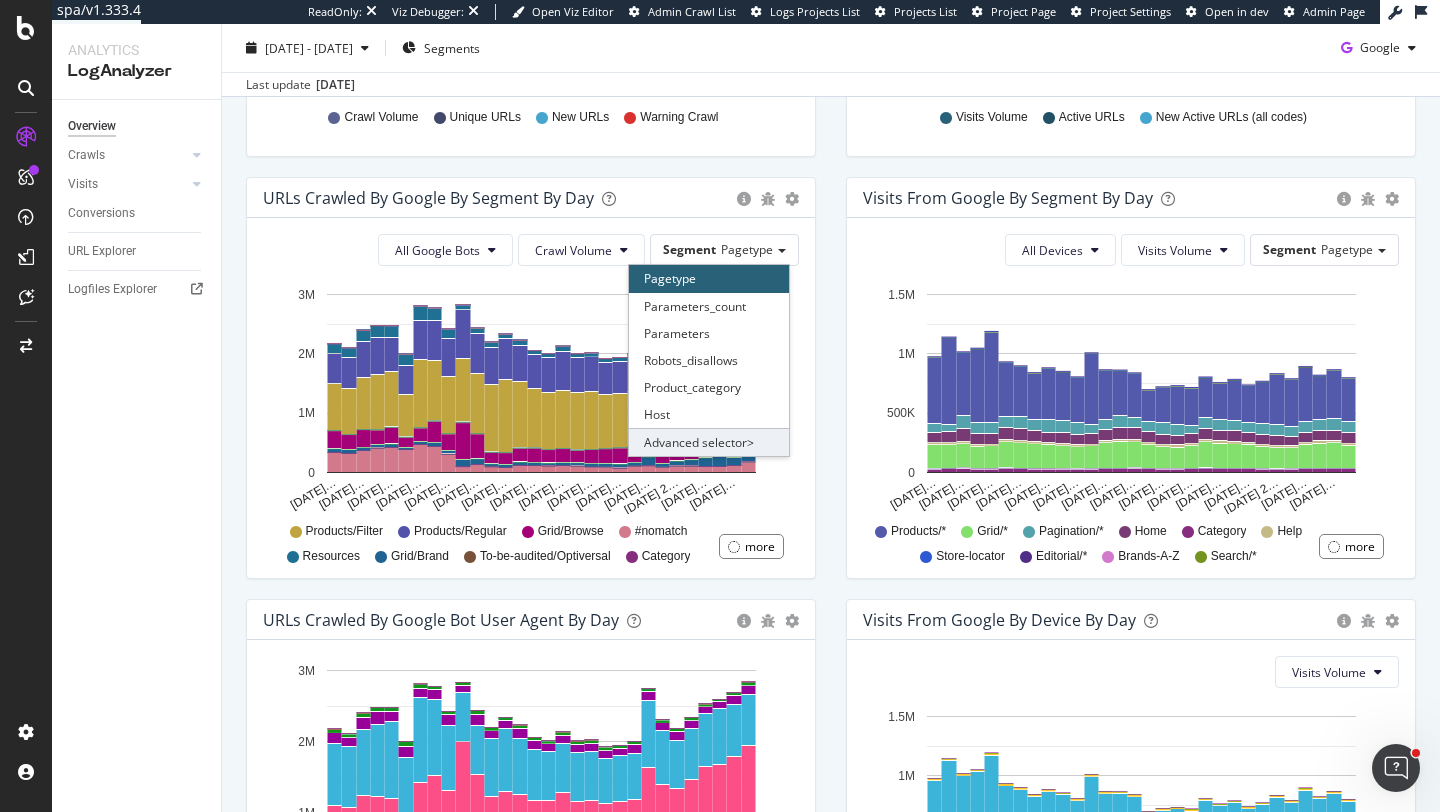 click on "Advanced selector  >" at bounding box center [709, 442] 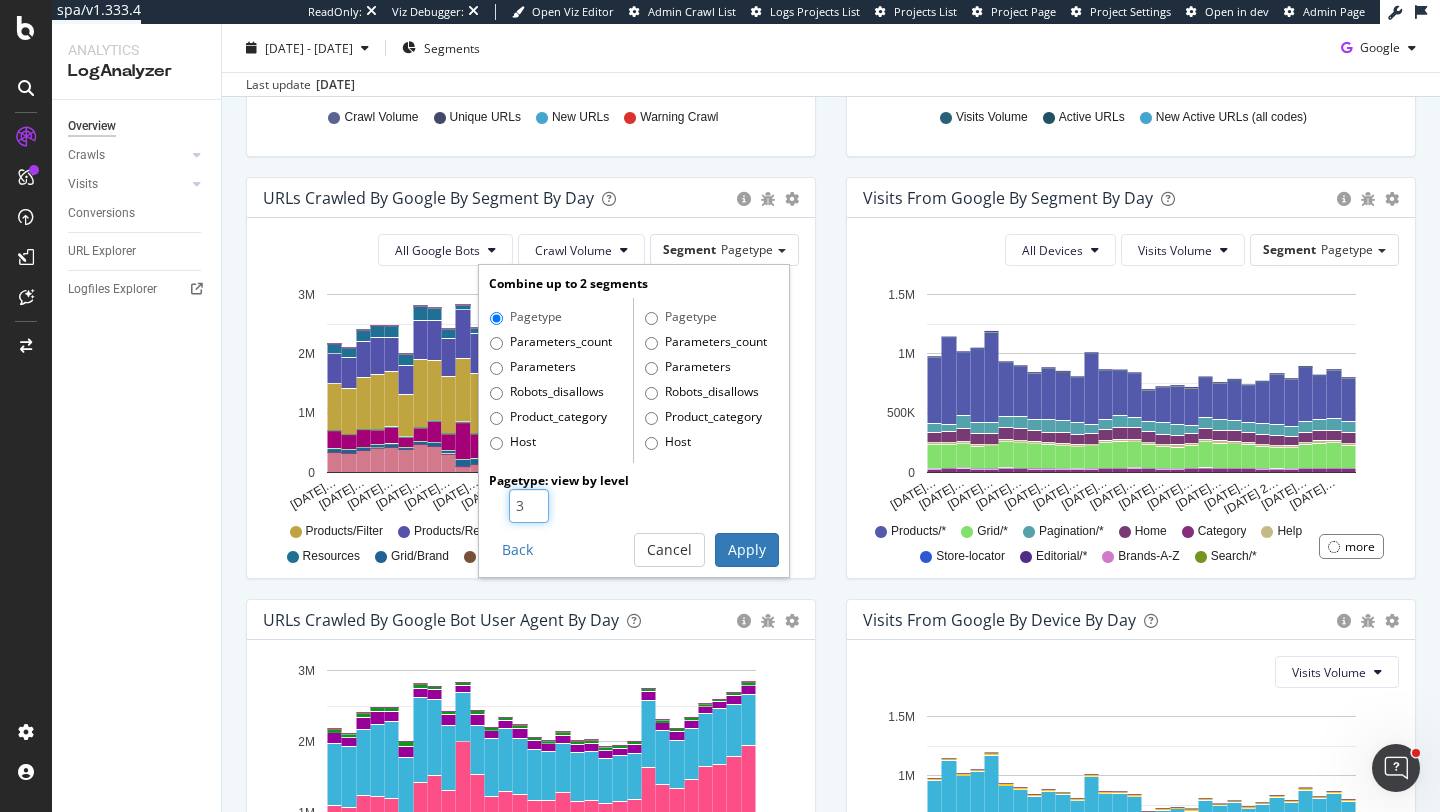 type on "3" 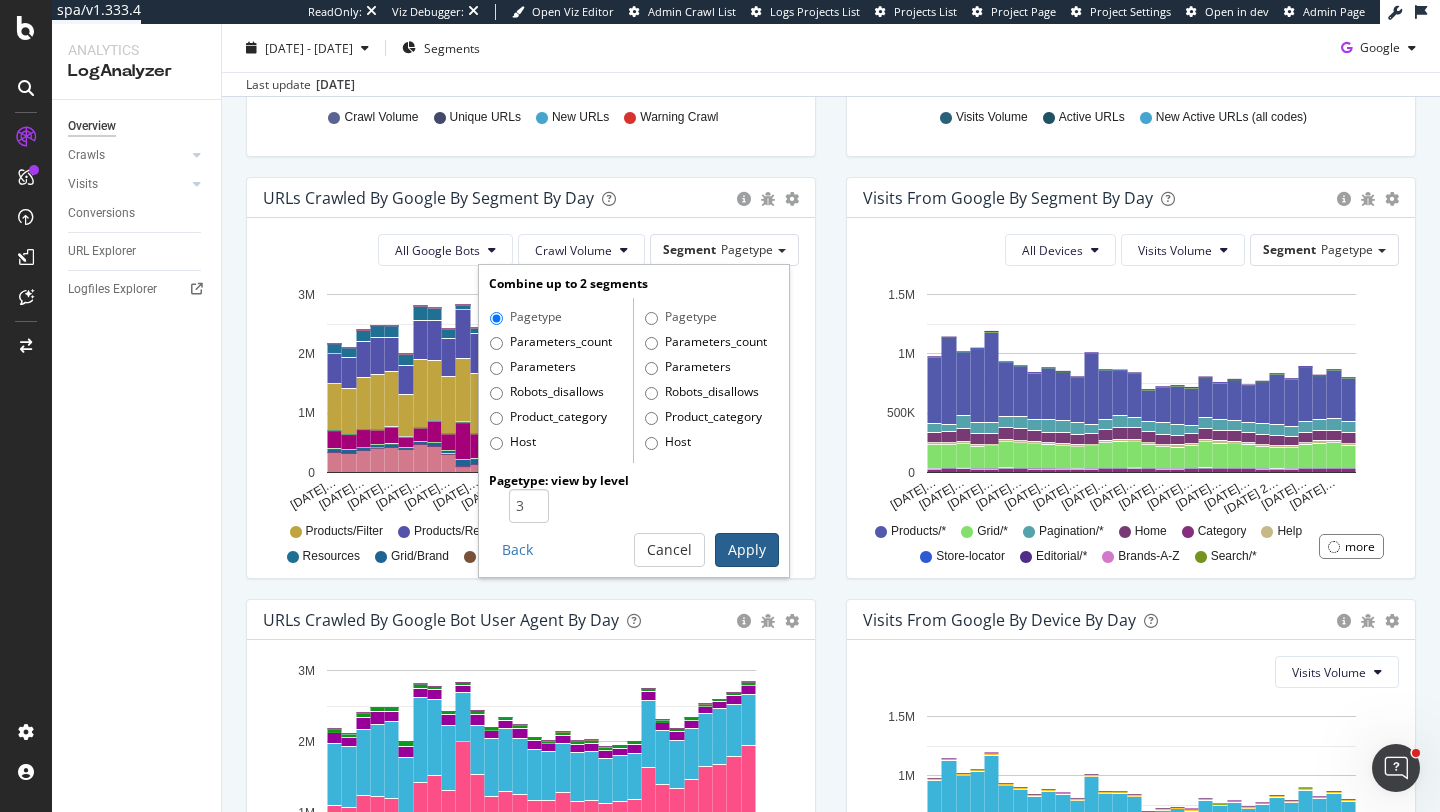 click on "Apply" at bounding box center [747, 550] 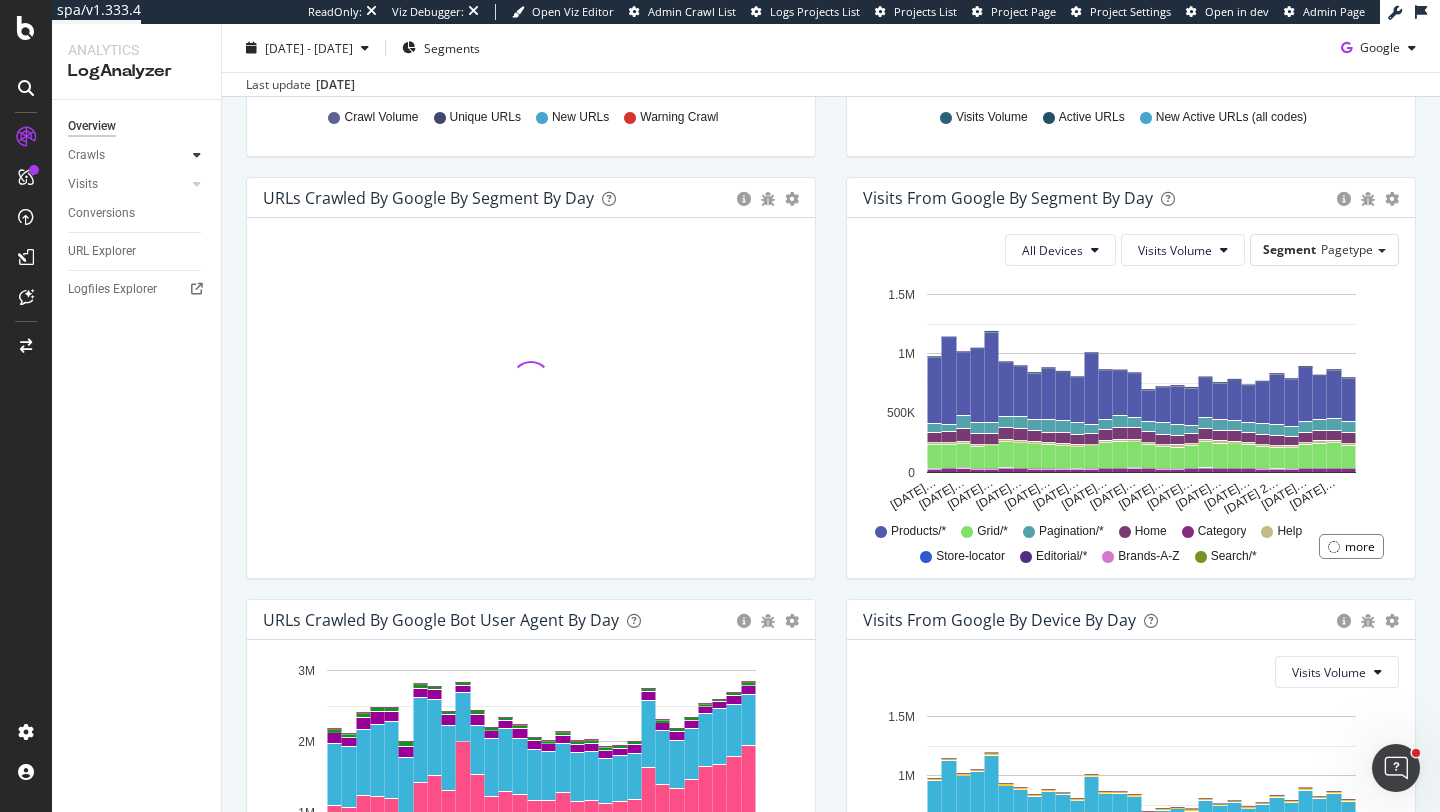 click at bounding box center (197, 155) 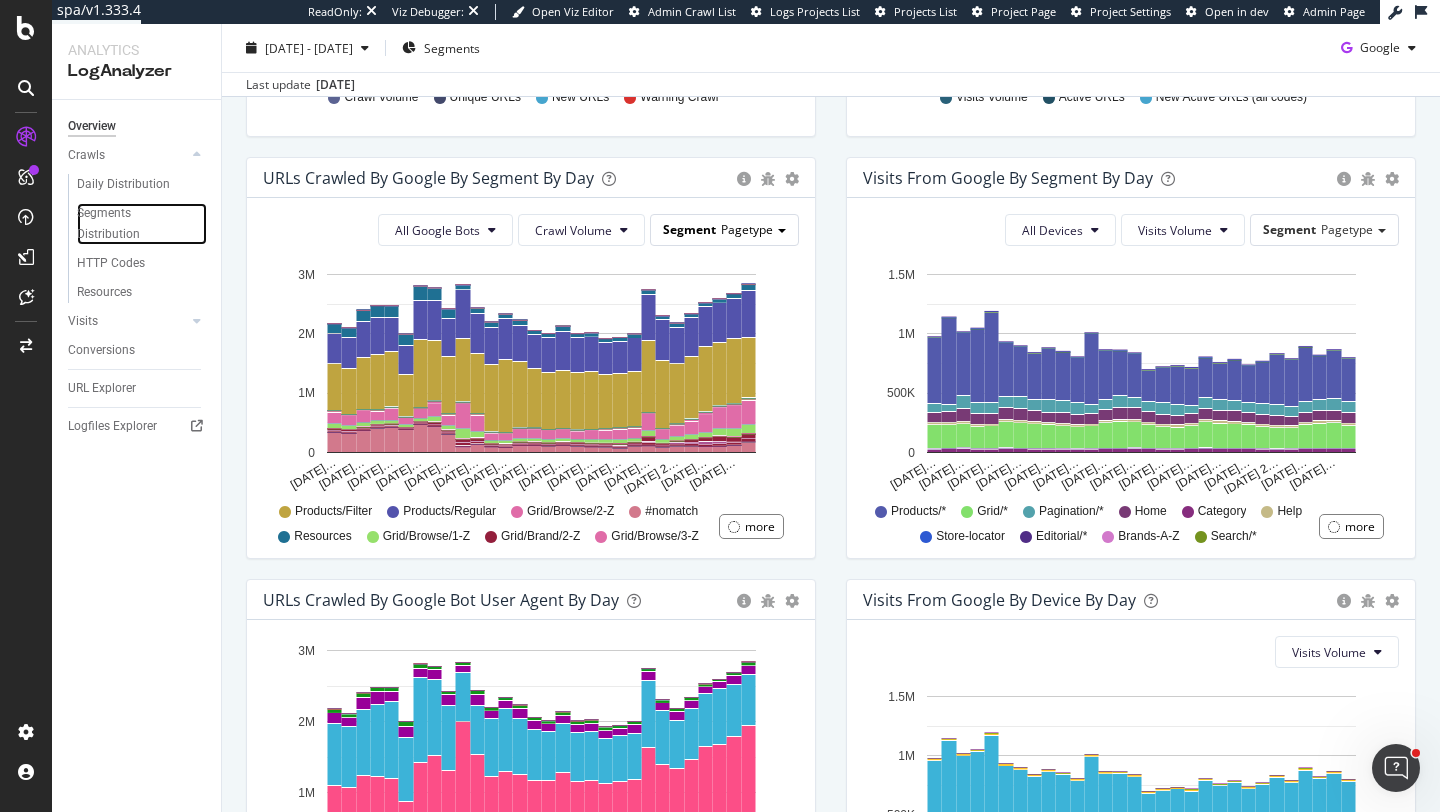scroll, scrollTop: 594, scrollLeft: 0, axis: vertical 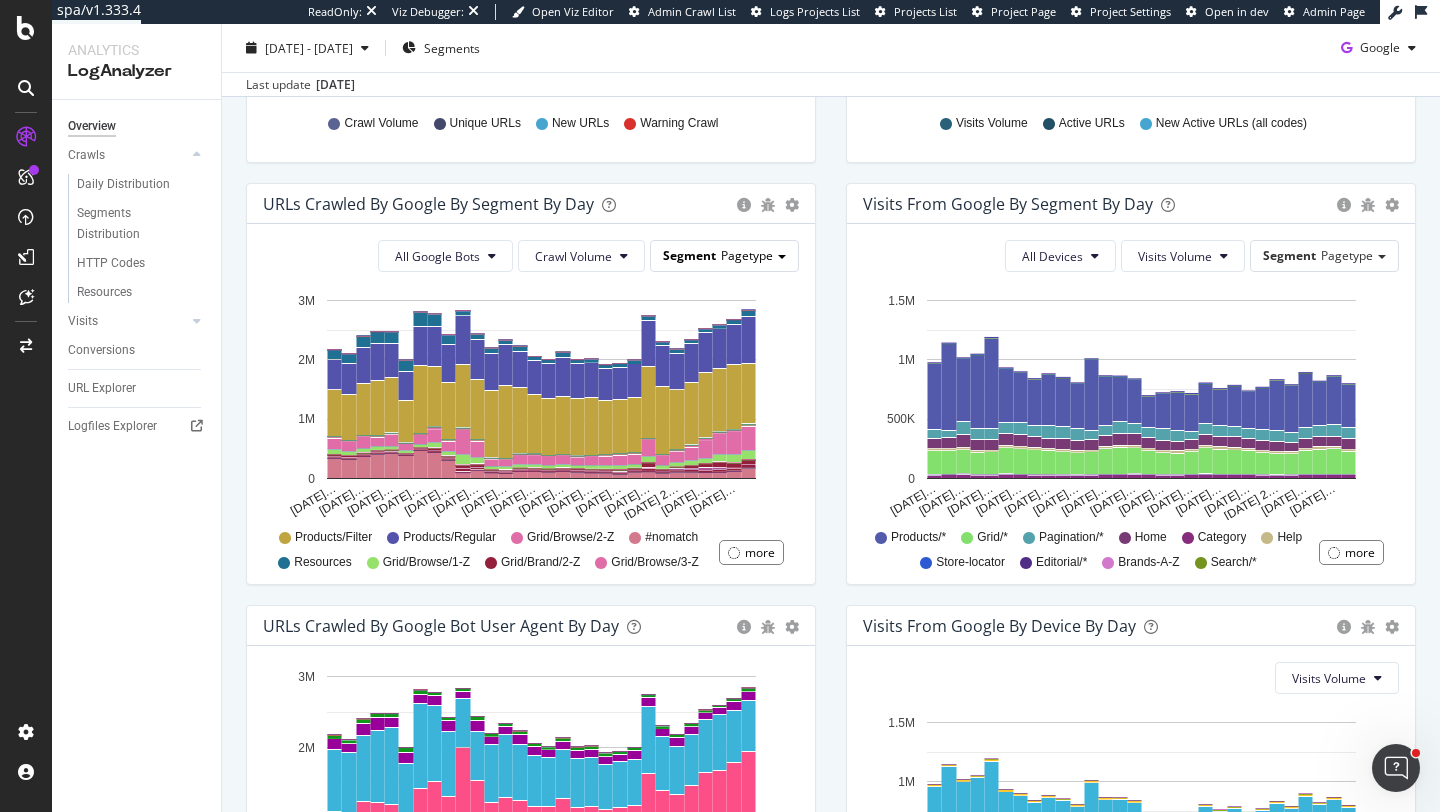 click on "Segment Pagetype" at bounding box center [724, 255] 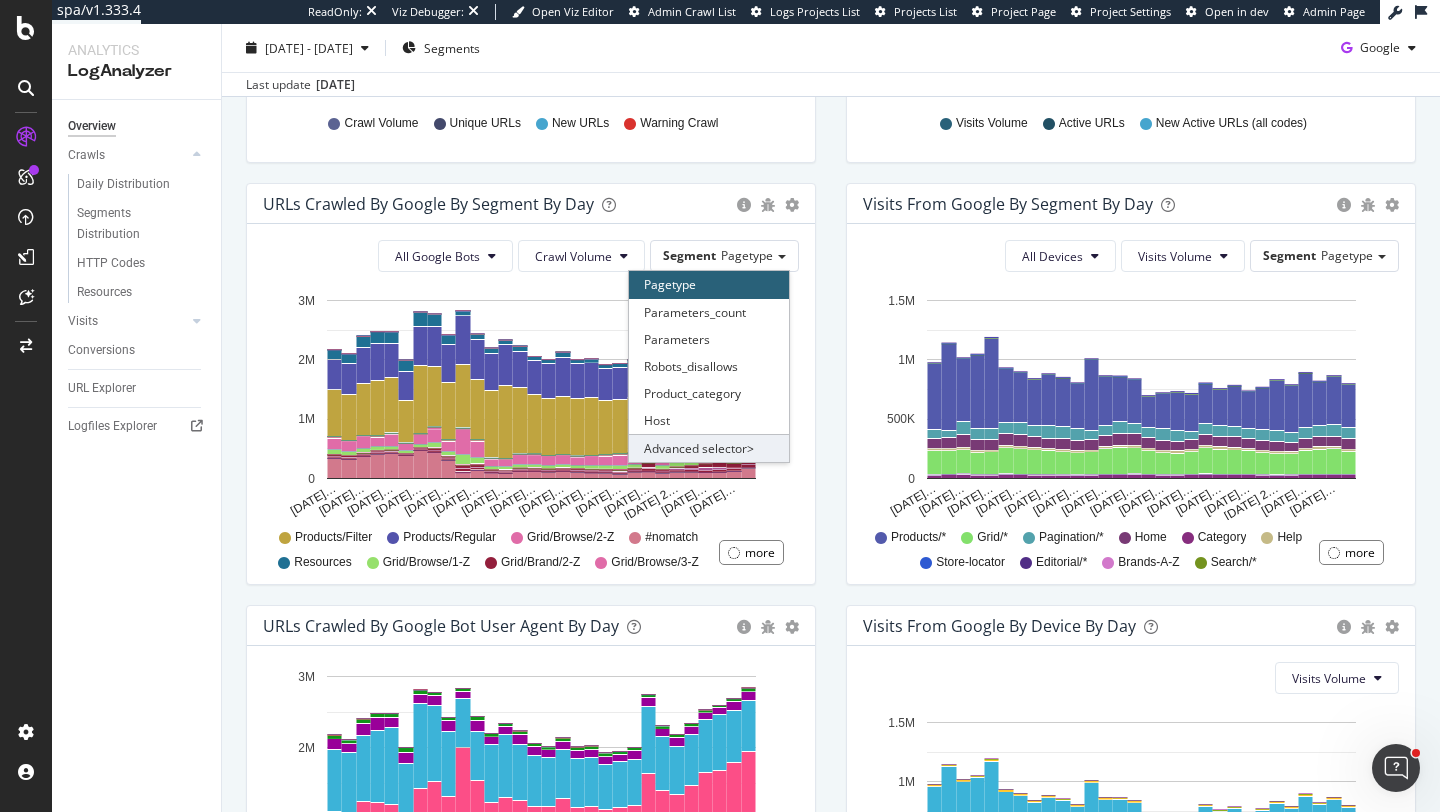 click on "Advanced selector  >" at bounding box center (709, 448) 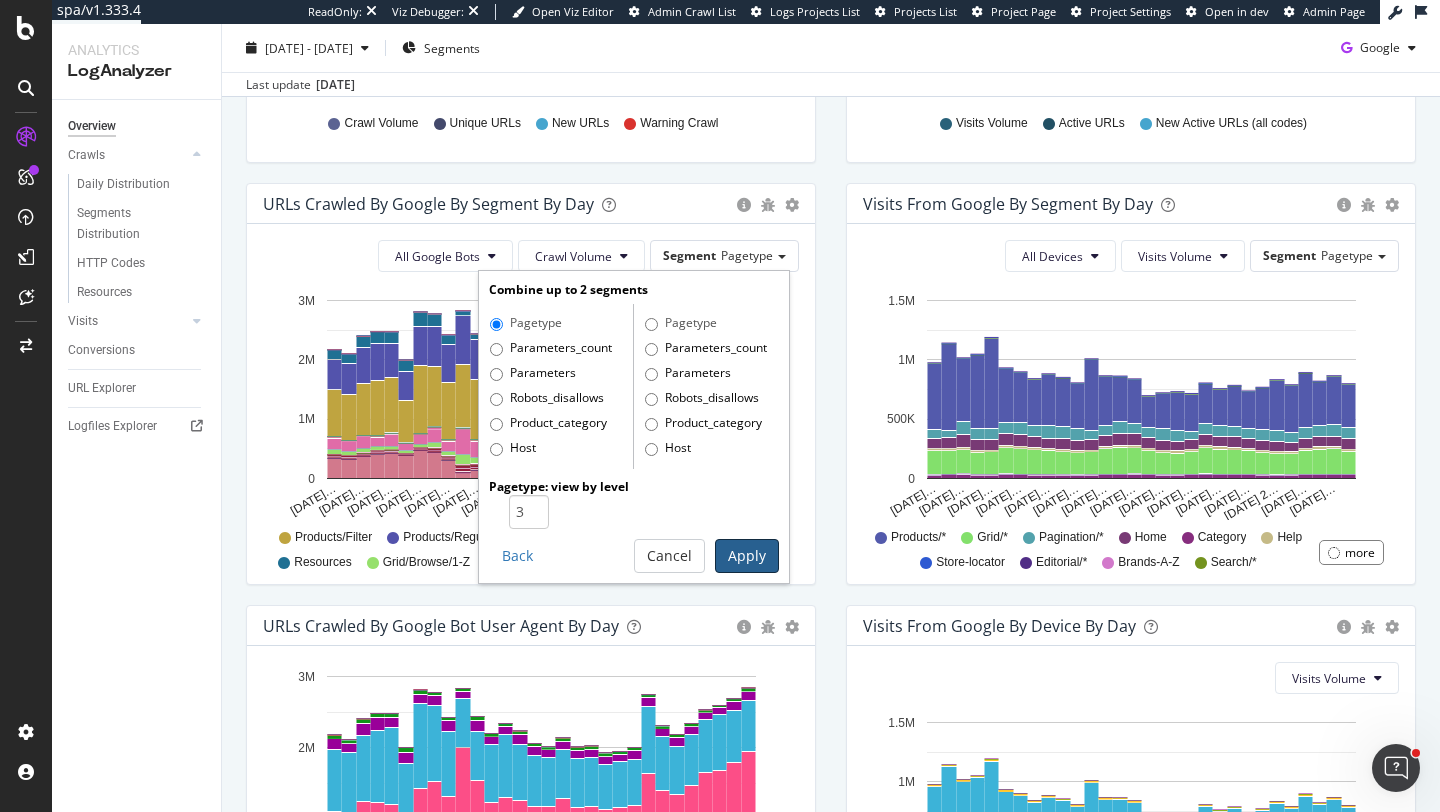 click on "Apply" at bounding box center [747, 556] 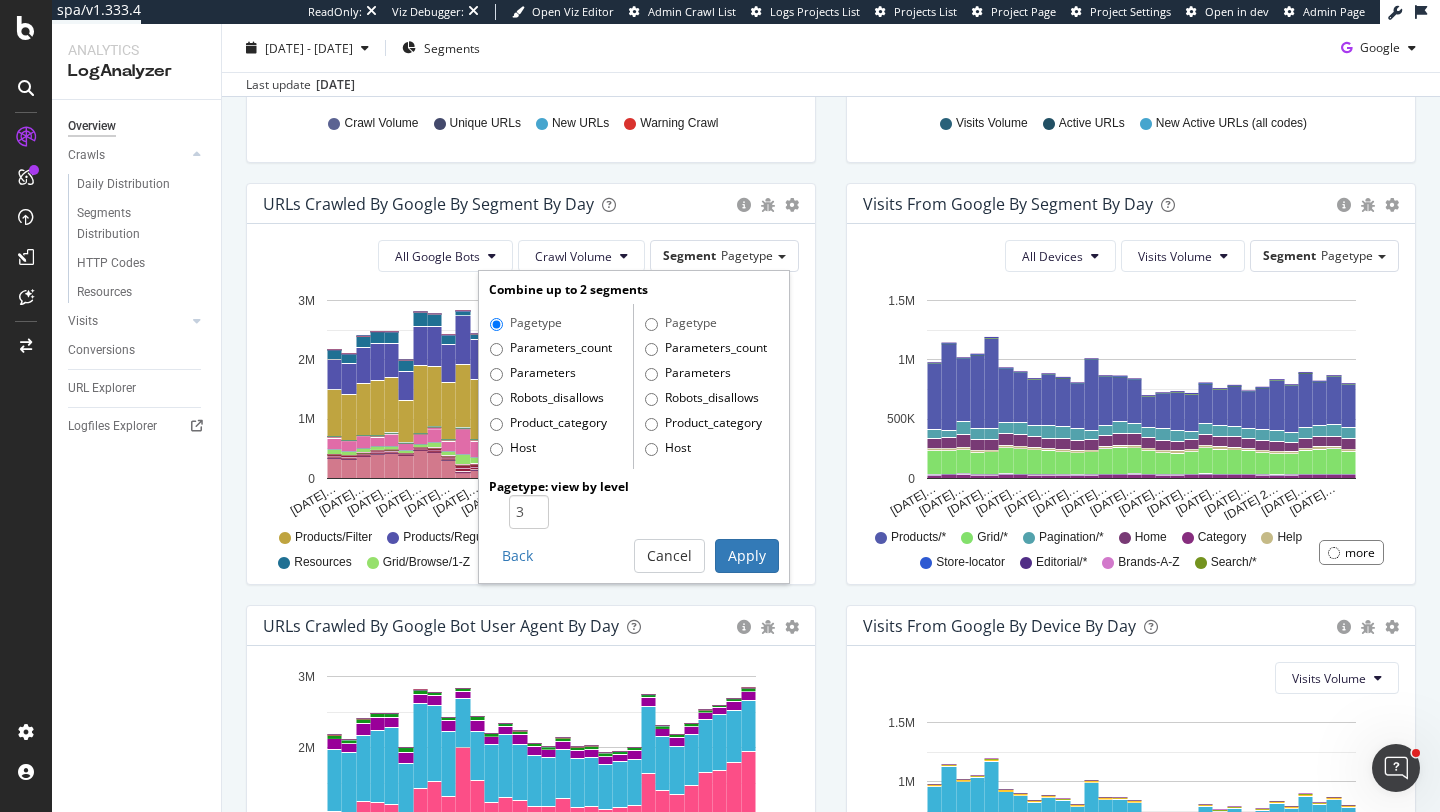 click on "more" at bounding box center [760, 552] 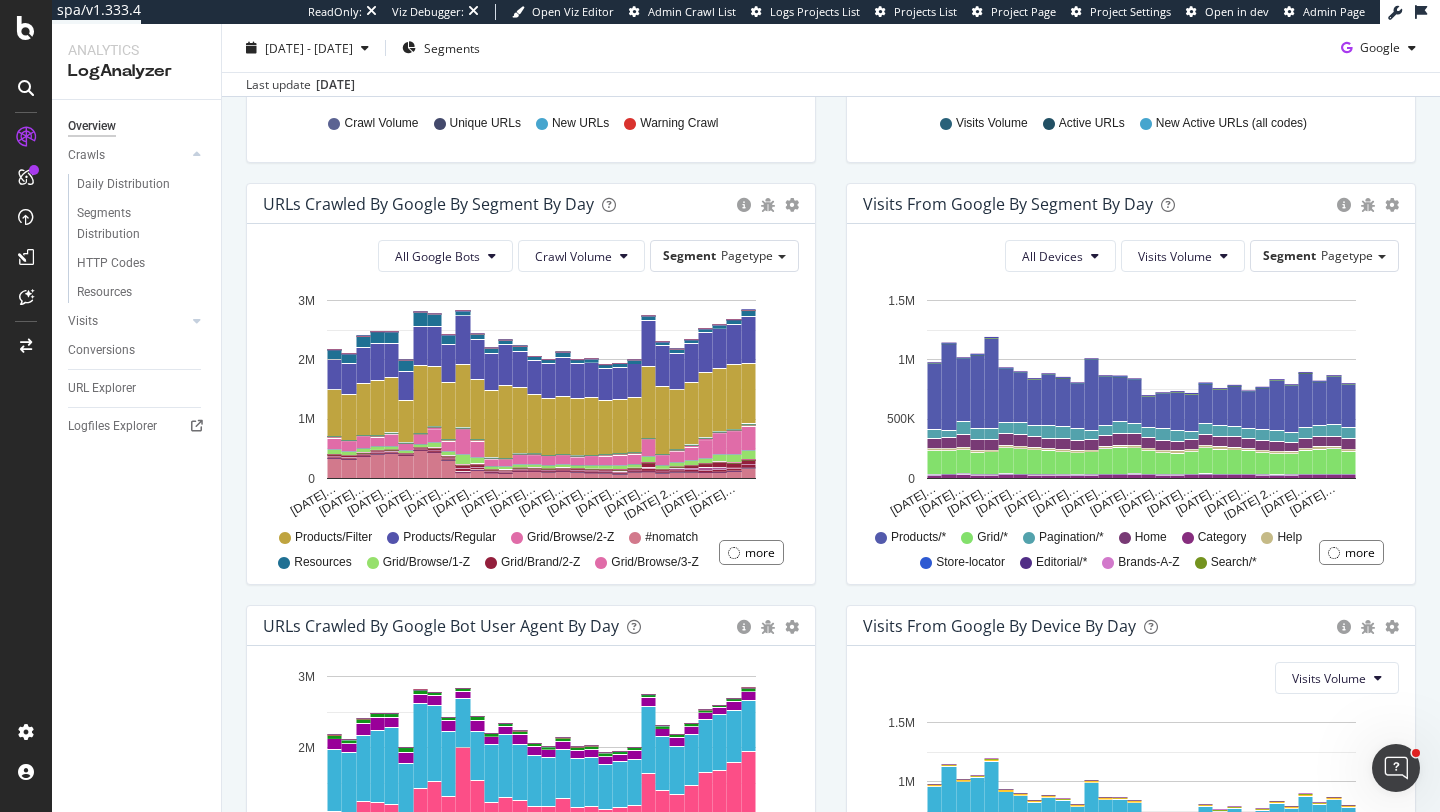 click on "All Google Bots Crawl Volume Segment Pagetype Hold CMD (⌘) while clicking to filter the report. Jun 17… Jun 19… Jun 21… Jun 23… Jun 25… Jun 27… Jun 29… Jul 01… Jul 03… Jul 05… Jul 07… Jul 09… Jul 11 2… Jul 13… Jul 15… 0 1M 2M 3M 3M Products/Filter Products/Regular Grid/Browse/2-Z #nomatch Resources Grid/Browse/1-Z Grid/Brand/2-Z Grid/Browse/3-Z more" at bounding box center [531, 404] 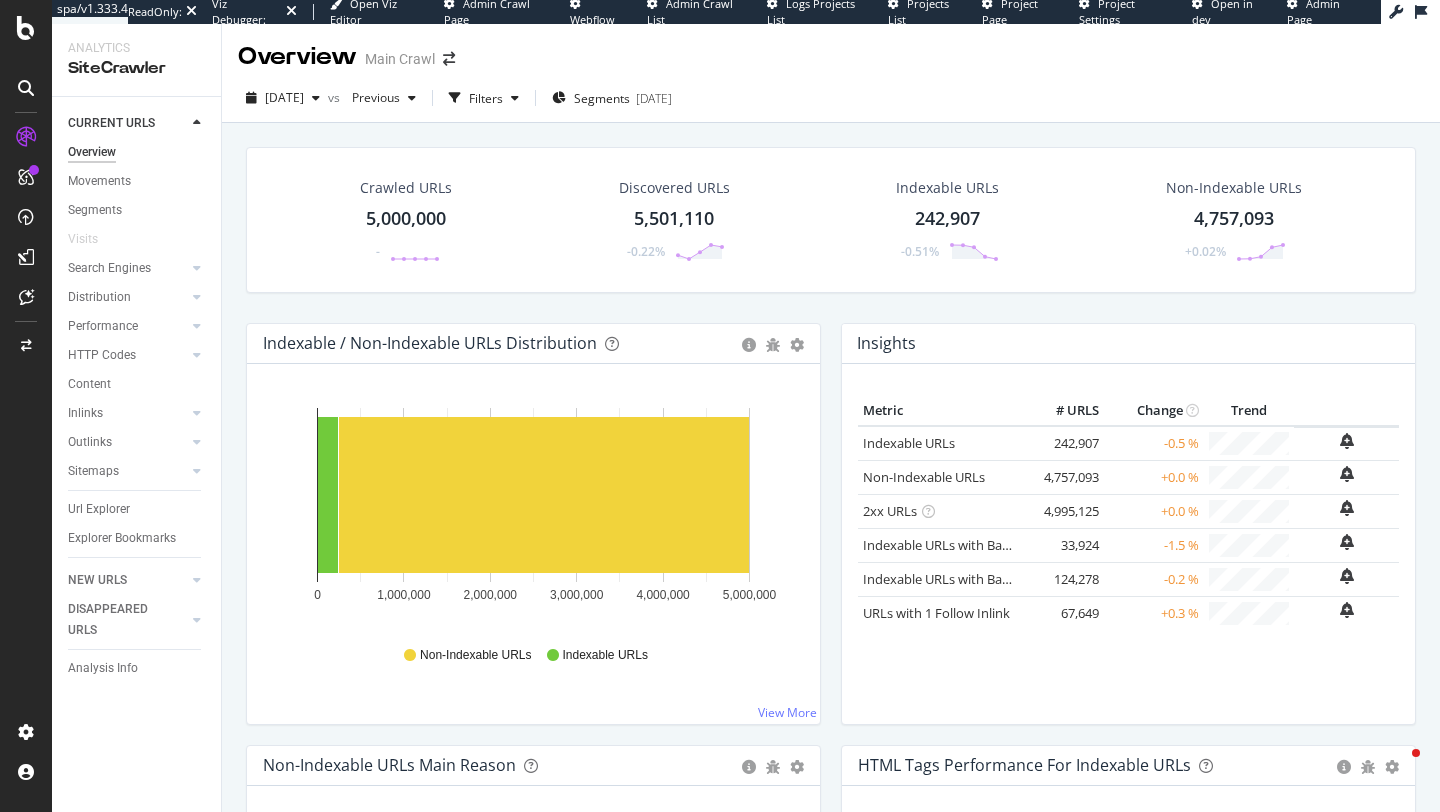 scroll, scrollTop: 0, scrollLeft: 0, axis: both 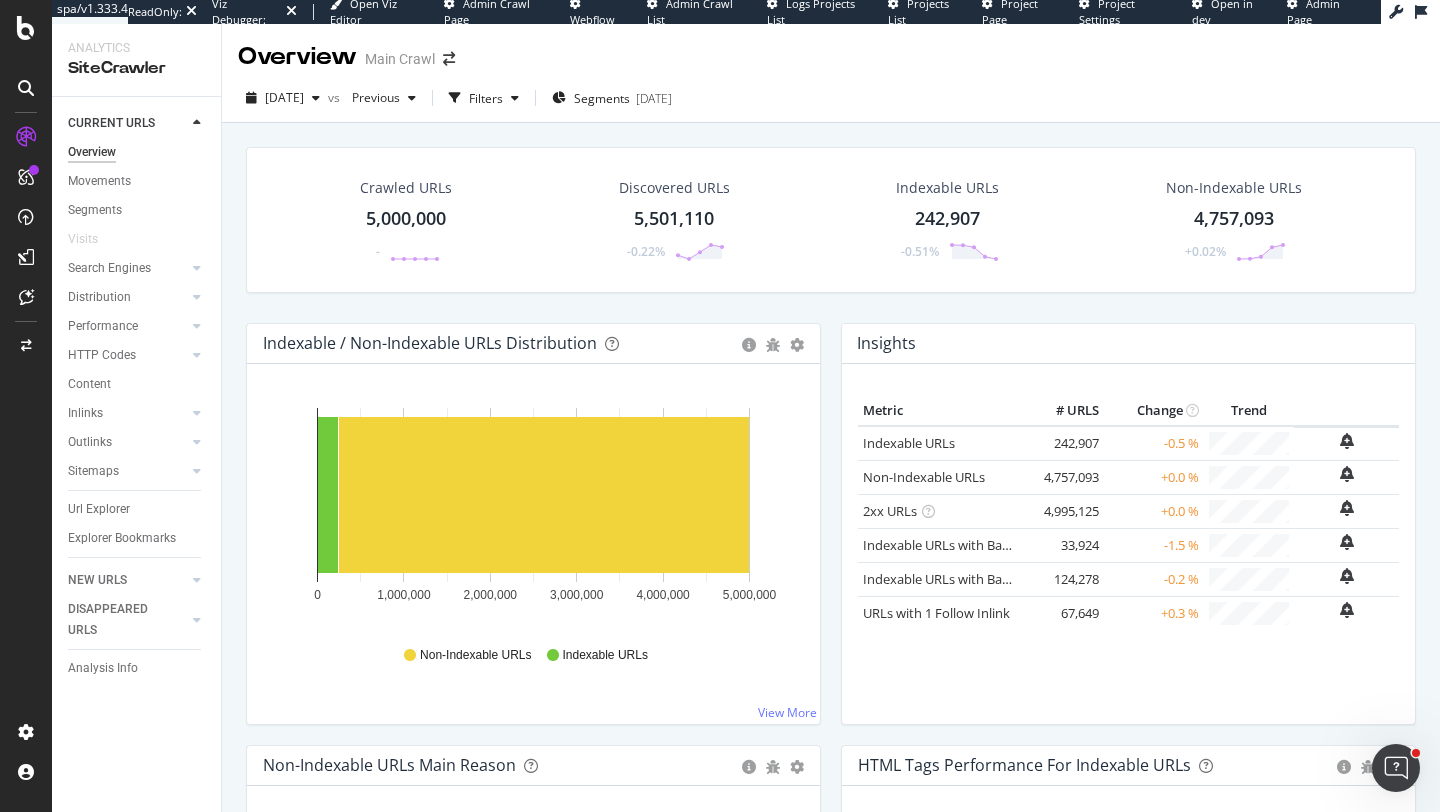 click on "Insights
×
Close
Chart overview-insight-panel - API Requests List
Area
Type
Request
Response
Close
Metric
# URLS
Change
Trend
Indexable URLs
× ×" at bounding box center (1128, 534) 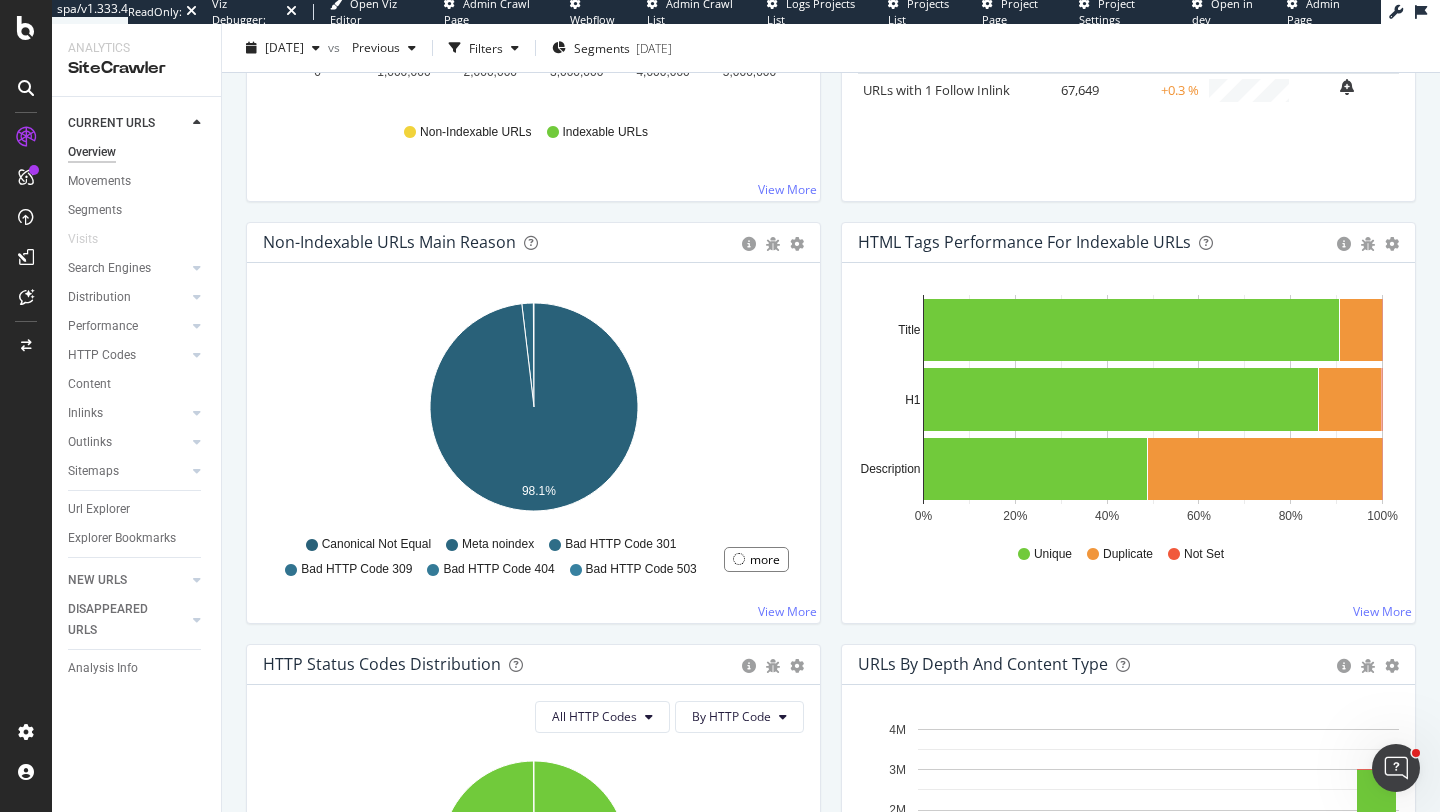 scroll, scrollTop: 127, scrollLeft: 0, axis: vertical 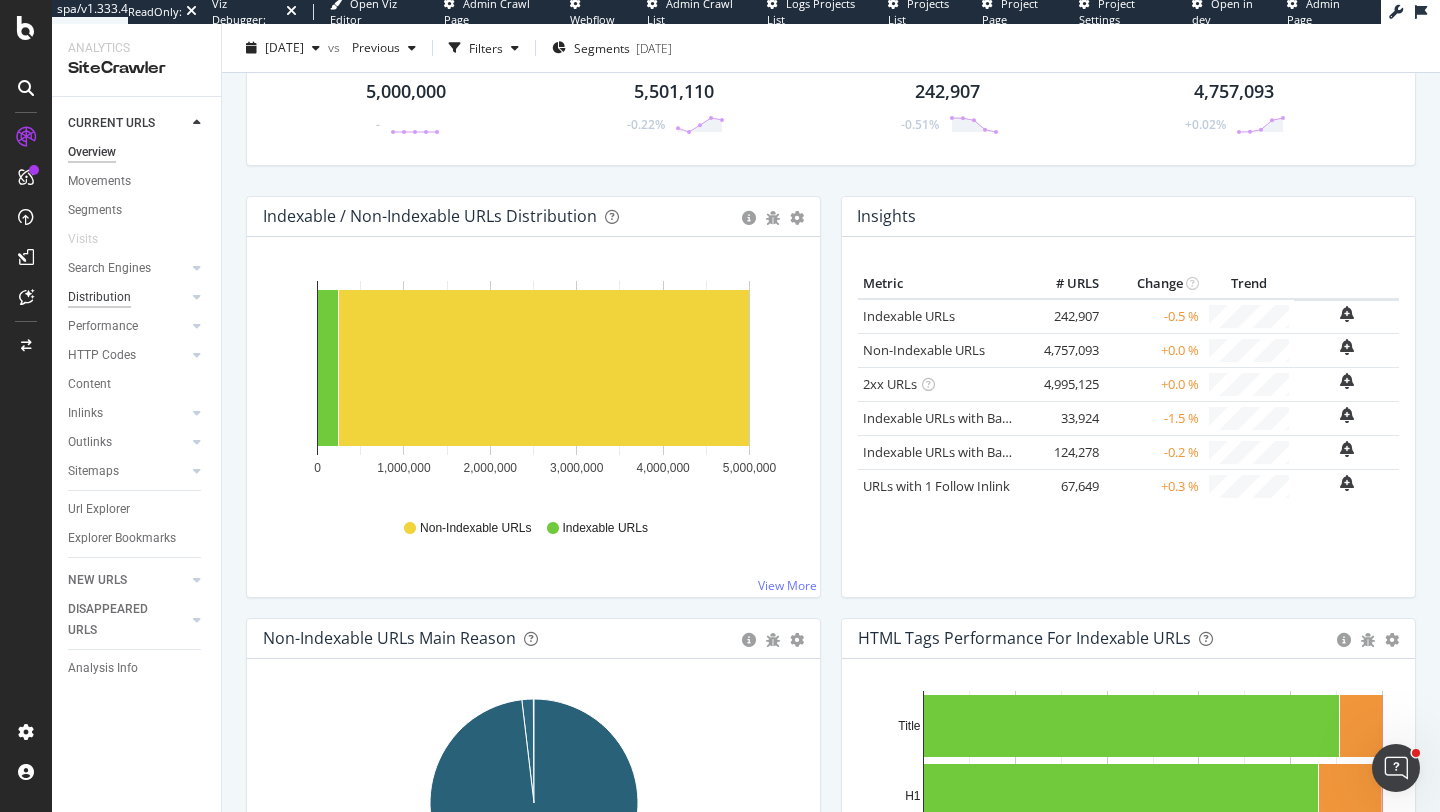 click on "Distribution" at bounding box center [99, 297] 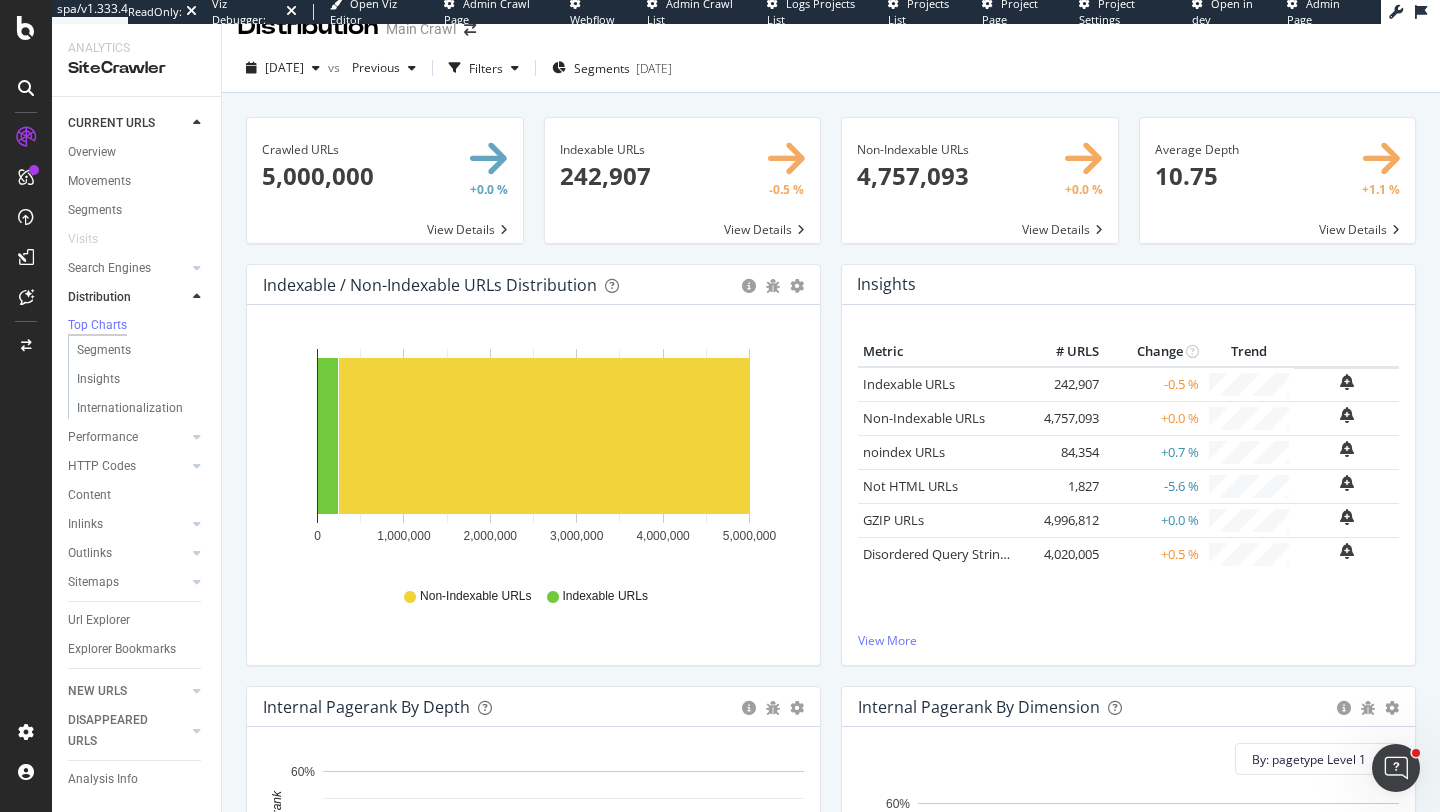 scroll, scrollTop: 0, scrollLeft: 0, axis: both 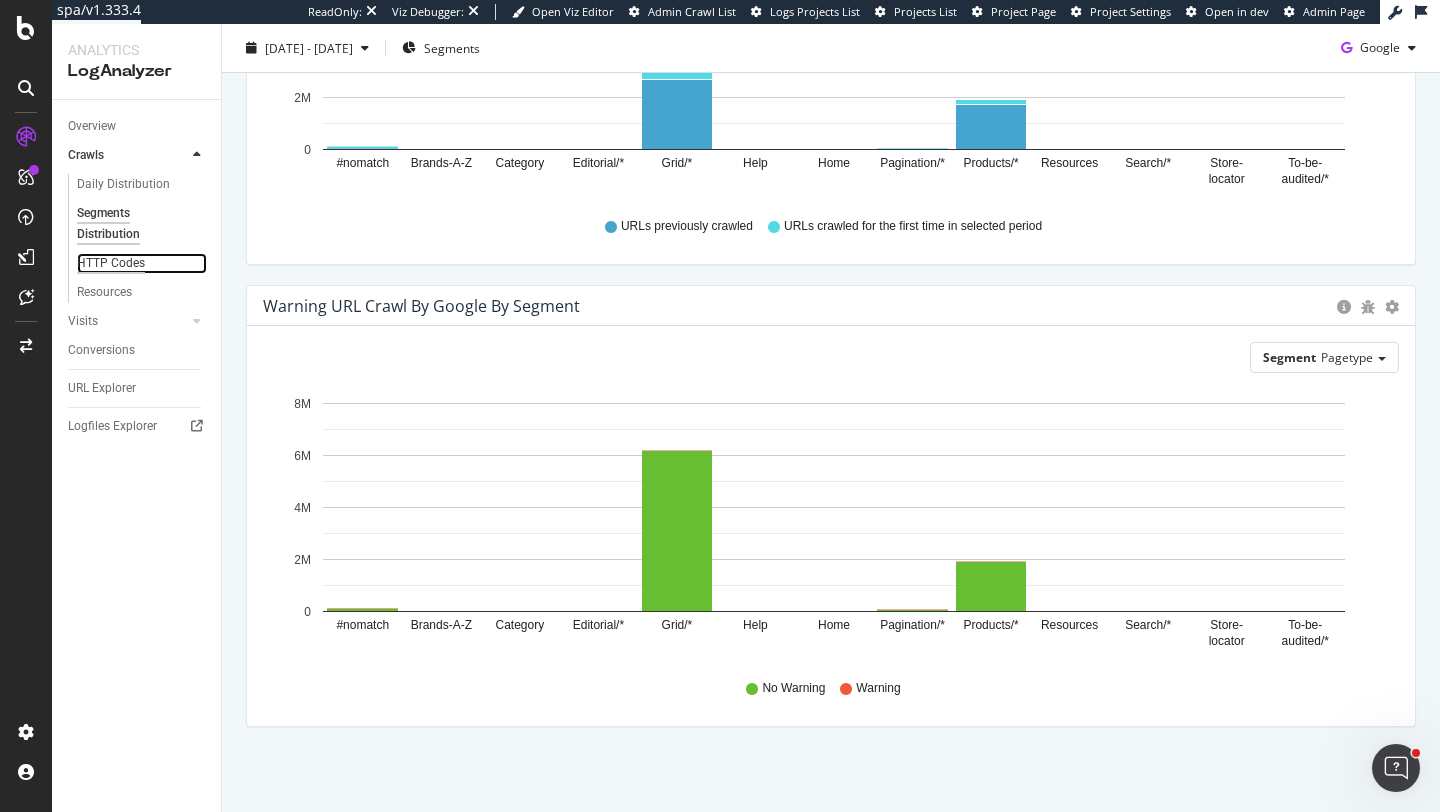 click on "HTTP Codes" at bounding box center (111, 263) 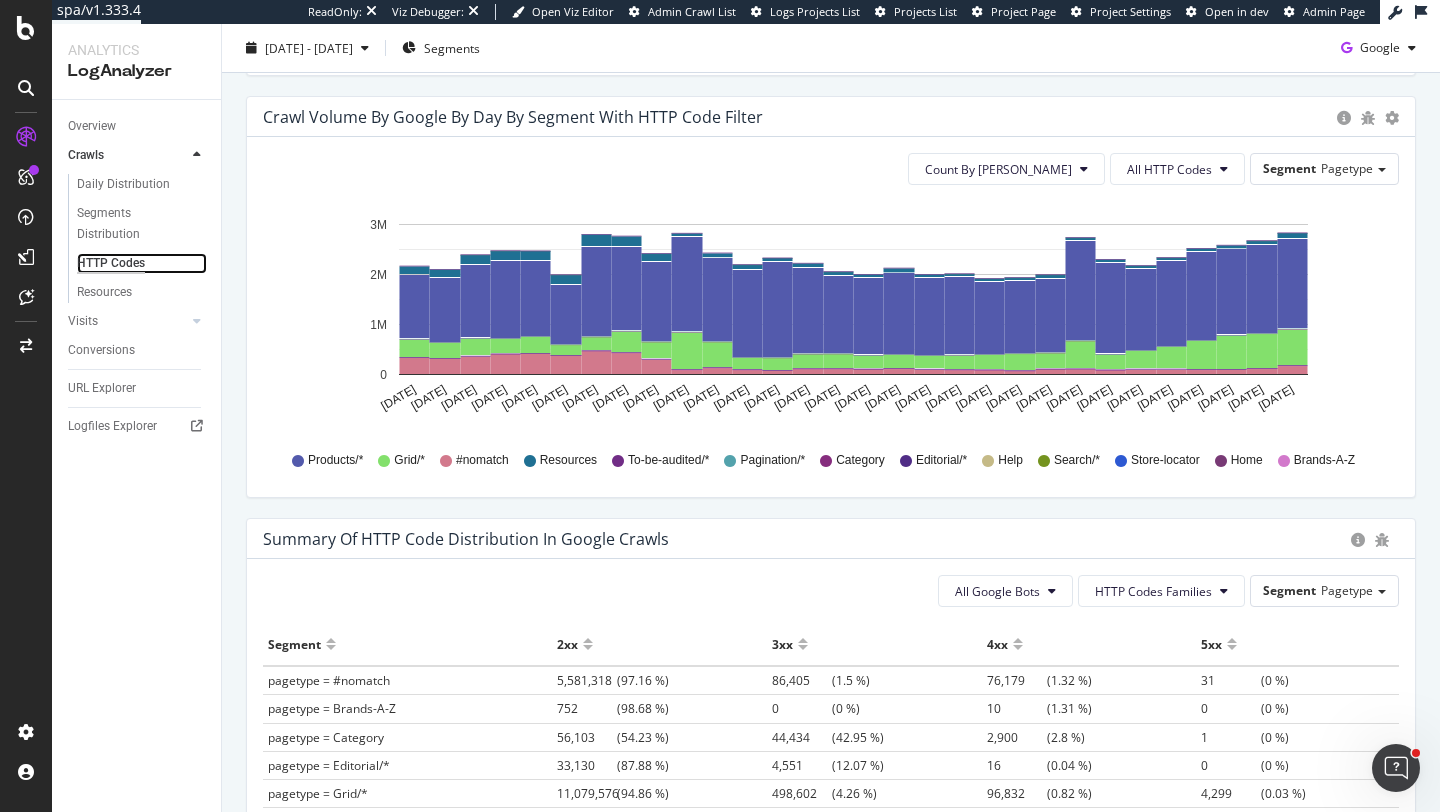 scroll, scrollTop: 1030, scrollLeft: 0, axis: vertical 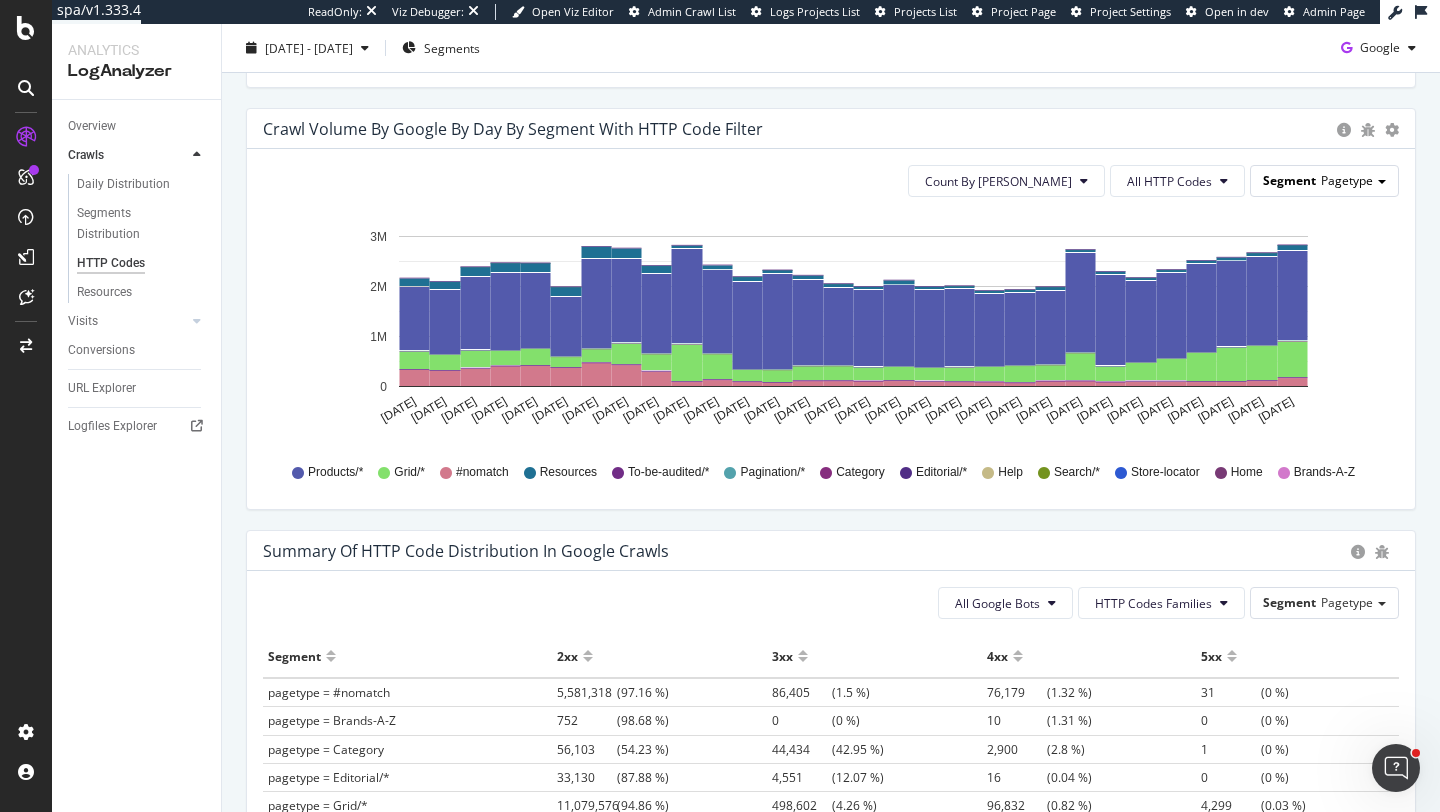 click on "Pagetype" at bounding box center (1347, 180) 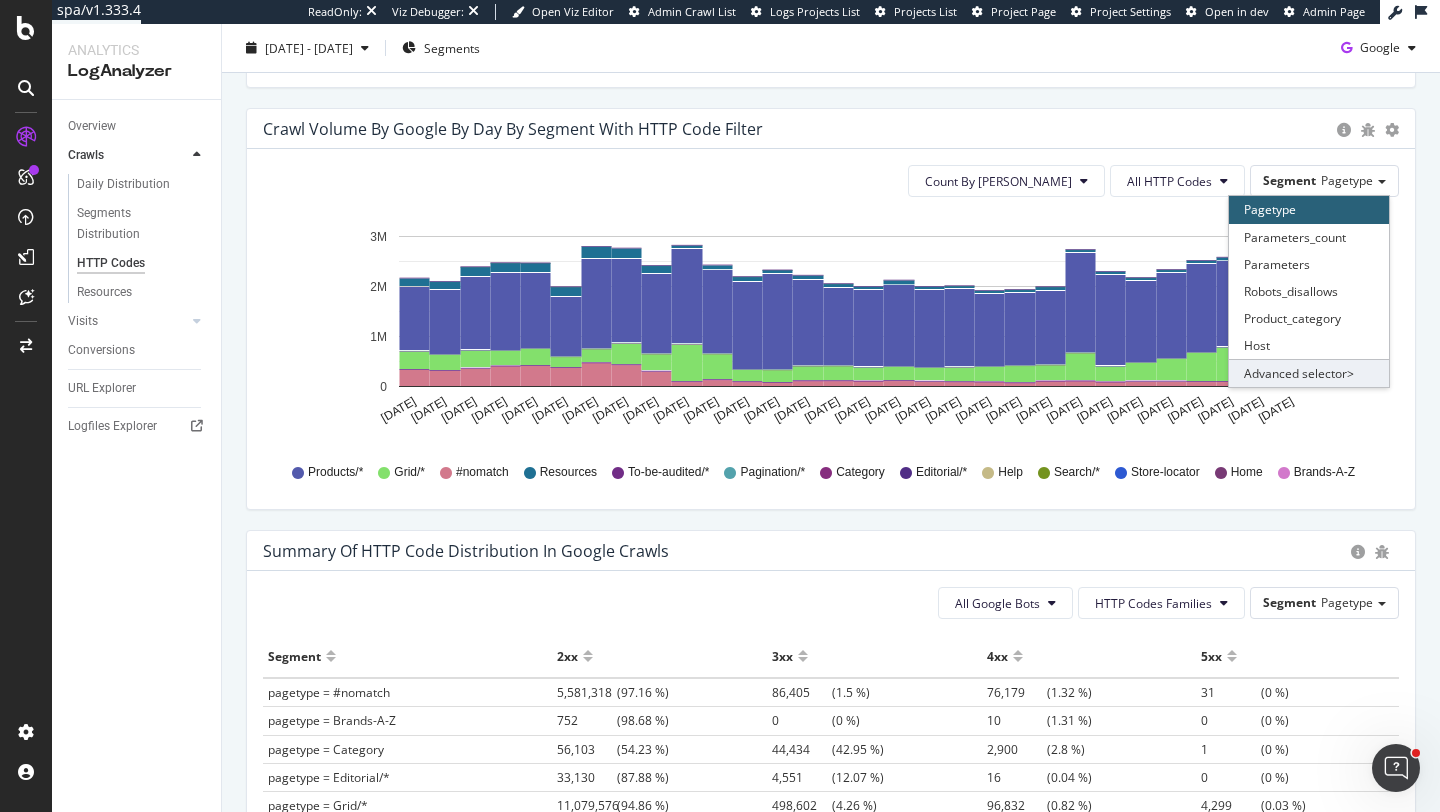 click on "Advanced selector  >" at bounding box center [1309, 373] 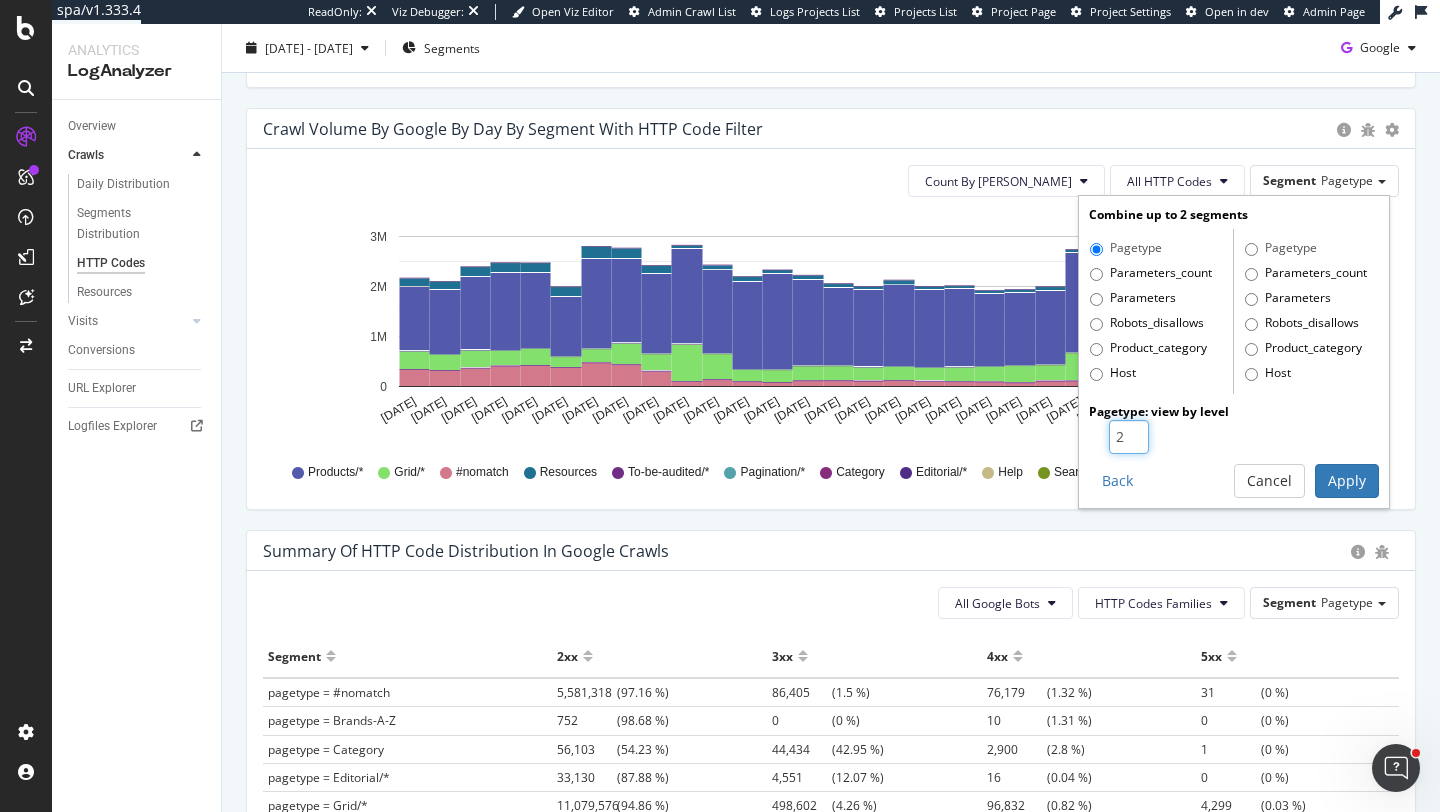 click on "2" at bounding box center [1129, 437] 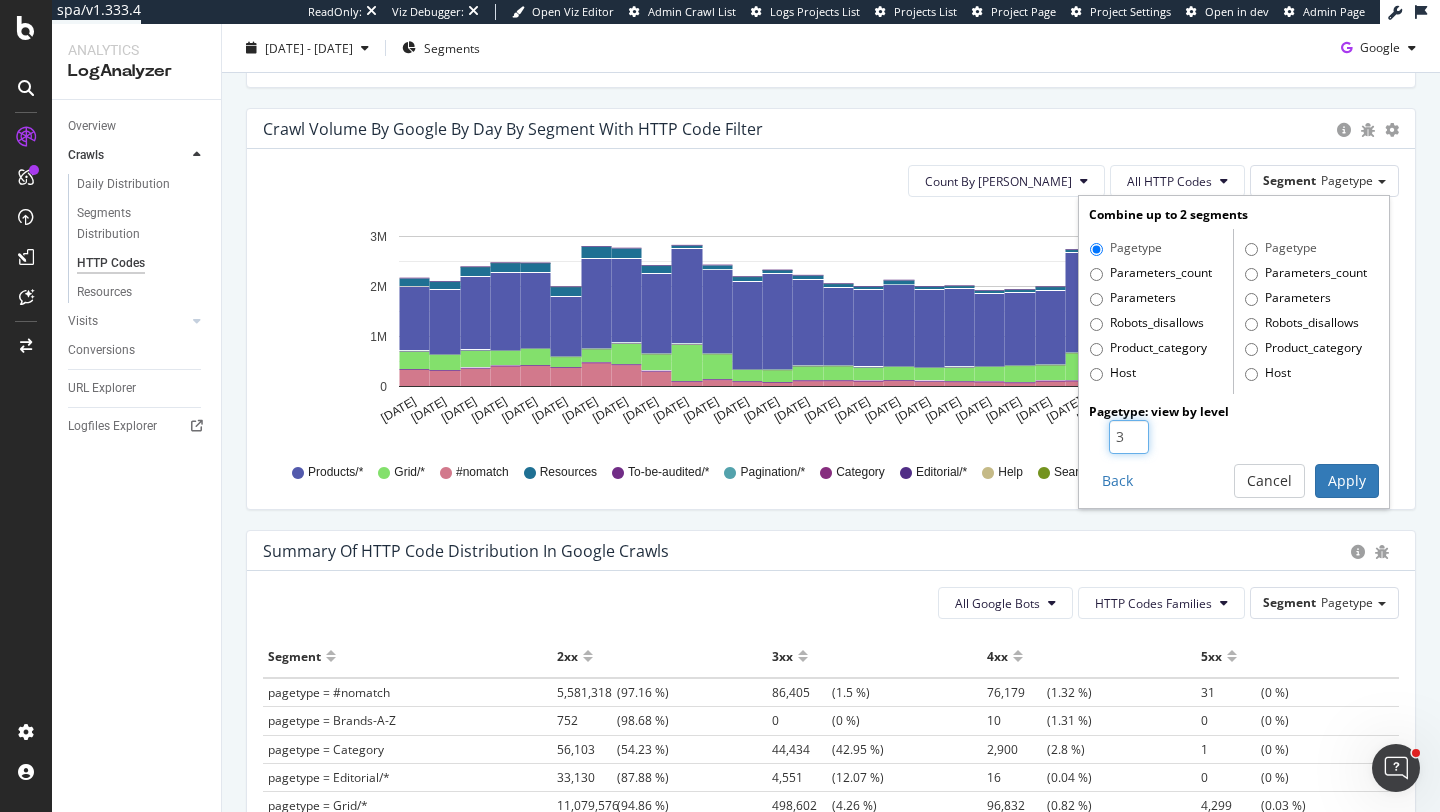 type on "3" 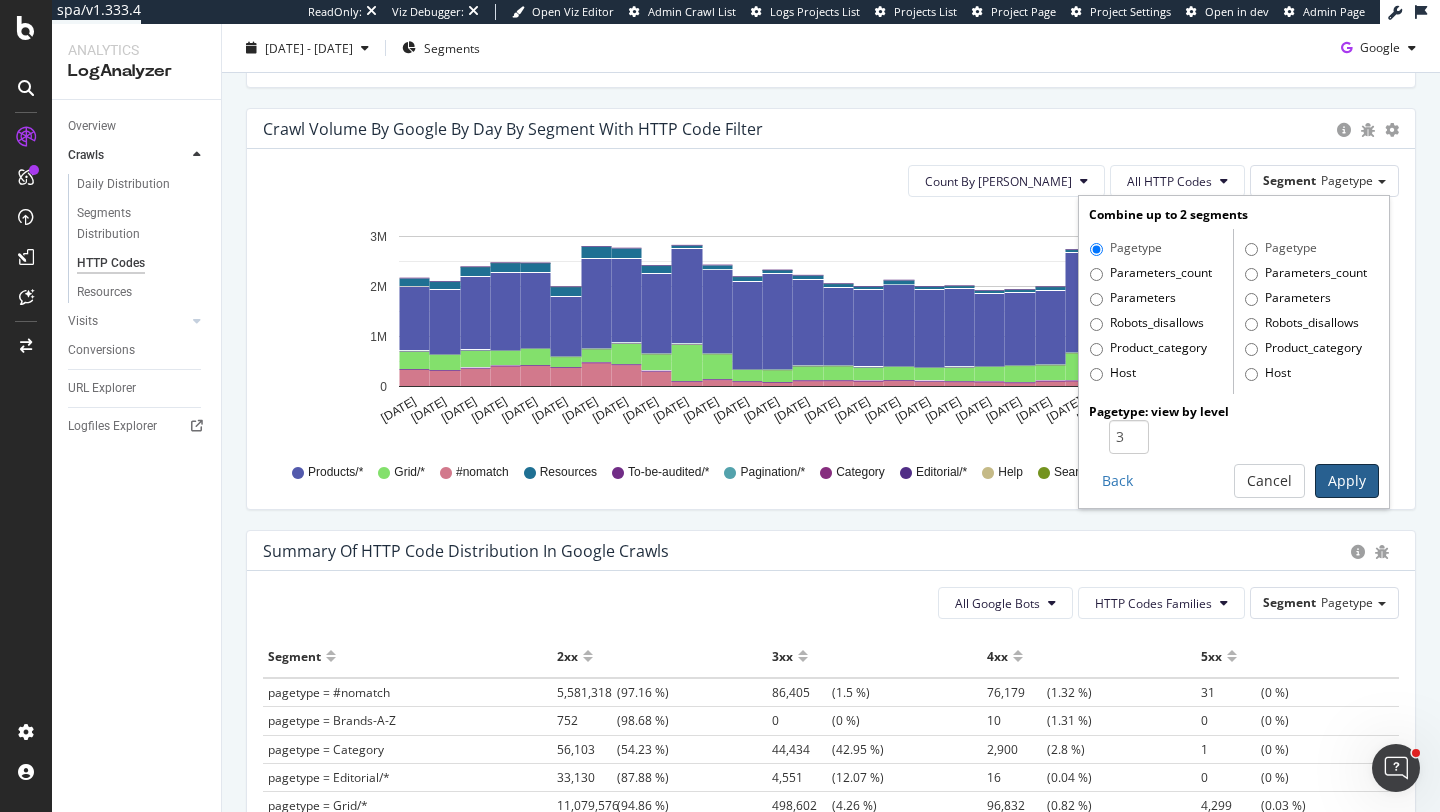 click on "Apply" at bounding box center (1347, 481) 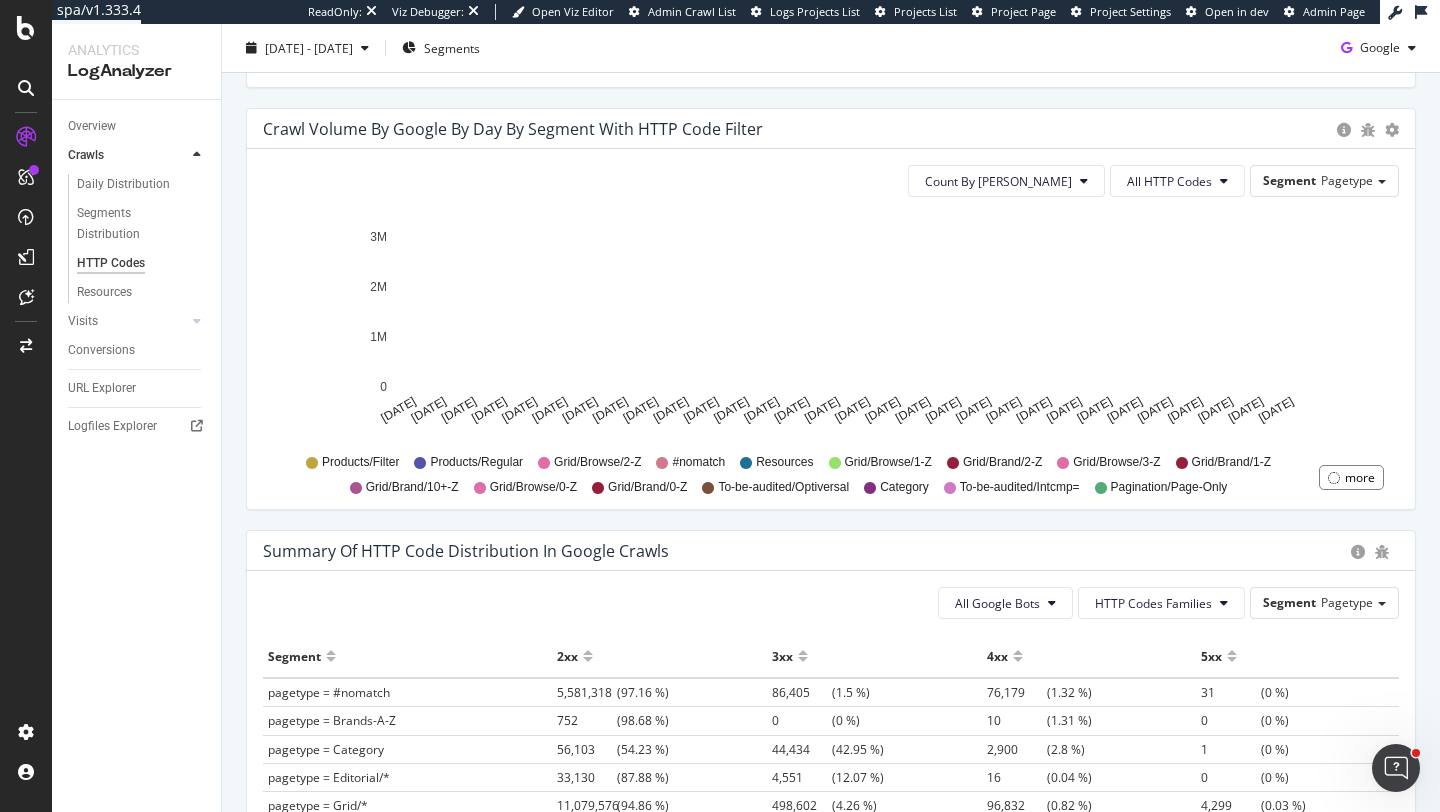 scroll, scrollTop: 986, scrollLeft: 0, axis: vertical 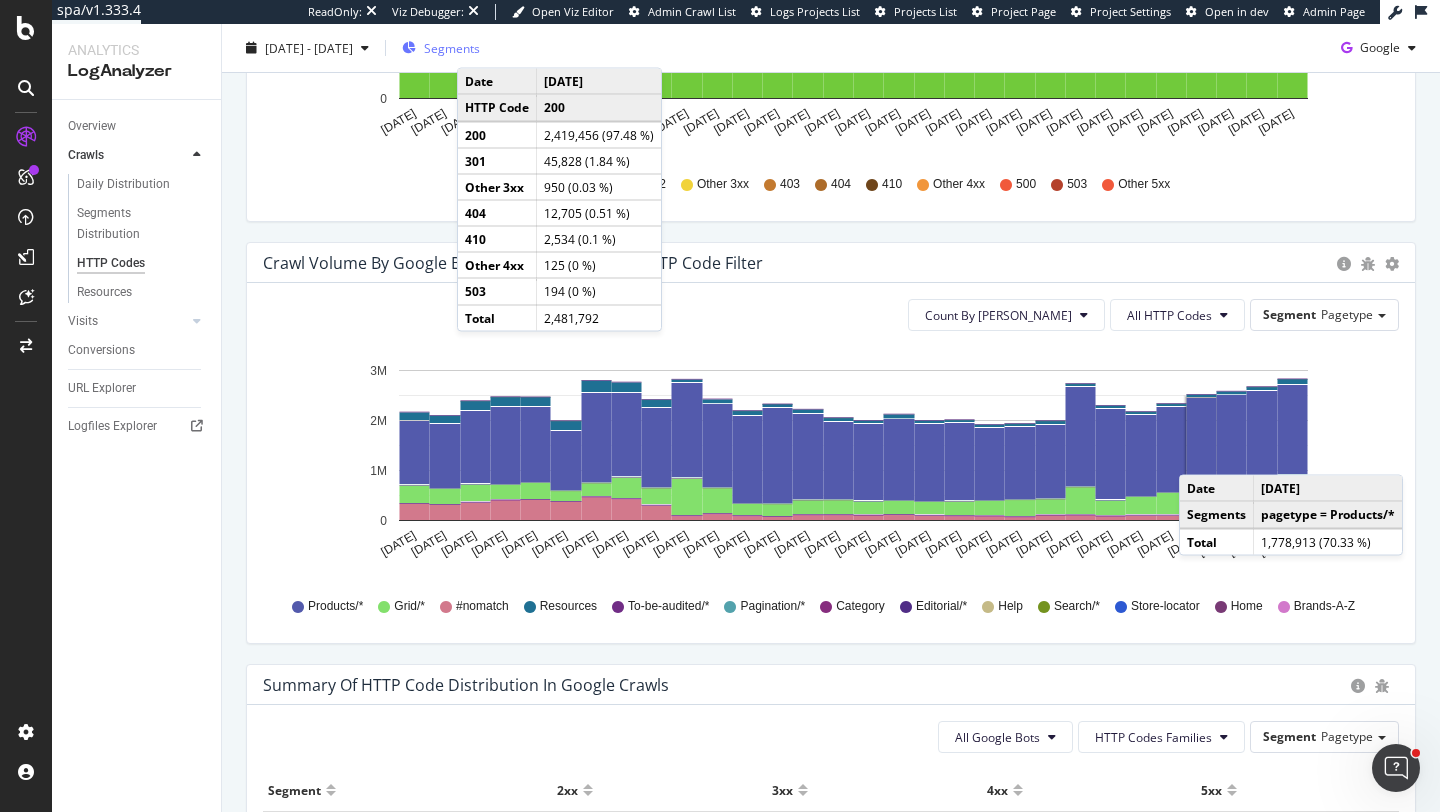 click on "Segments" at bounding box center [441, 48] 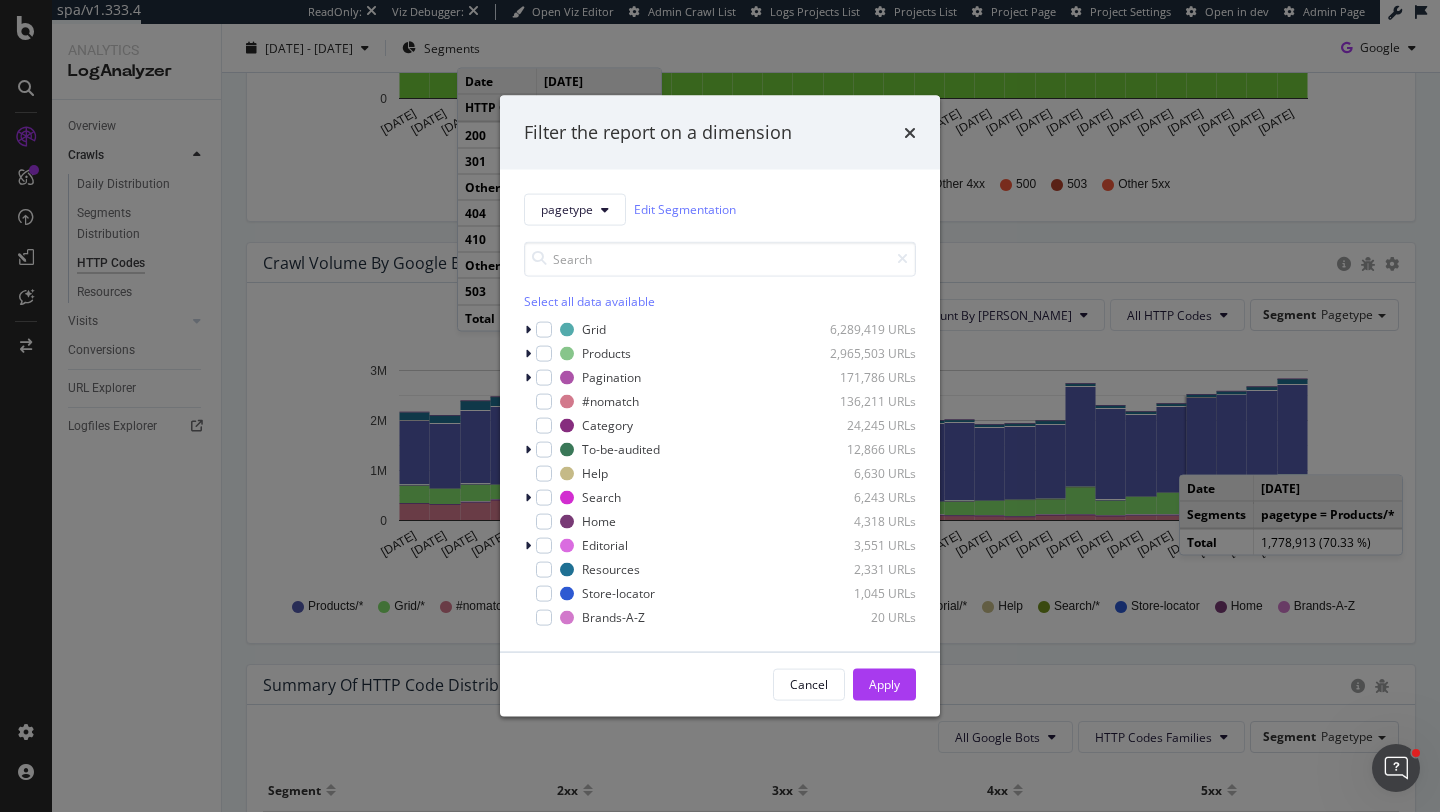 drag, startPoint x: 447, startPoint y: 45, endPoint x: 582, endPoint y: 332, distance: 317.16556 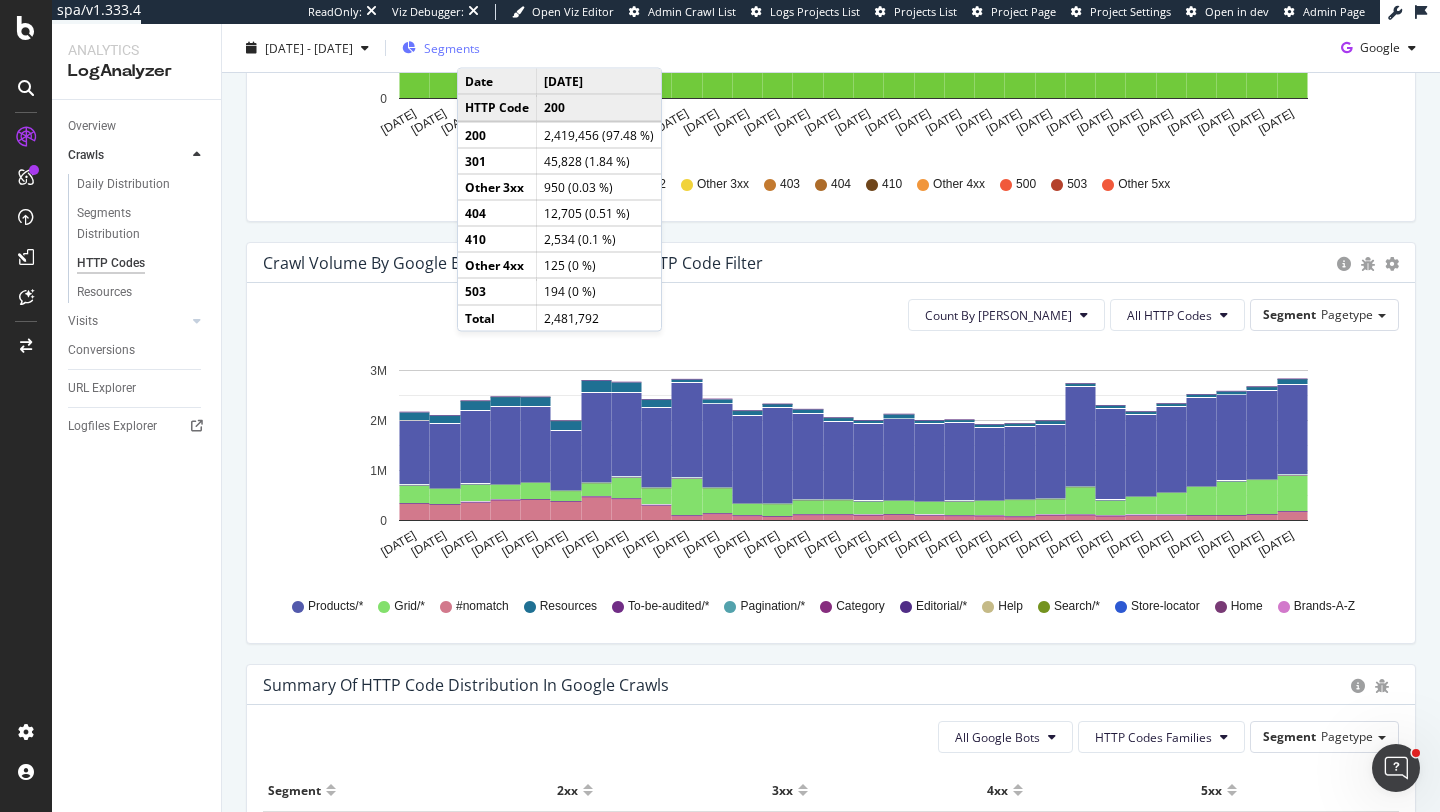 click on "Segments" at bounding box center (441, 48) 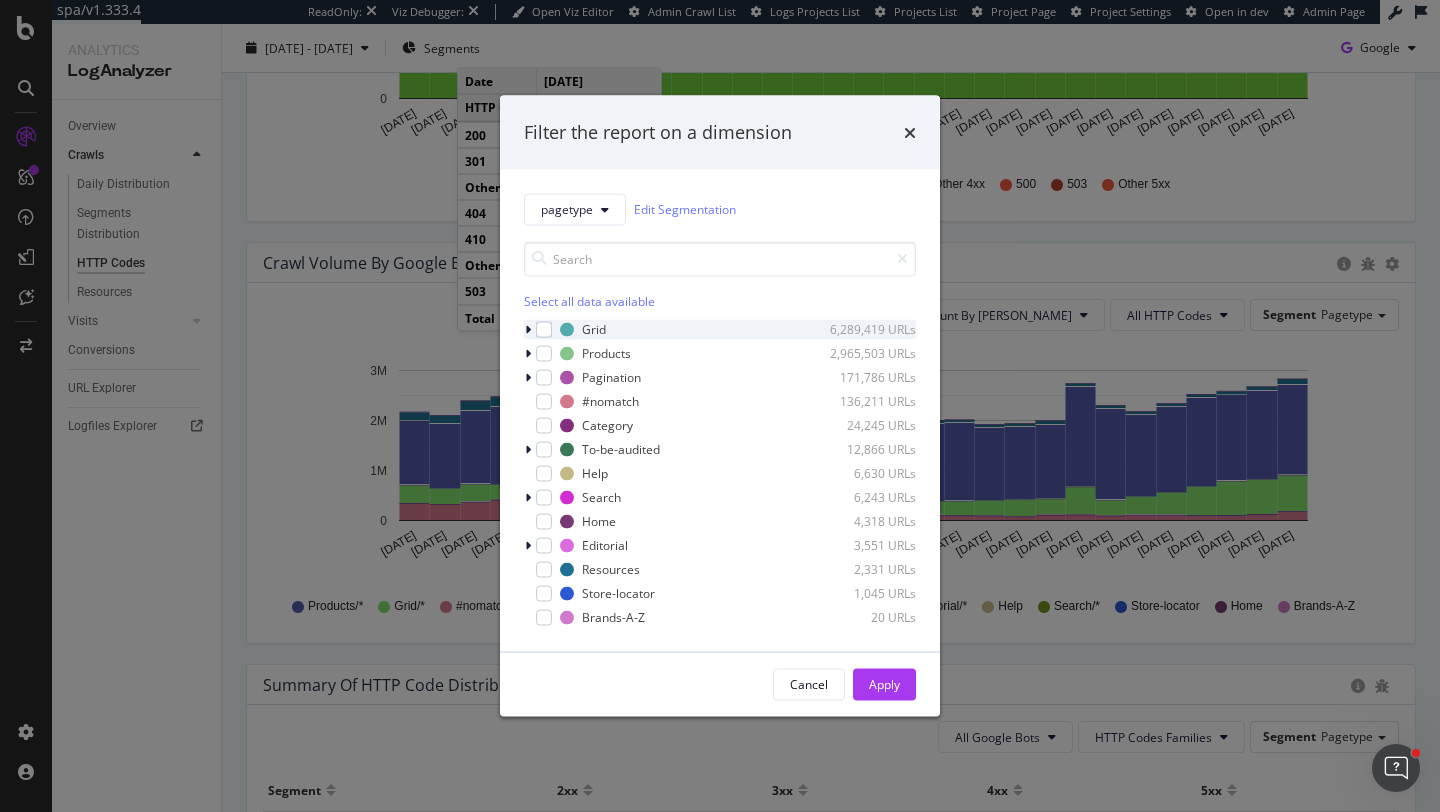 click at bounding box center (530, 329) 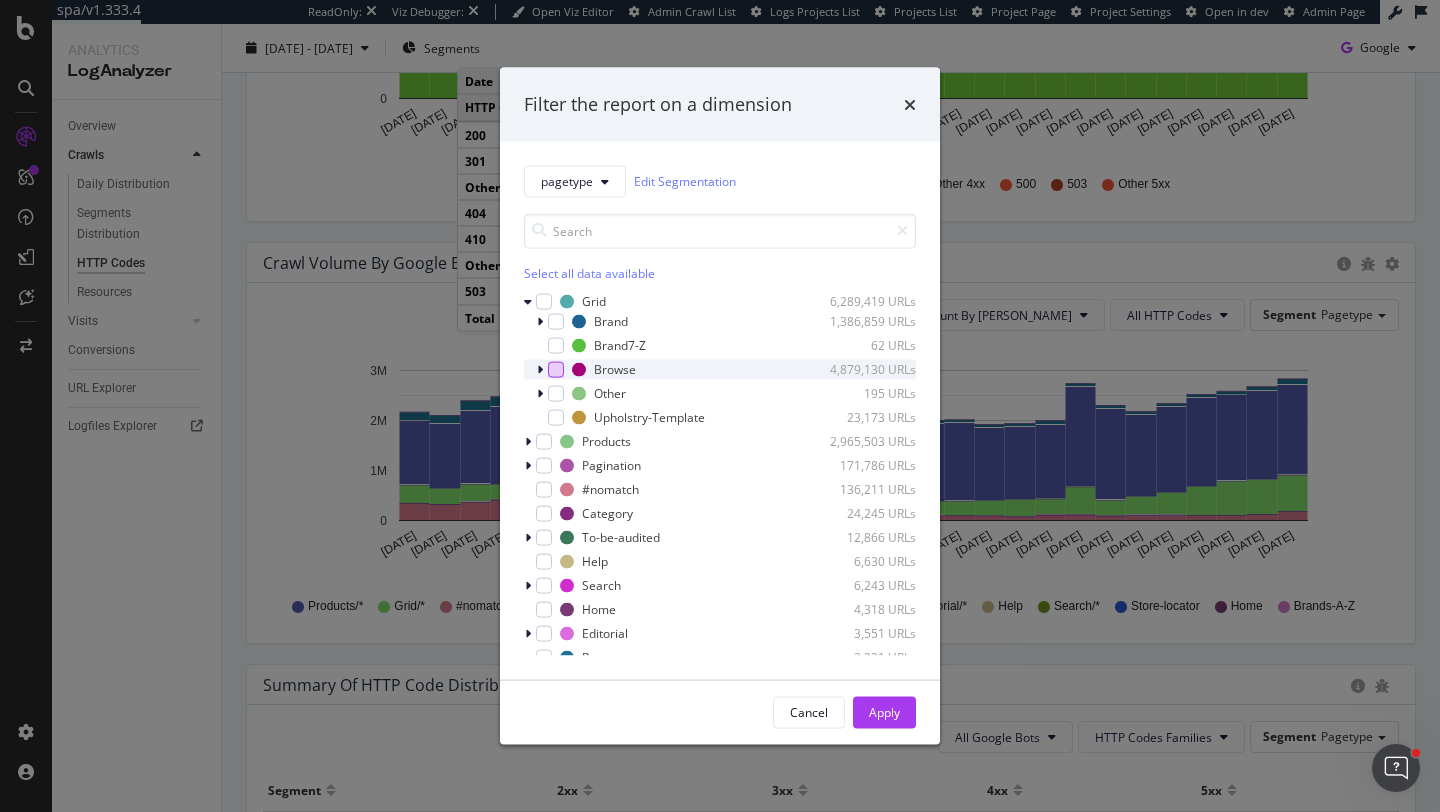 click at bounding box center (556, 369) 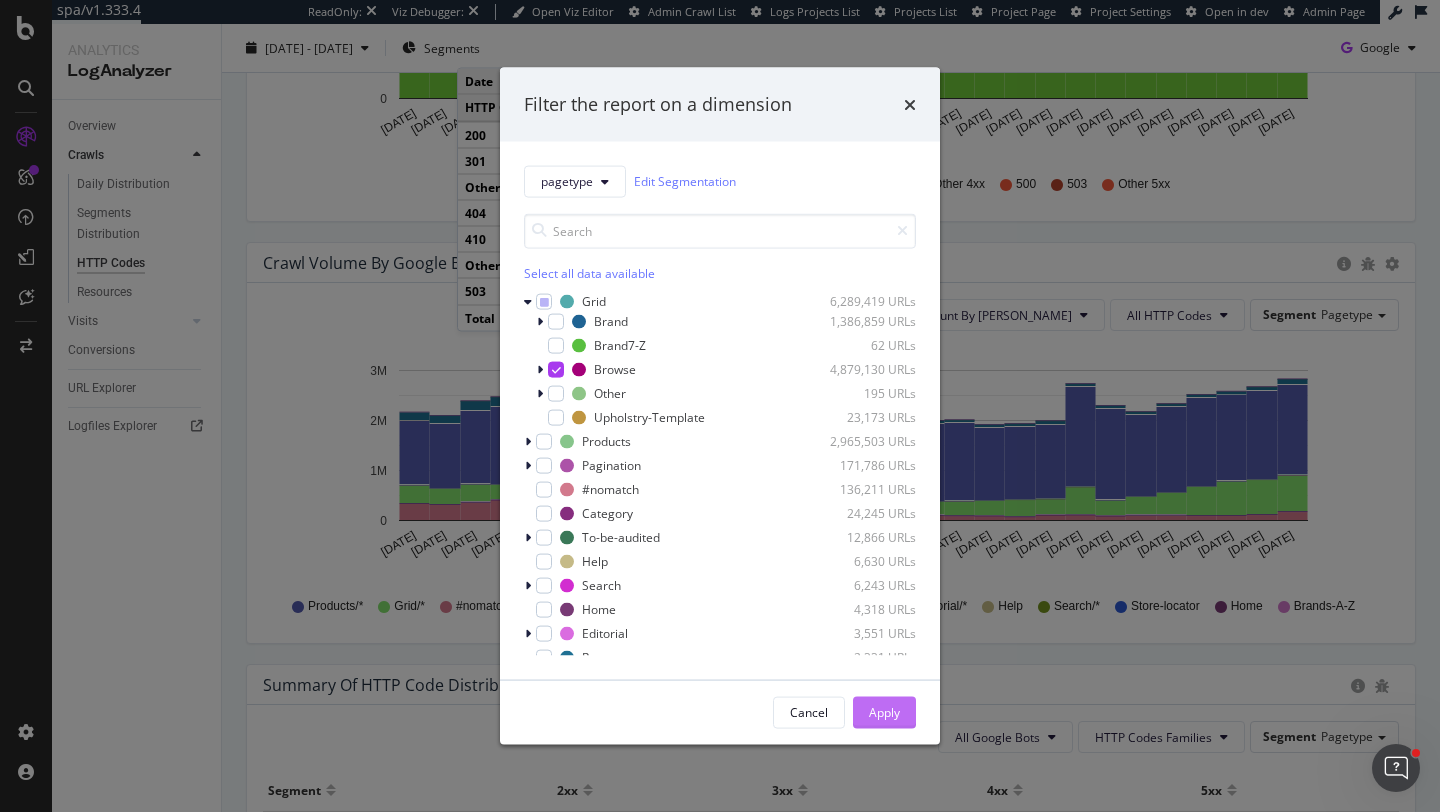 click on "Apply" at bounding box center [884, 712] 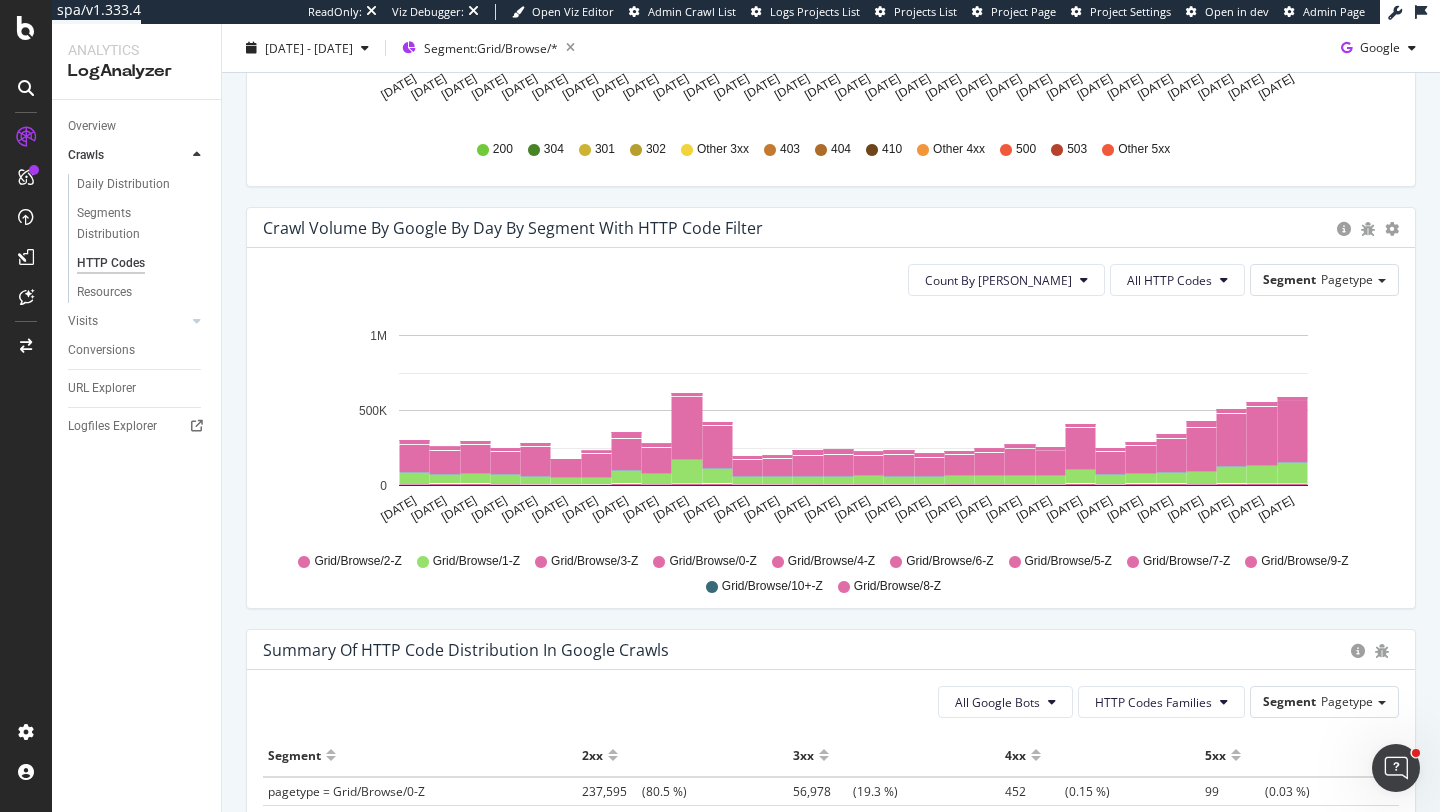 scroll, scrollTop: 927, scrollLeft: 0, axis: vertical 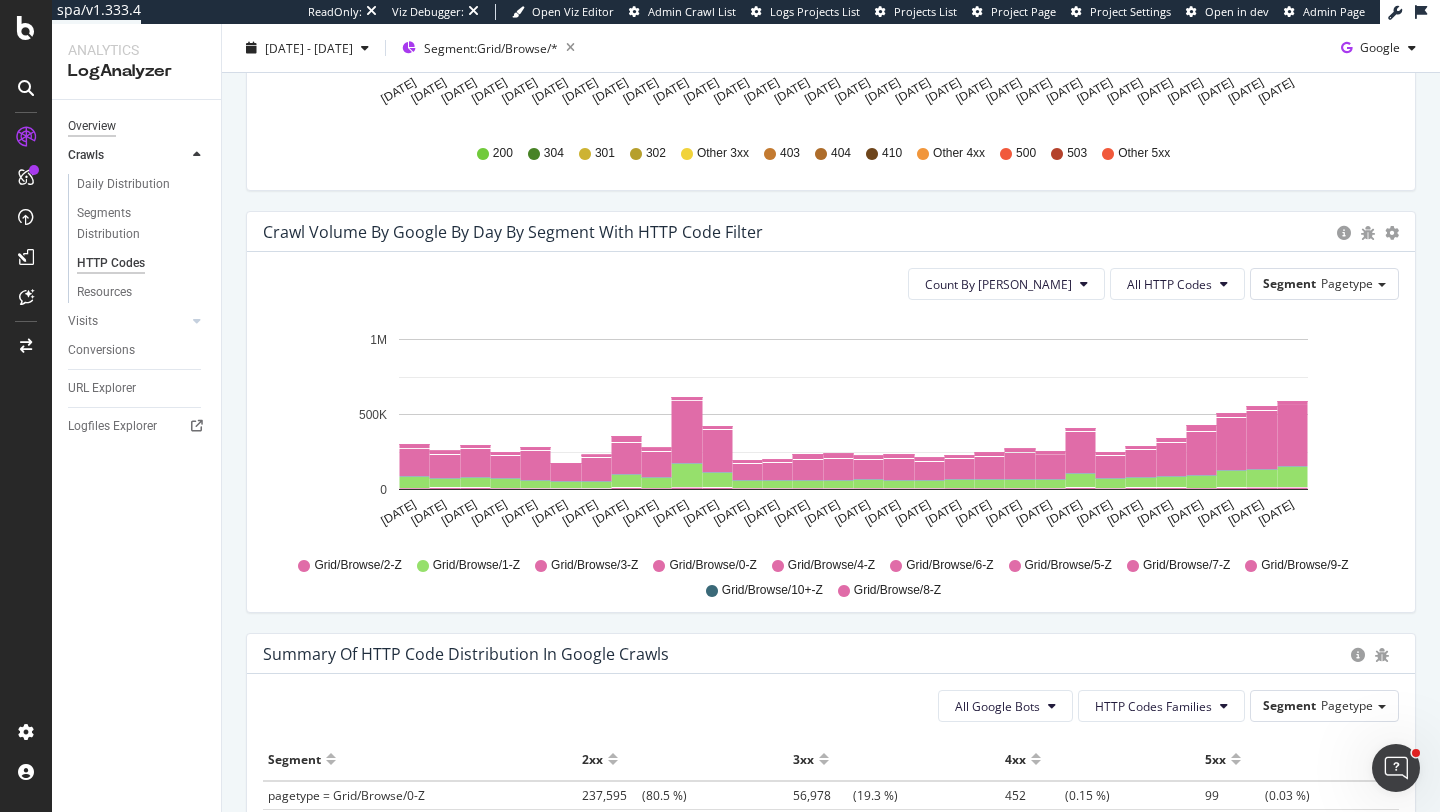 type 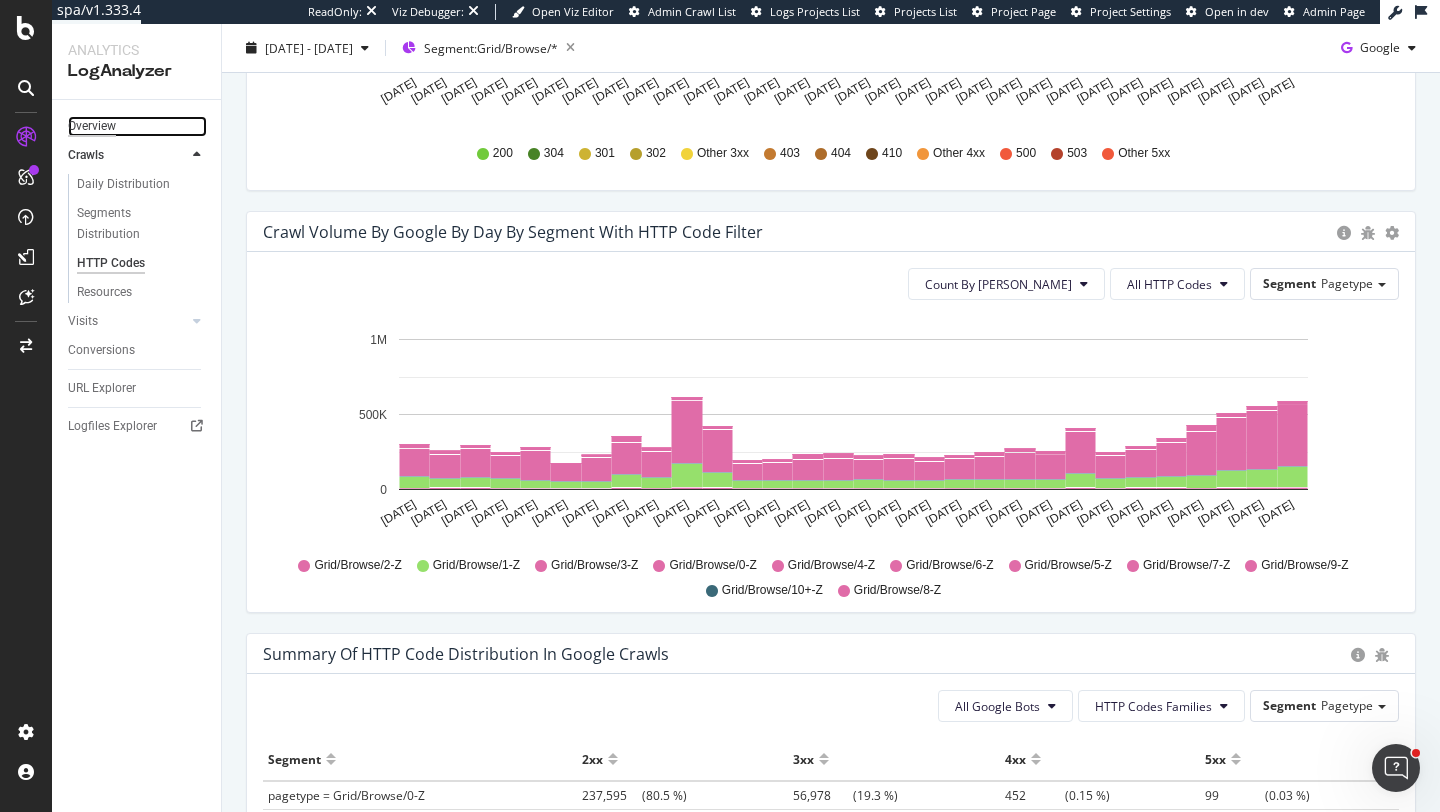 click on "Overview" at bounding box center [92, 126] 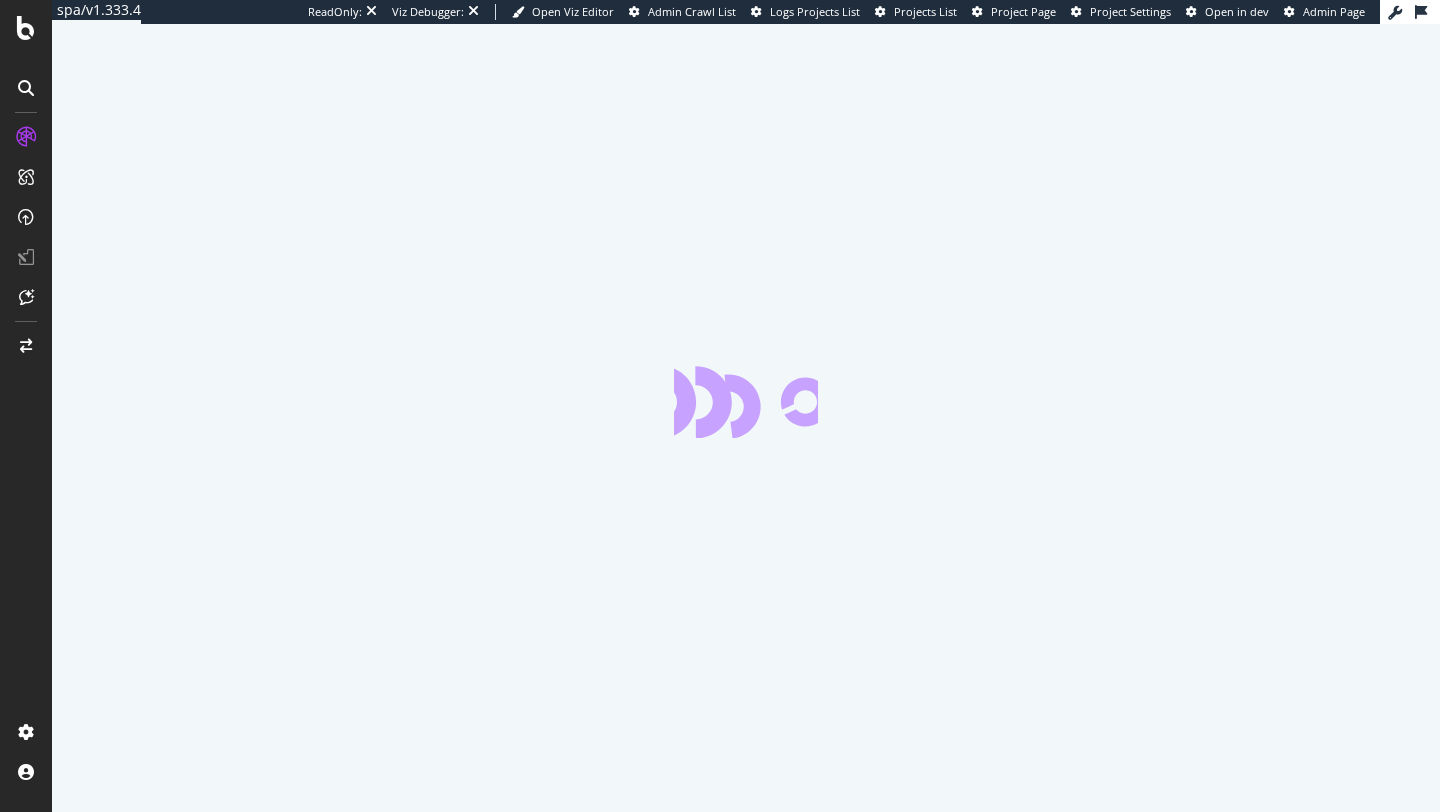 scroll, scrollTop: 0, scrollLeft: 0, axis: both 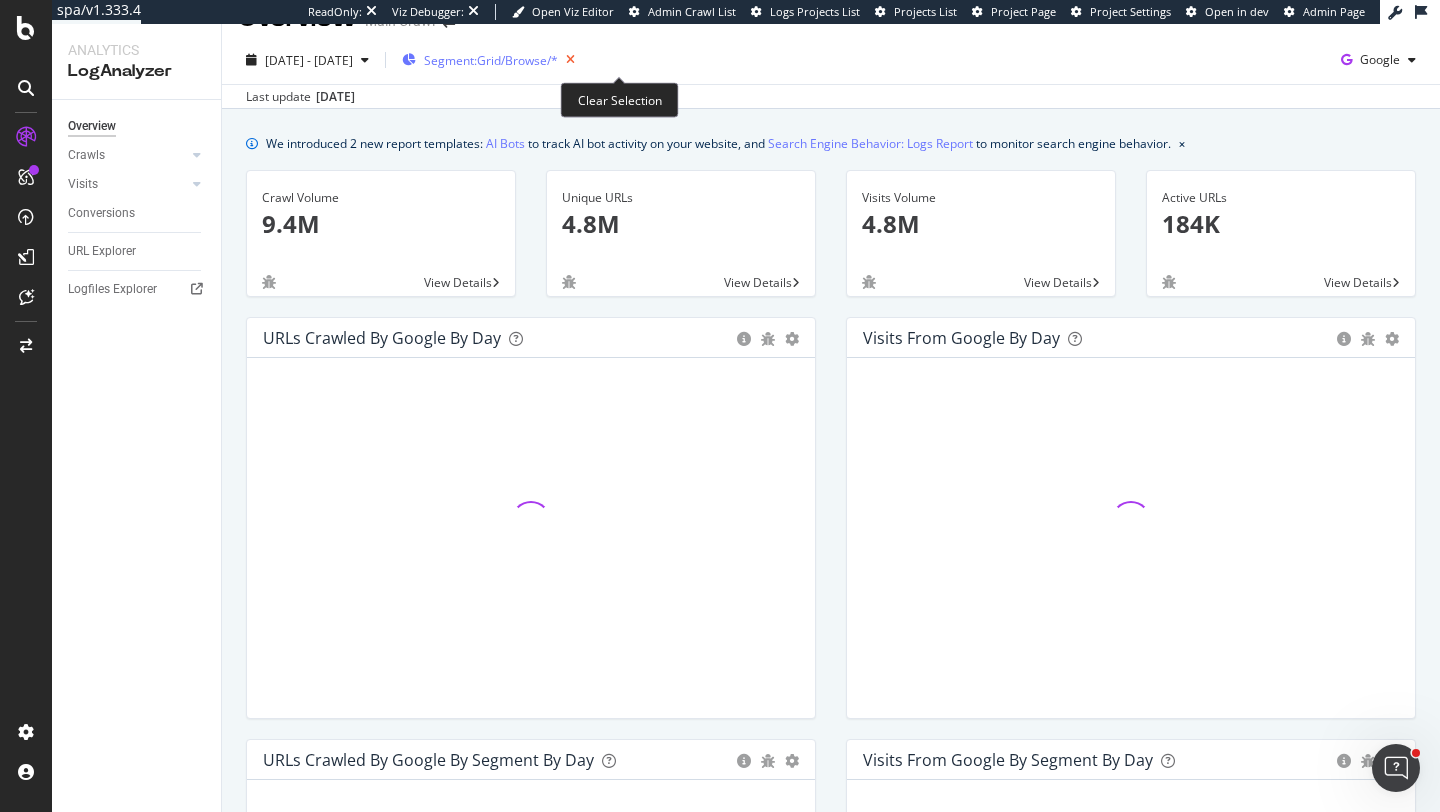 click at bounding box center [570, 60] 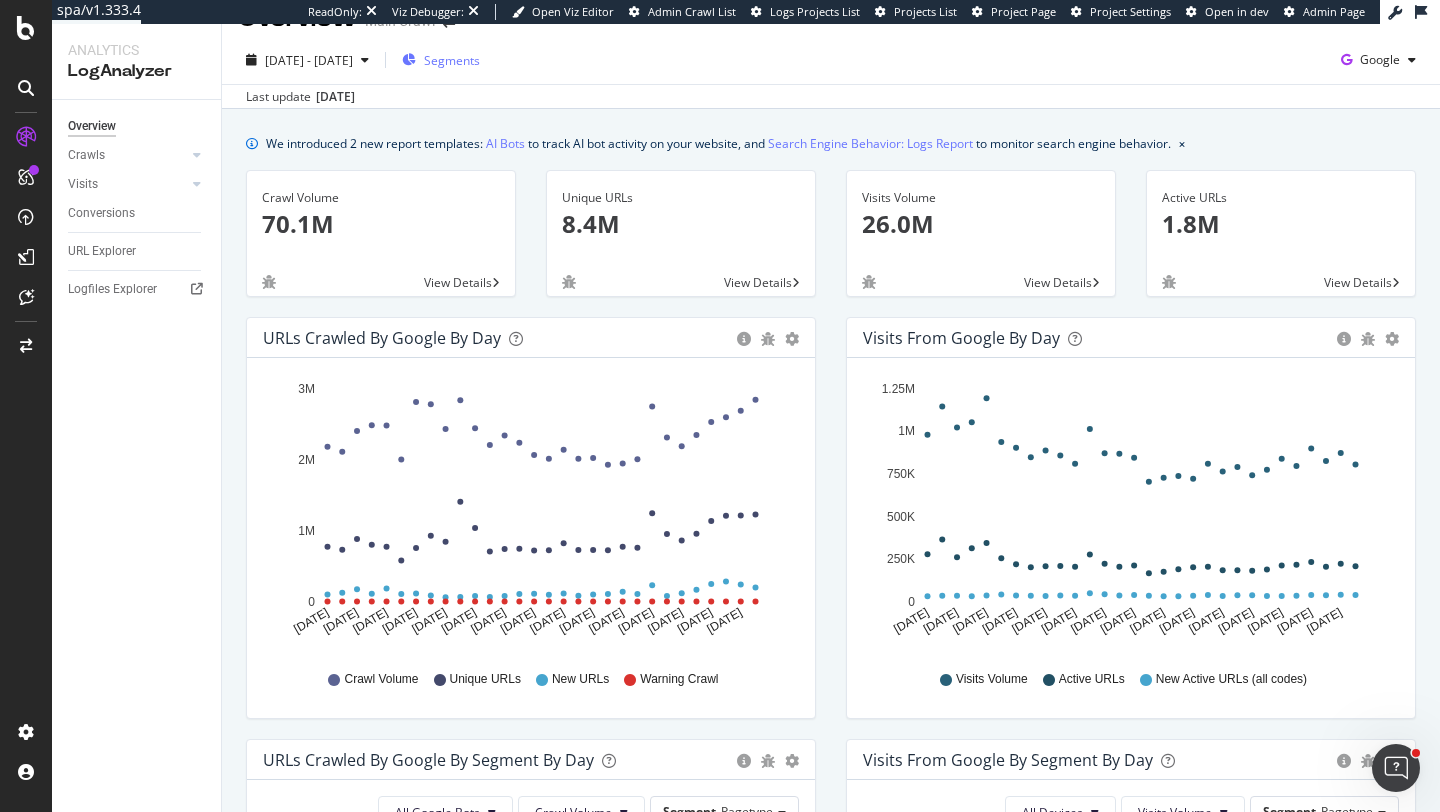 scroll, scrollTop: 879, scrollLeft: 0, axis: vertical 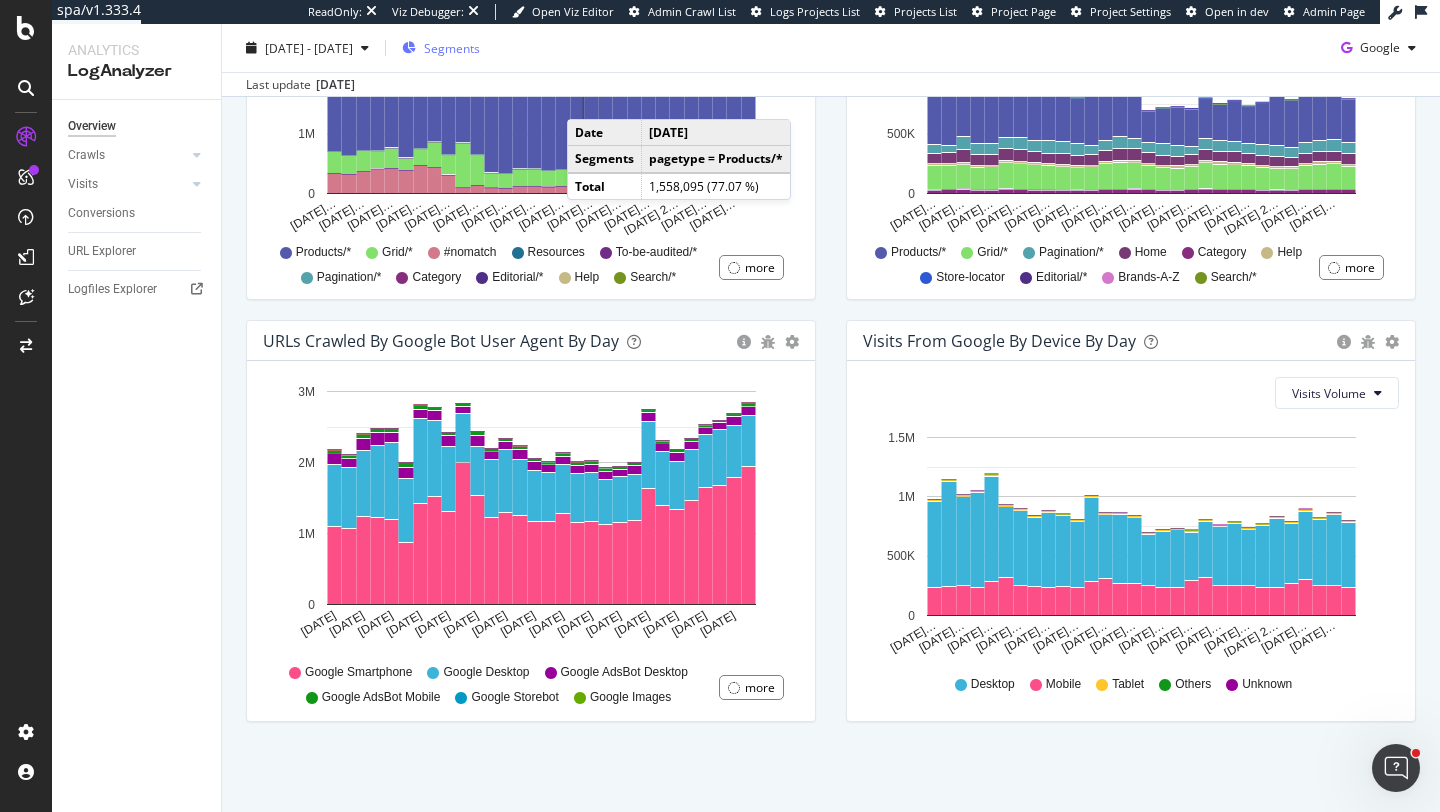 click on "Segments" at bounding box center [441, 48] 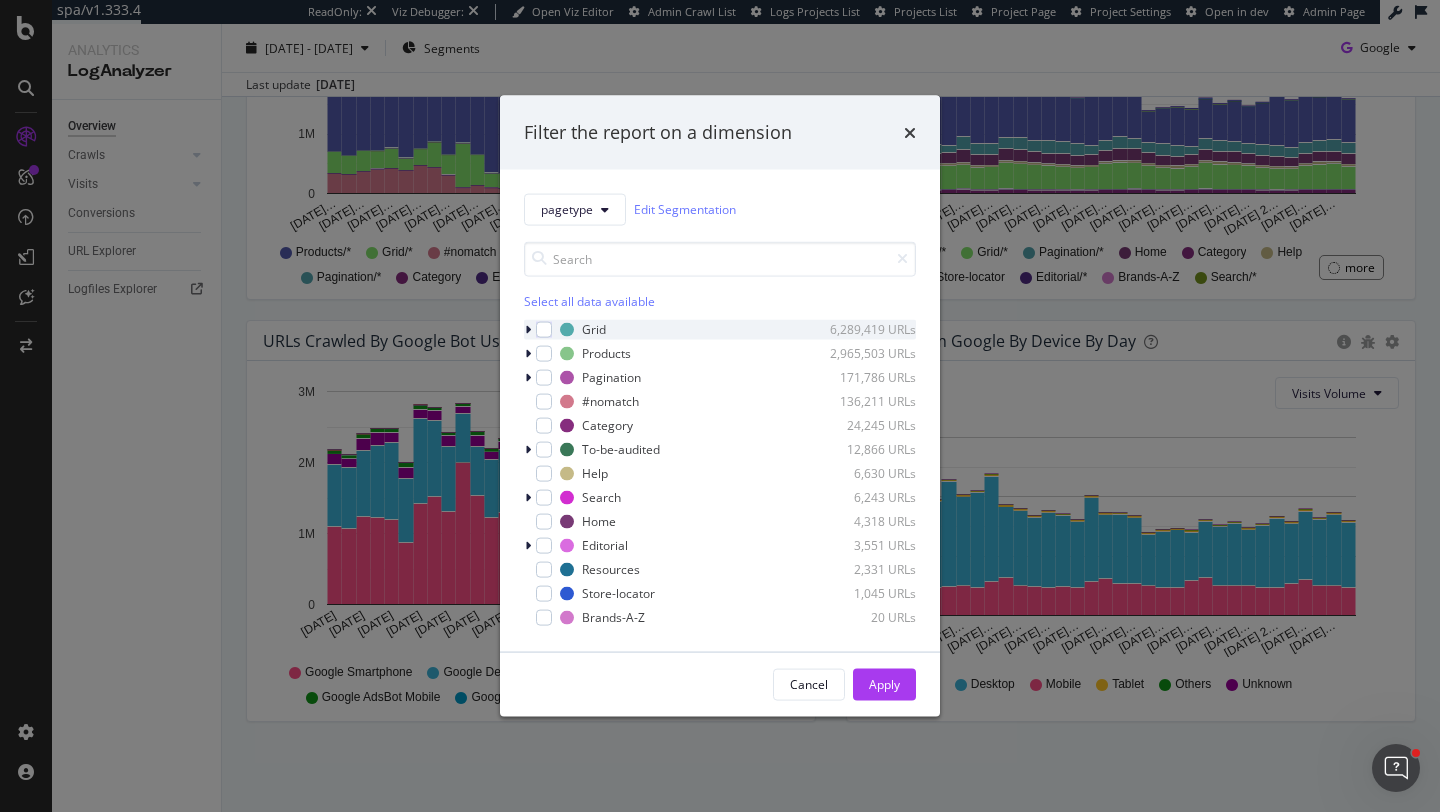click at bounding box center [528, 329] 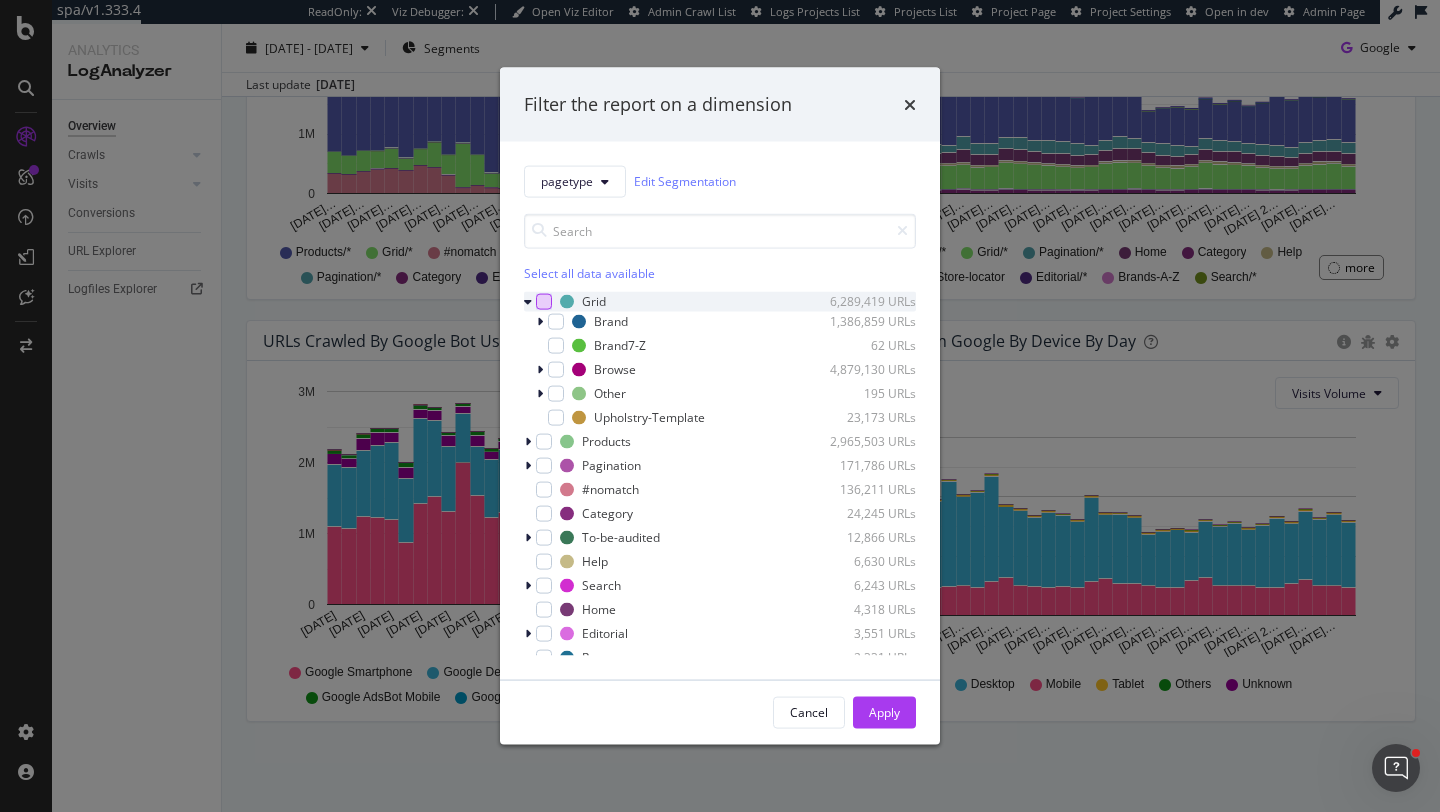 click at bounding box center (544, 301) 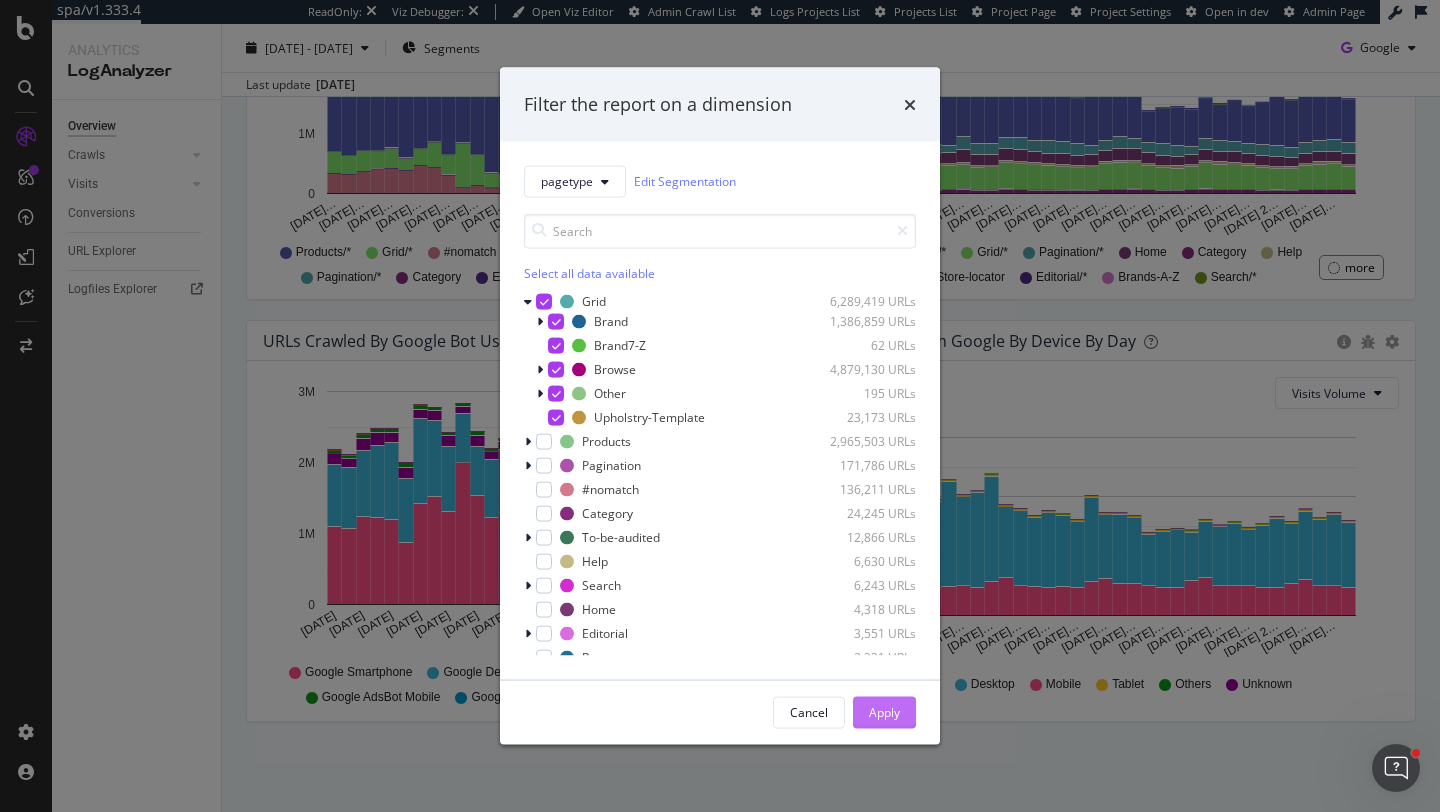 click on "Apply" at bounding box center [884, 712] 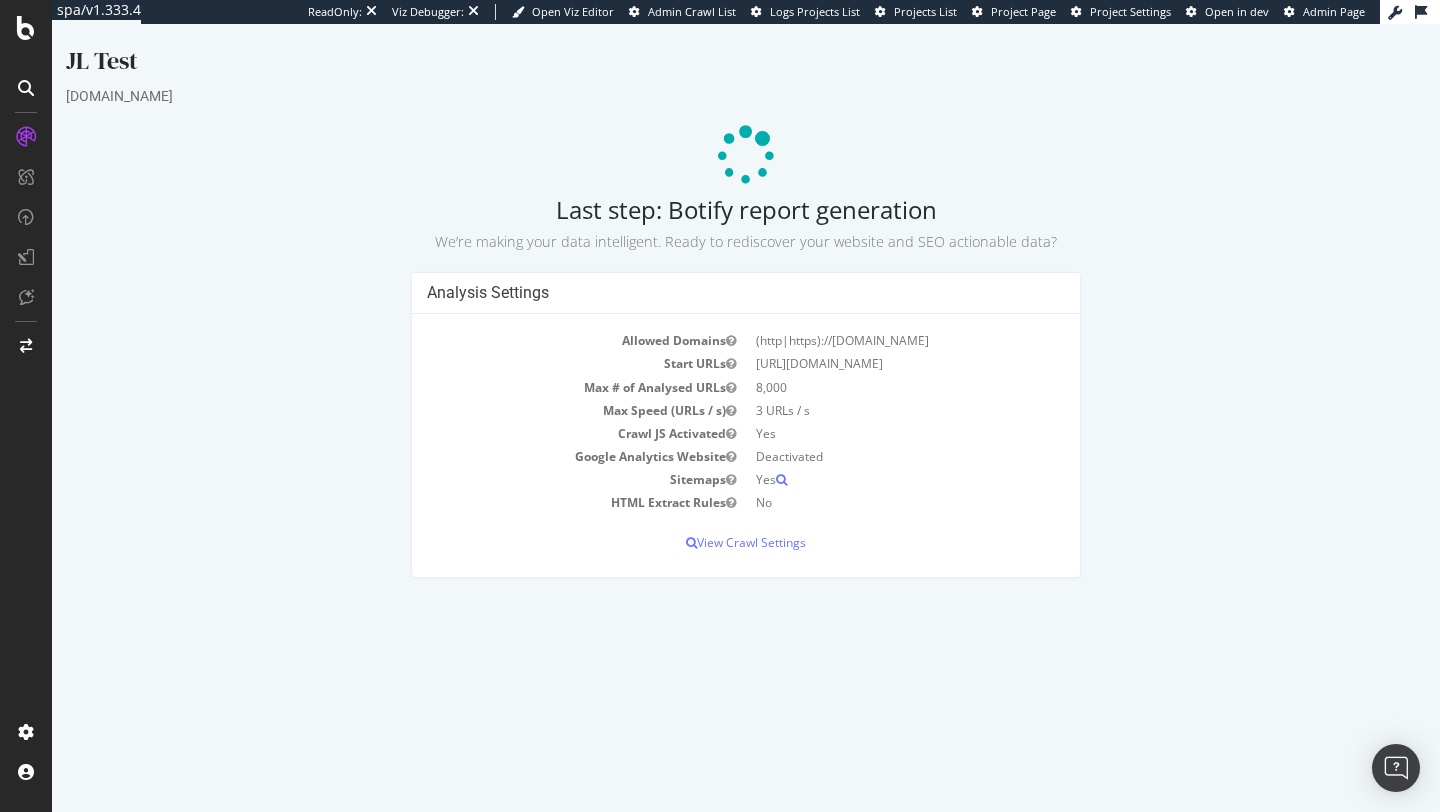 scroll, scrollTop: 0, scrollLeft: 0, axis: both 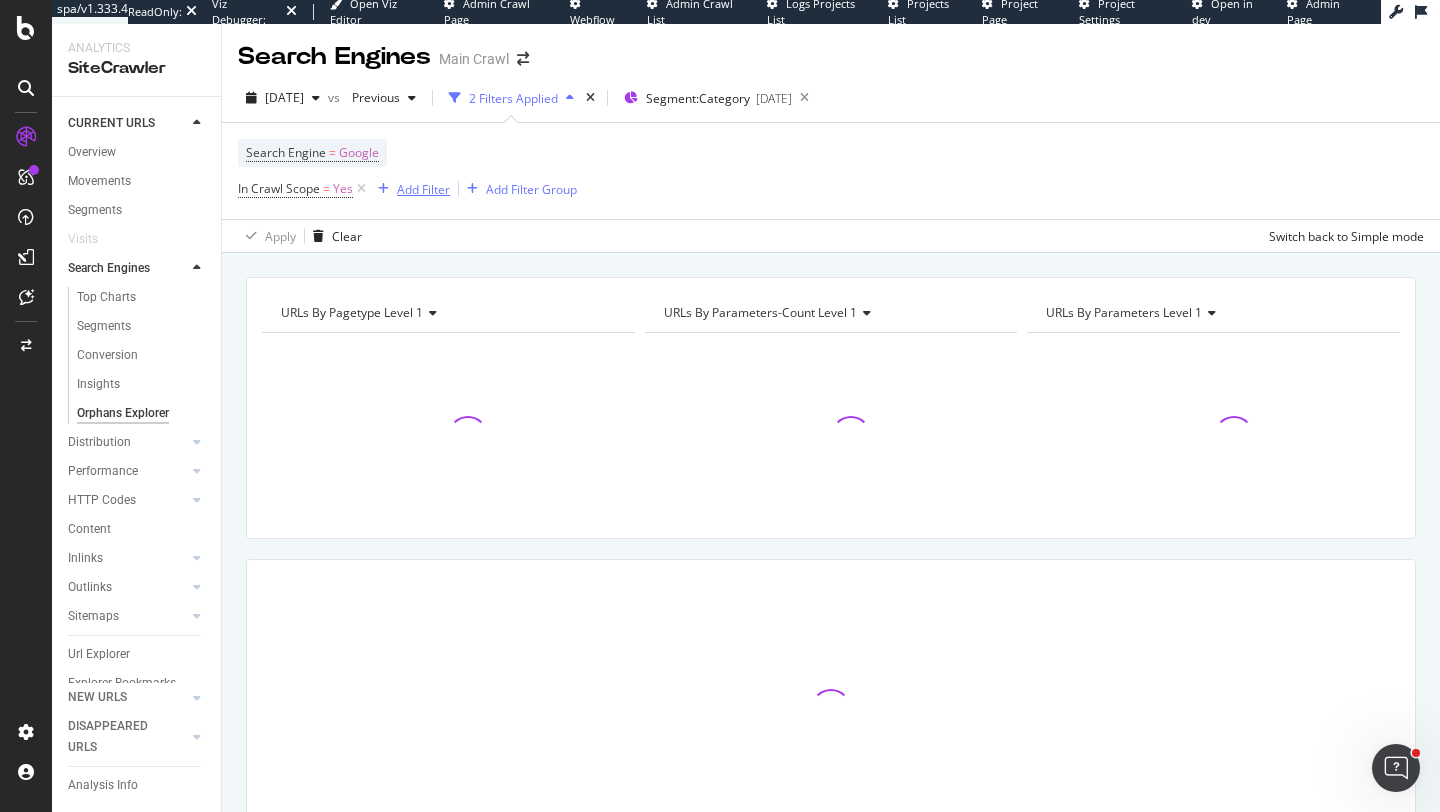 click on "Add Filter" at bounding box center (423, 189) 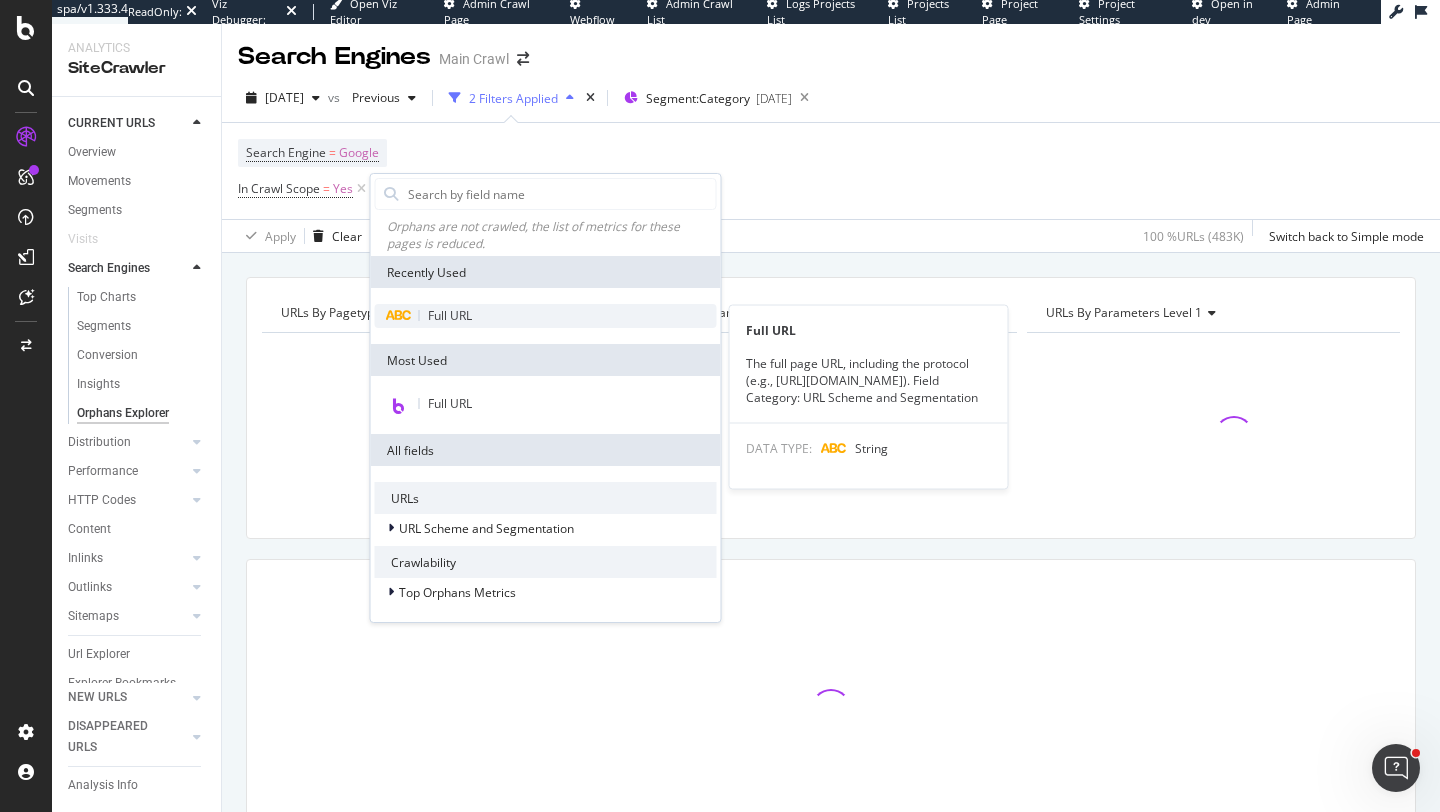 click on "Full URL" at bounding box center [546, 316] 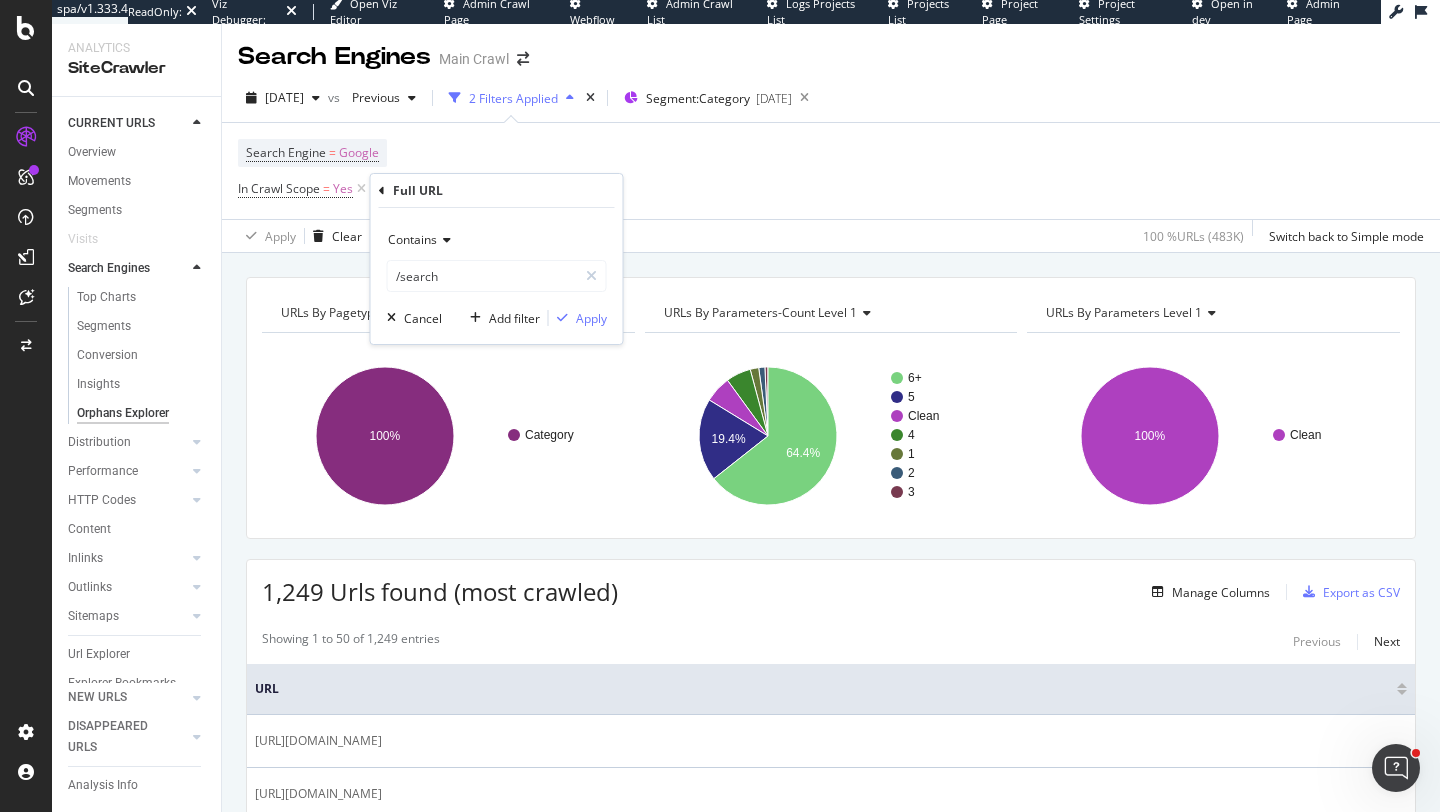 click on "Contains" at bounding box center (412, 239) 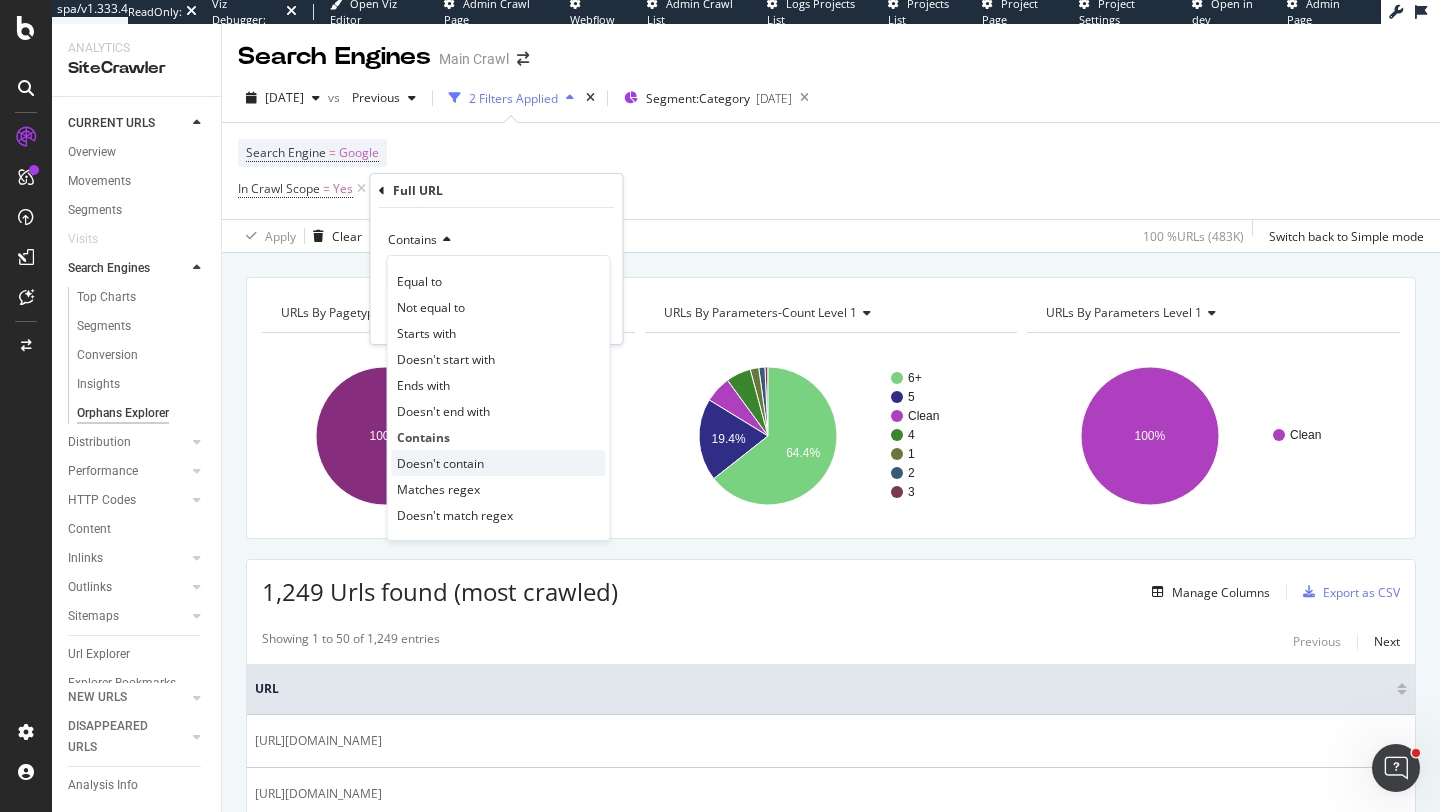 click on "Doesn't contain" at bounding box center (440, 463) 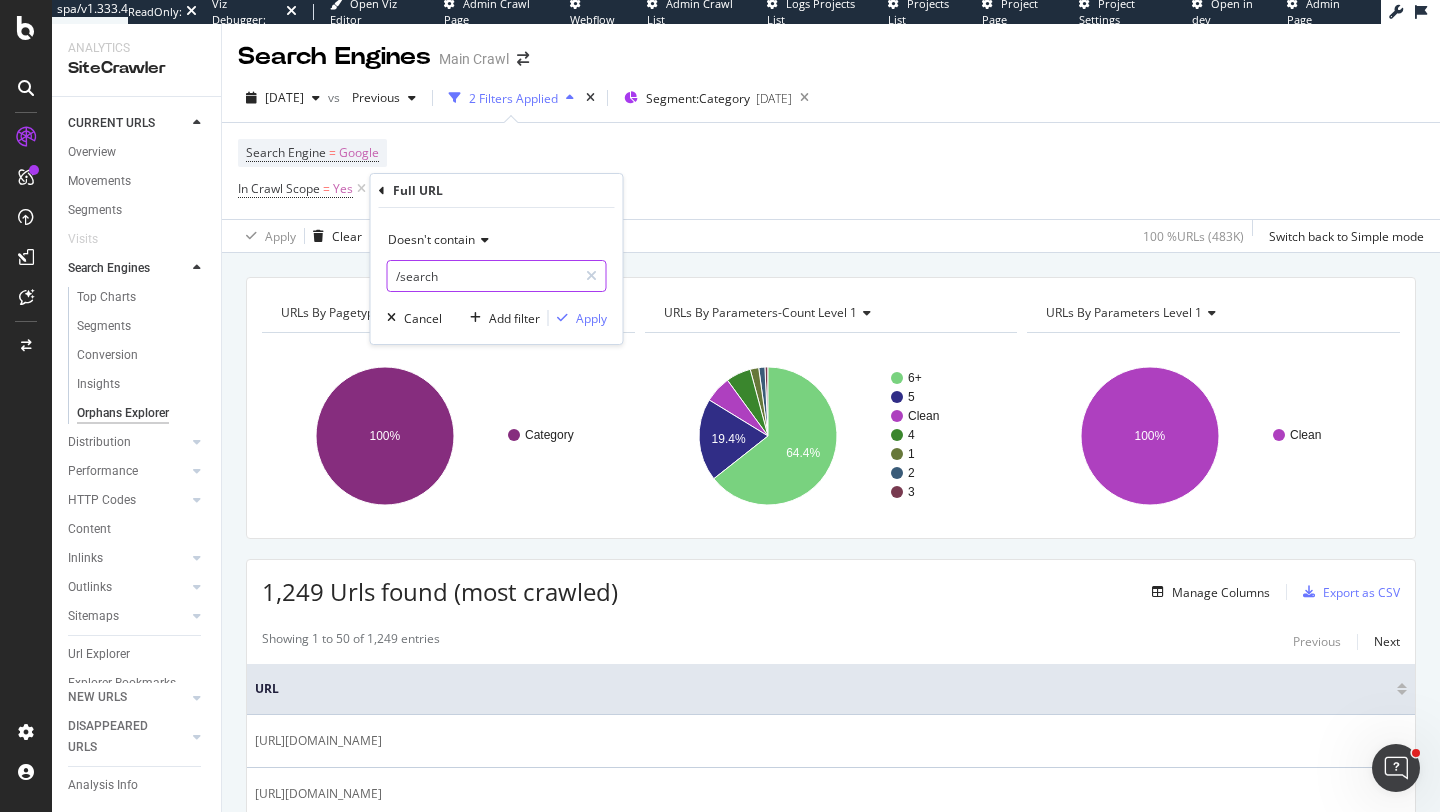 click on "/search" at bounding box center (482, 276) 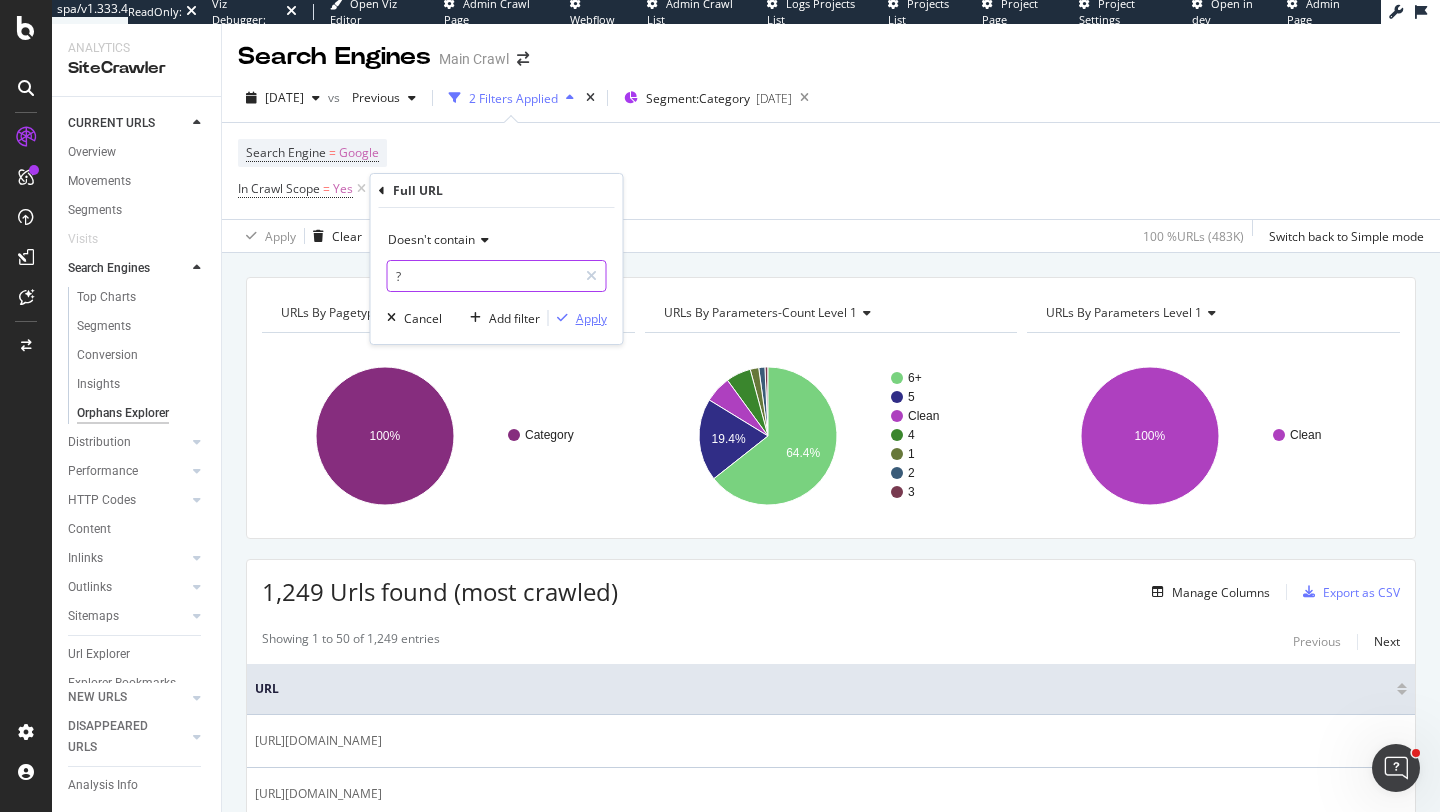 type on "?" 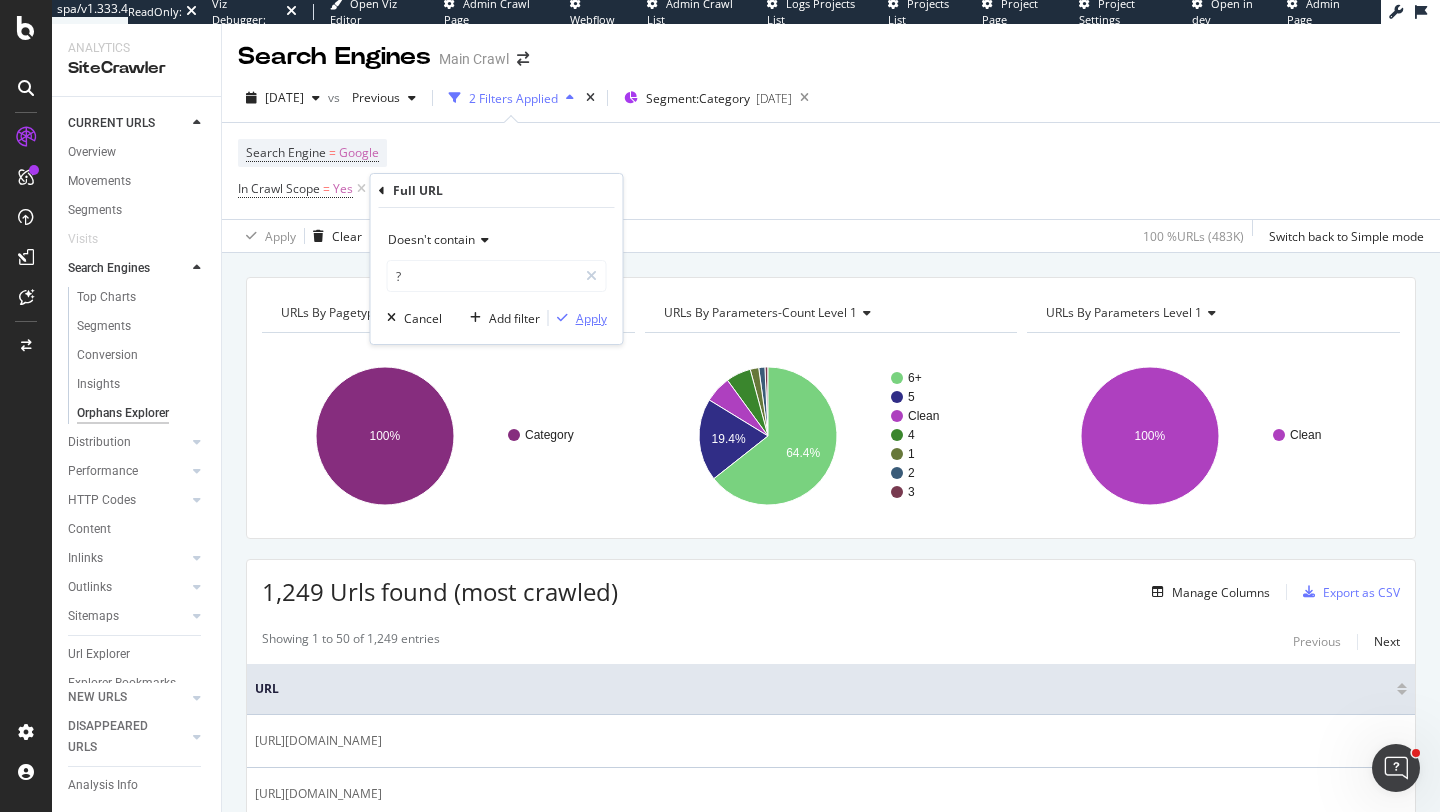 click on "Apply" at bounding box center (591, 318) 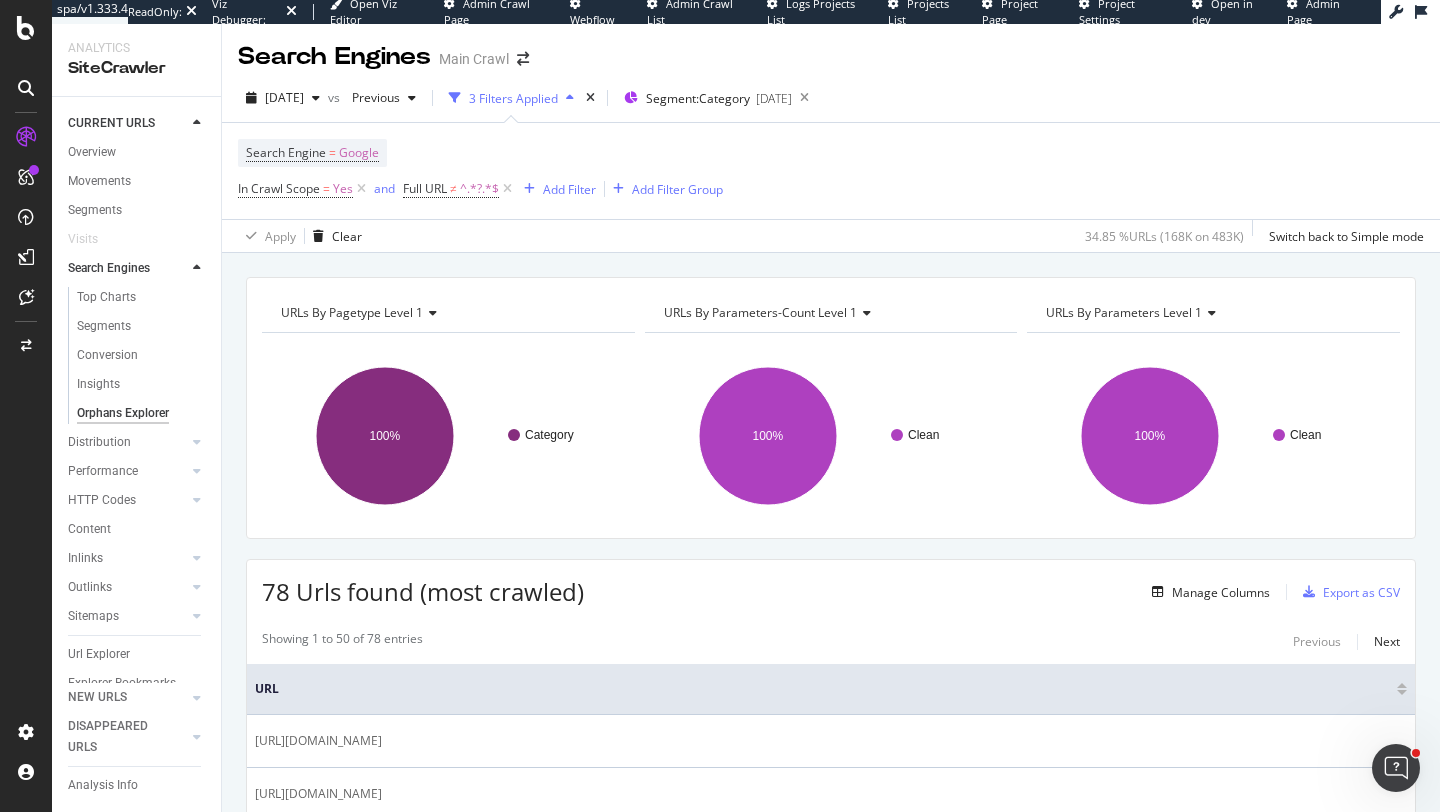 click on "URLs By parameters Level 1" at bounding box center [1212, 313] 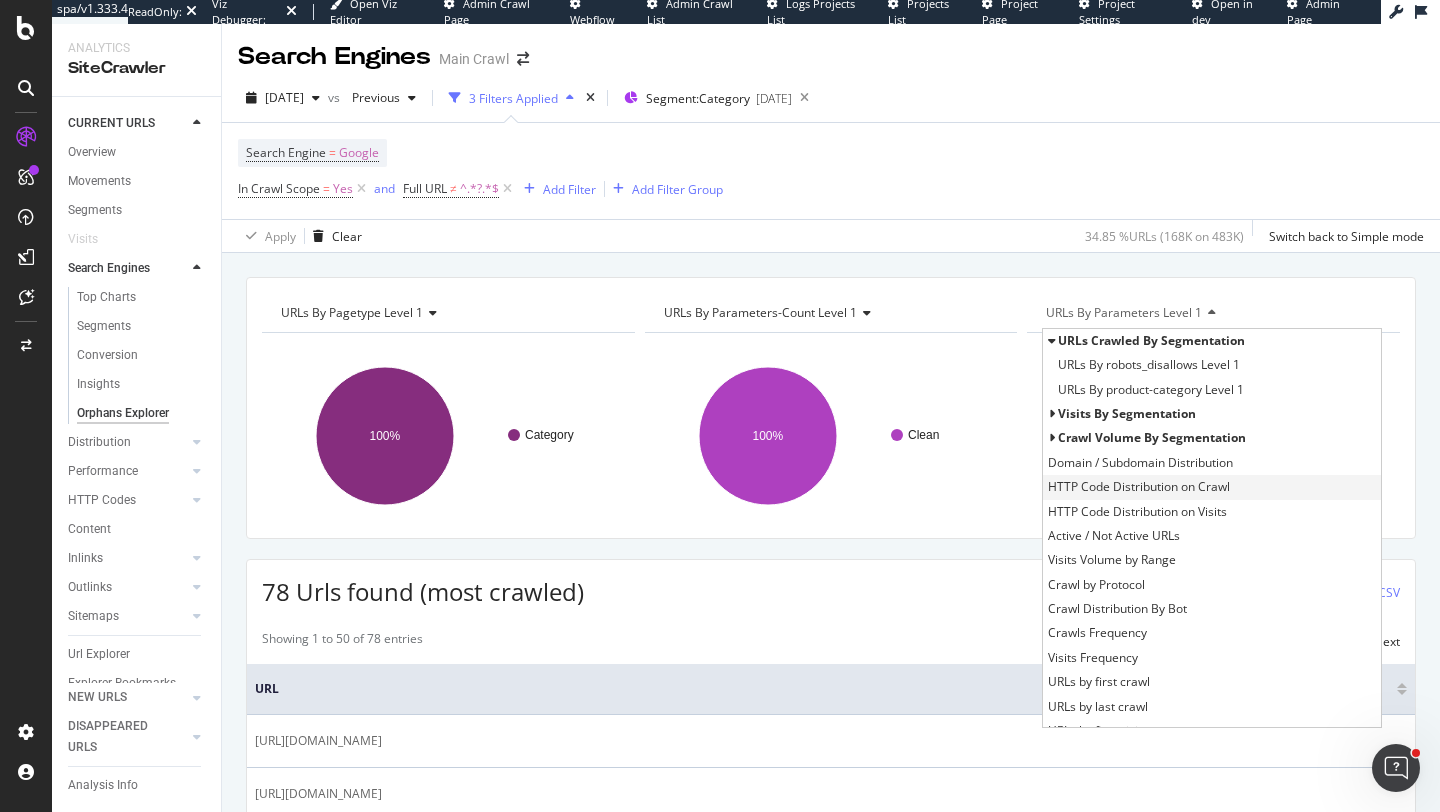 click on "HTTP Code Distribution on Crawl" at bounding box center (1139, 487) 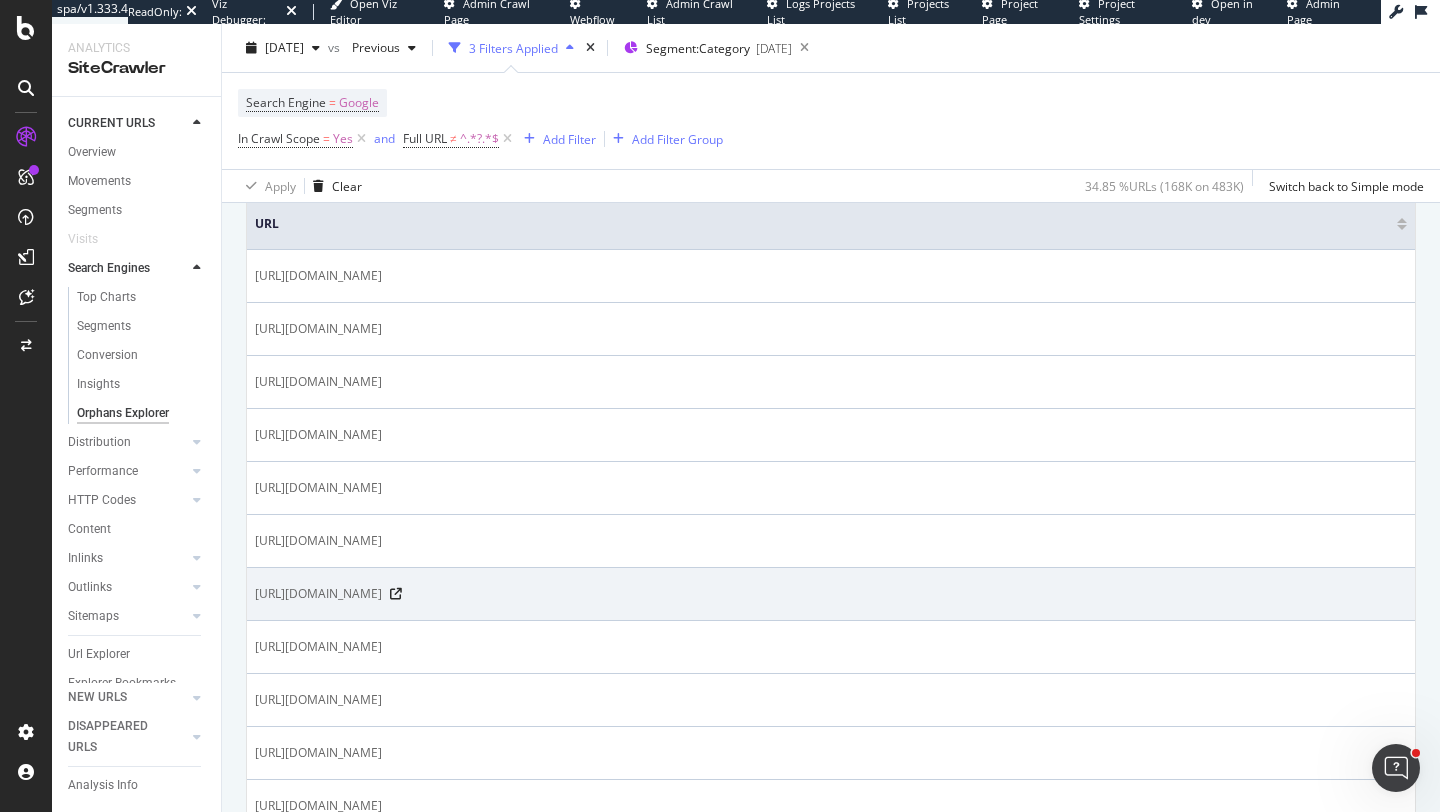 scroll, scrollTop: 0, scrollLeft: 0, axis: both 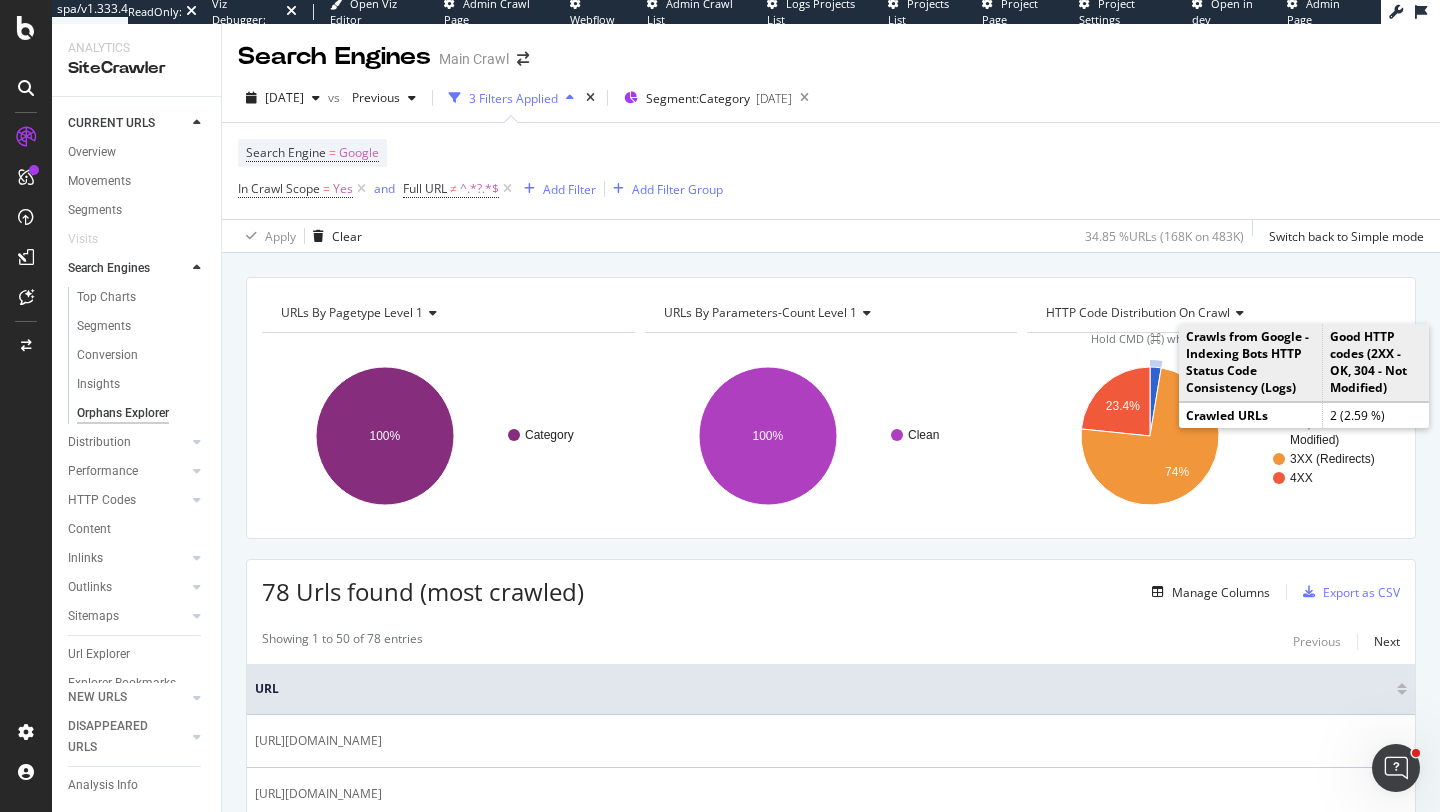 click 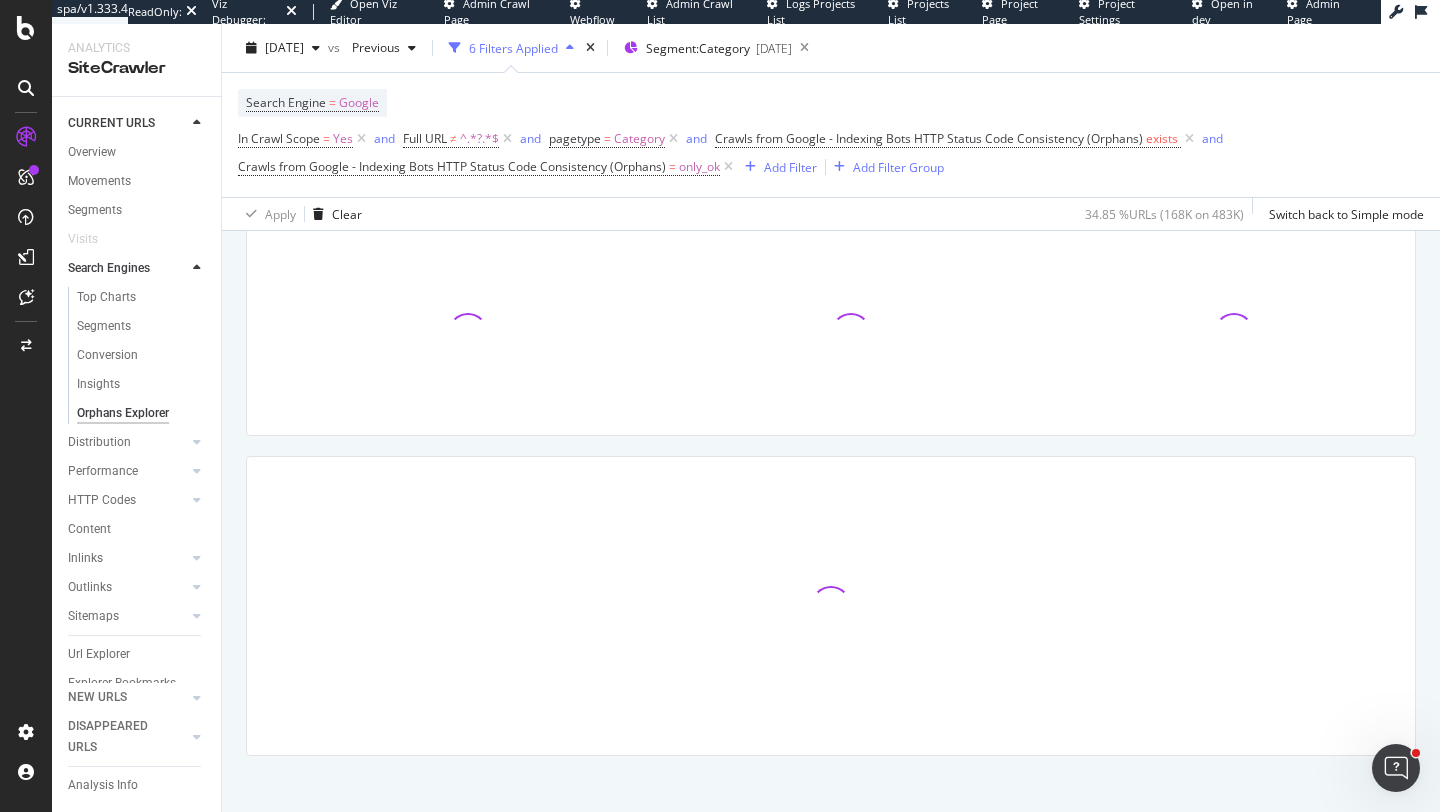 scroll, scrollTop: 147, scrollLeft: 0, axis: vertical 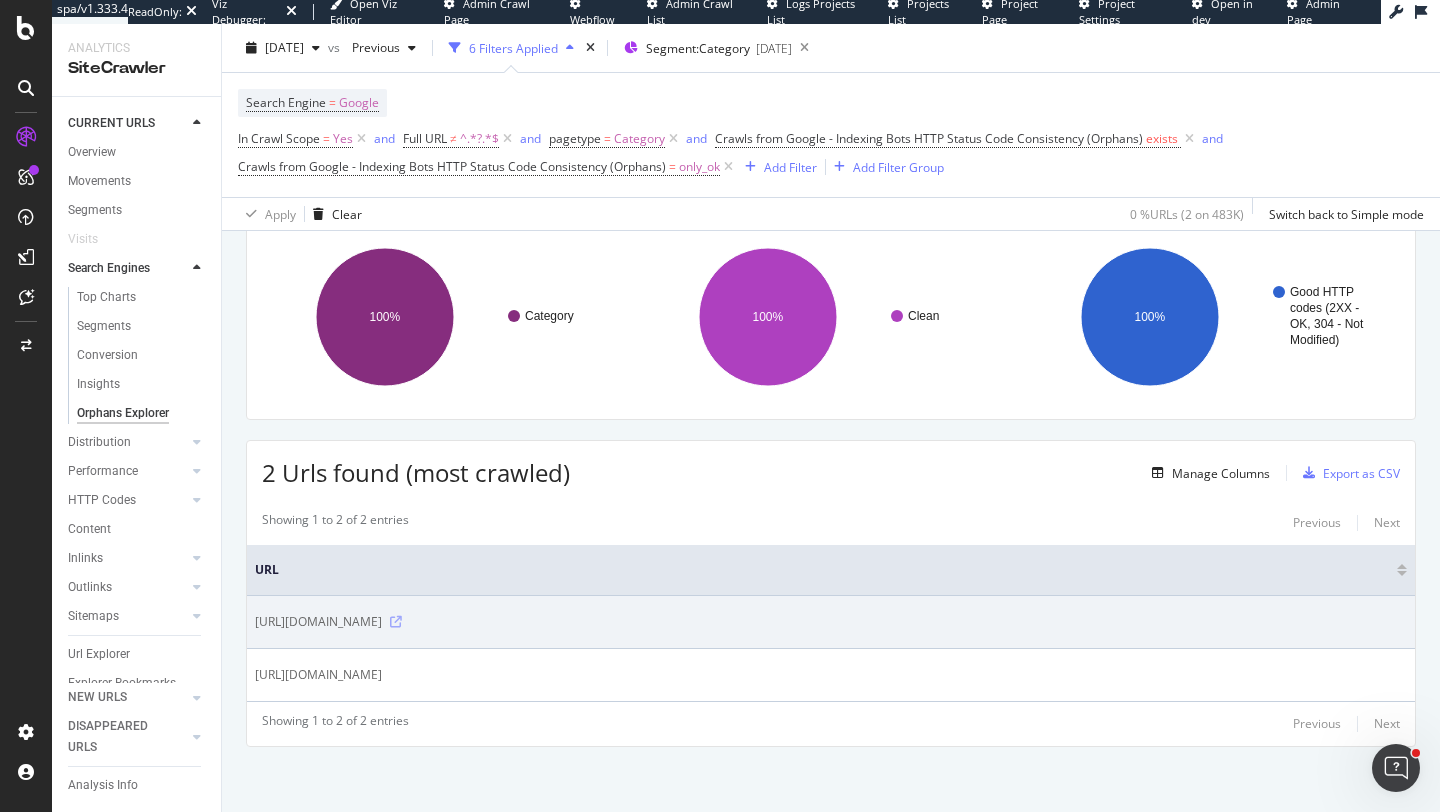 click at bounding box center [396, 622] 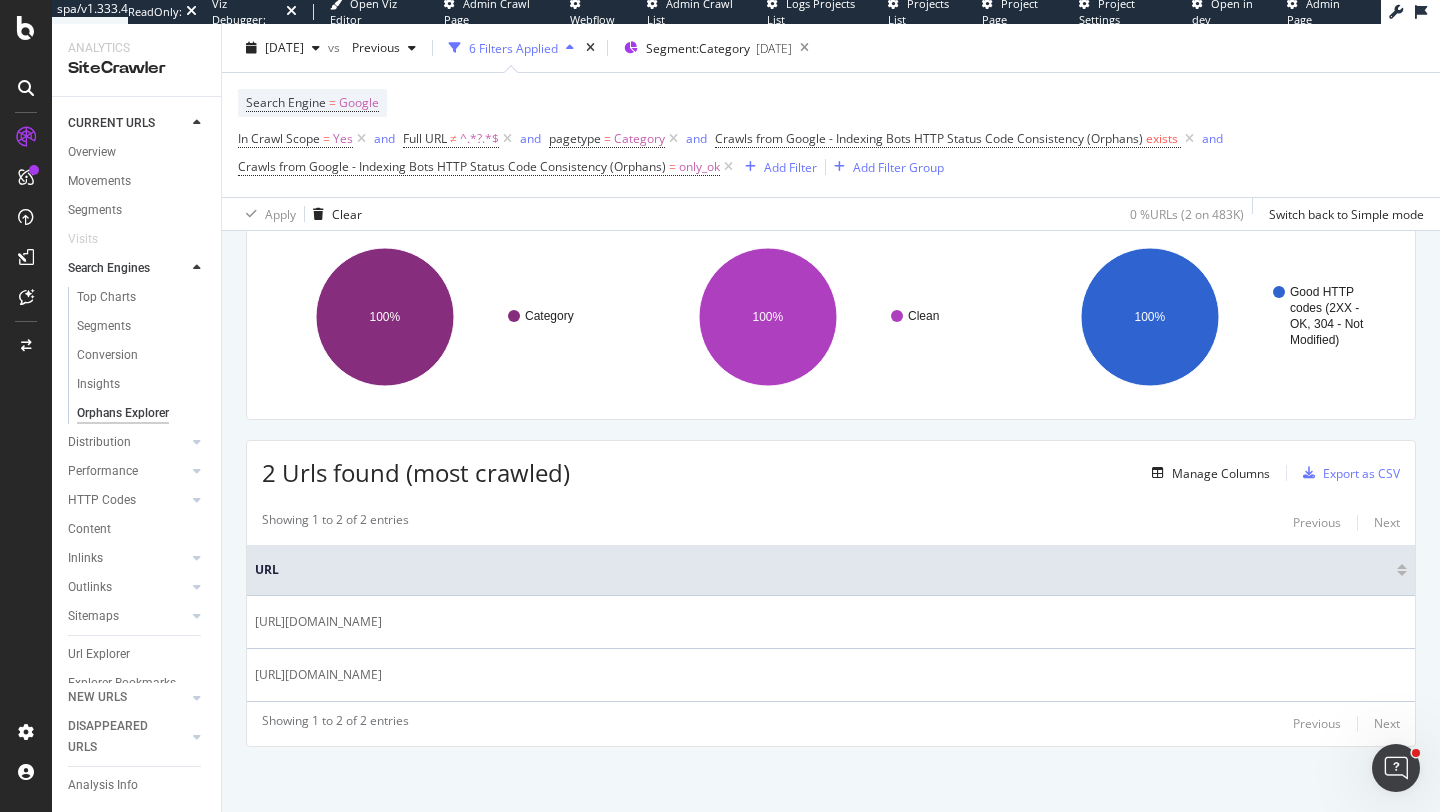 click on "2025 Jul. 10th vs Previous 6 Filters Applied Segment:  Category 2025-03-03" at bounding box center [831, 52] 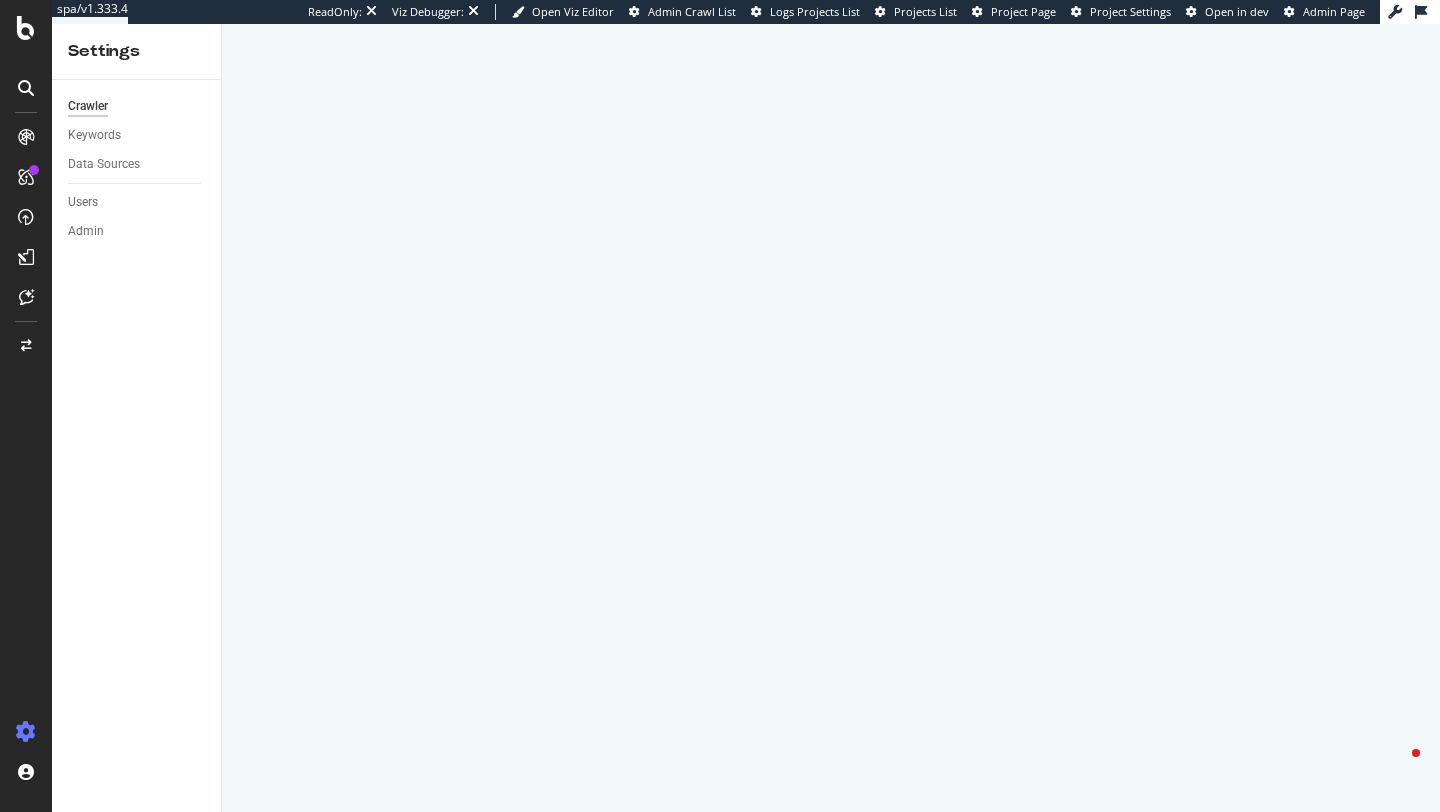 scroll, scrollTop: 0, scrollLeft: 0, axis: both 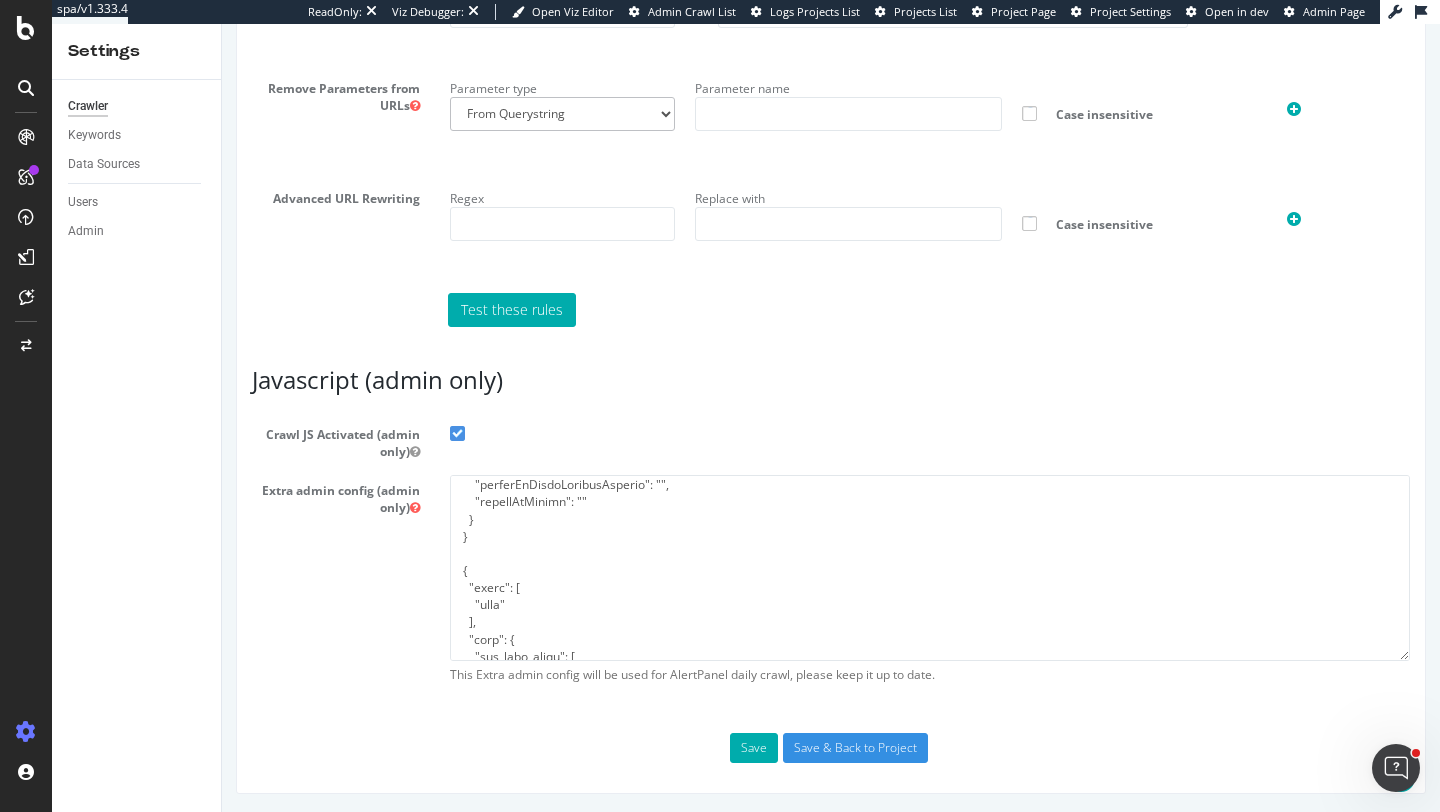 click at bounding box center (930, 567) 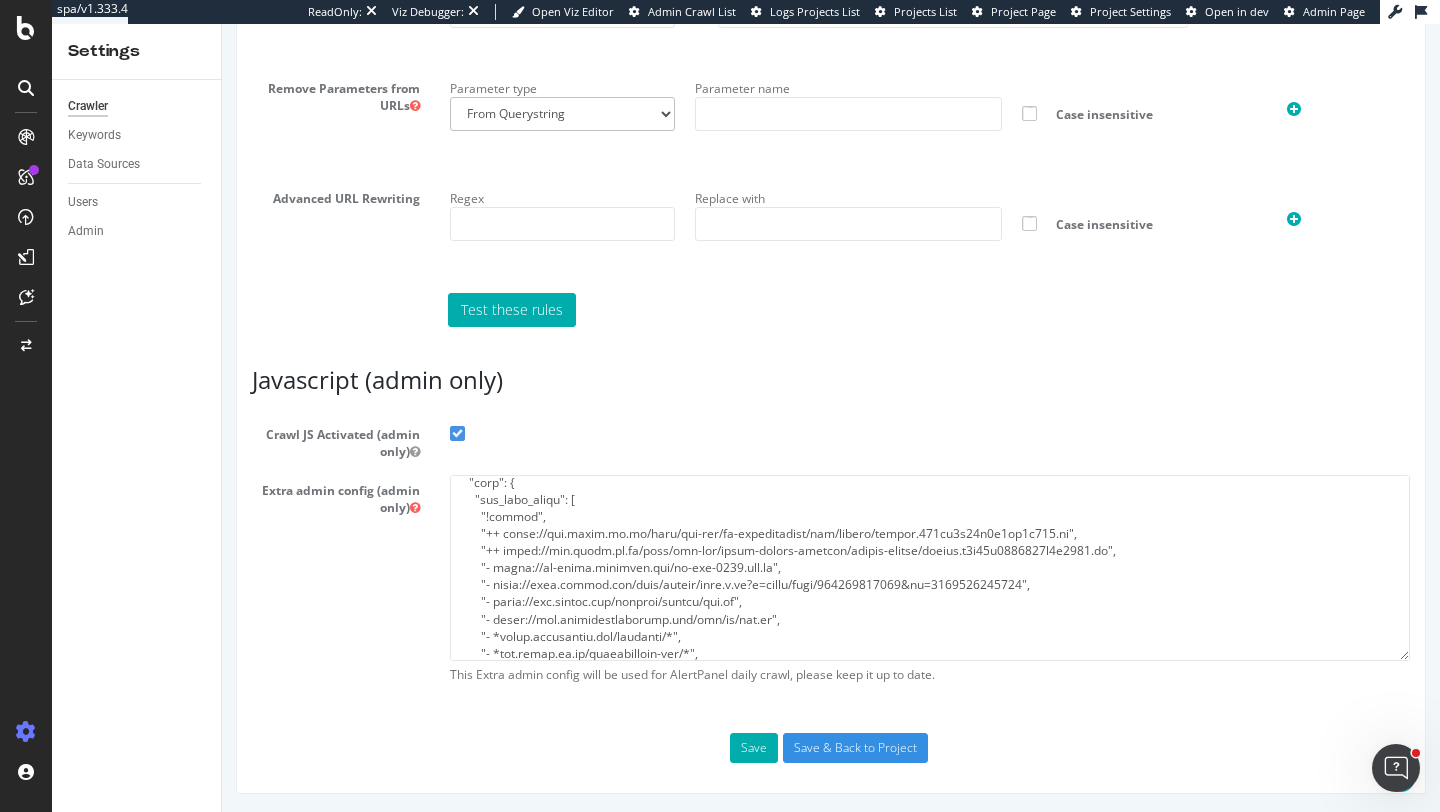 scroll, scrollTop: 942, scrollLeft: 0, axis: vertical 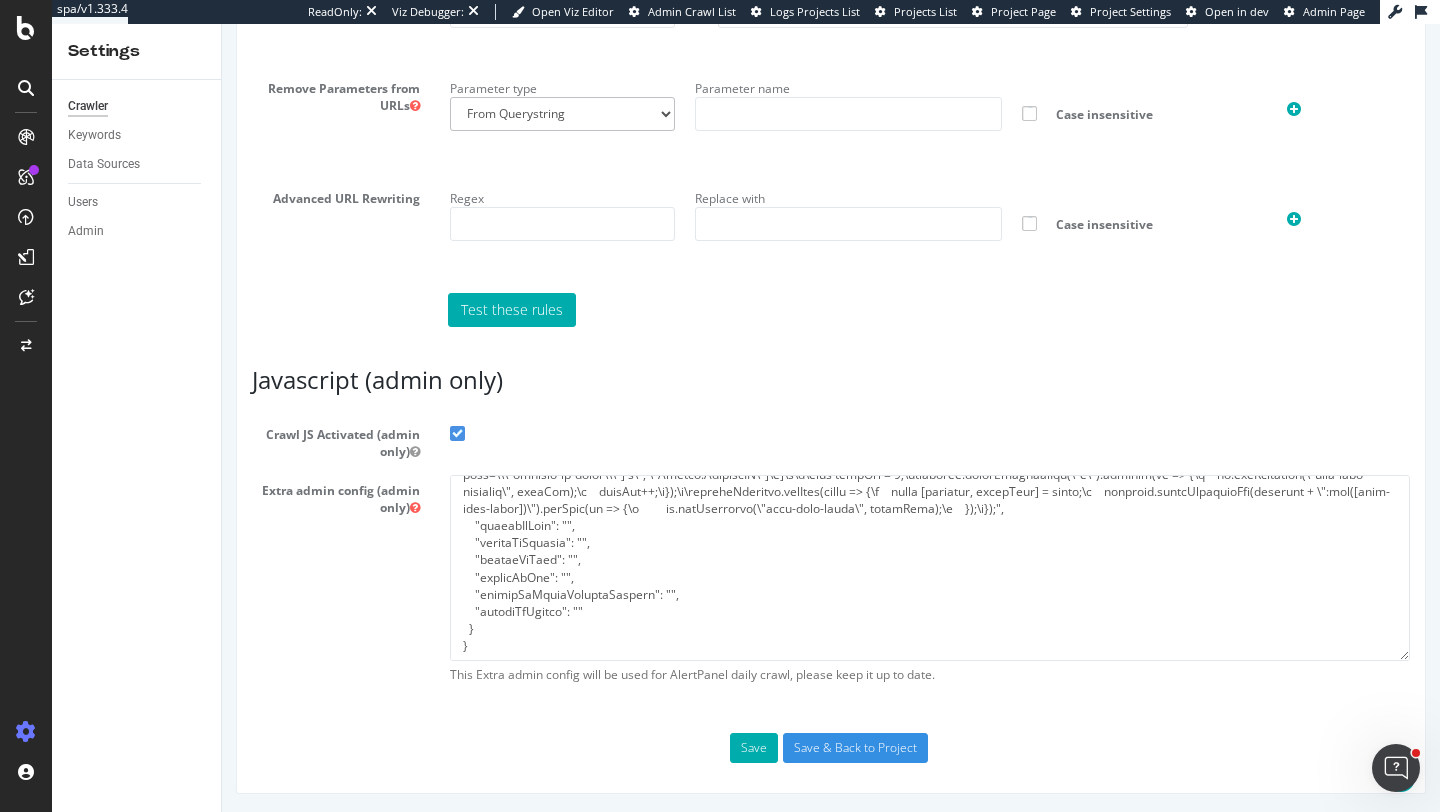 drag, startPoint x: 470, startPoint y: 546, endPoint x: 518, endPoint y: 744, distance: 203.73512 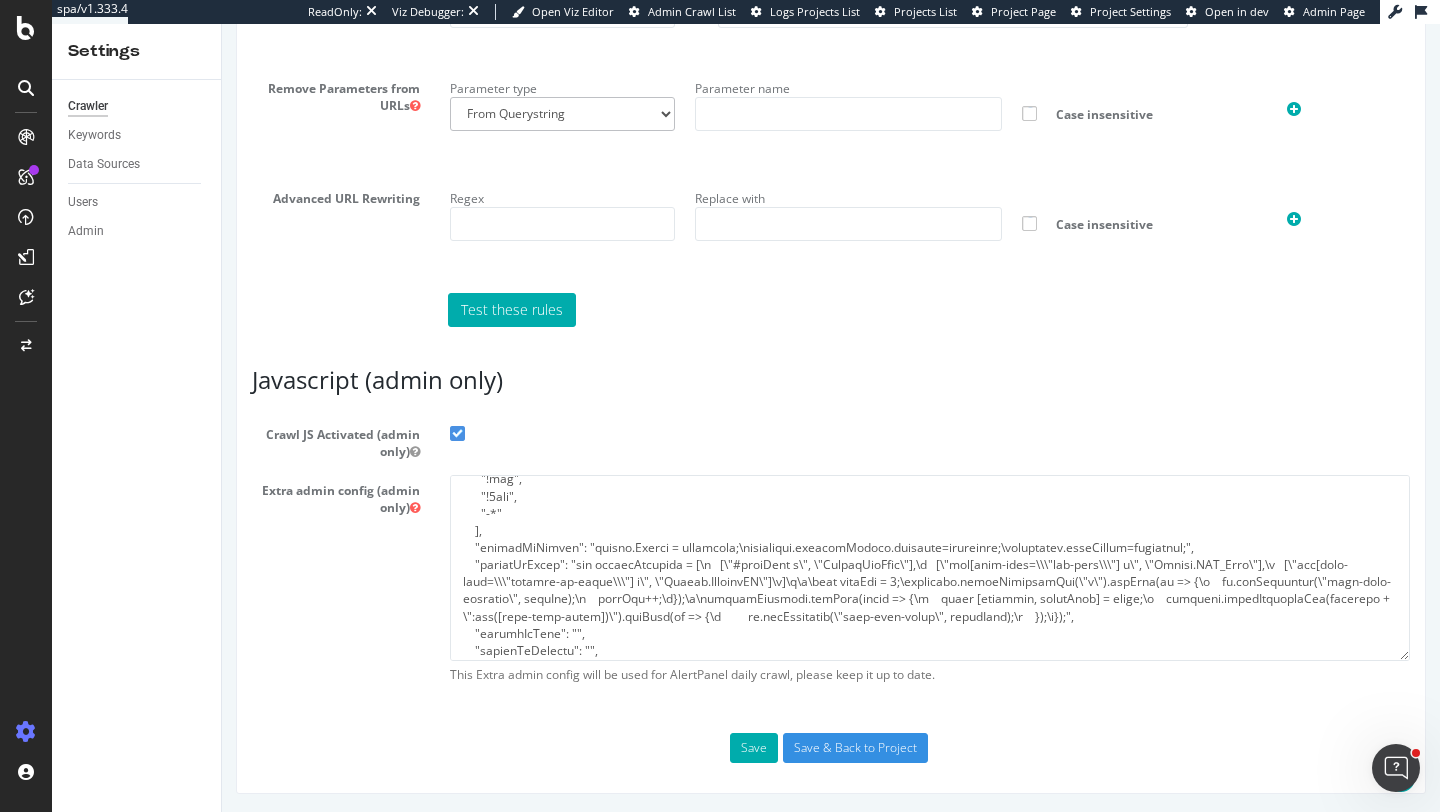 scroll, scrollTop: 0, scrollLeft: 0, axis: both 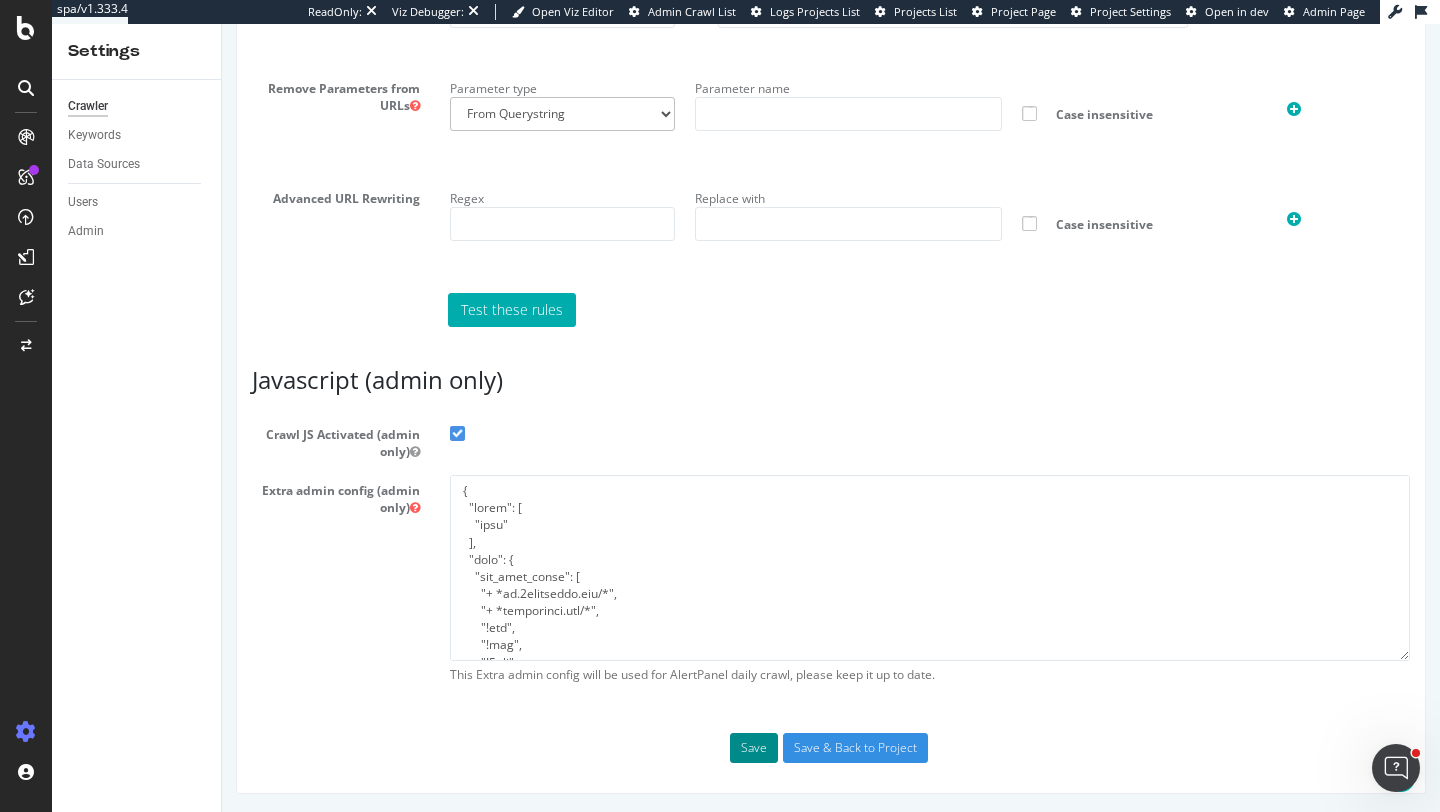 type on "{
"flags": [
"cube"
],
"beta": {
"pap_mini_rules": [
"+ *cs.1worldsync.com/*",
"+ *googleapis.com/*",
"!css",
"!dom",
"!2tld",
"-*"
],
"injectJsBefore": "window.Worker = undefined;\nnavigator.serviceWorker.register=undefined;\nnavigator.sendBeacon=undefined;",
"injectJsAfter": "var groupsSelector = [\n   [\"#megaMenu a\", \"HeaderNavMenu\"],\n   [\"div[data-test=\\\"seo-copy\\\"] a\", \"Browse.SEO_Text\"],\n   [\"div[data-test=\\\"similar-ai-links\\\"] a\", \"Browse.SimilarAI\"]\n]\n\n\nvar linkPos = 0;\ndocument.querySelectorAll(\"a\").forEach(el => {\n    el.setAttribute(\"data-link-position\", linkPos);\n    linkPos++;\n});\n\ngroupsSelector.forEach(entry => {\n    const [selector, groupName] = entry;\n    document.querySelectorAll(selector + \":not([data-link-group])\").forEach(el => {\n         el.setAttribute(\"data-link-group\", groupName);\n    });\n});",
"injectJsLoad": "",
"injectJsWaitfor": "",
"injectJsInit": "",
"inj..." 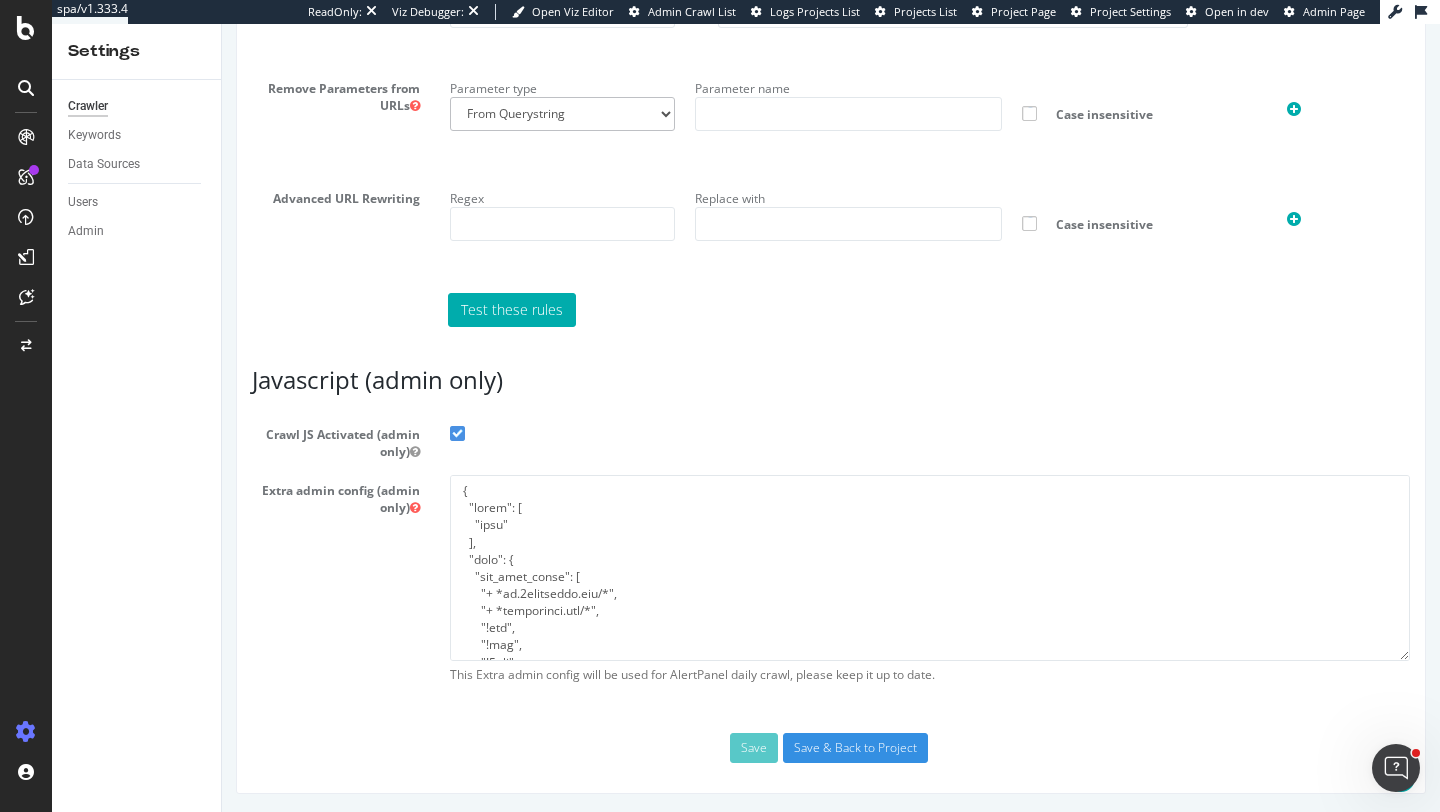 click on "Save Save & Back to Project" at bounding box center [831, 748] 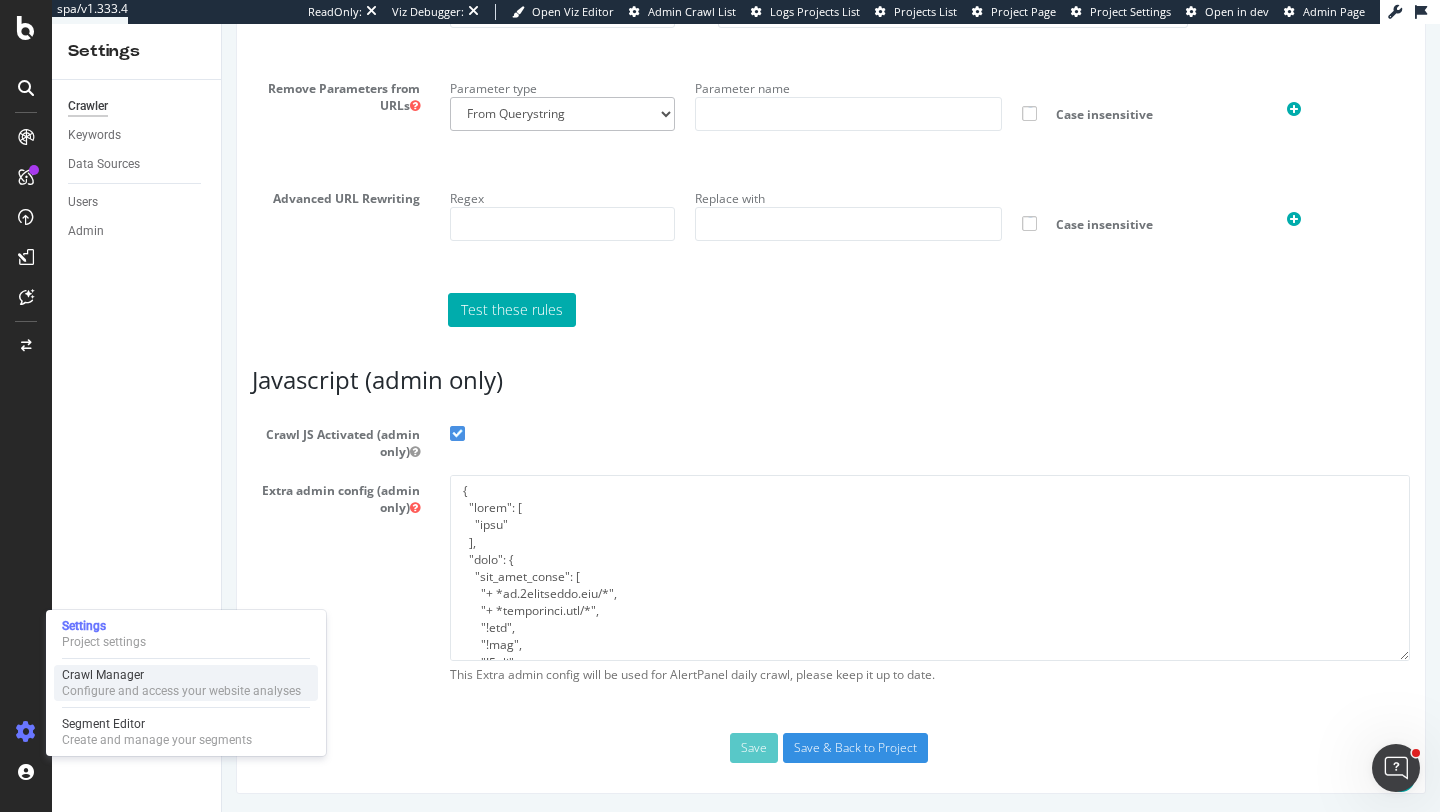 click on "Crawl Manager" at bounding box center (181, 675) 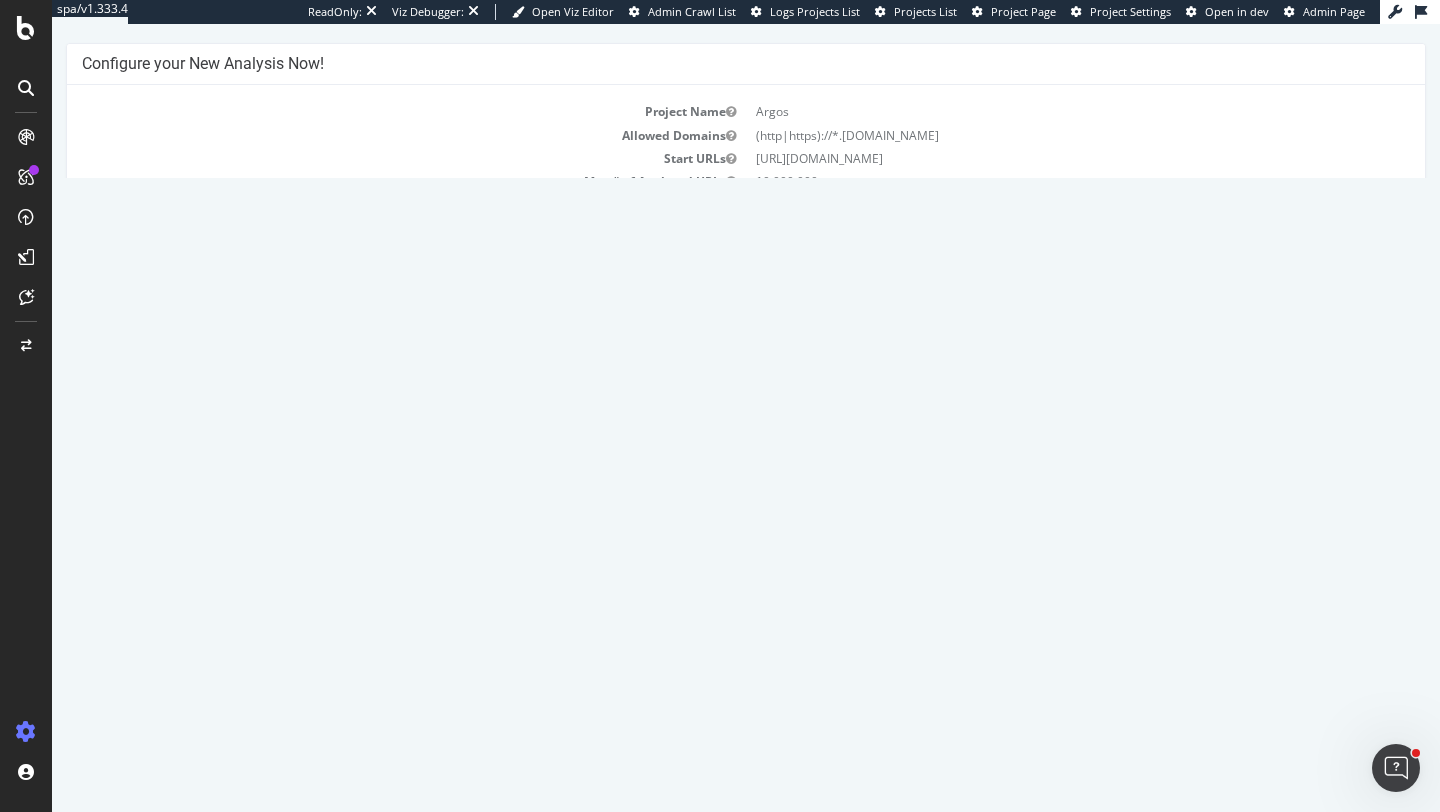 scroll, scrollTop: 149, scrollLeft: 0, axis: vertical 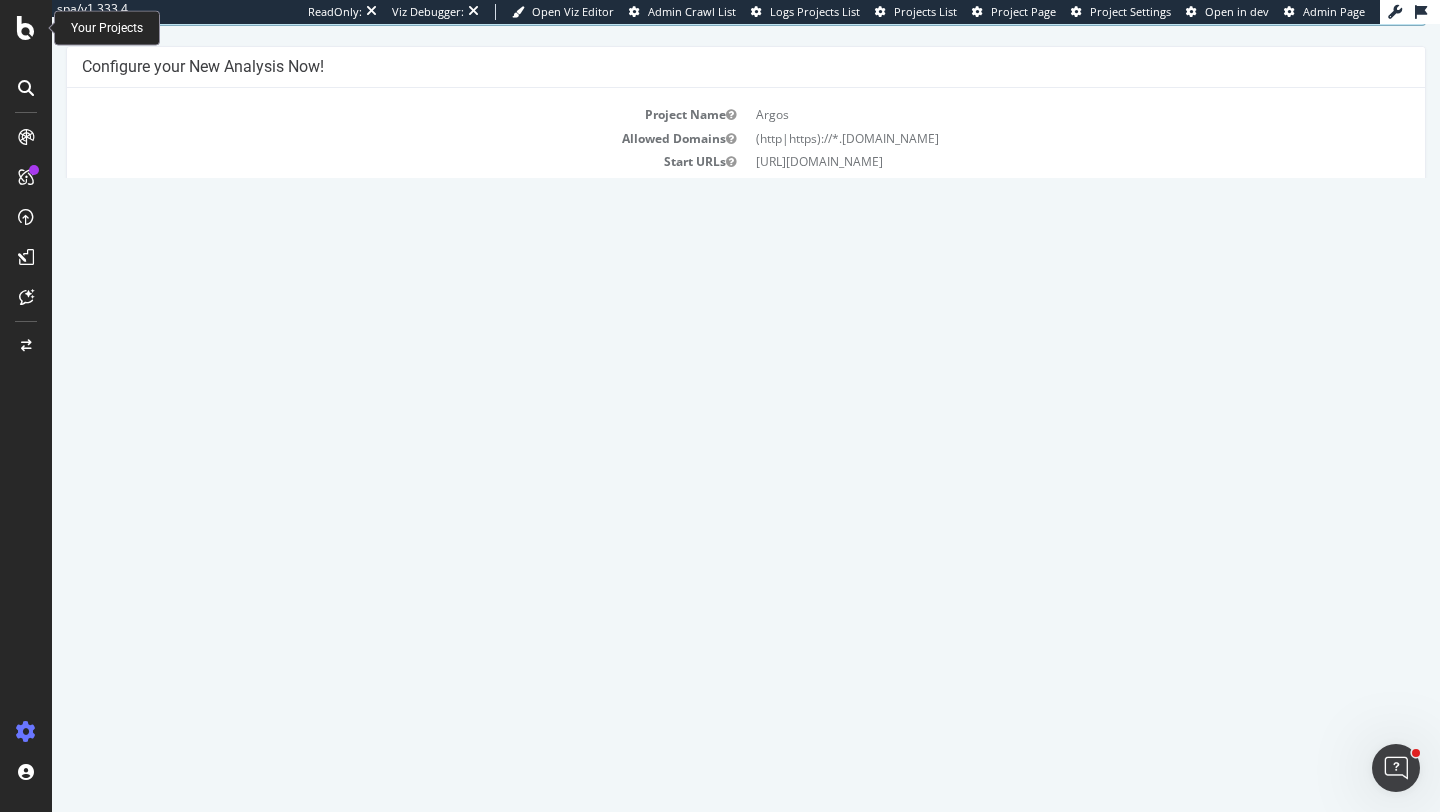 click on "Report" at bounding box center (381, 672) 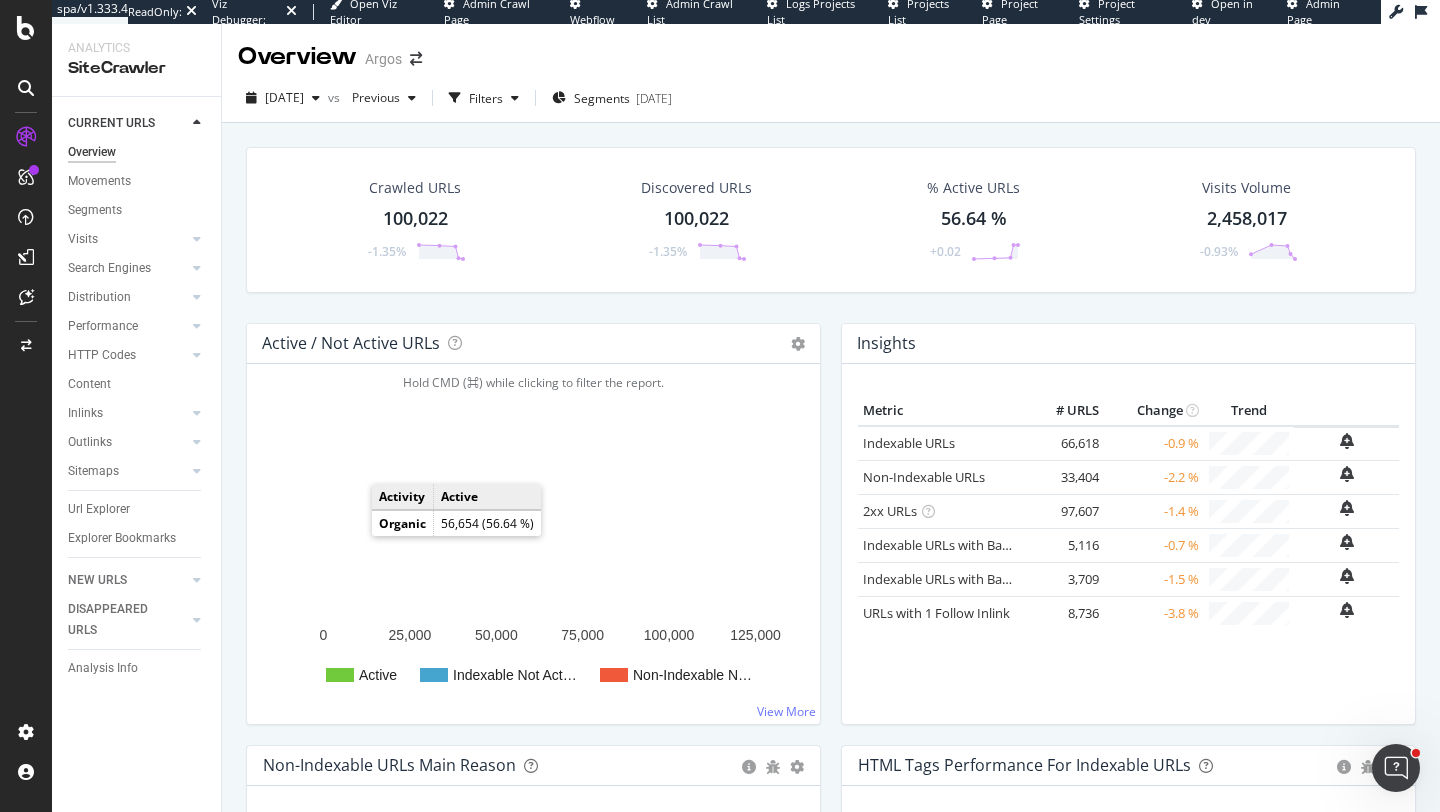 scroll, scrollTop: 3, scrollLeft: 0, axis: vertical 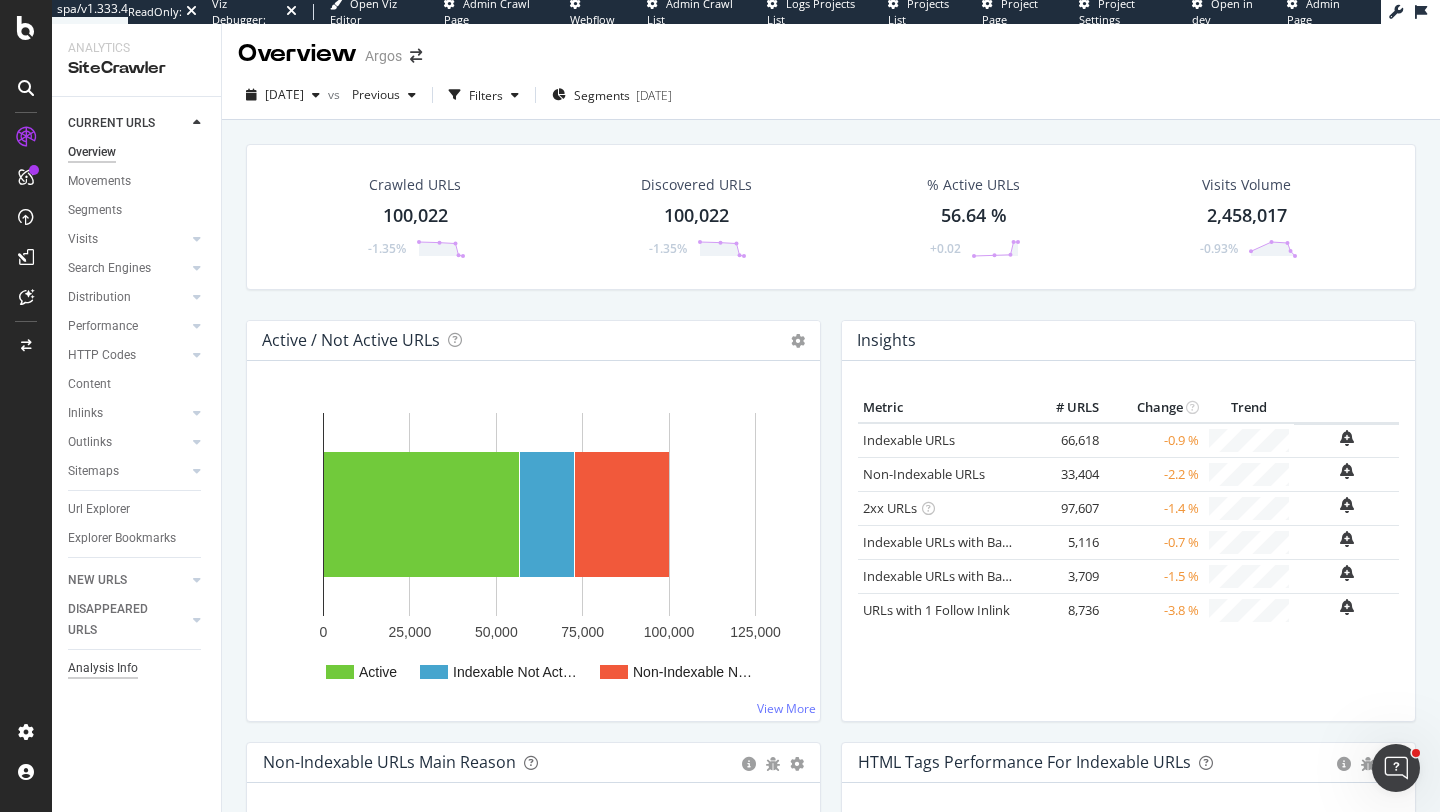 click on "Analysis Info" at bounding box center [103, 668] 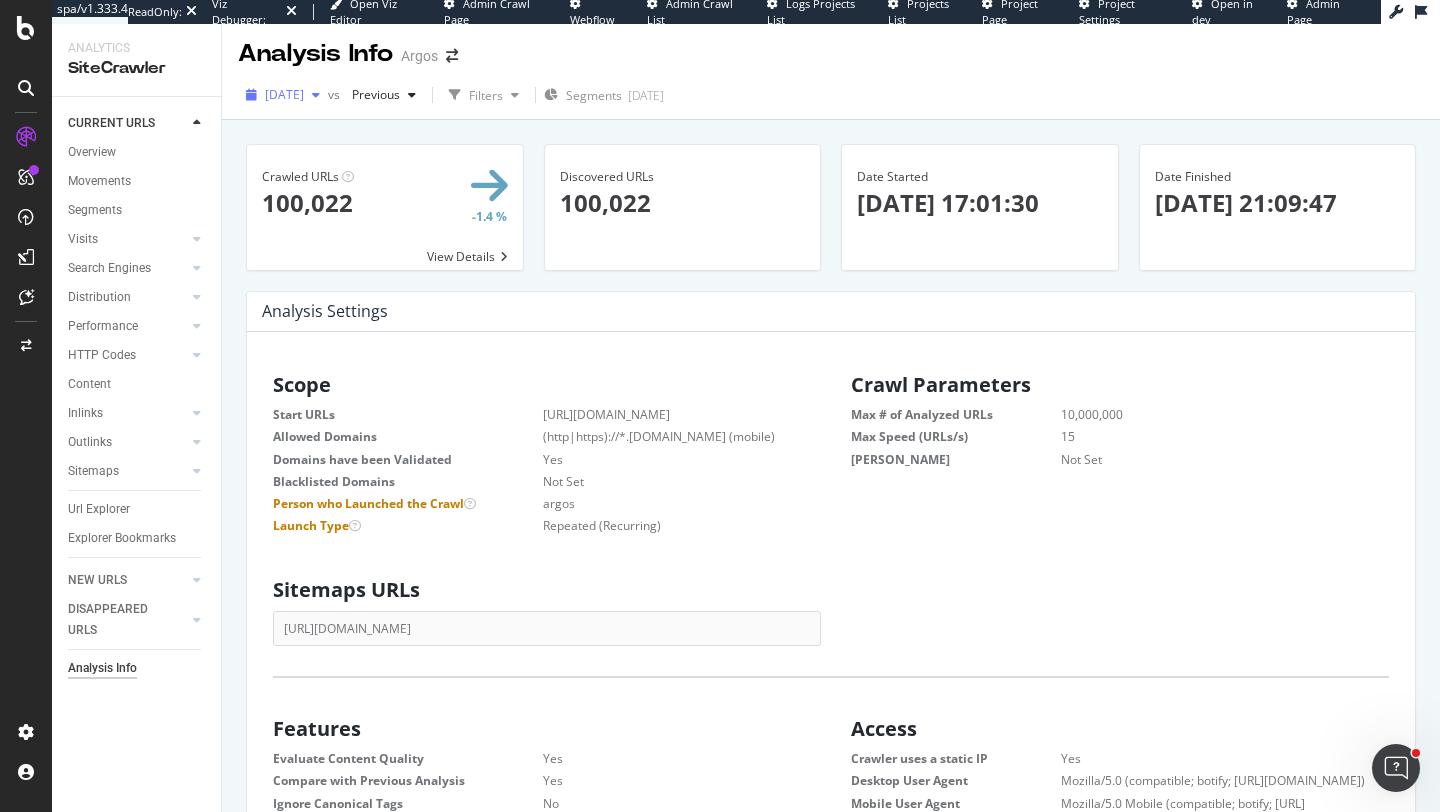 scroll, scrollTop: 1, scrollLeft: 1, axis: both 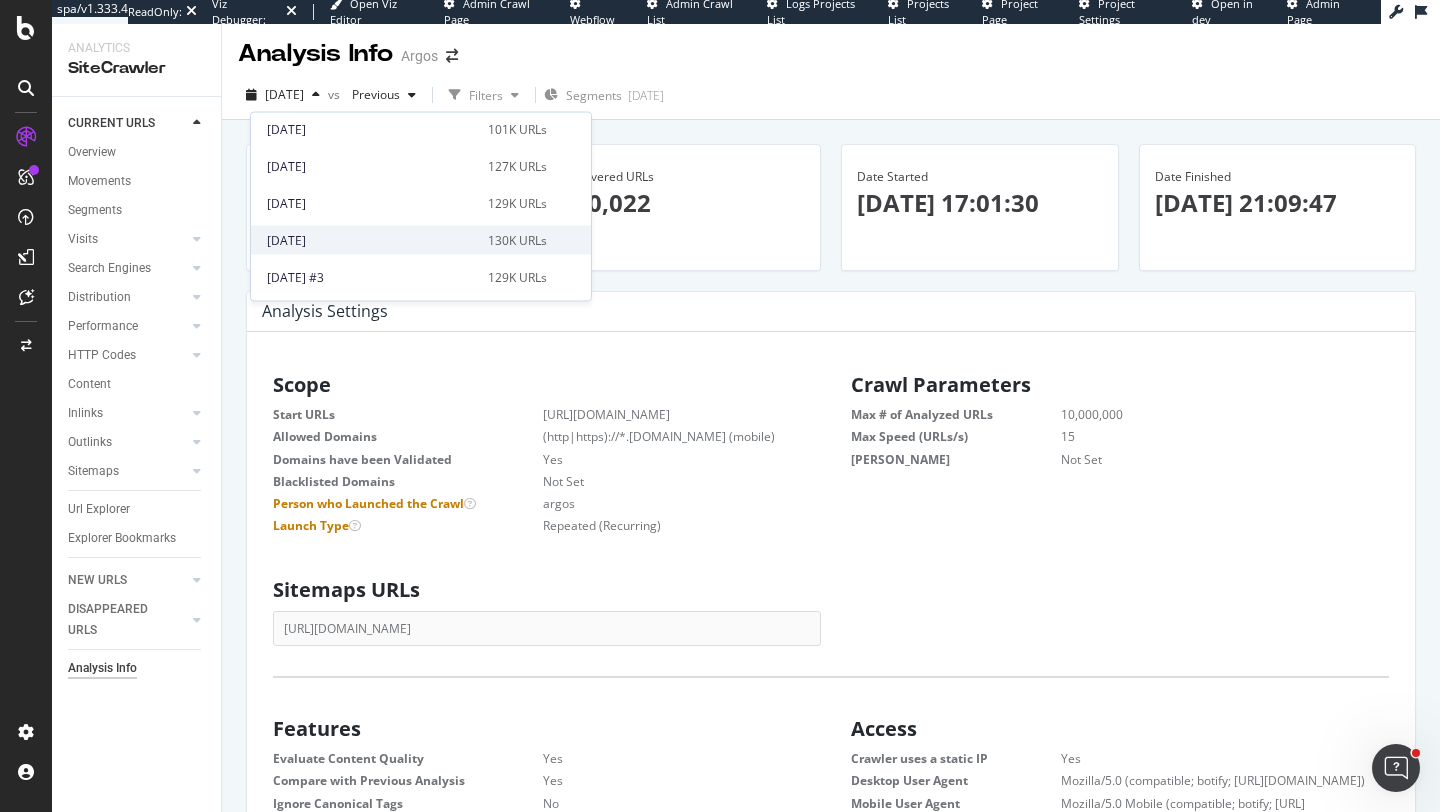 click on "2025 Jul. 3rd 130K URLs" at bounding box center [421, 240] 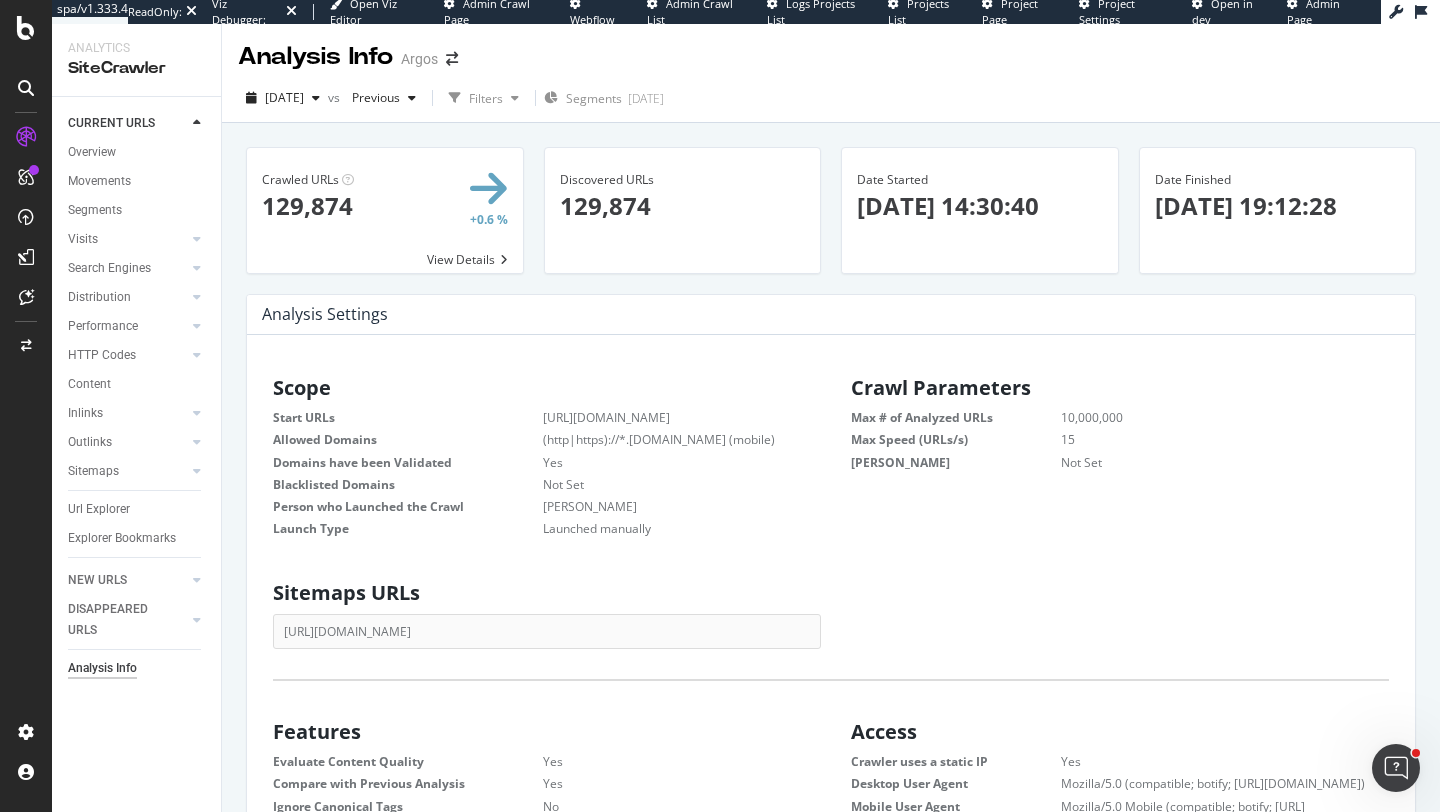 scroll, scrollTop: 1, scrollLeft: 1, axis: both 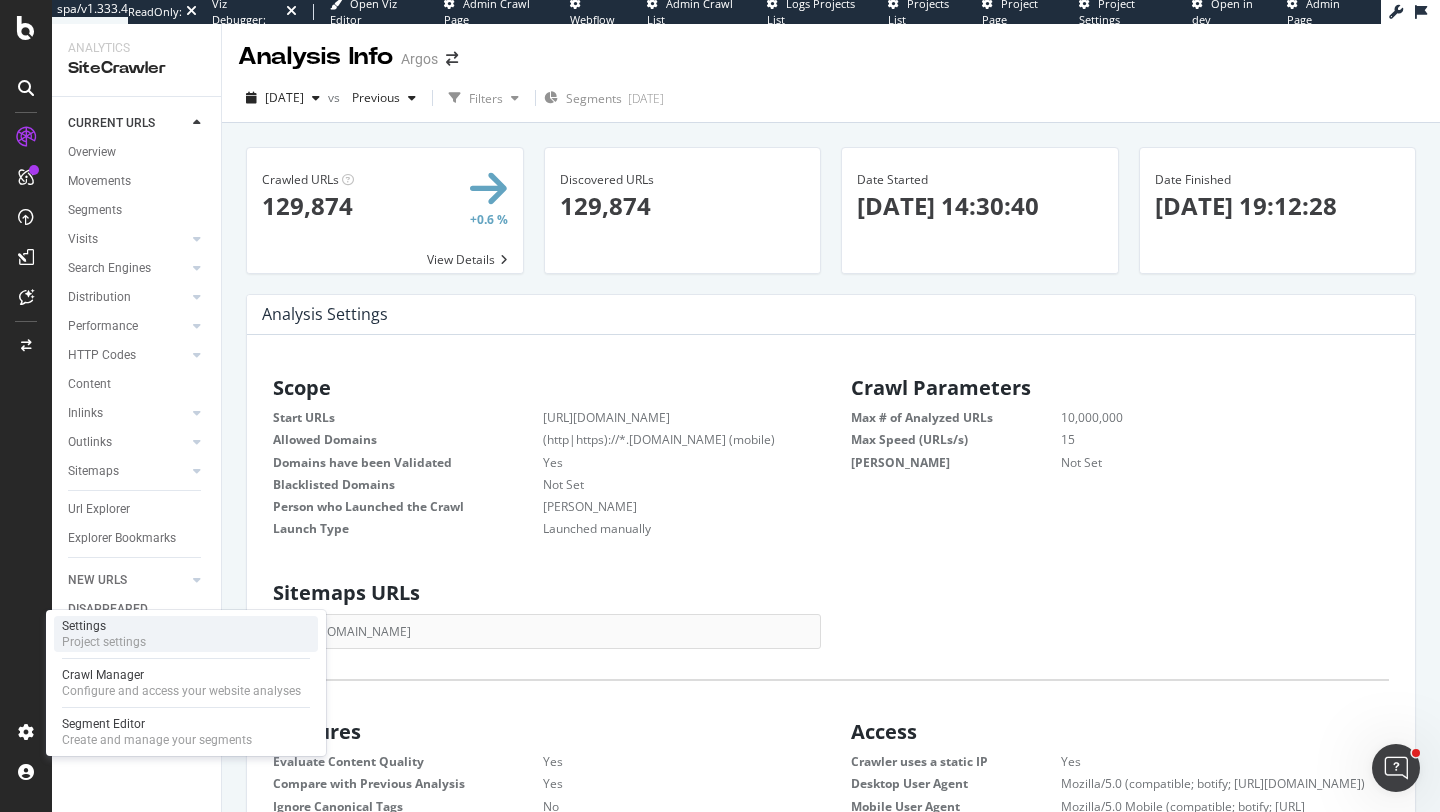 click on "Project settings" at bounding box center (104, 642) 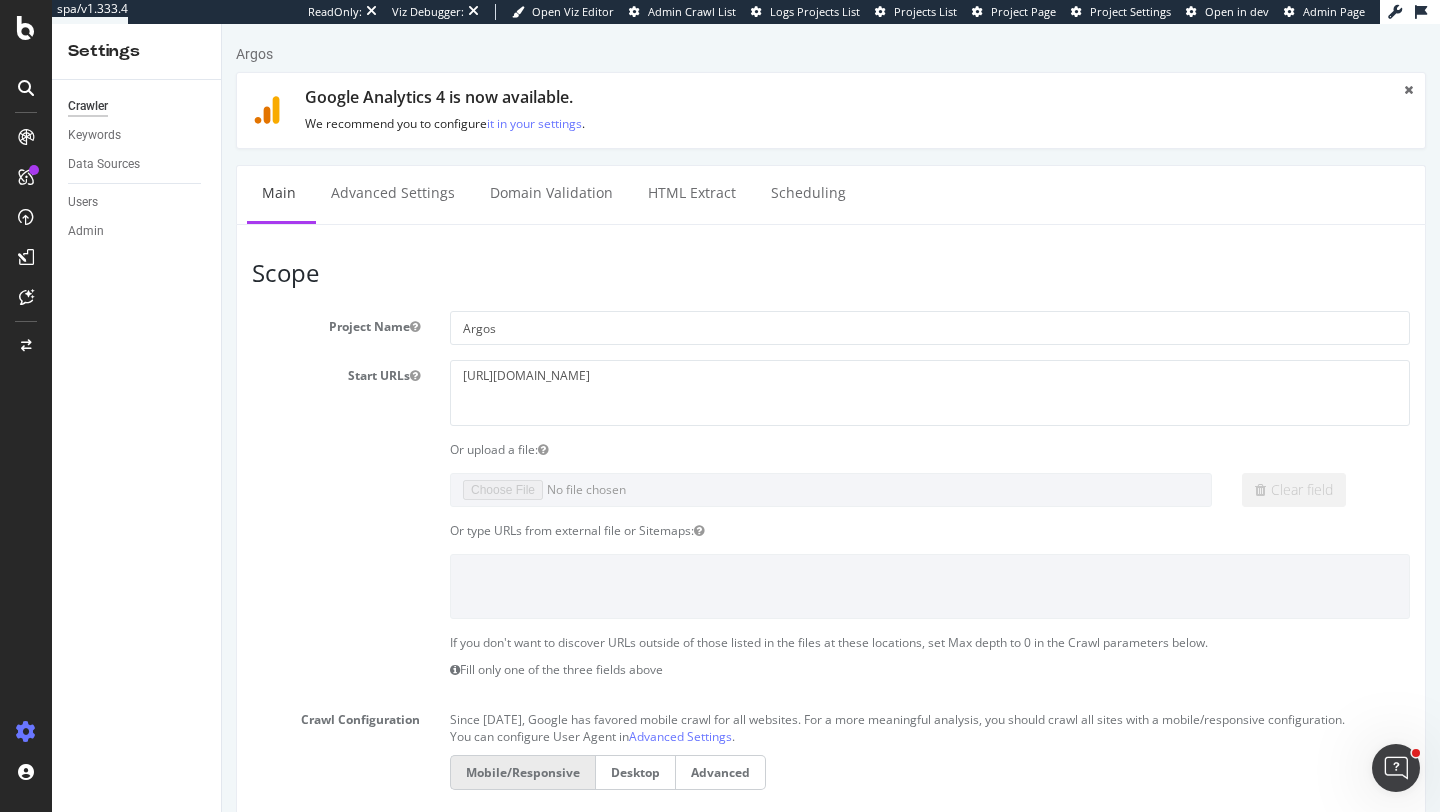 scroll, scrollTop: 0, scrollLeft: 0, axis: both 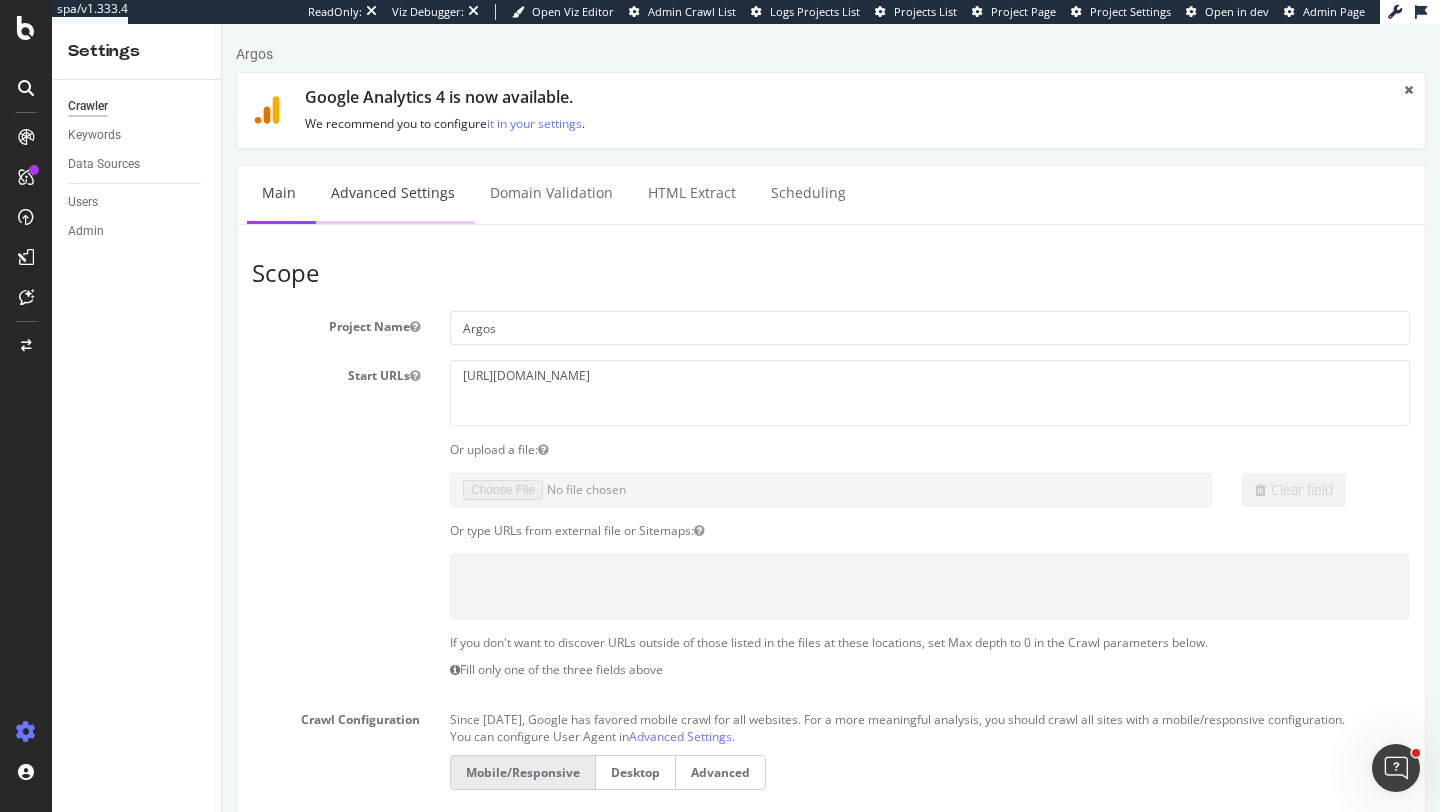 click on "Advanced Settings" at bounding box center (393, 193) 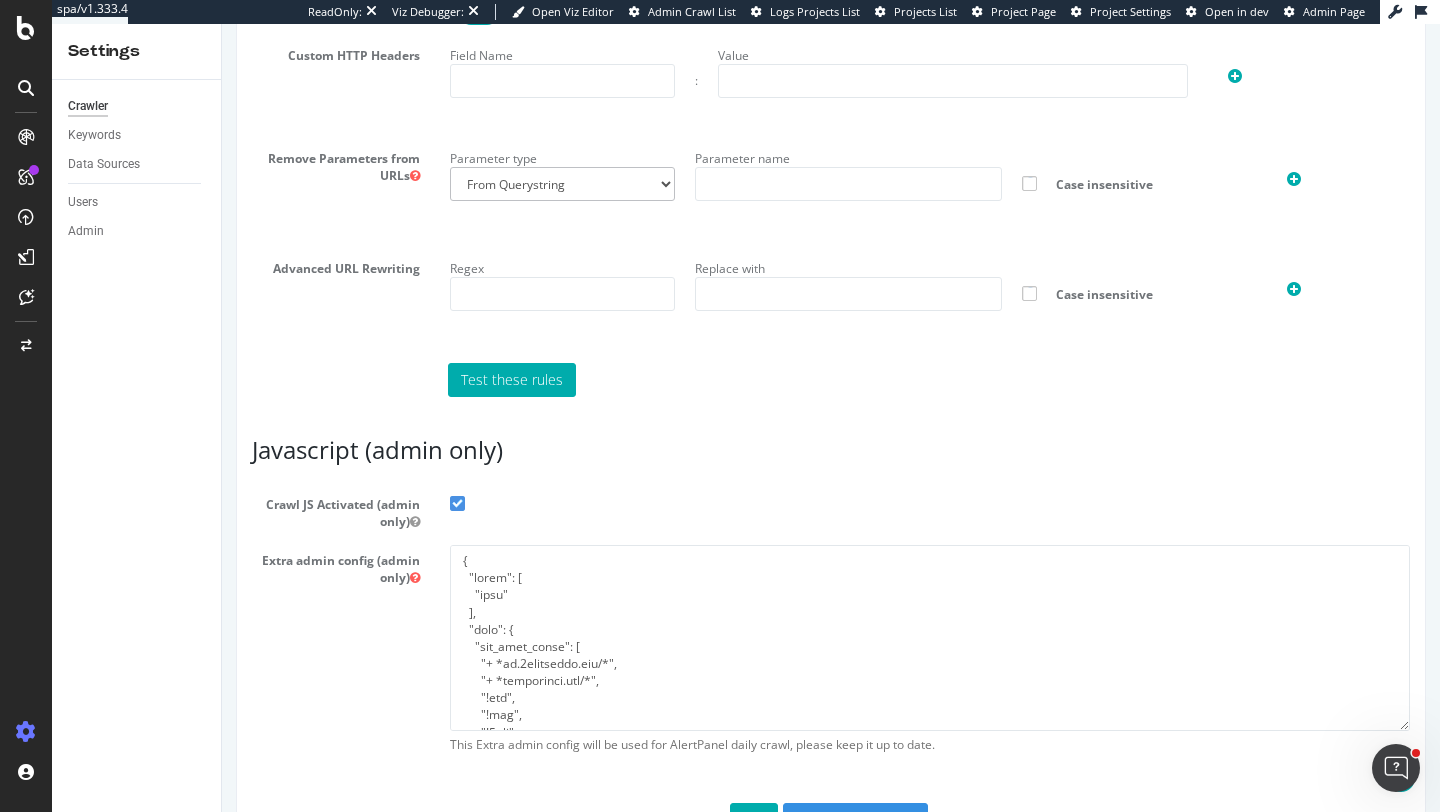 scroll, scrollTop: 1354, scrollLeft: 0, axis: vertical 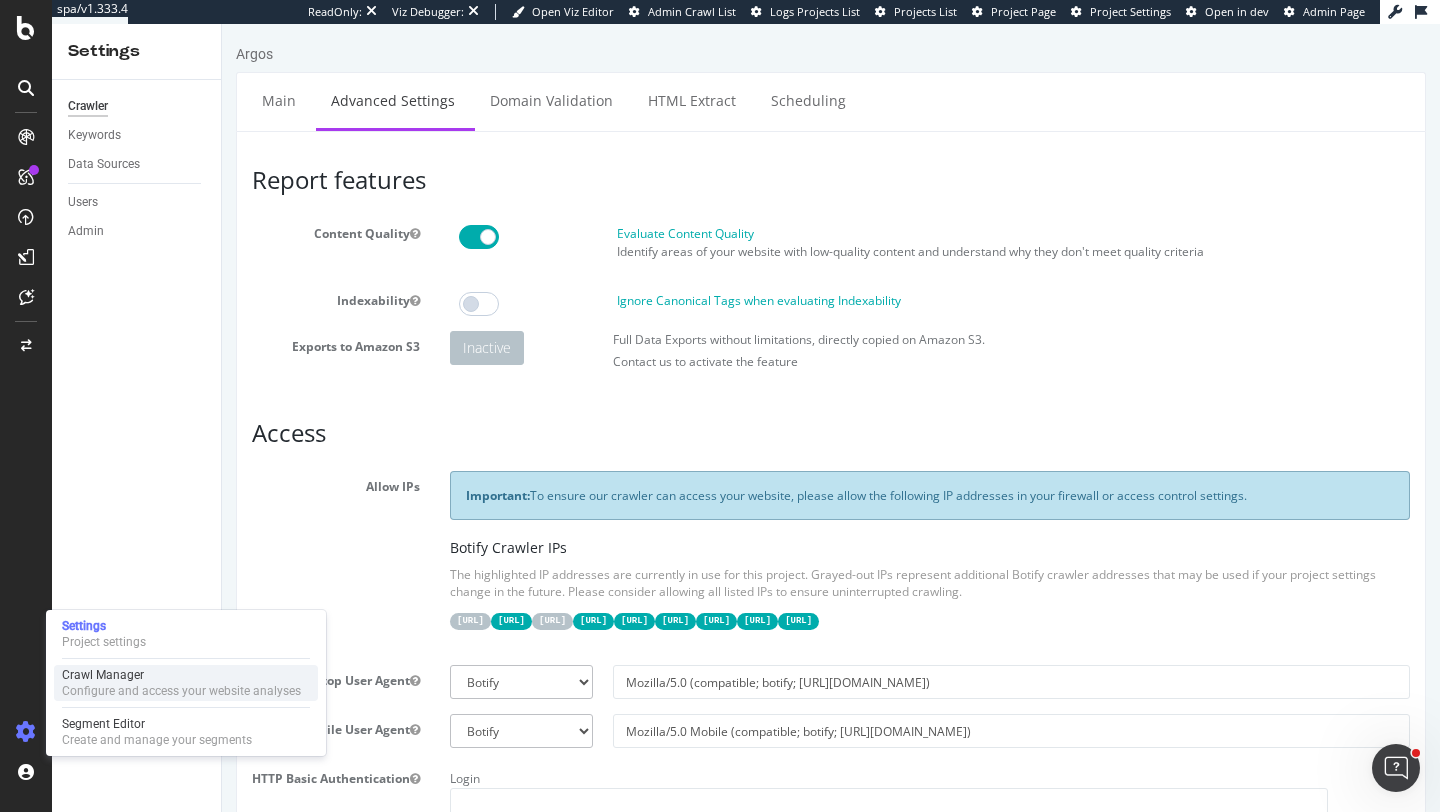 click on "Configure and access your website analyses" at bounding box center [181, 691] 